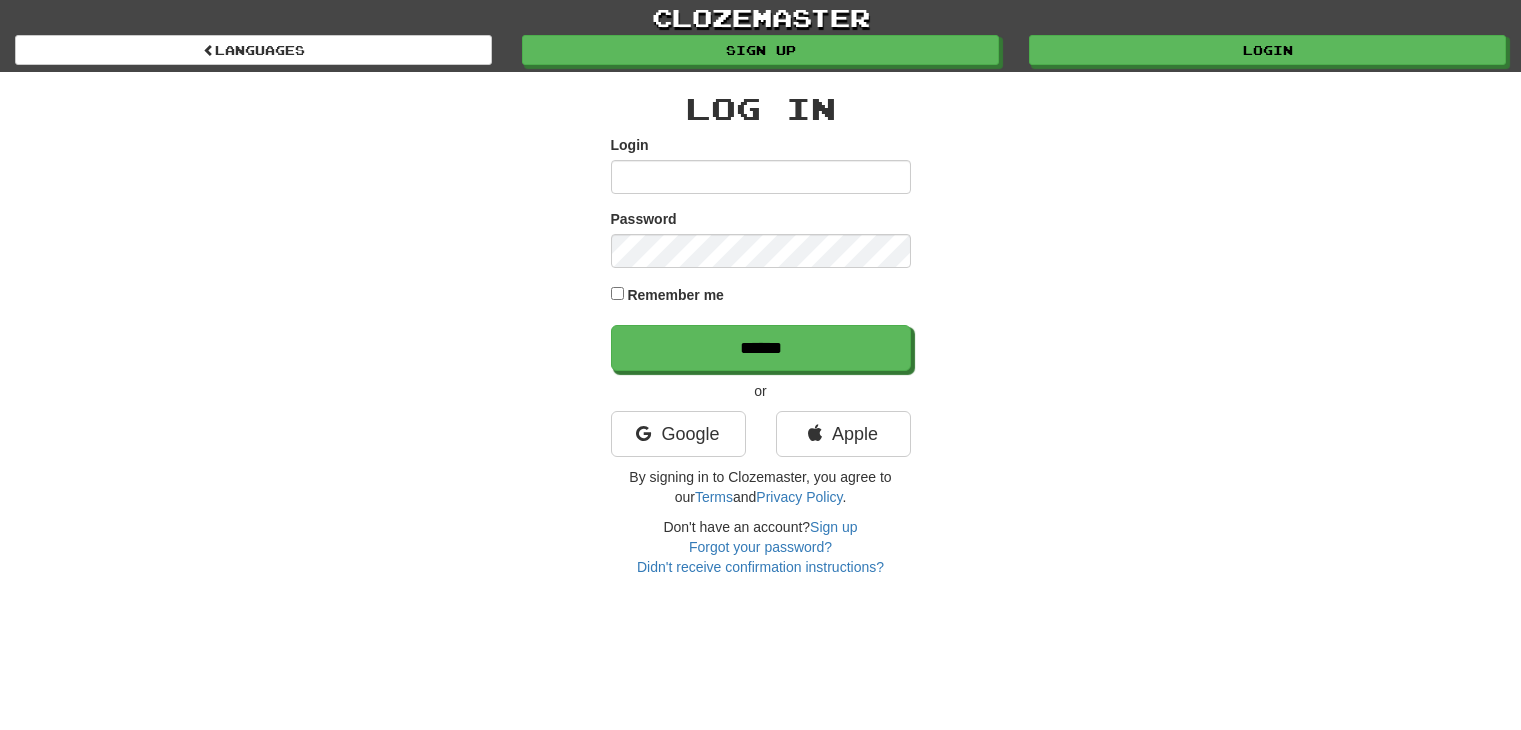 scroll, scrollTop: 0, scrollLeft: 0, axis: both 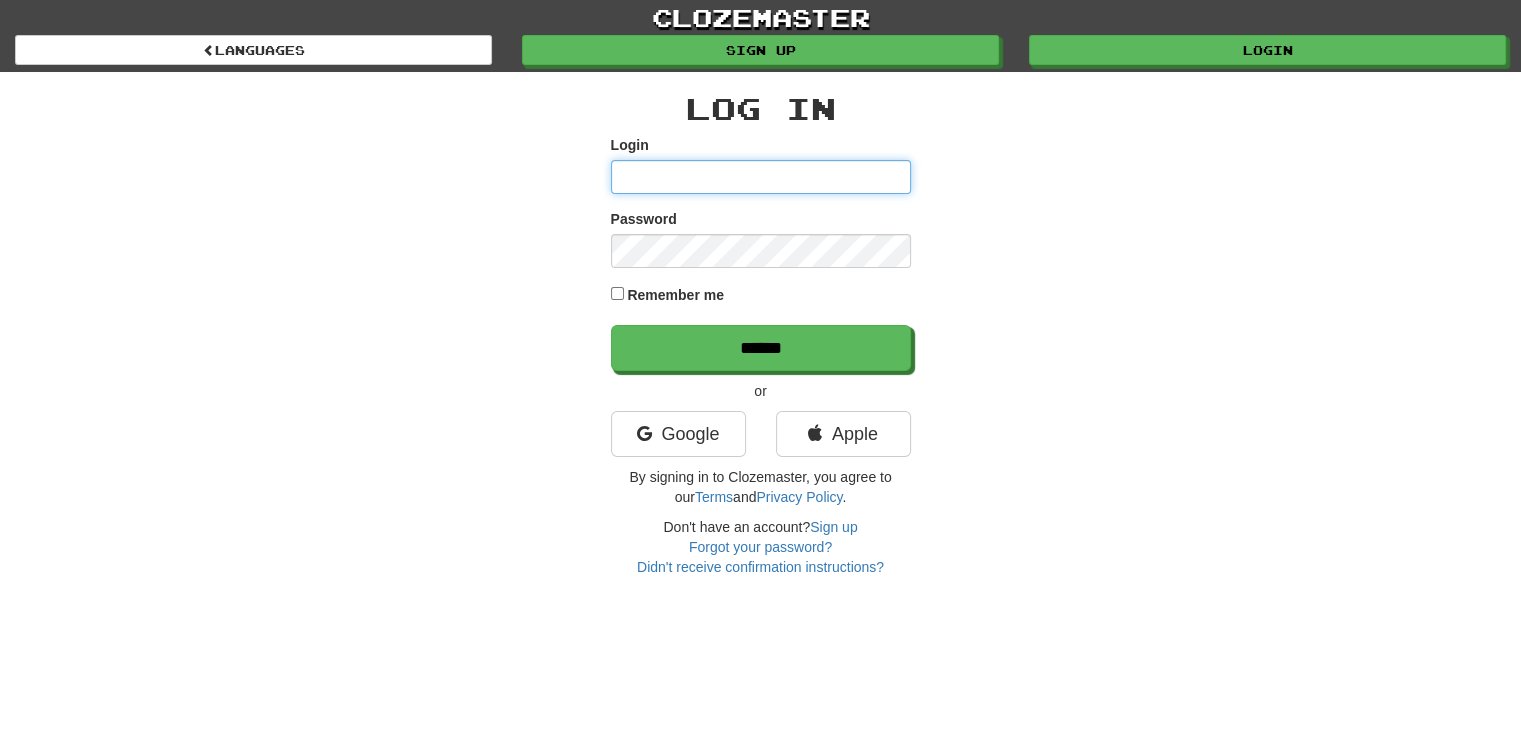 click on "Login" at bounding box center (761, 177) 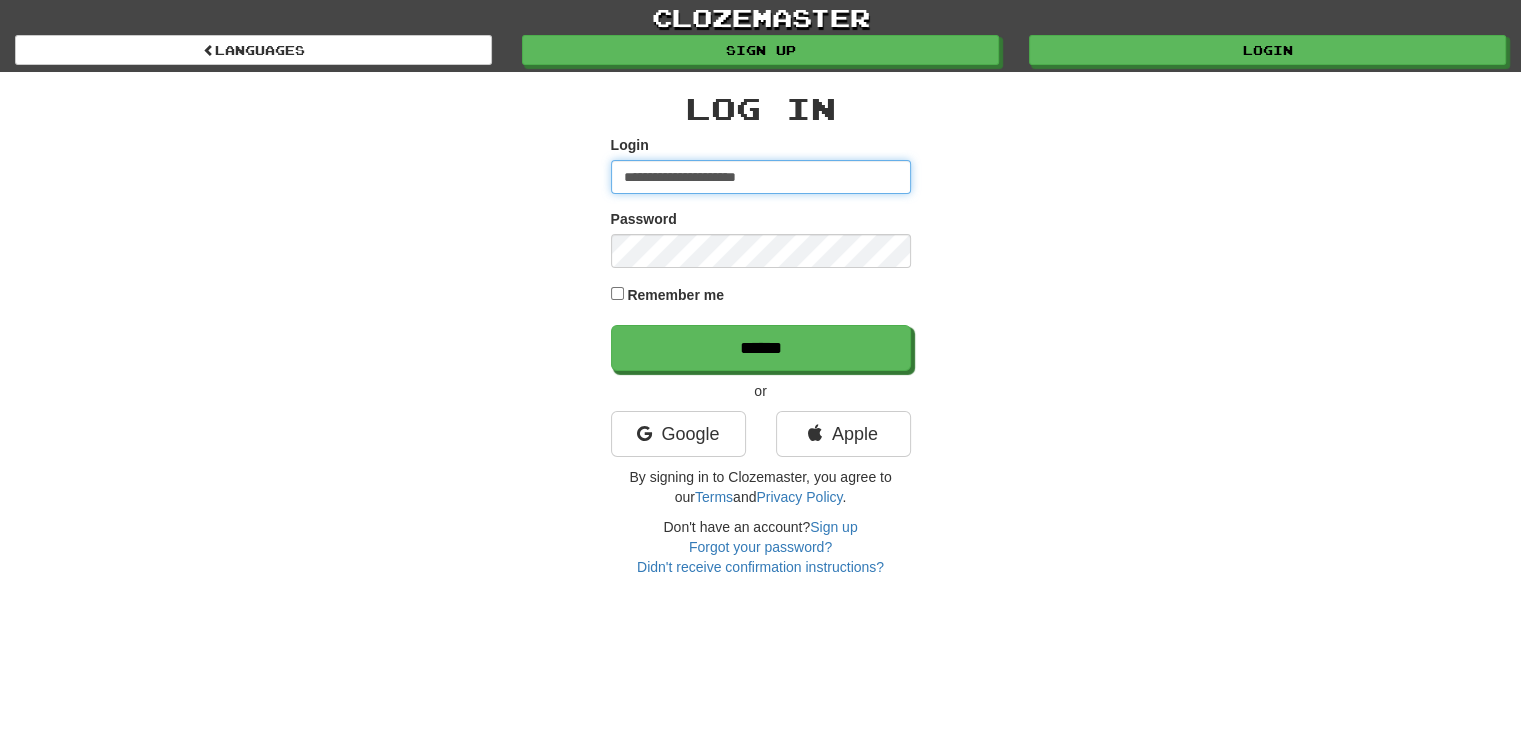 type on "**********" 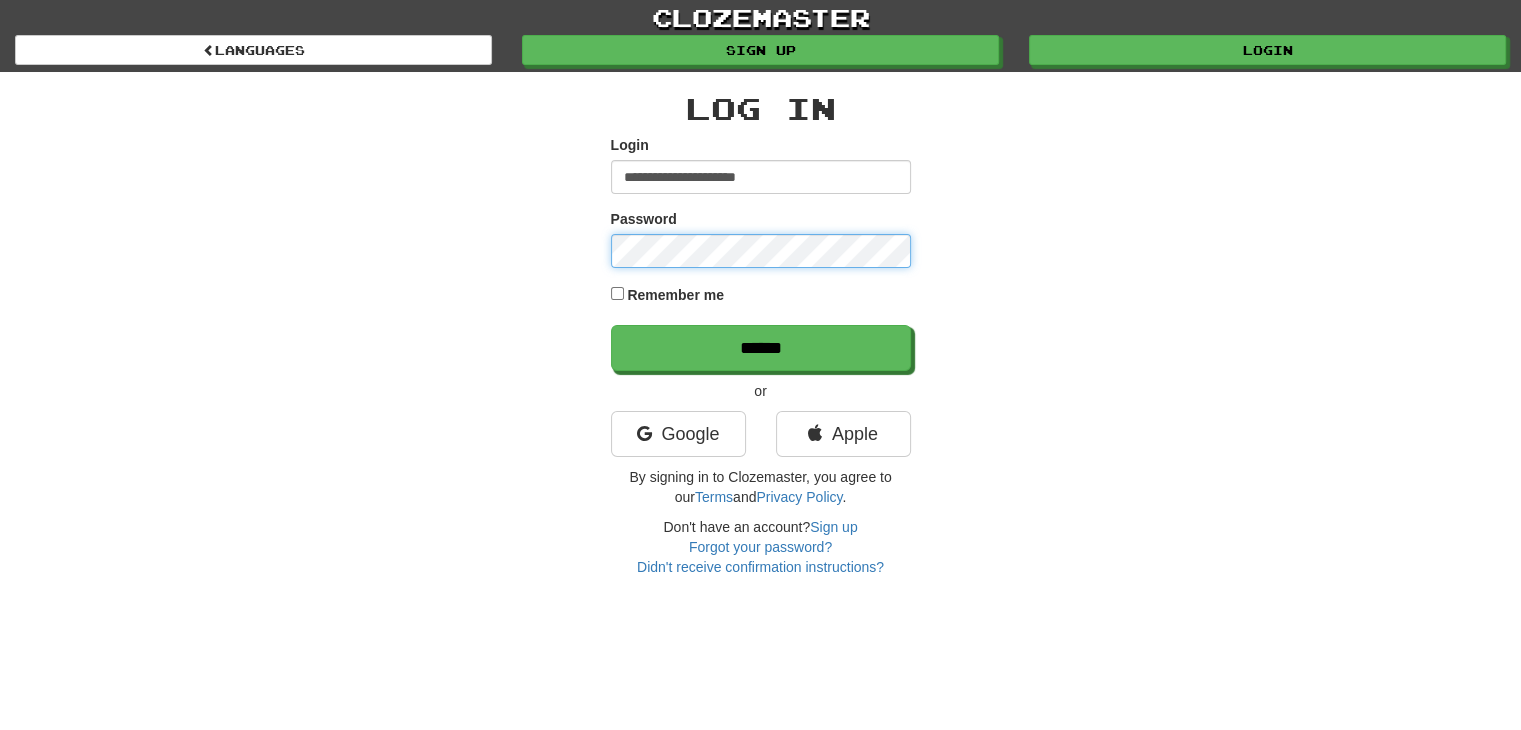 click on "******" at bounding box center [761, 348] 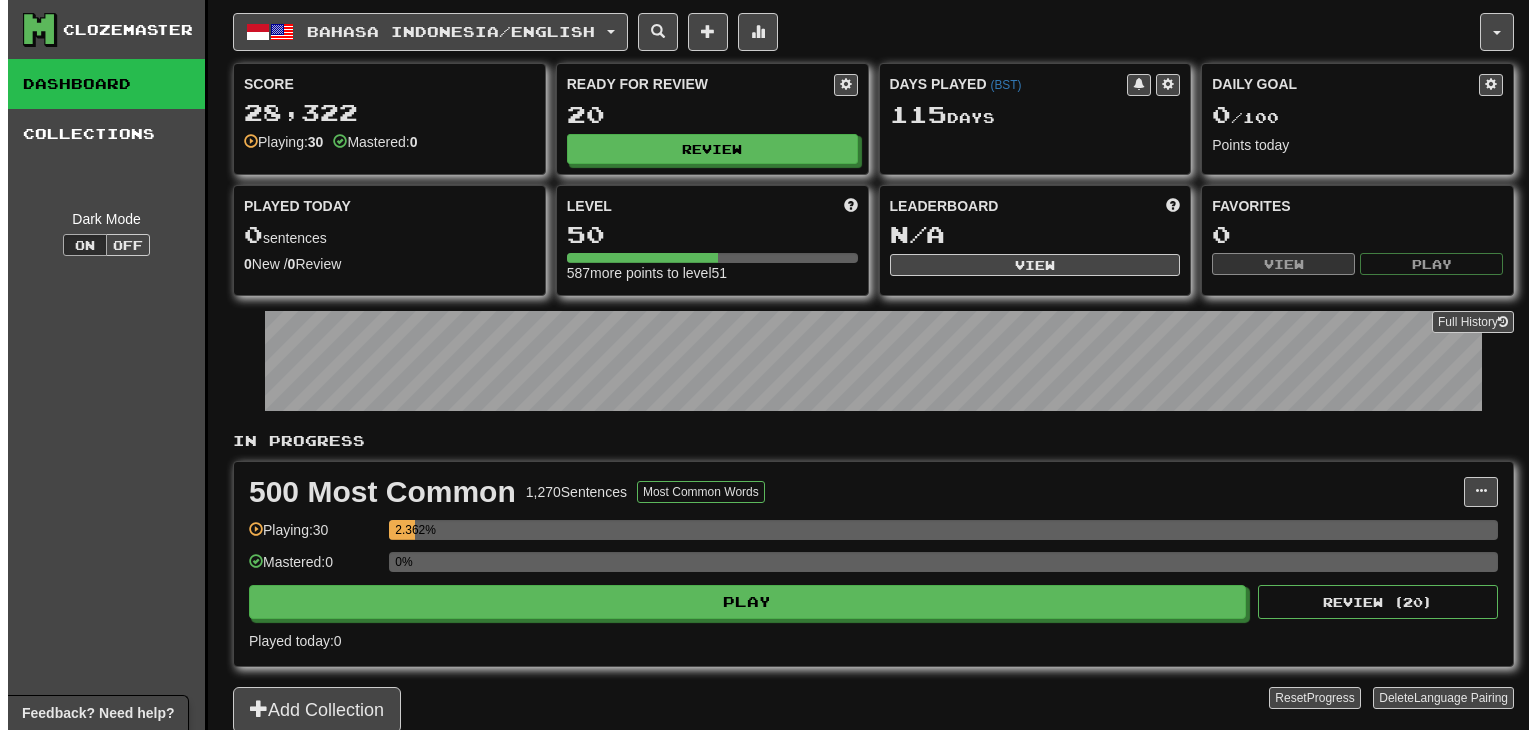 scroll, scrollTop: 0, scrollLeft: 0, axis: both 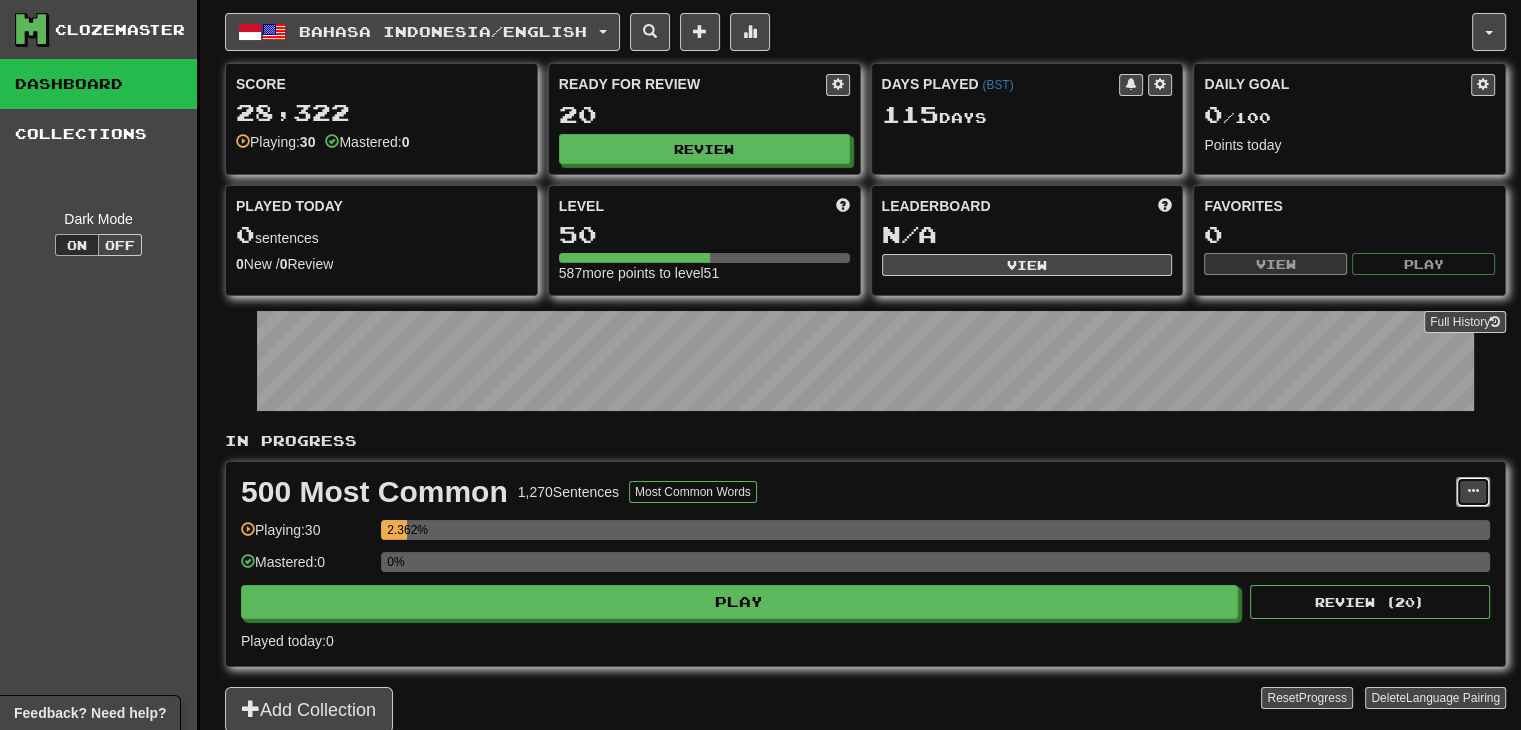 click at bounding box center [1473, 492] 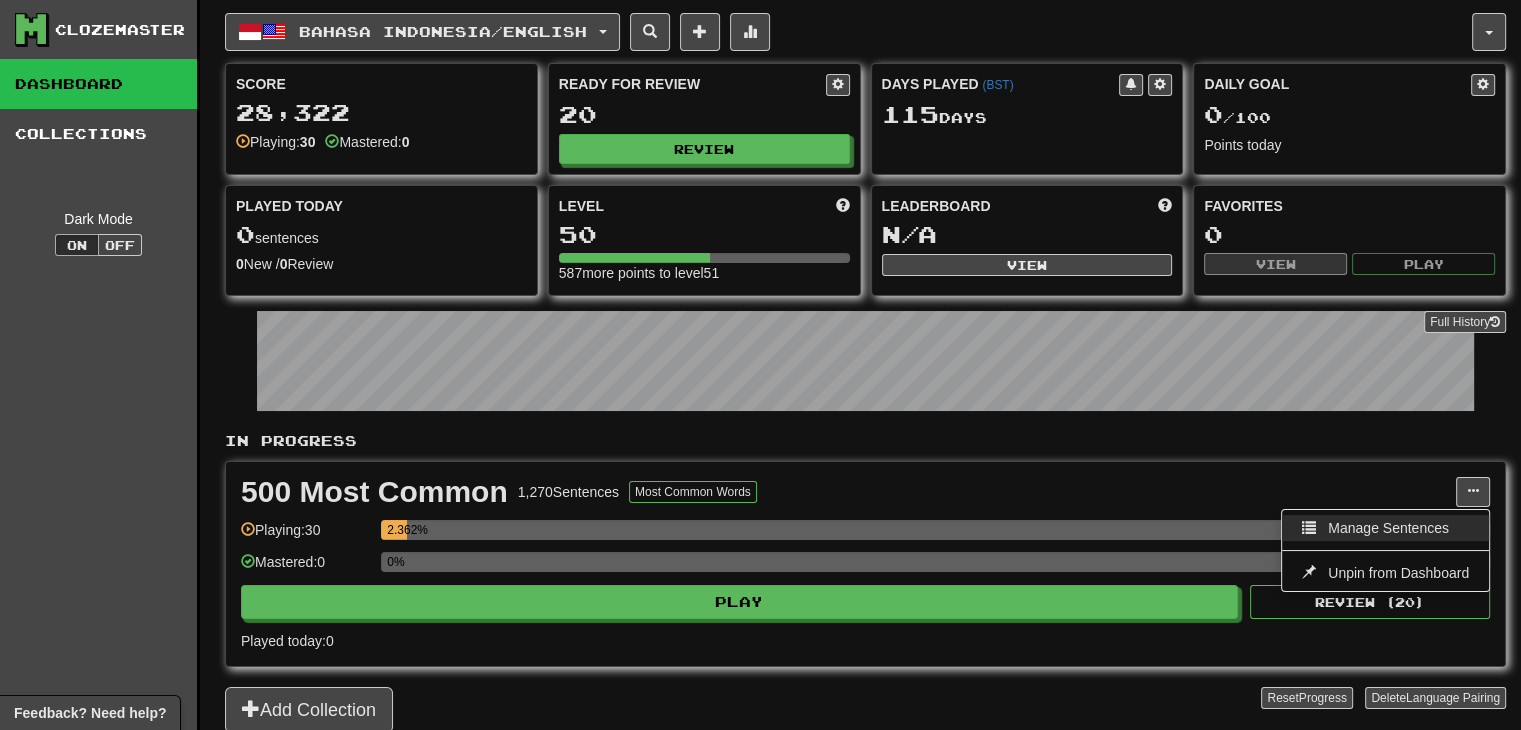 click on "Manage Sentences" at bounding box center [1388, 528] 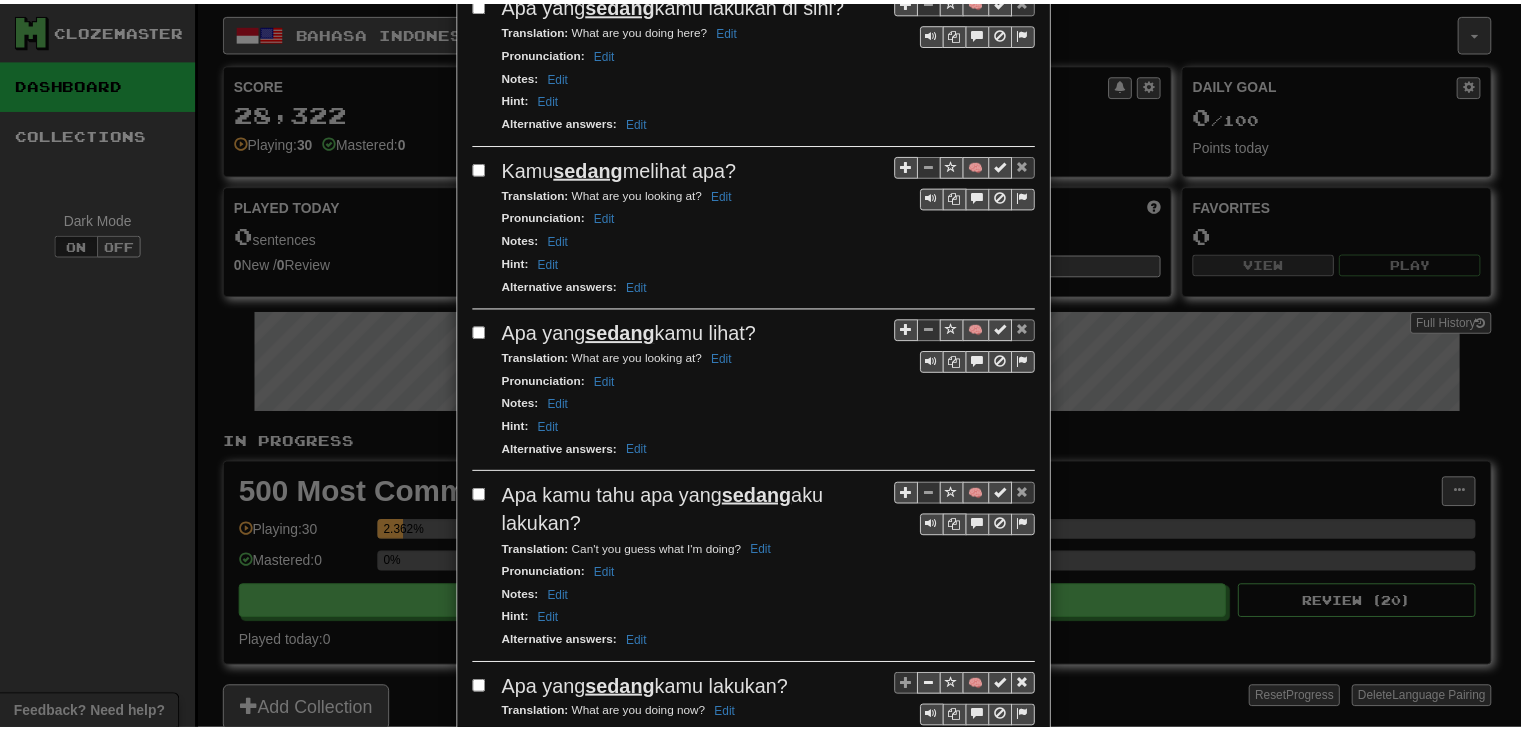 scroll, scrollTop: 3116, scrollLeft: 0, axis: vertical 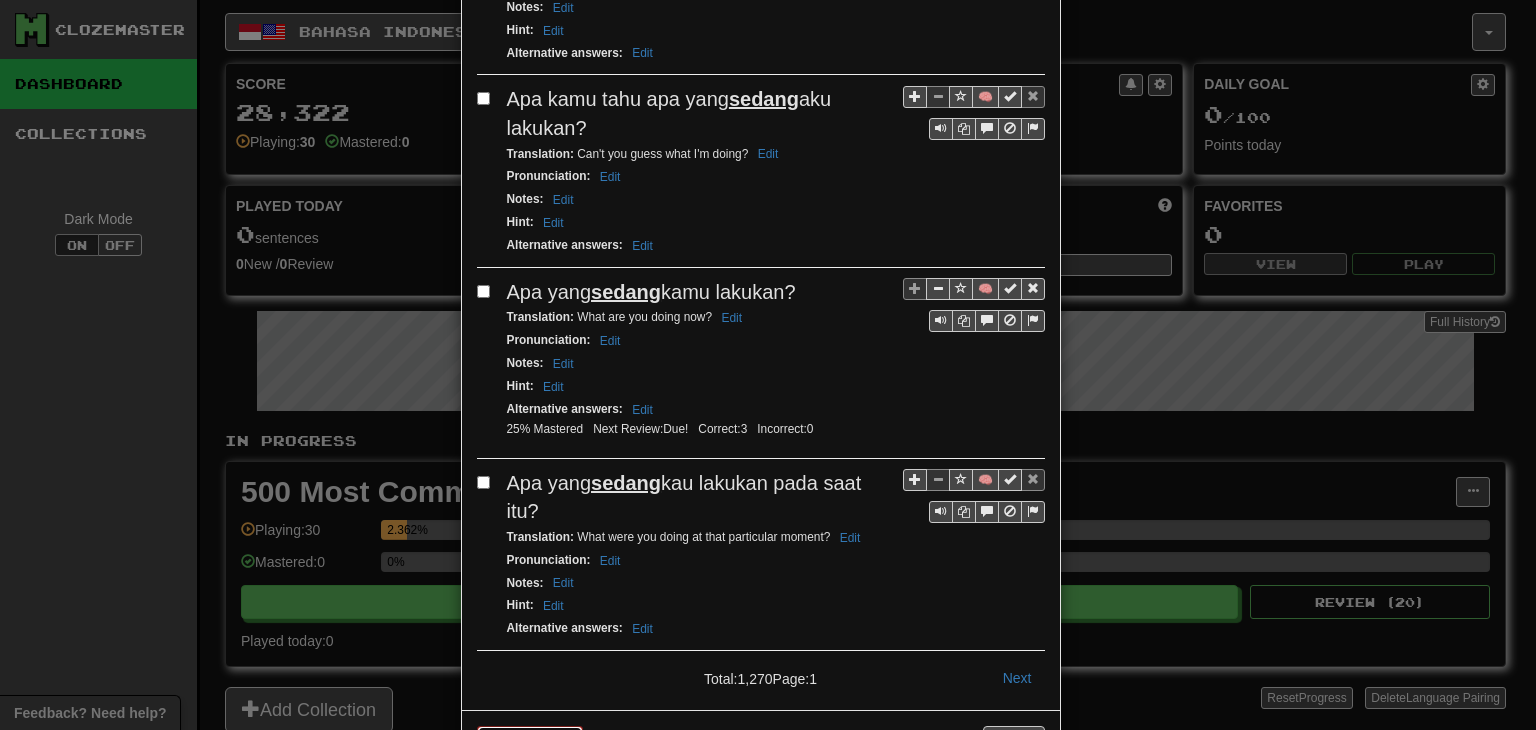 drag, startPoint x: 555, startPoint y: 661, endPoint x: 856, endPoint y: 144, distance: 598.2391 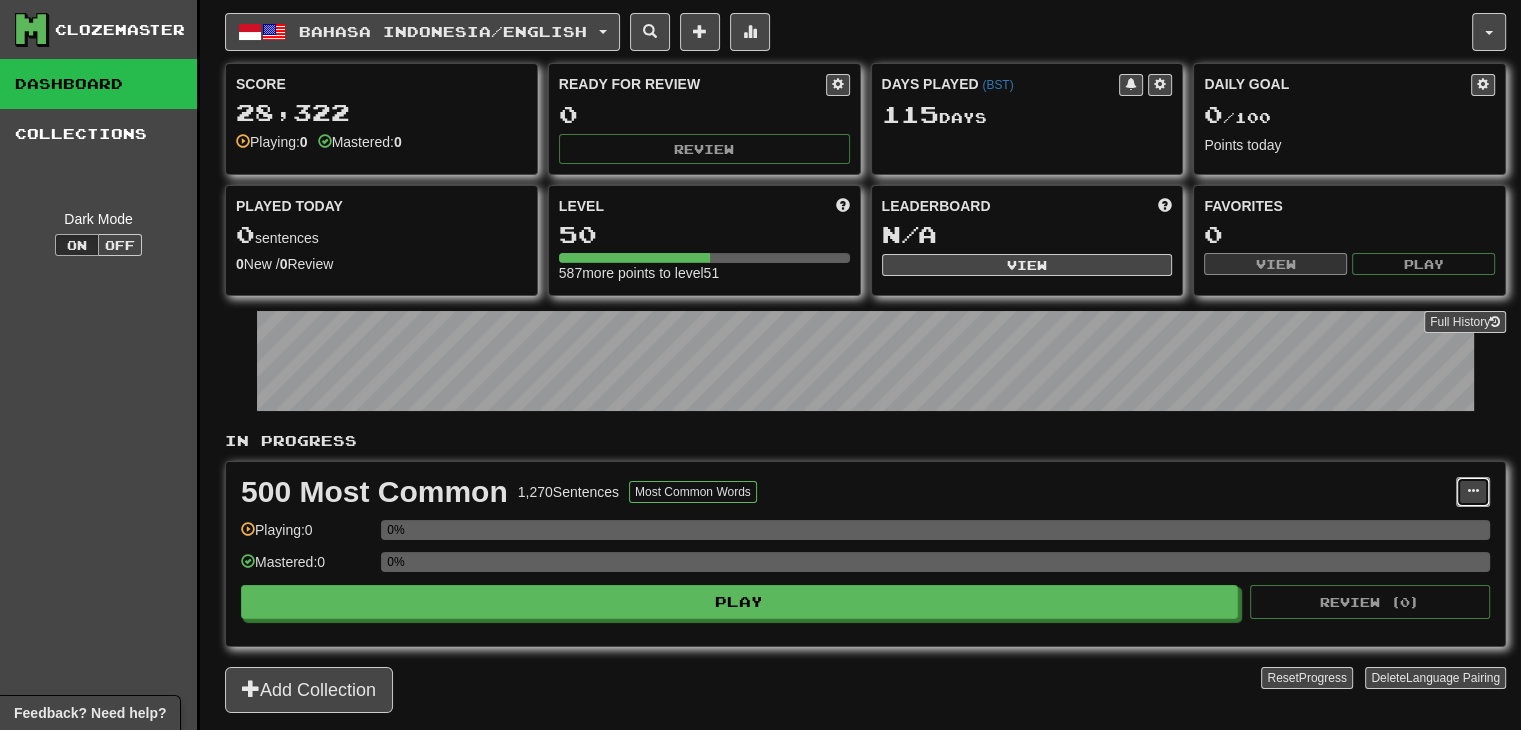 click at bounding box center [1473, 492] 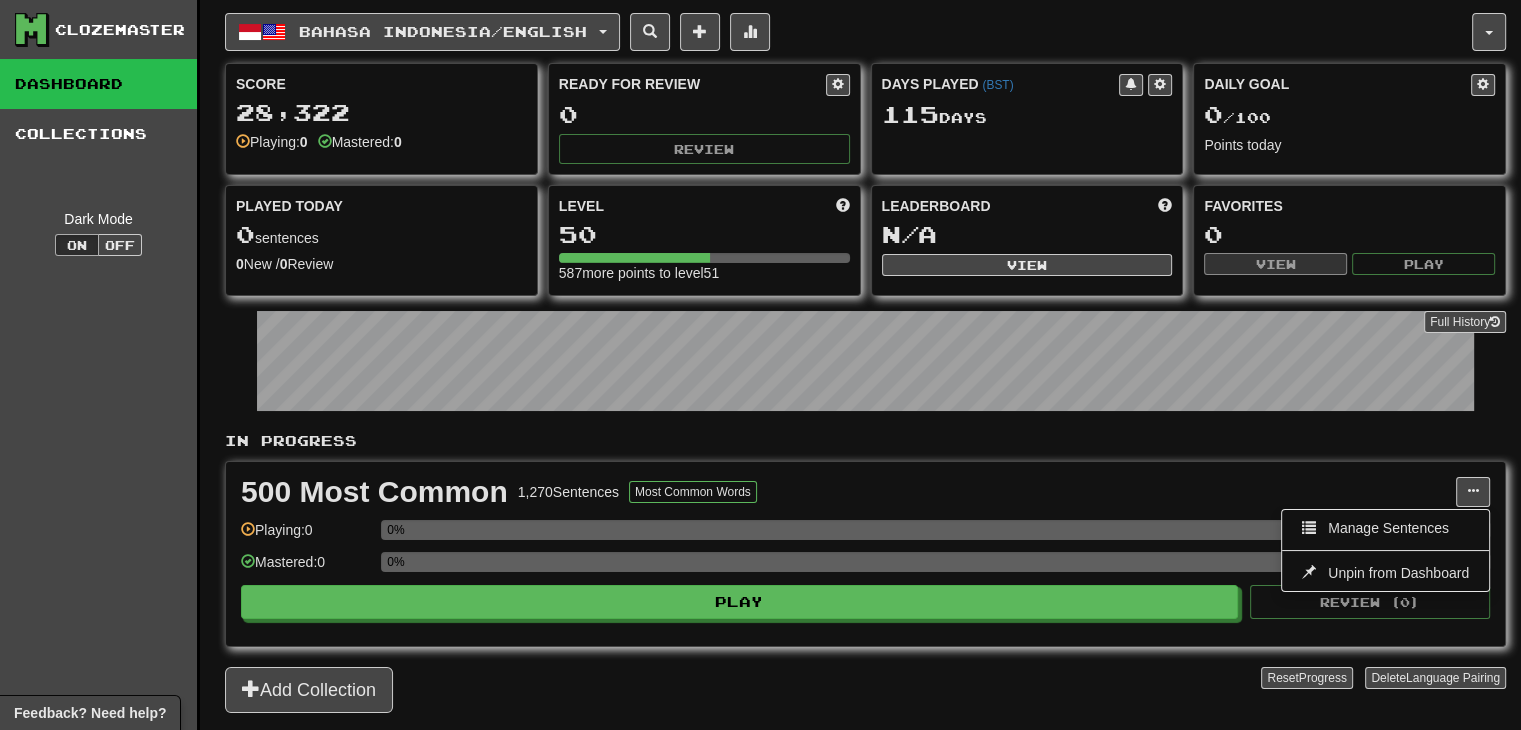 click on "Manage Sentences Unpin from Dashboard" at bounding box center (1385, 550) 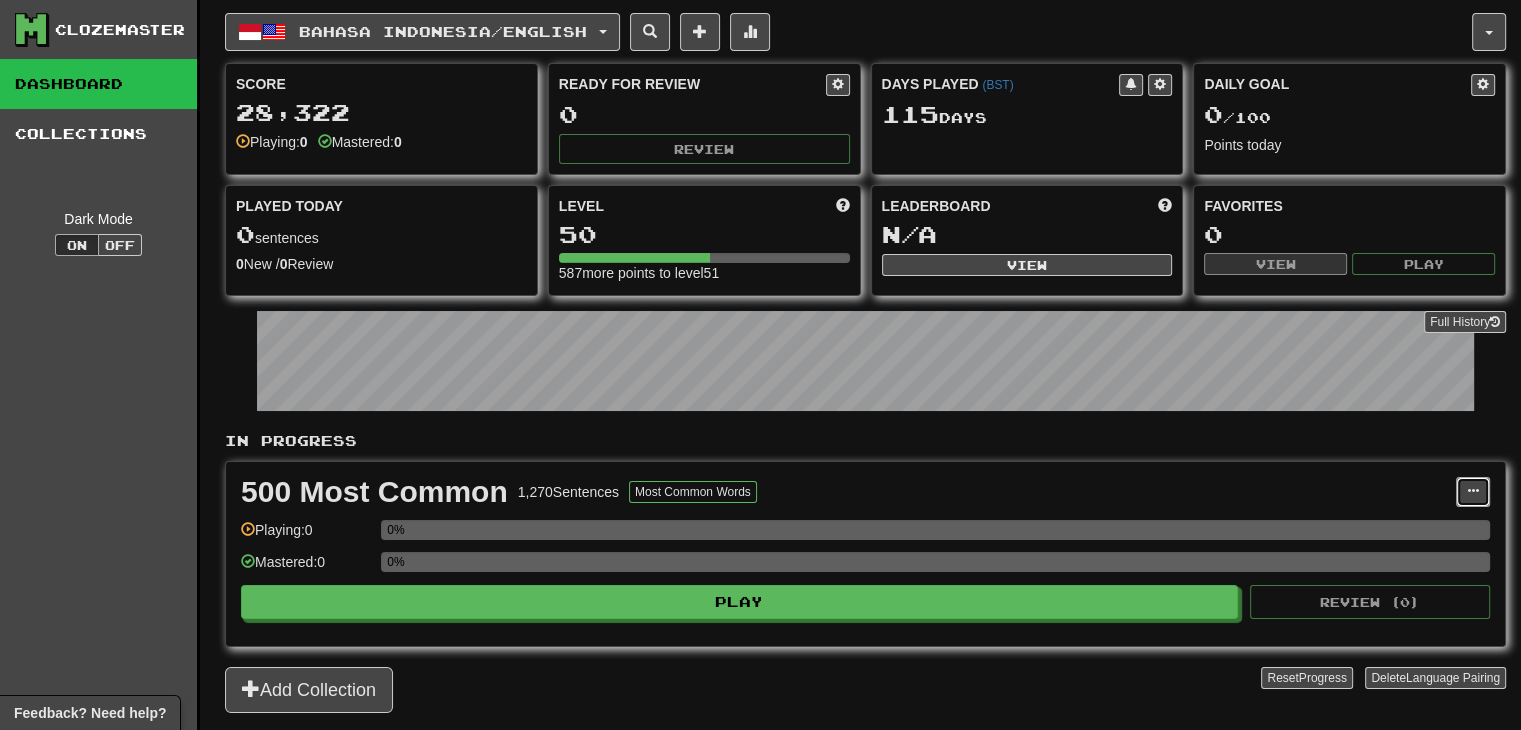 click at bounding box center [1473, 492] 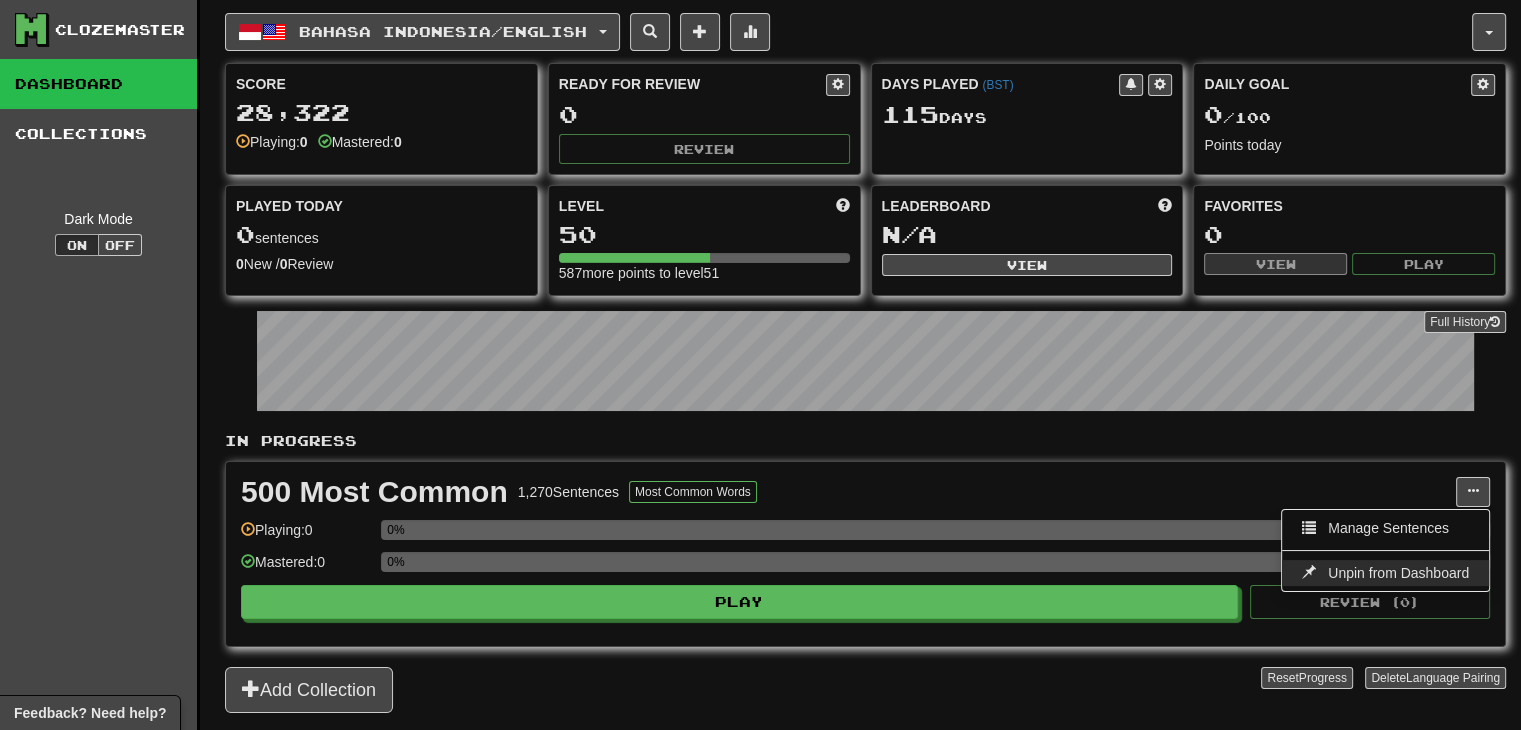 click on "Unpin from Dashboard" at bounding box center (1398, 573) 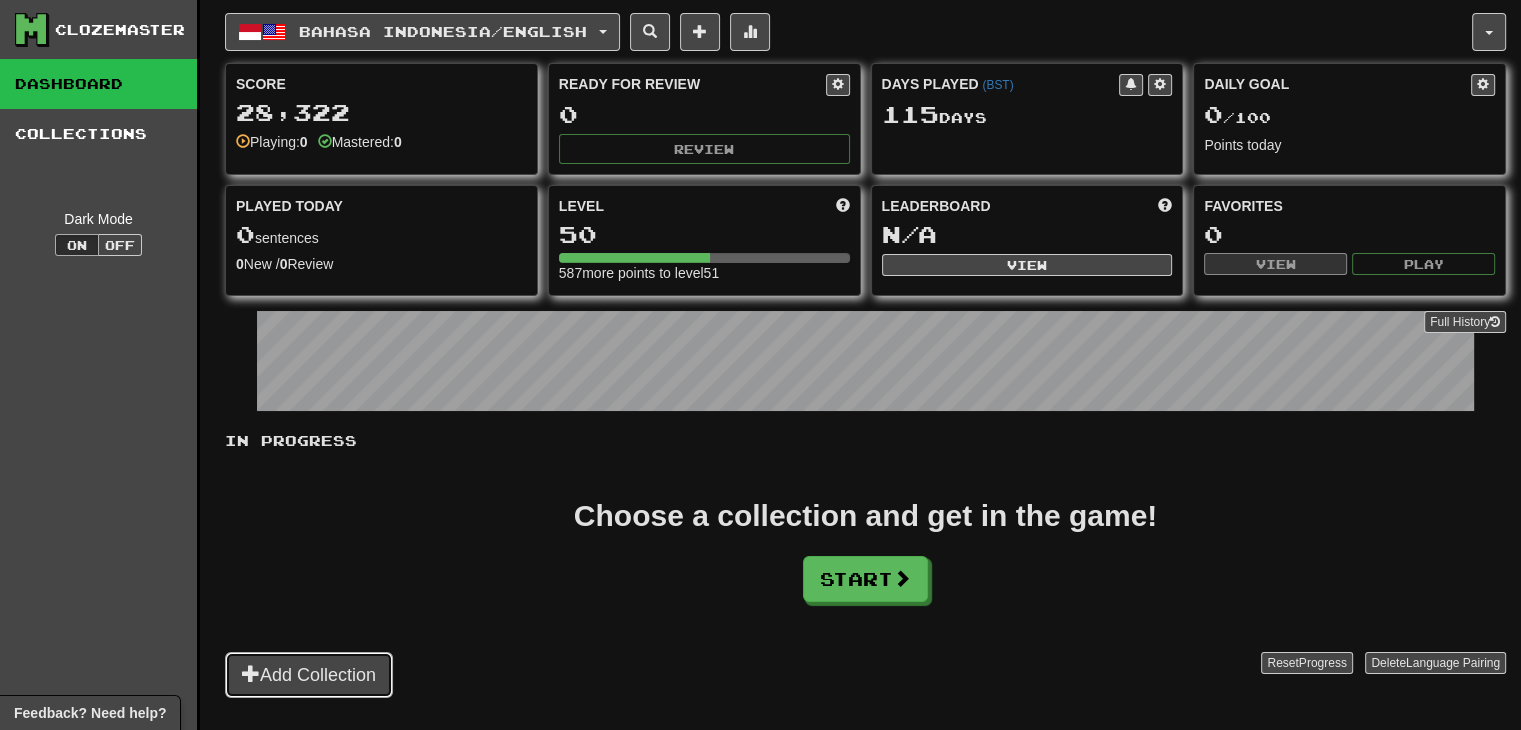 click on "Add Collection" at bounding box center [309, 675] 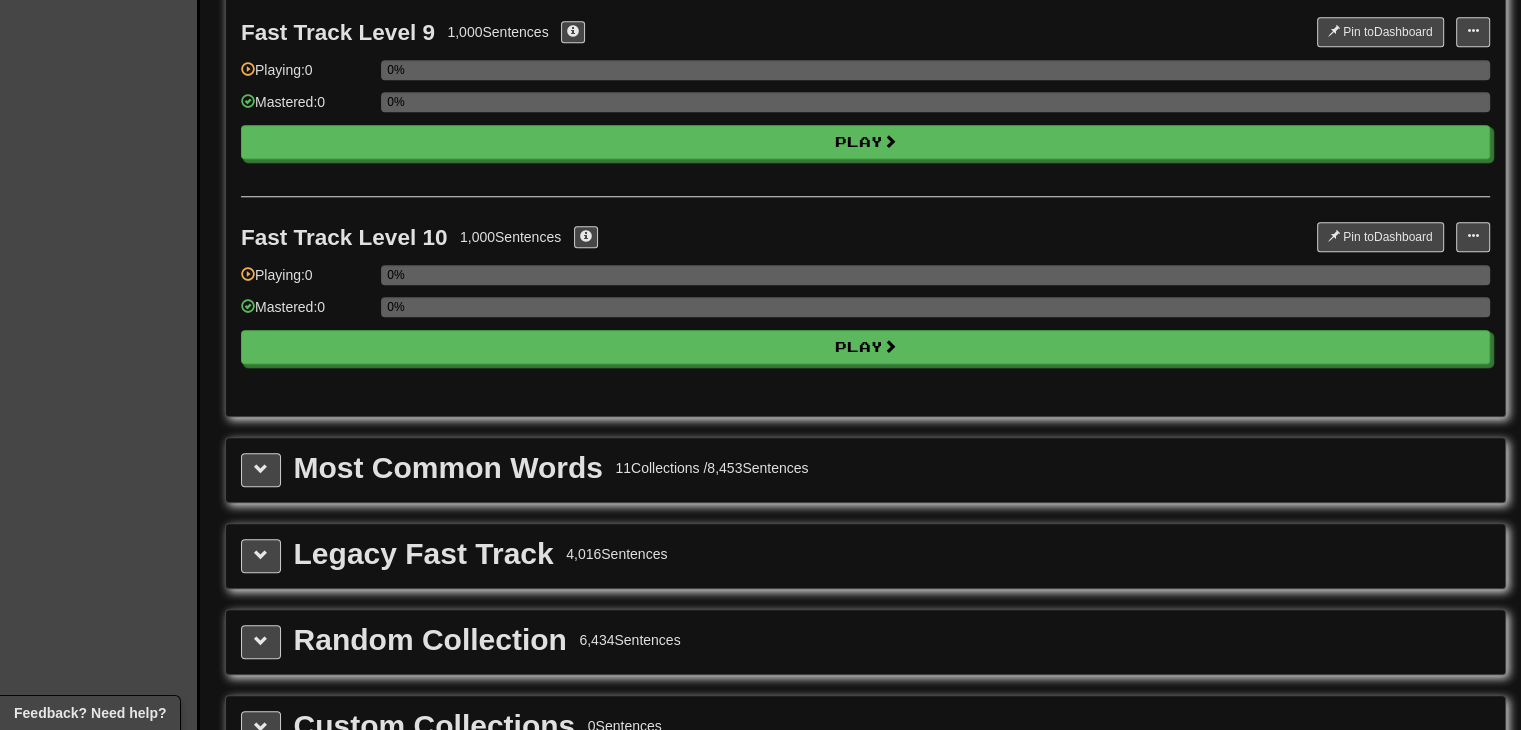 scroll, scrollTop: 2123, scrollLeft: 0, axis: vertical 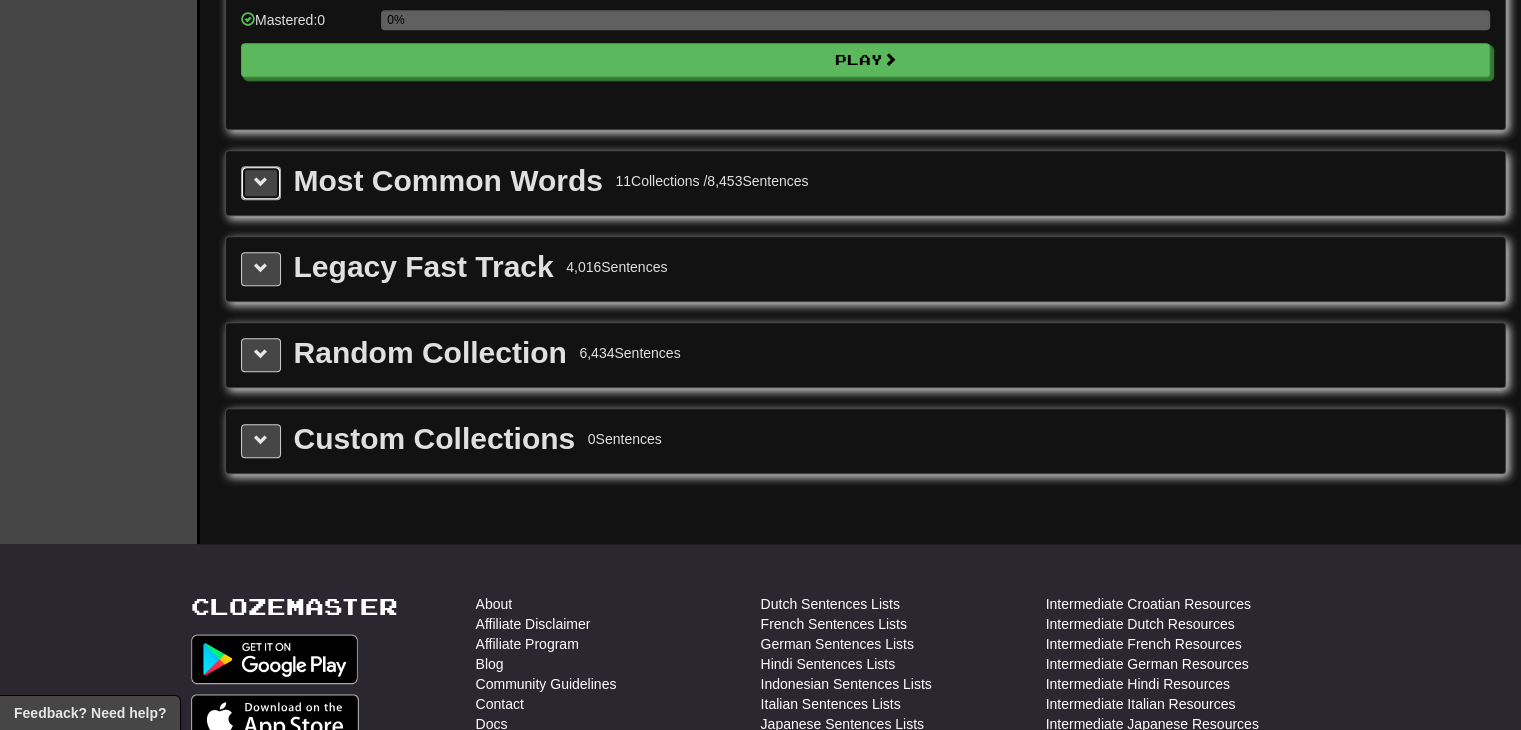click at bounding box center [261, 183] 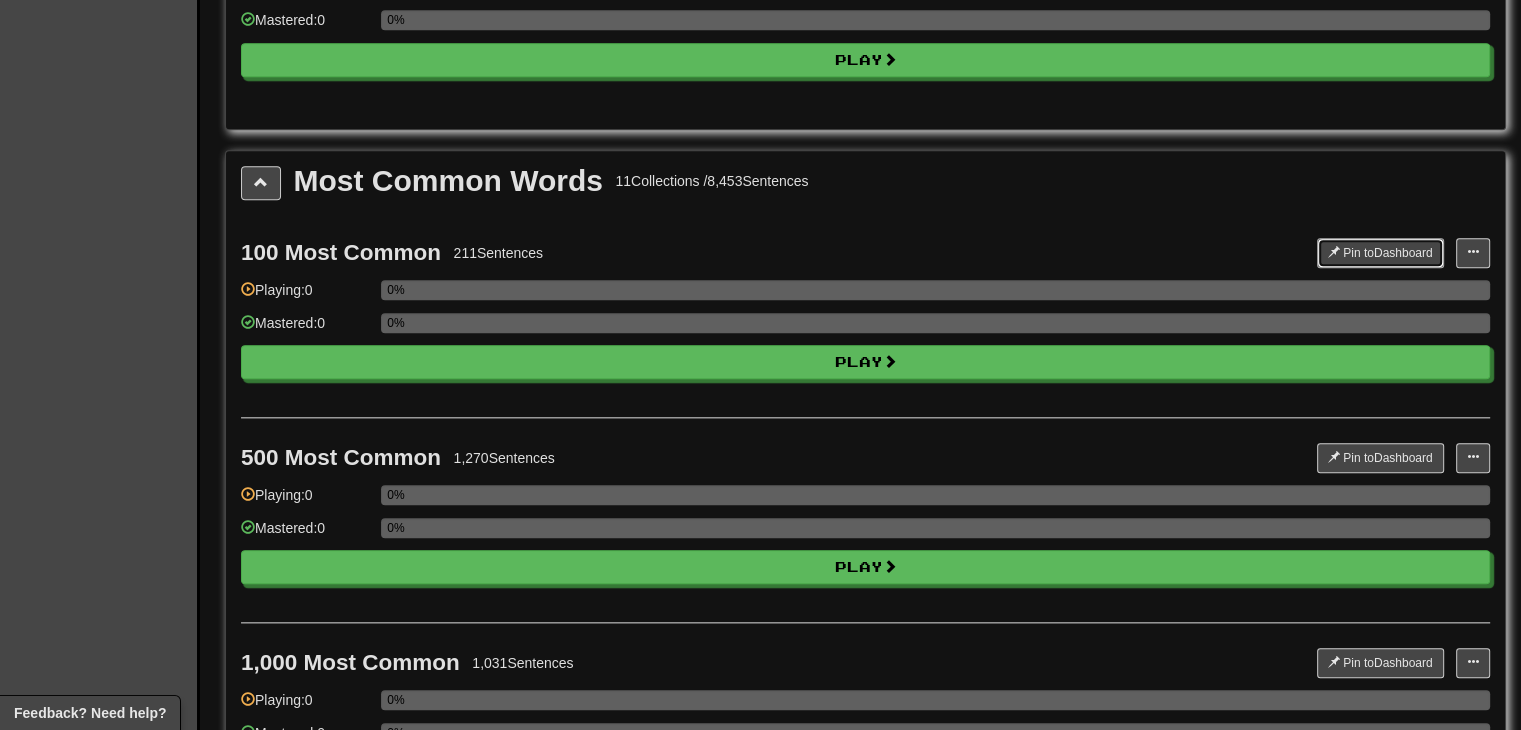 click on "Pin to  Dashboard" at bounding box center [1380, 253] 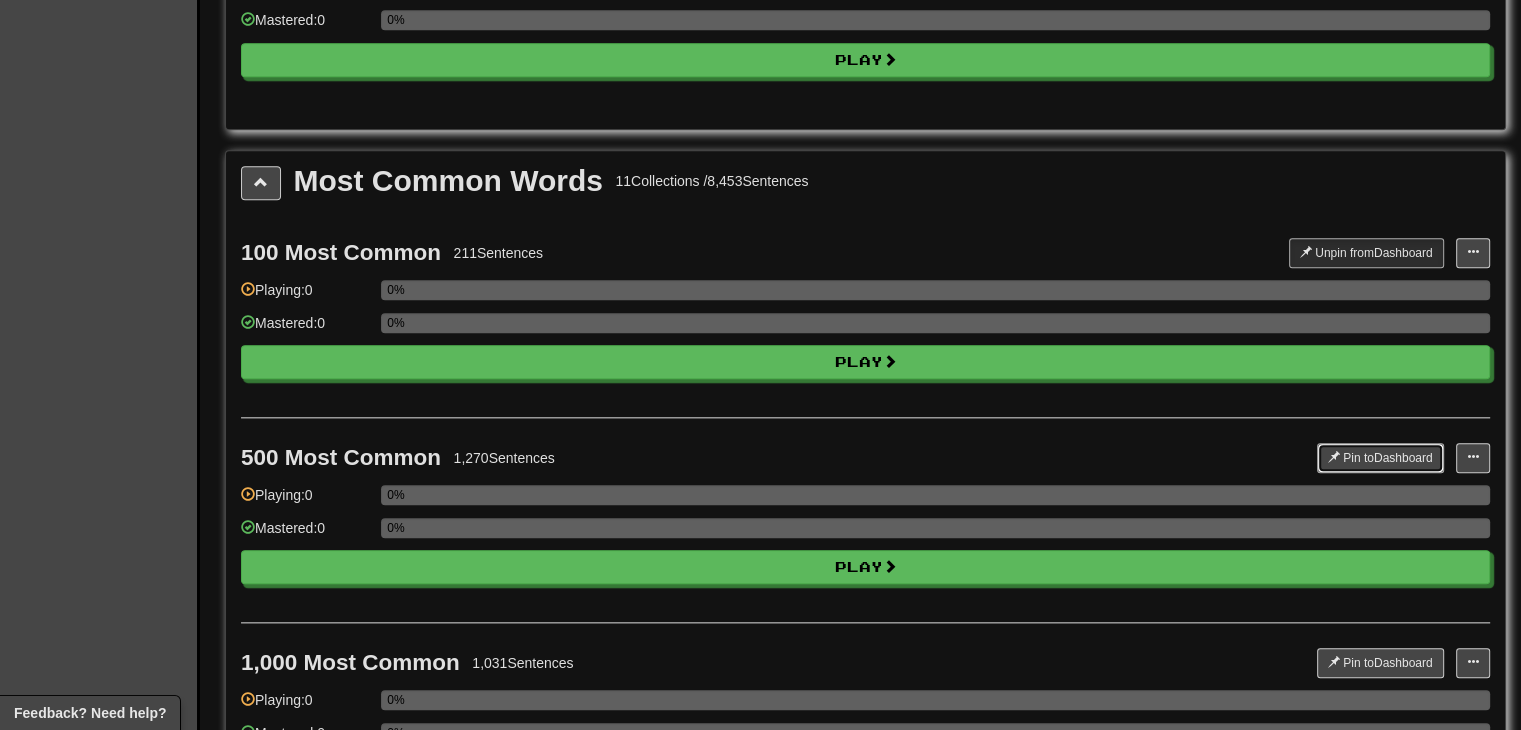 click on "Pin to  Dashboard" at bounding box center (1380, 458) 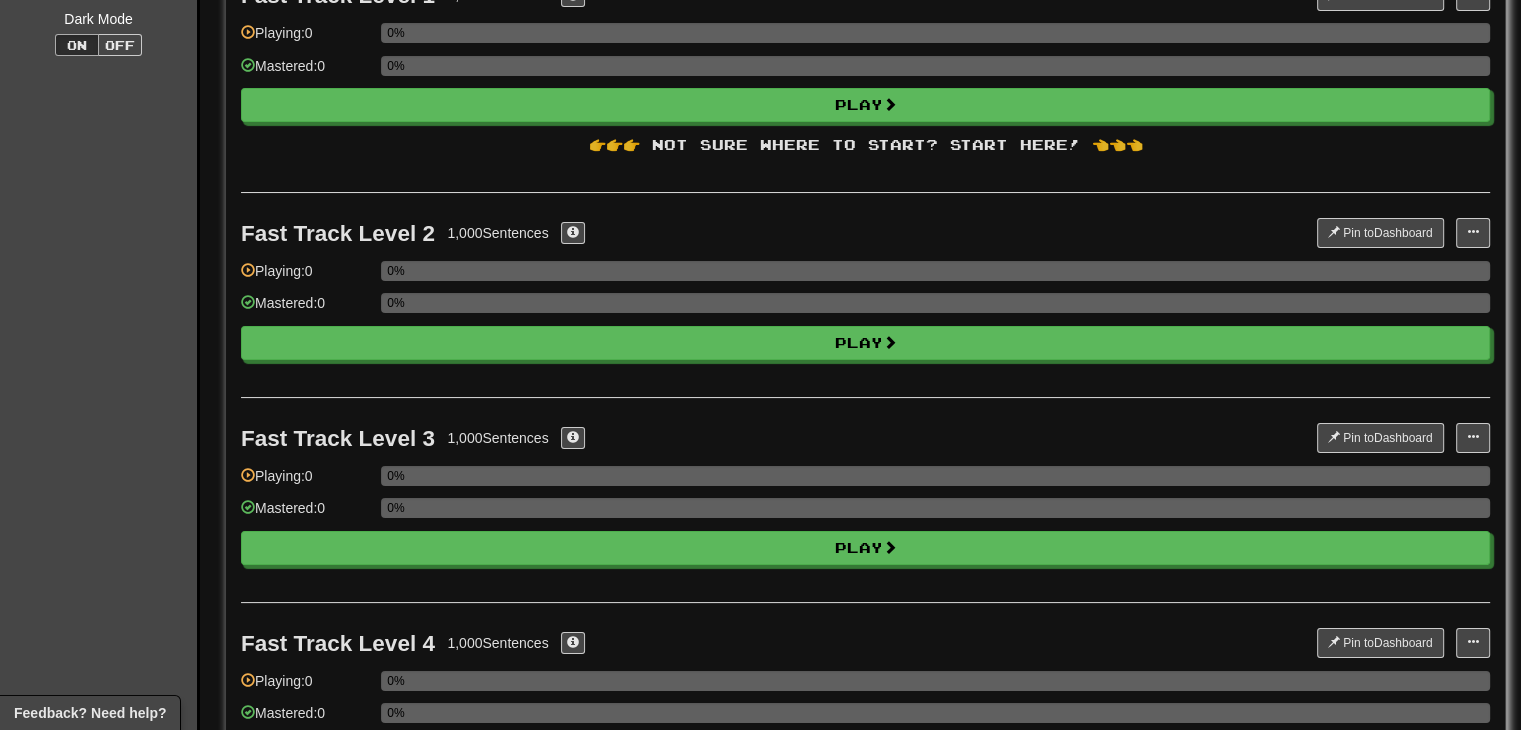 scroll, scrollTop: 0, scrollLeft: 0, axis: both 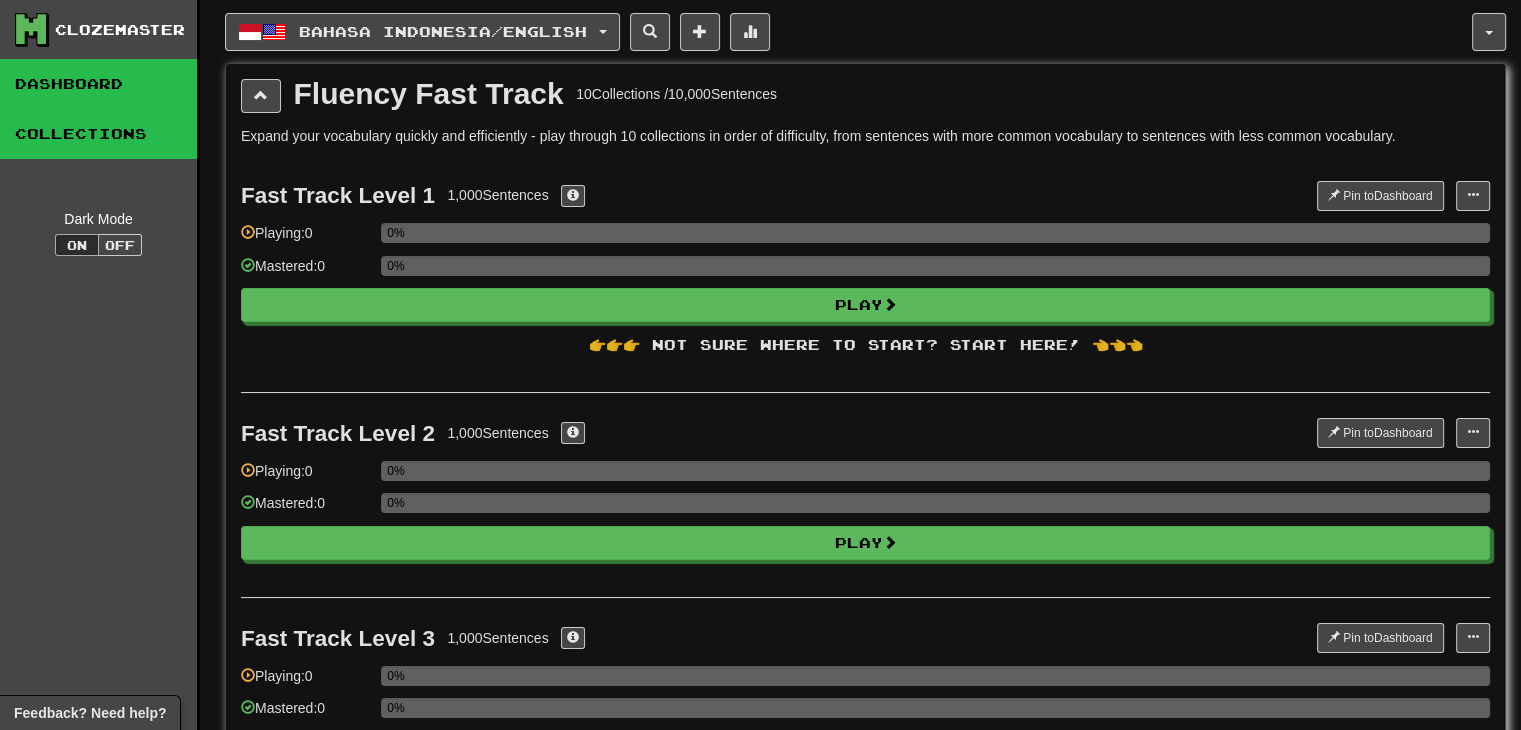 click on "Dashboard" at bounding box center (98, 84) 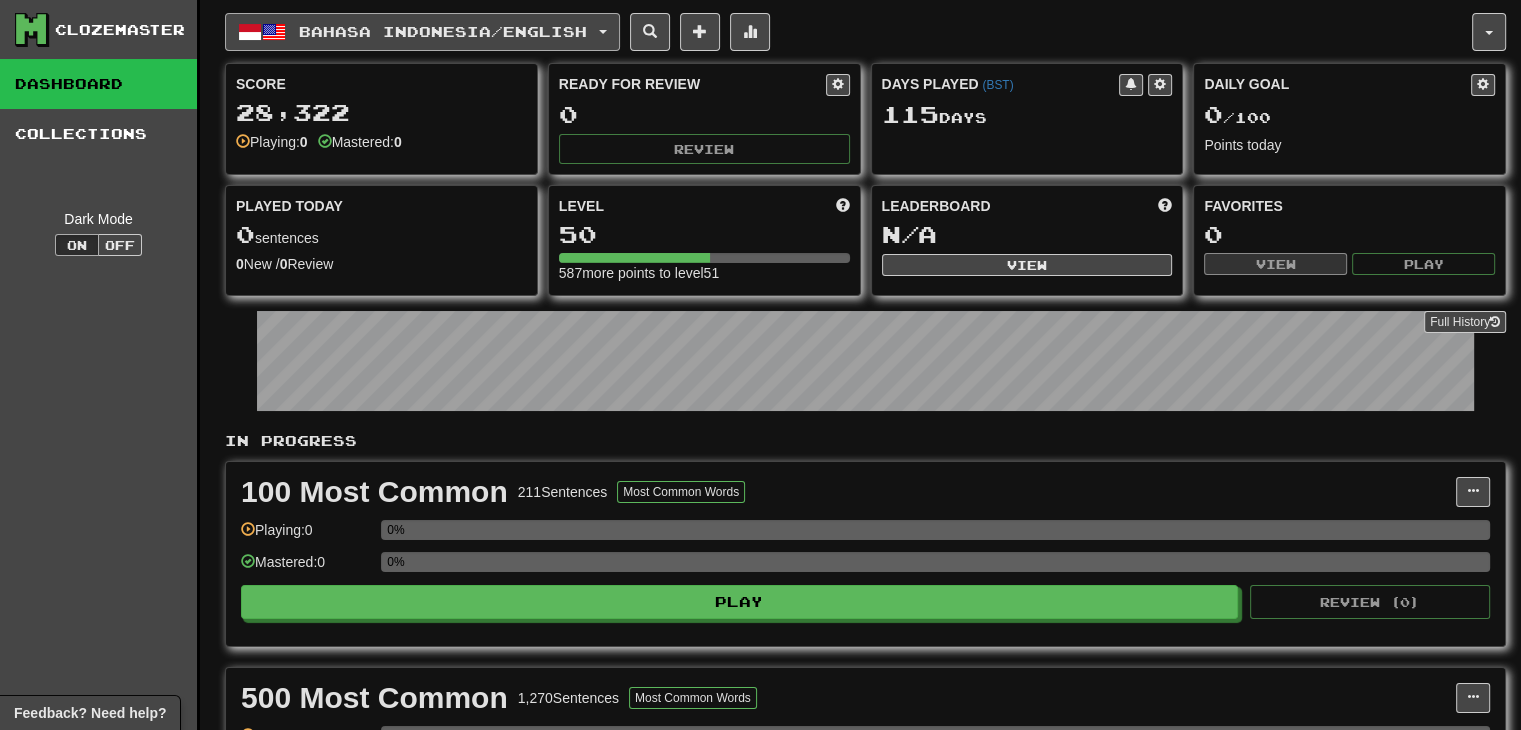 click on "Bahasa Indonesia  /  English" at bounding box center (443, 31) 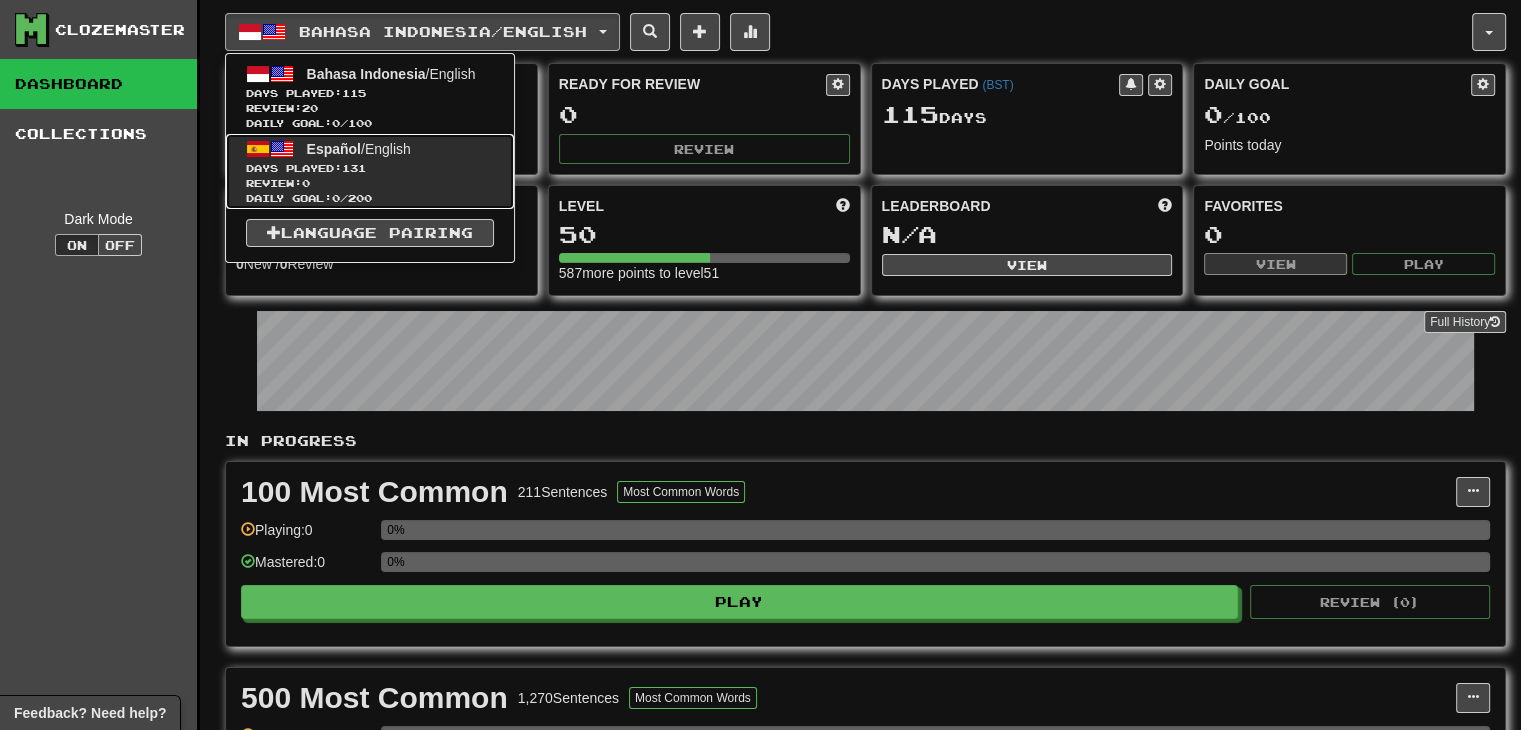 click on "Review:  0" at bounding box center [370, 183] 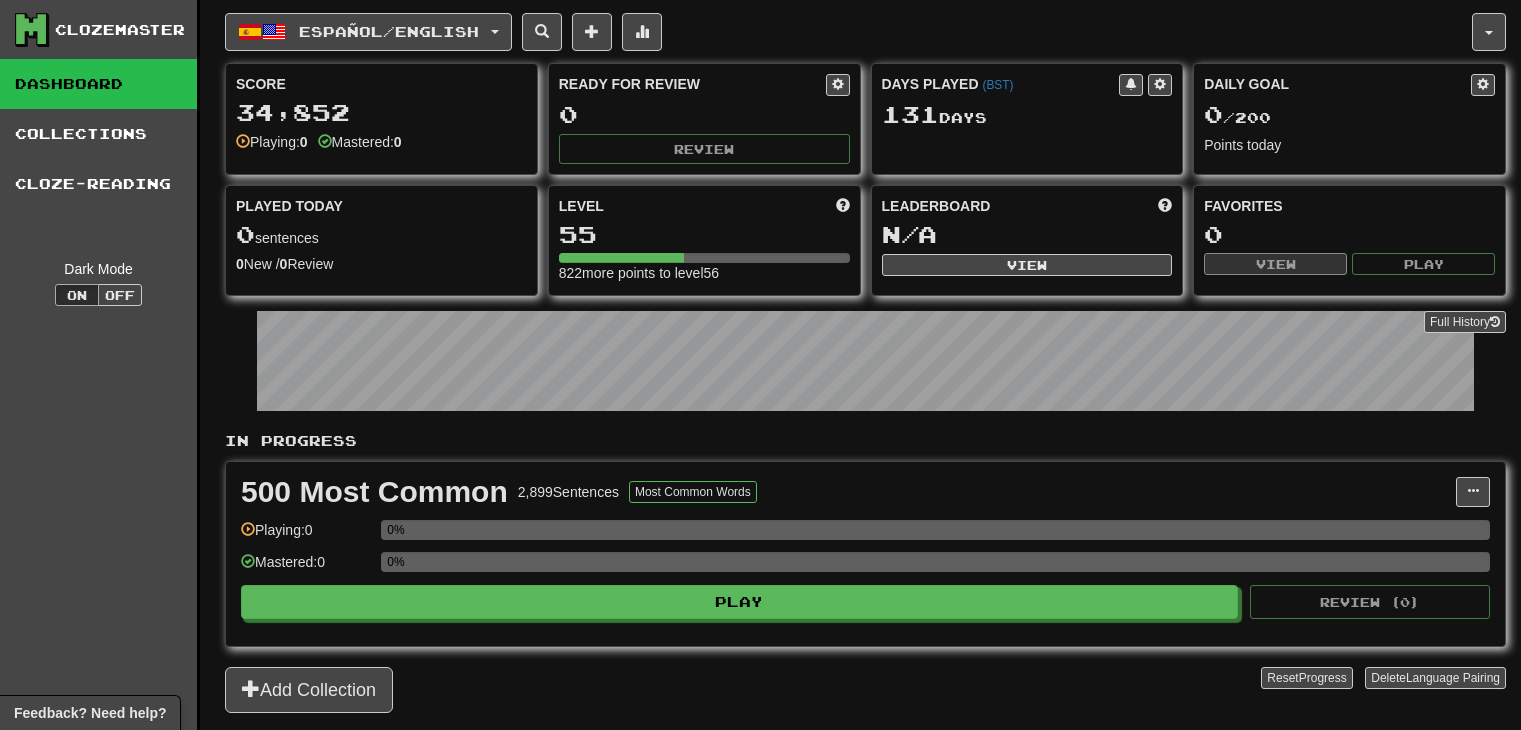 scroll, scrollTop: 0, scrollLeft: 0, axis: both 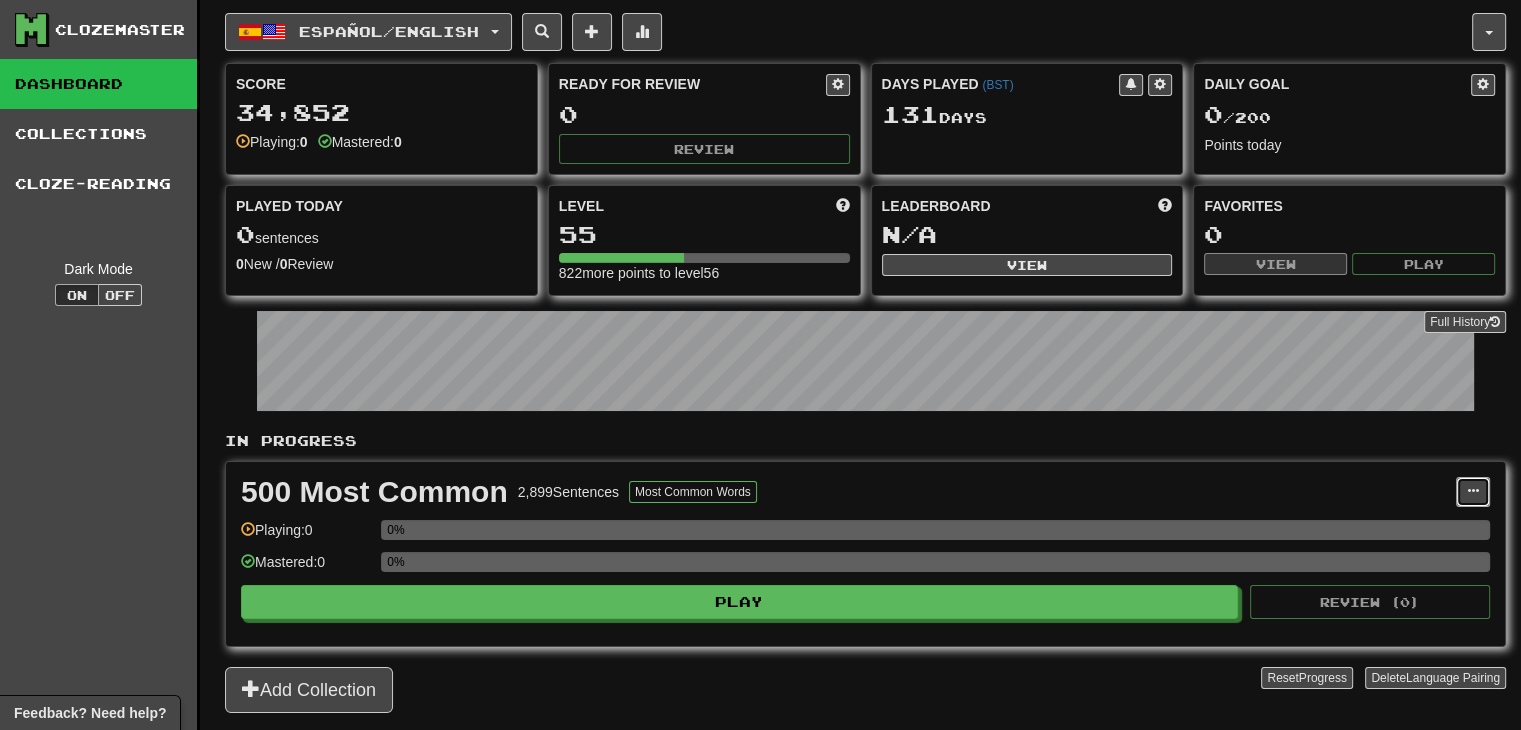 click at bounding box center [1473, 492] 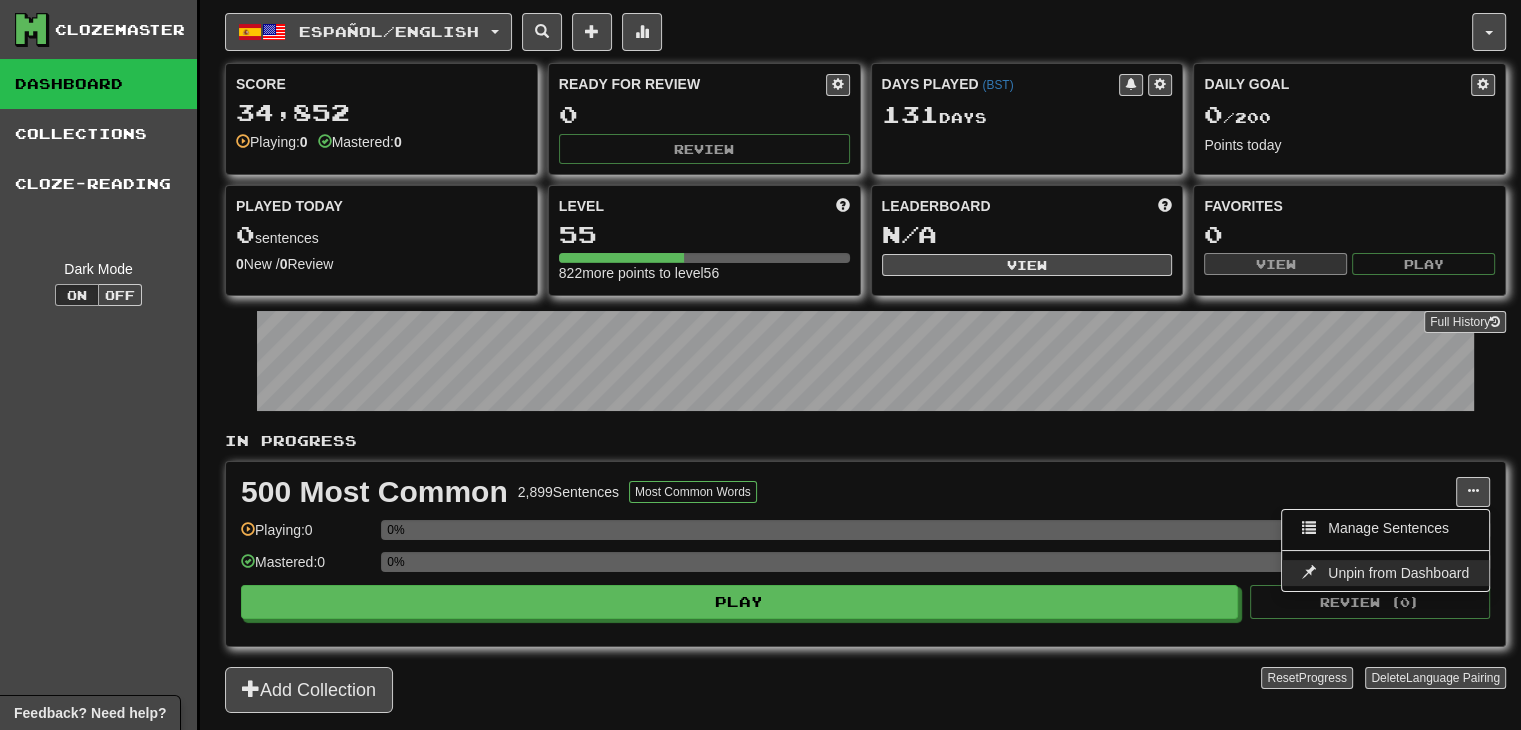 click on "Unpin from Dashboard" at bounding box center (1398, 573) 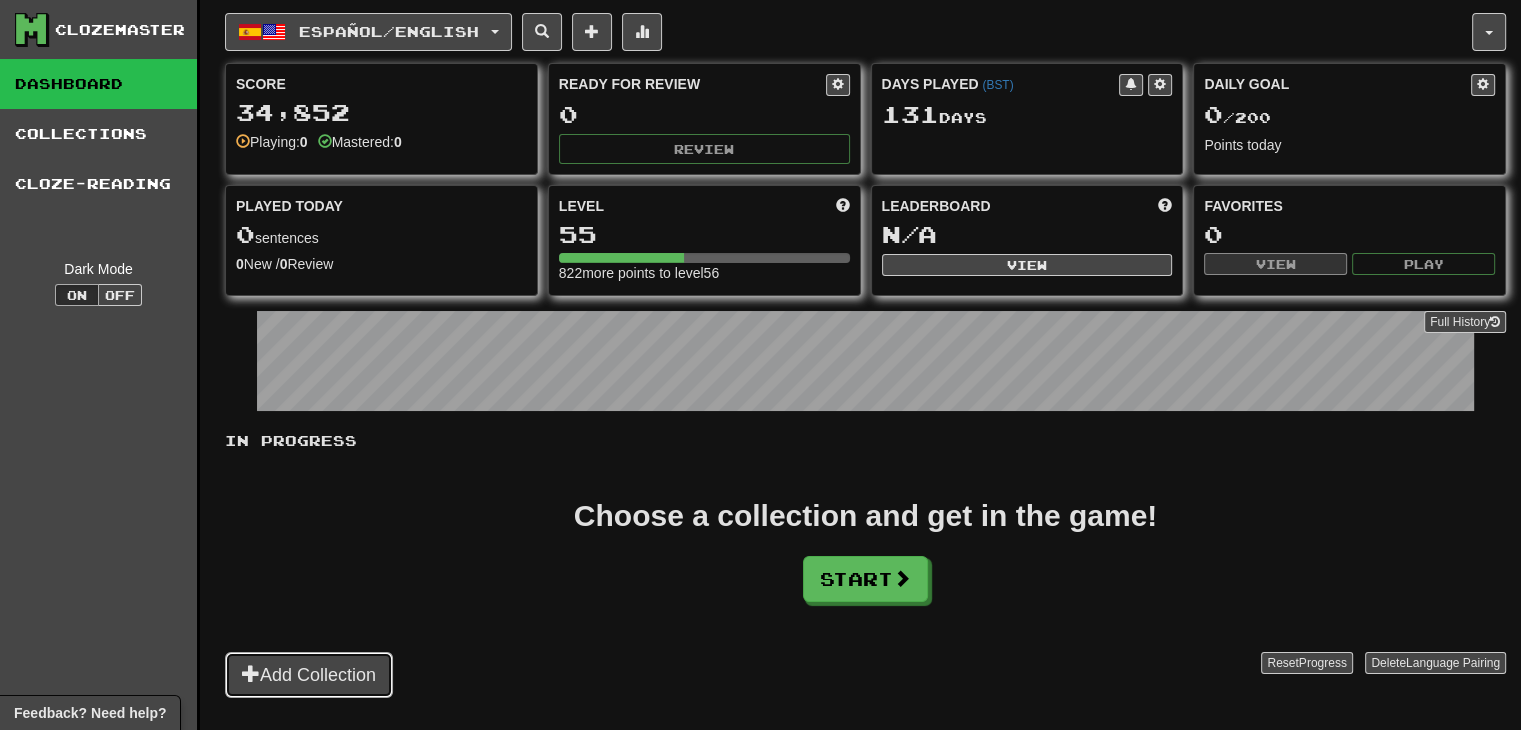 click on "Add Collection" at bounding box center (309, 675) 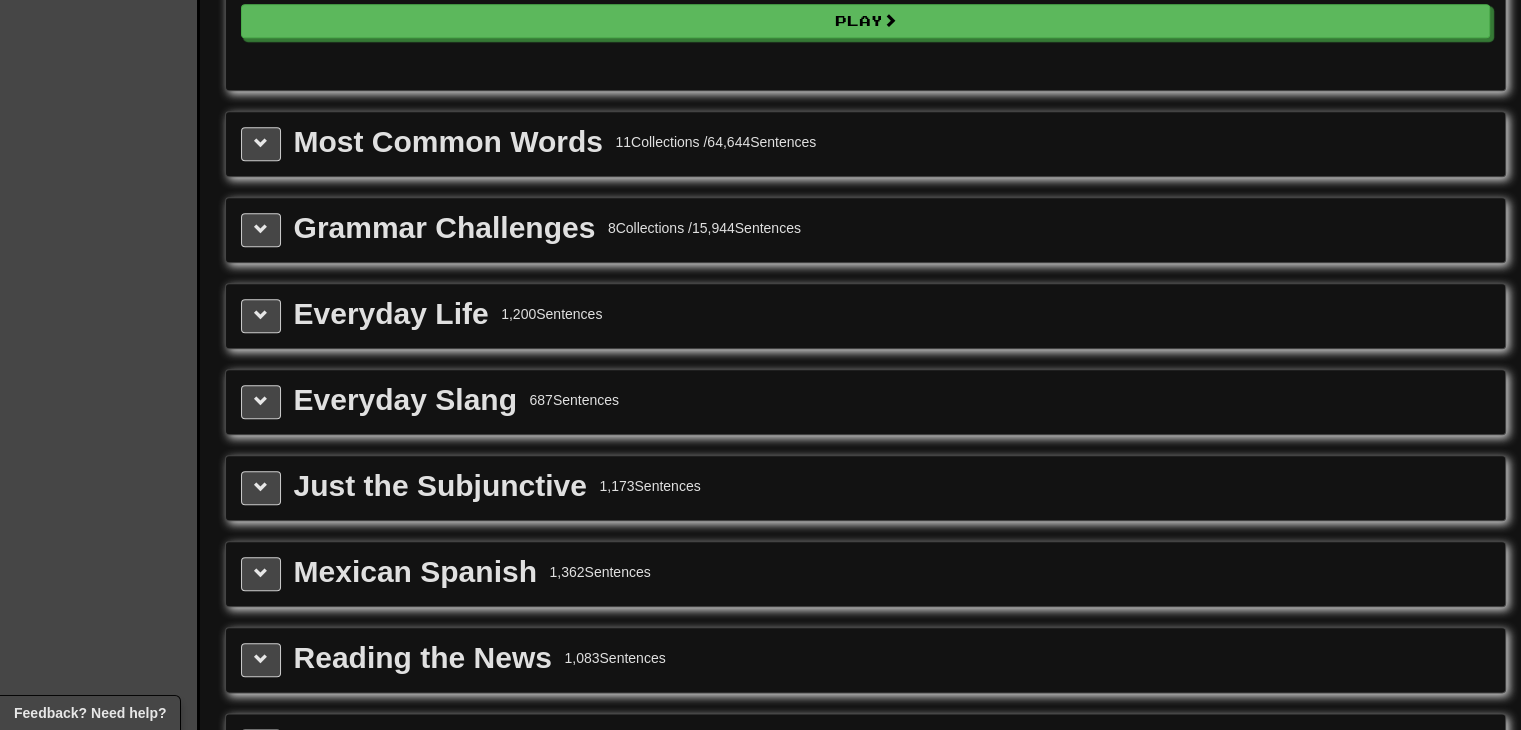 scroll, scrollTop: 2153, scrollLeft: 0, axis: vertical 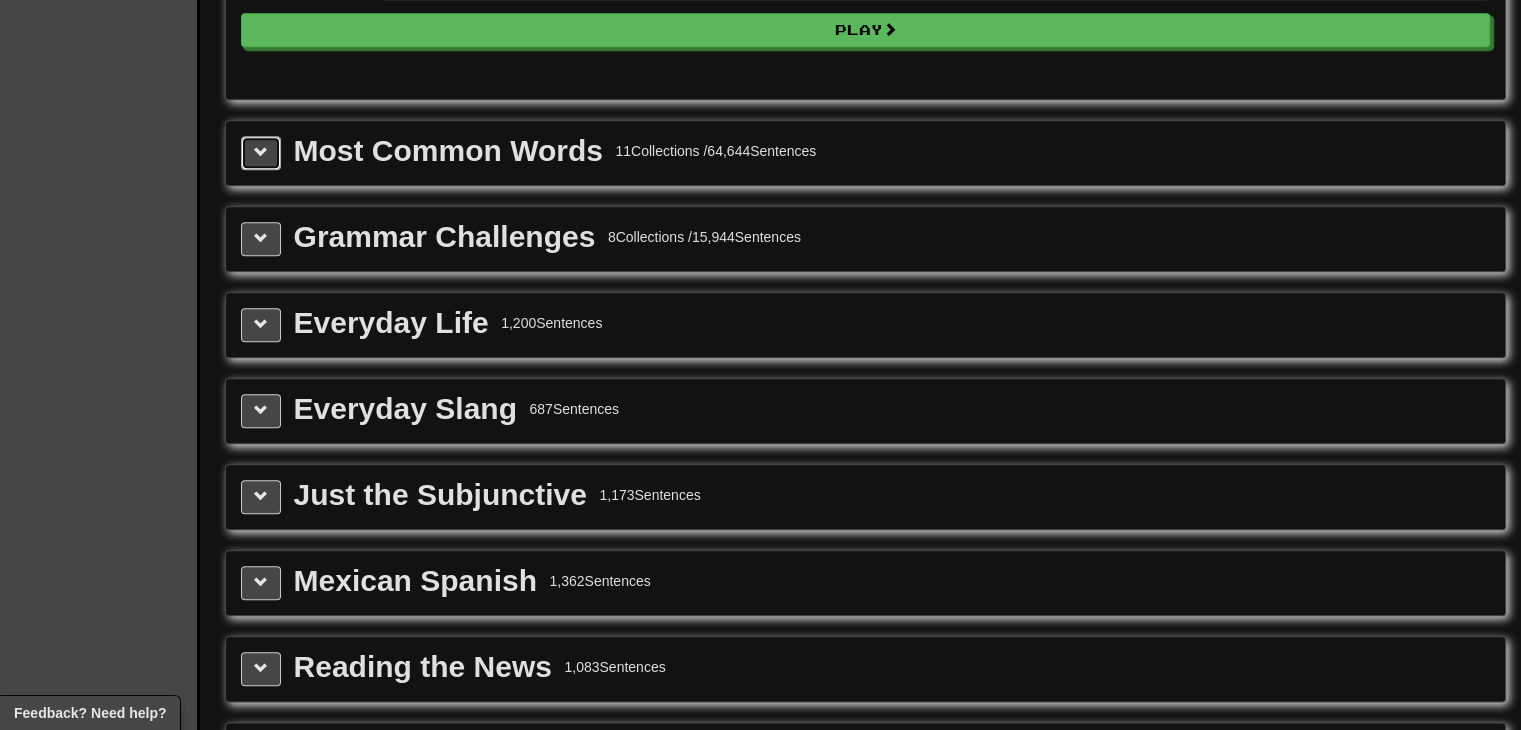 click at bounding box center [261, 152] 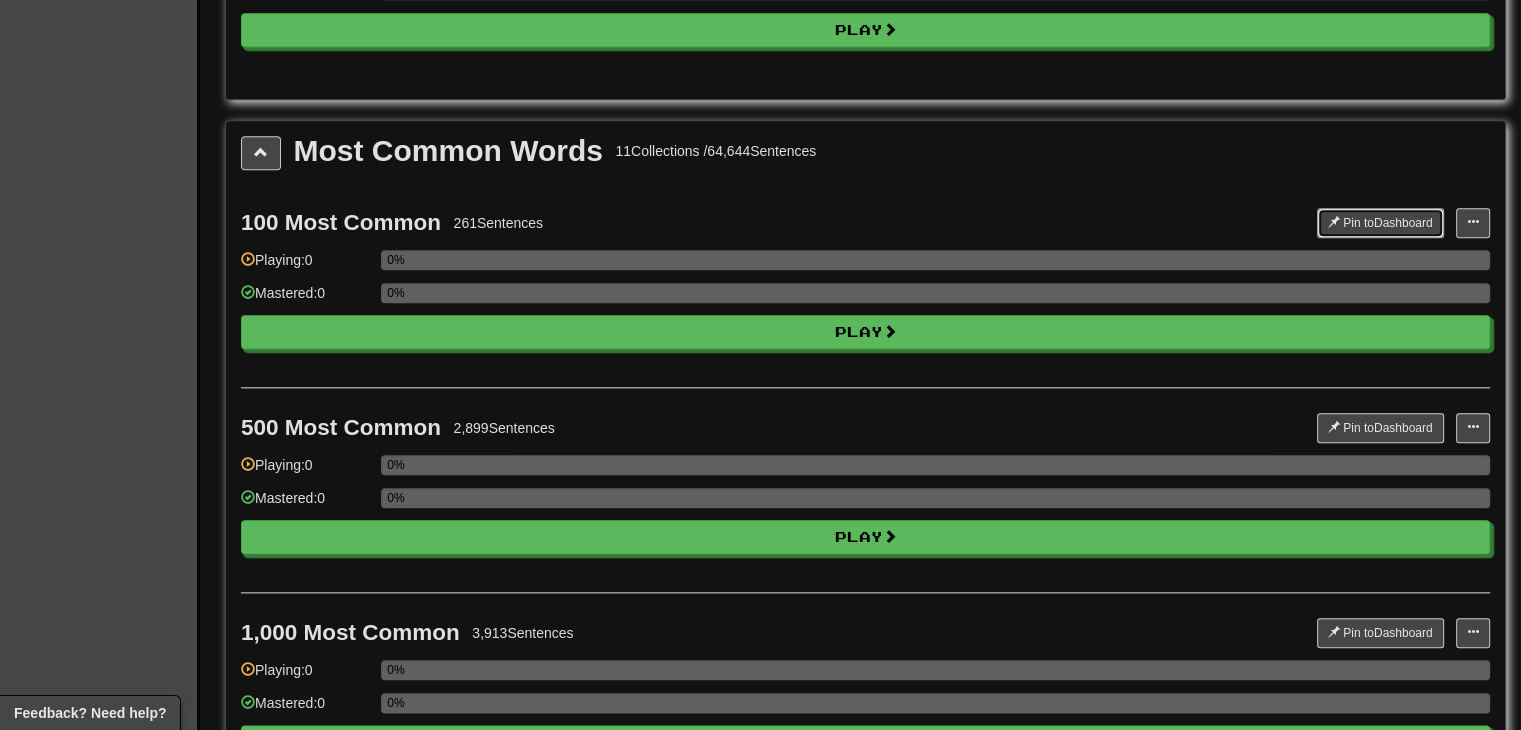 click on "Pin to  Dashboard" at bounding box center [1380, 223] 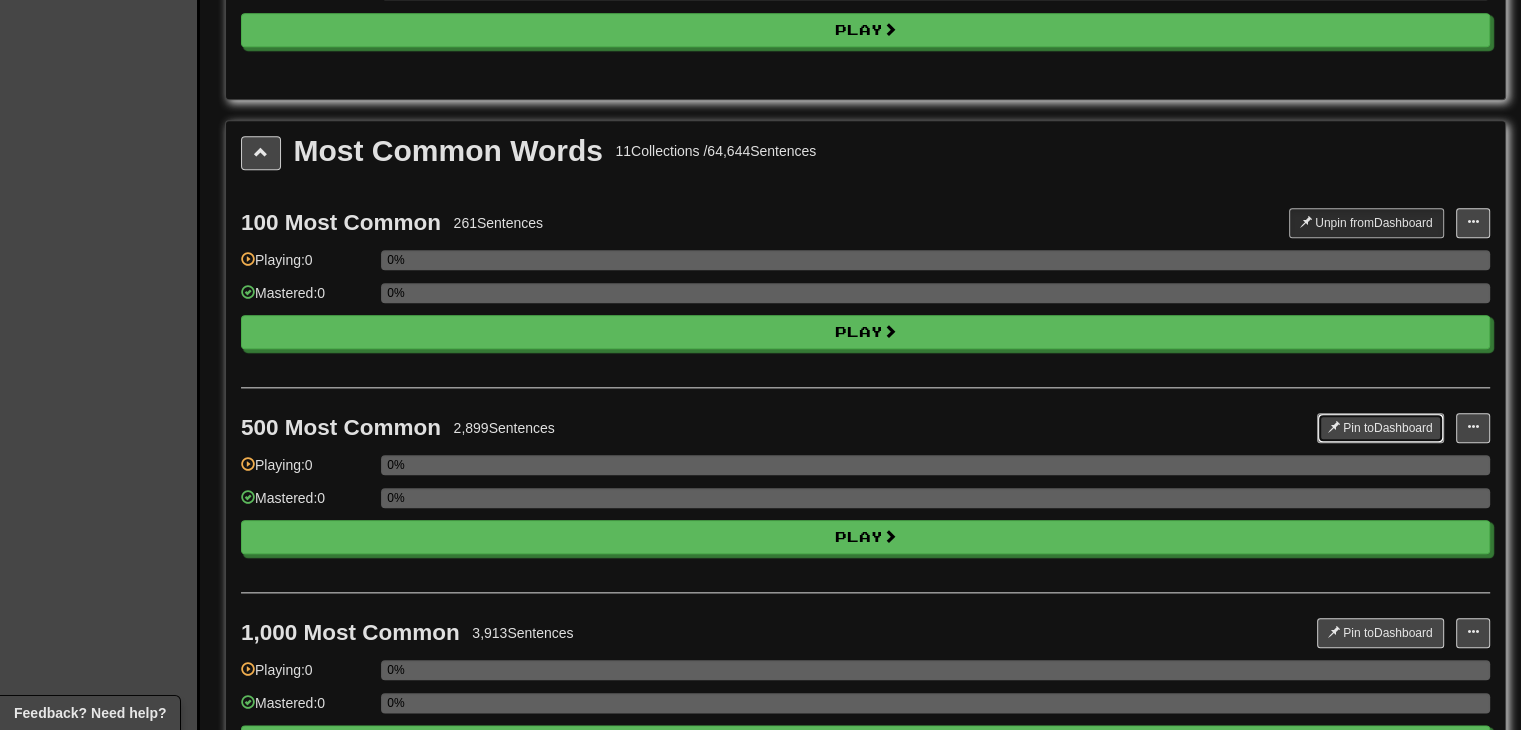 click on "Pin to  Dashboard" at bounding box center (1380, 428) 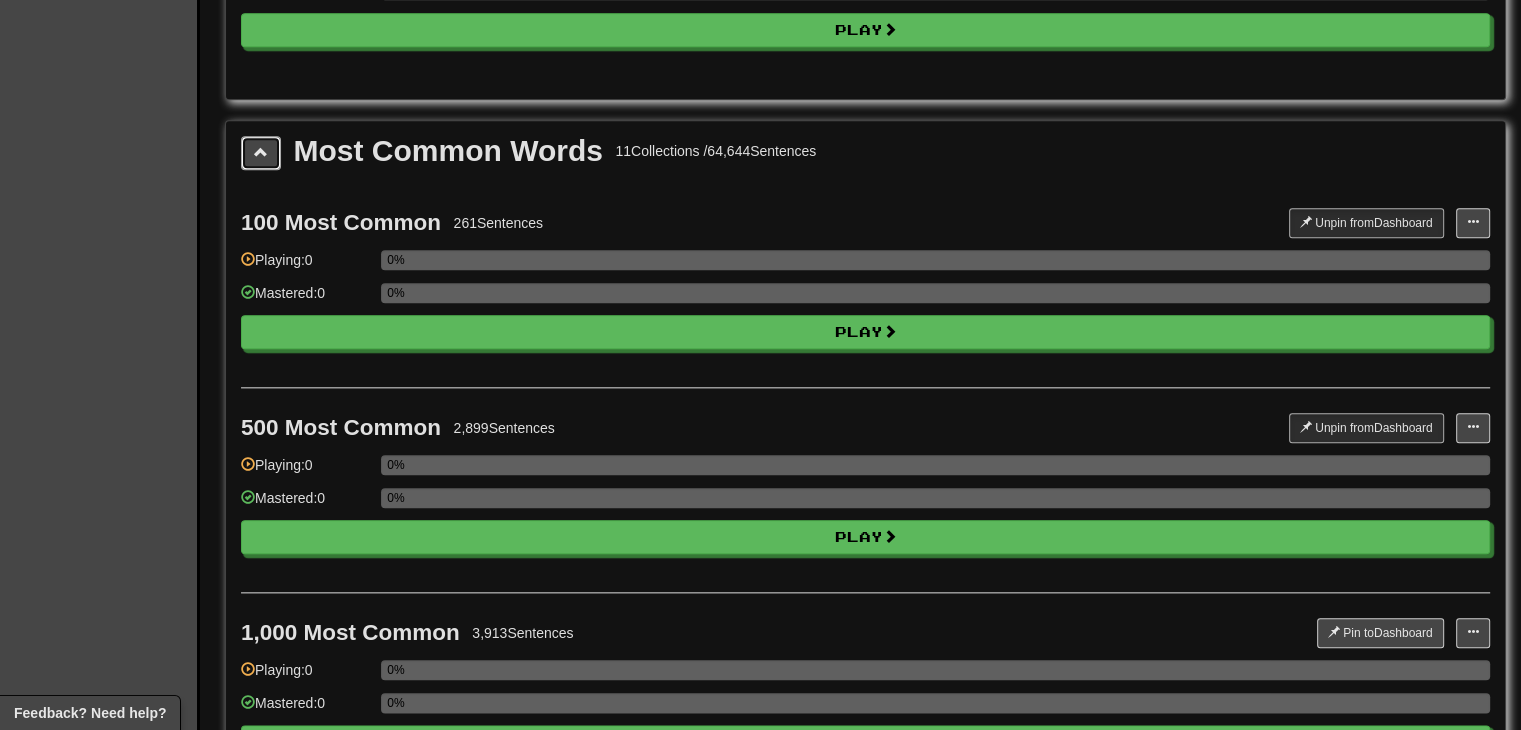 click at bounding box center [261, 153] 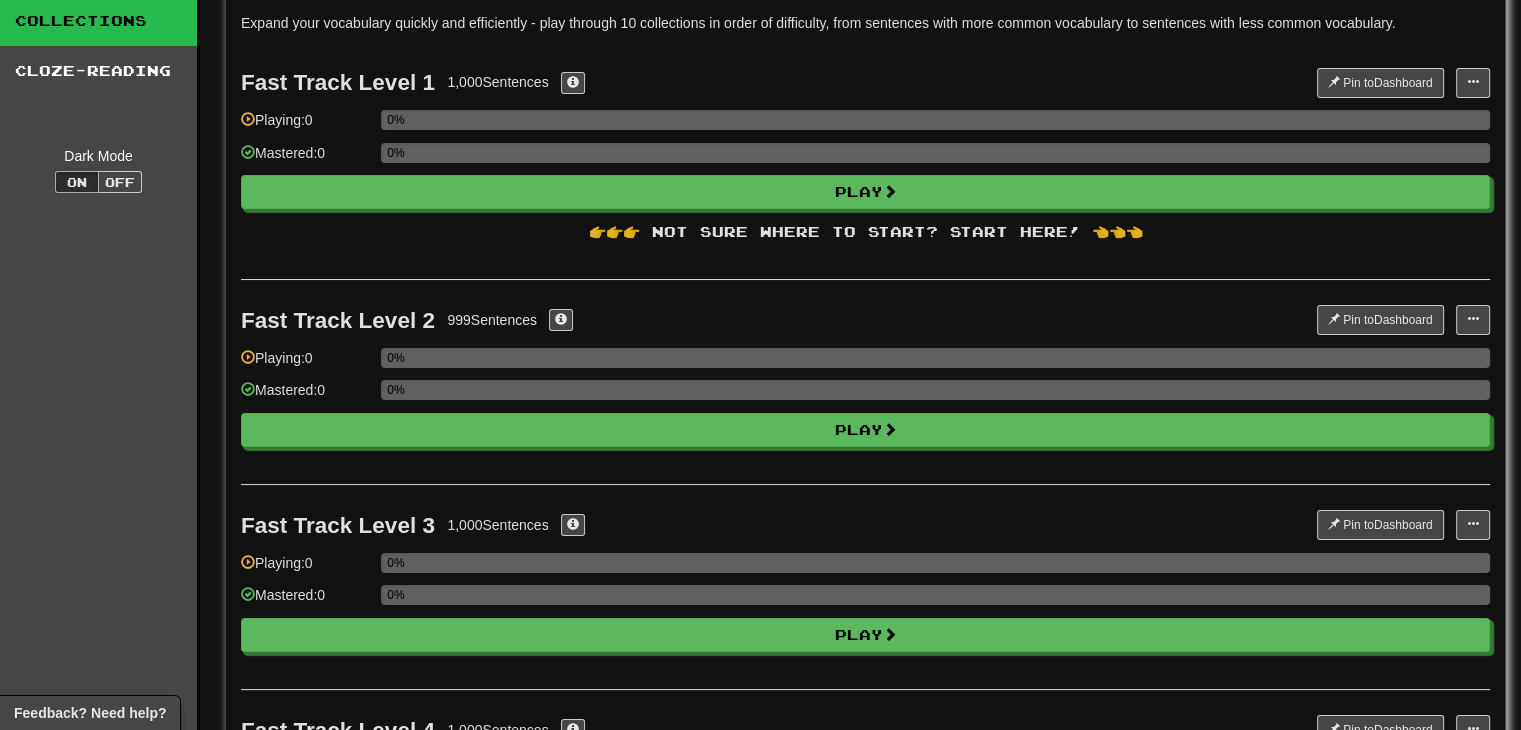 scroll, scrollTop: 108, scrollLeft: 0, axis: vertical 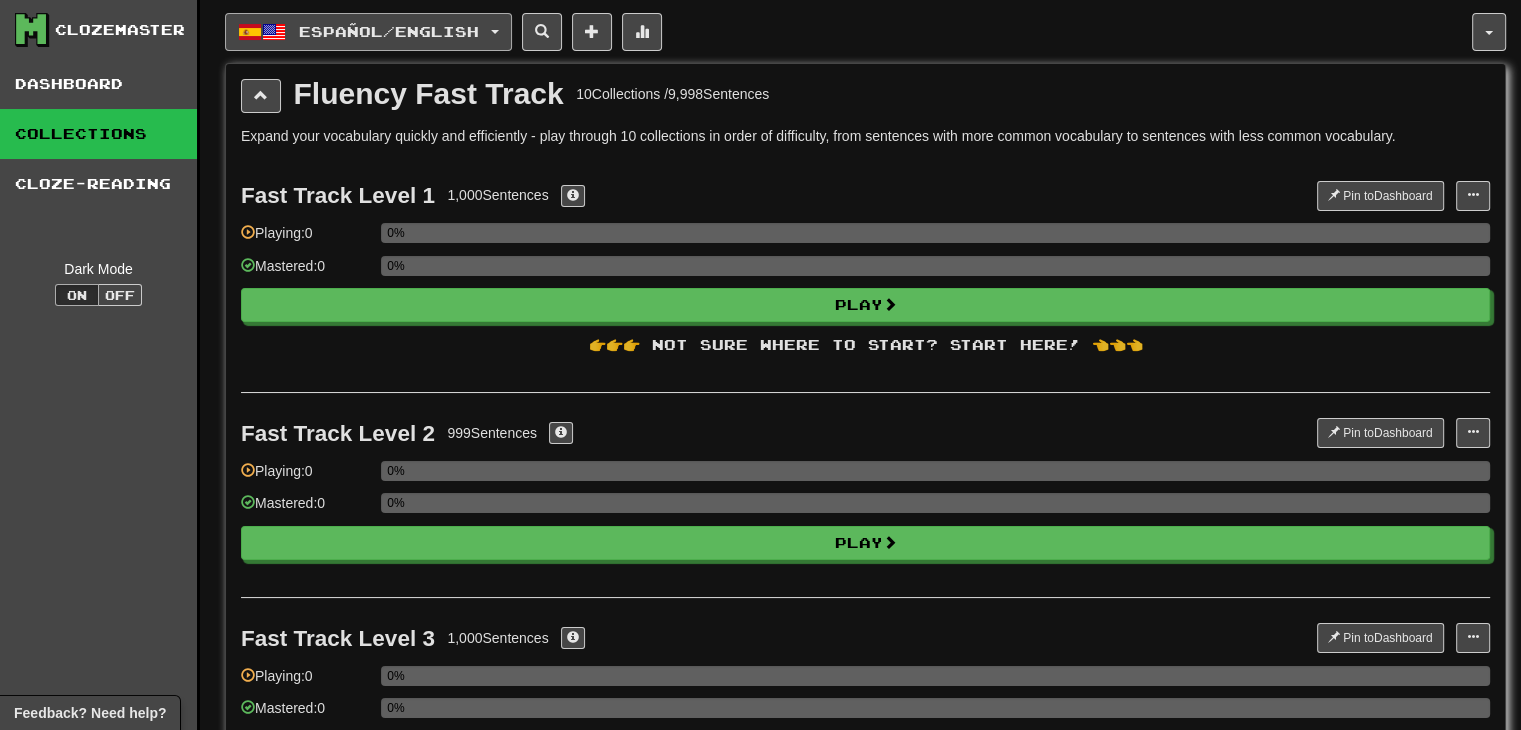 click on "Español  /  English" at bounding box center (368, 32) 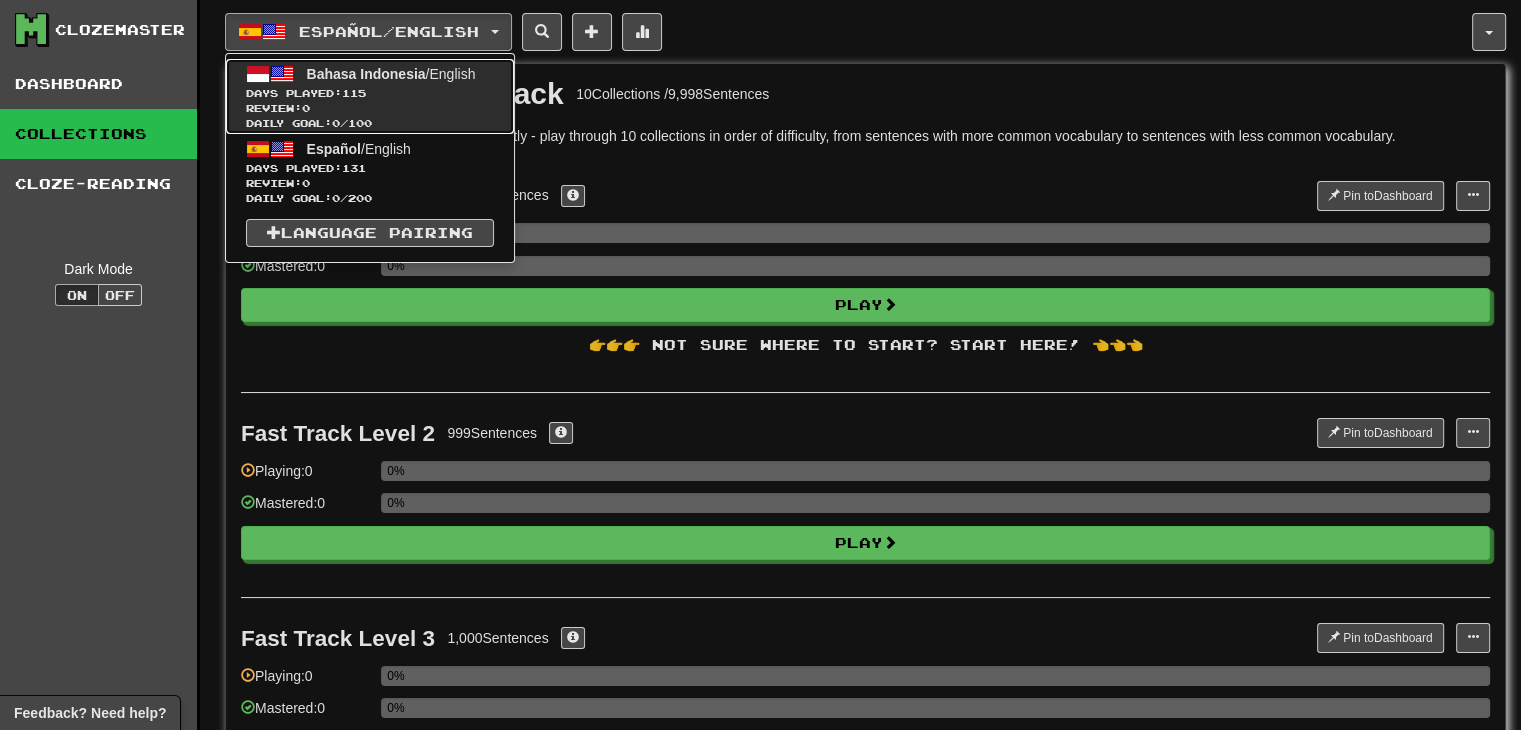 click on "Days Played:  115" at bounding box center (370, 93) 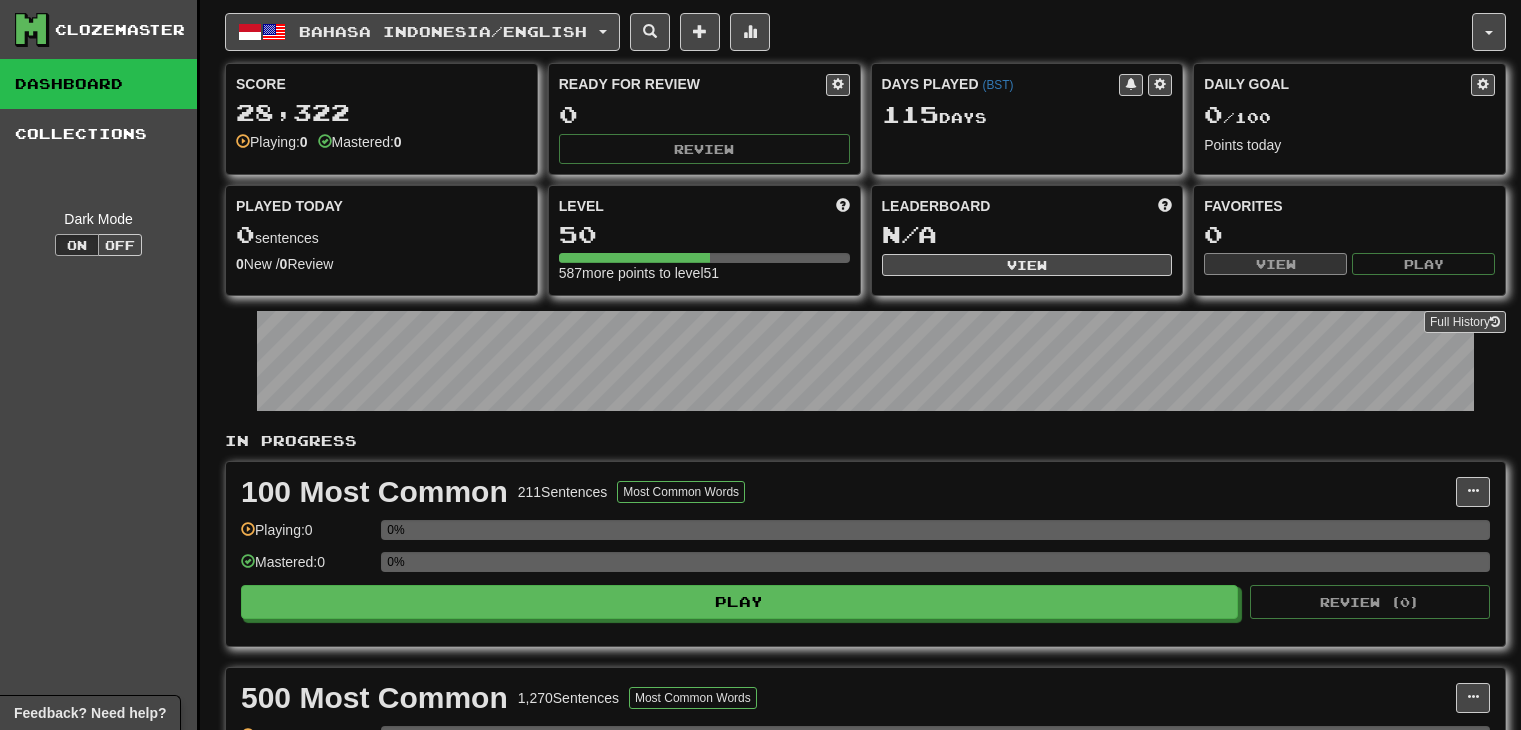 scroll, scrollTop: 0, scrollLeft: 0, axis: both 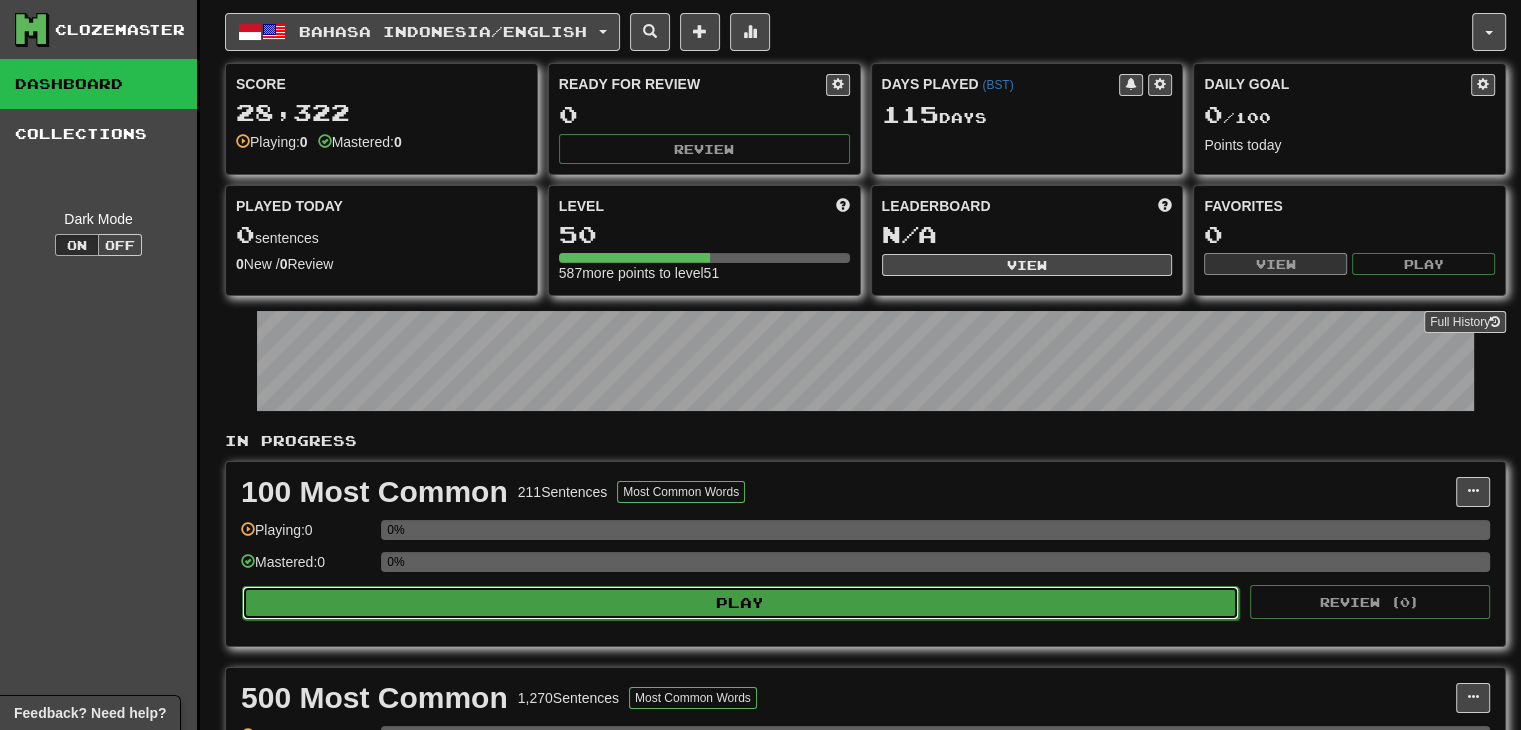 click on "Play" at bounding box center [740, 603] 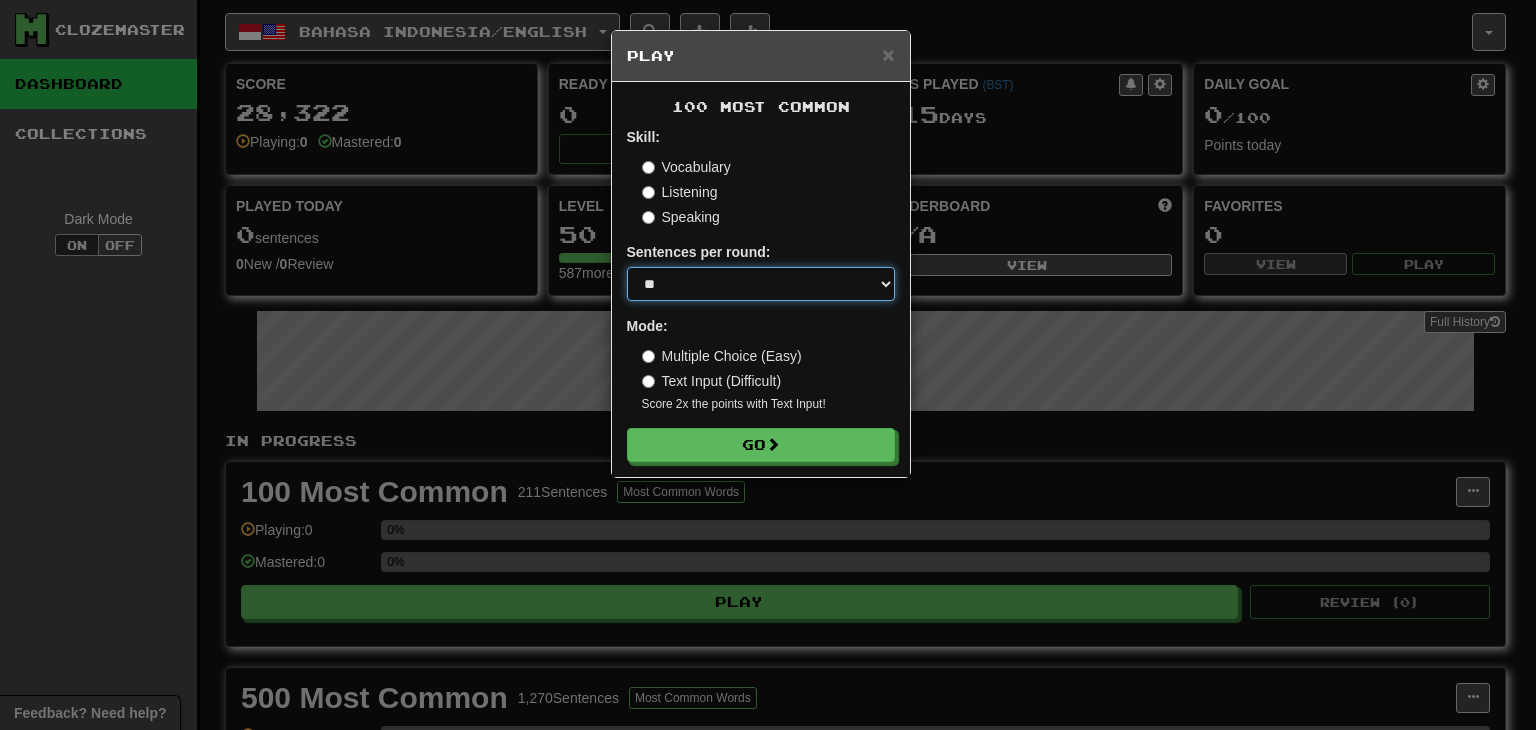 click on "* ** ** ** ** ** *** ********" at bounding box center [761, 284] 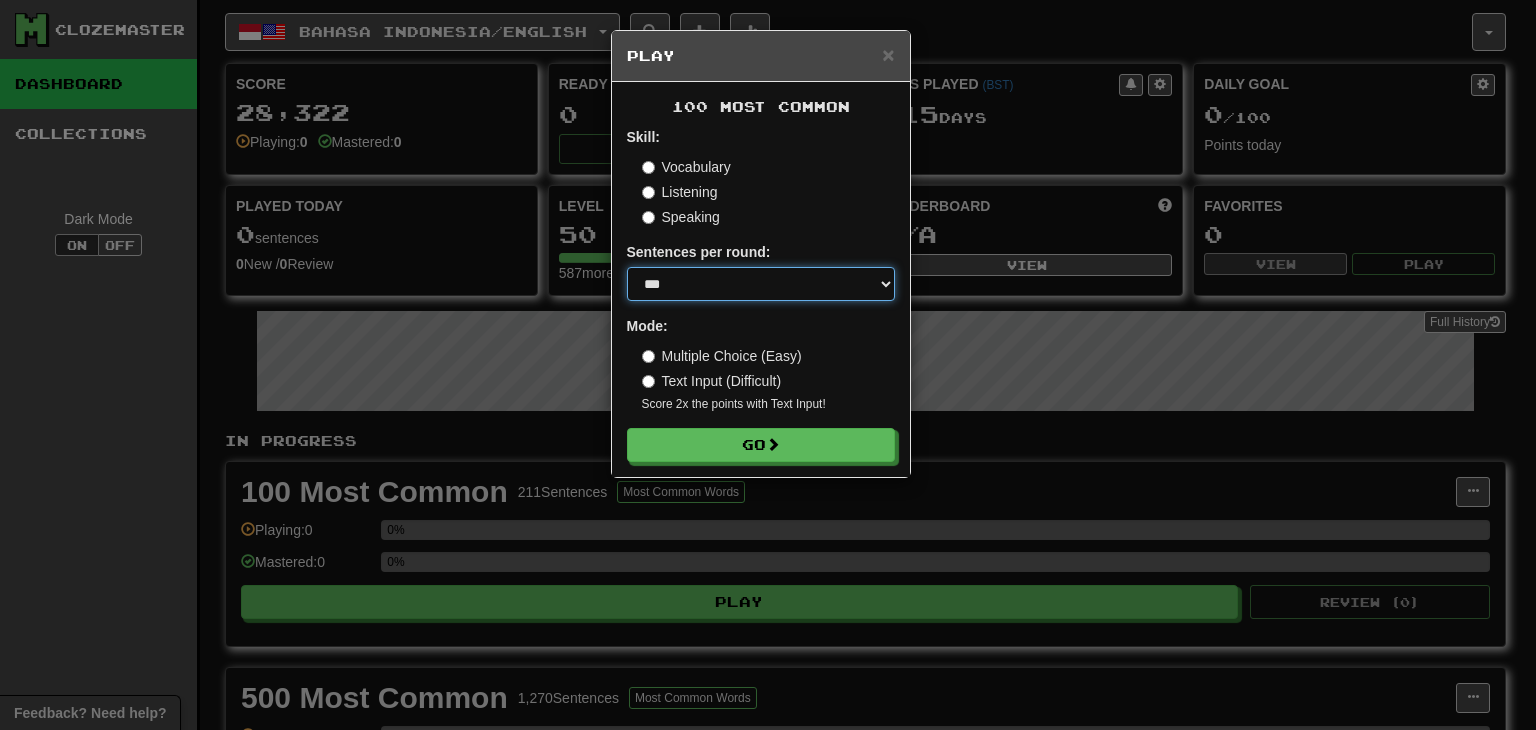 click on "* ** ** ** ** ** *** ********" at bounding box center [761, 284] 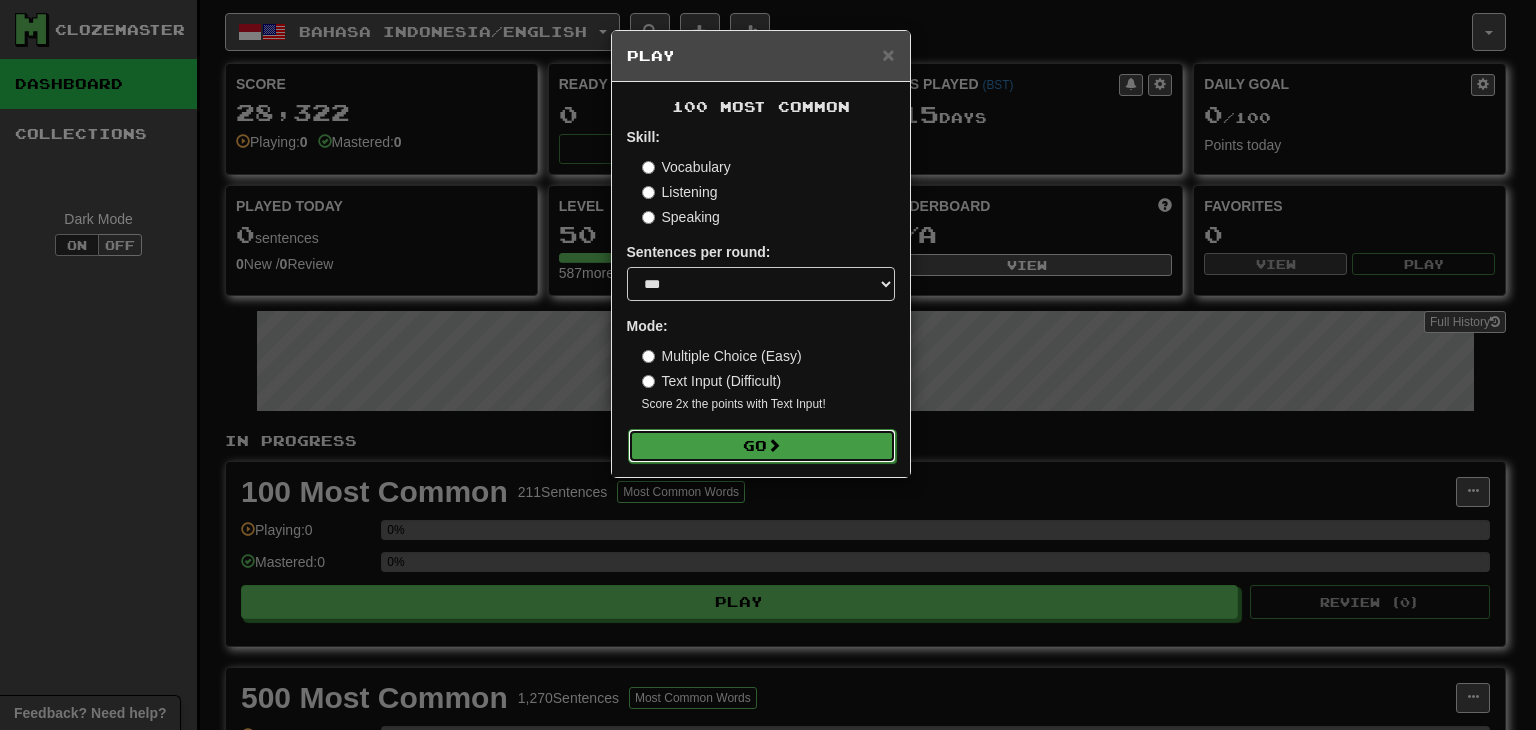 click on "Go" at bounding box center [762, 446] 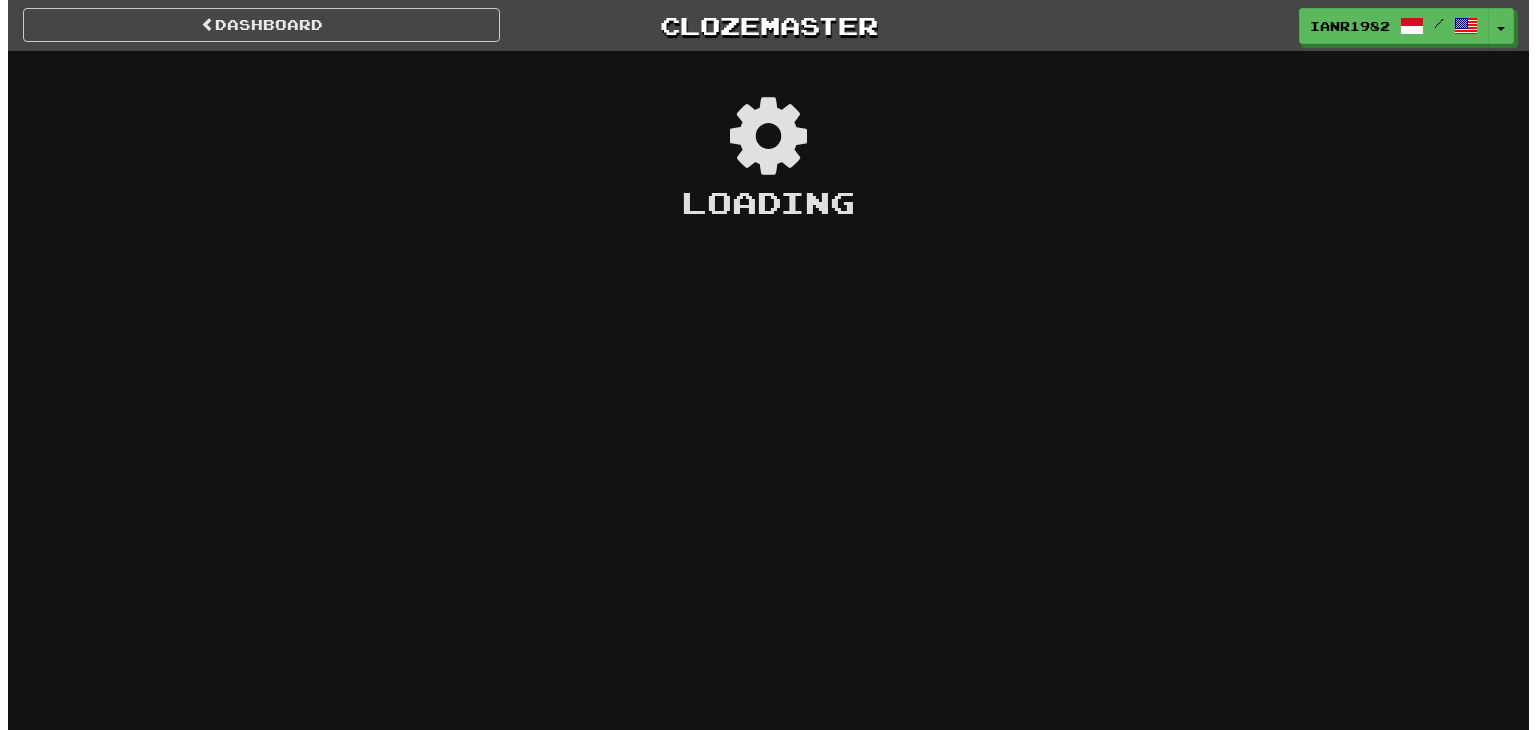 scroll, scrollTop: 0, scrollLeft: 0, axis: both 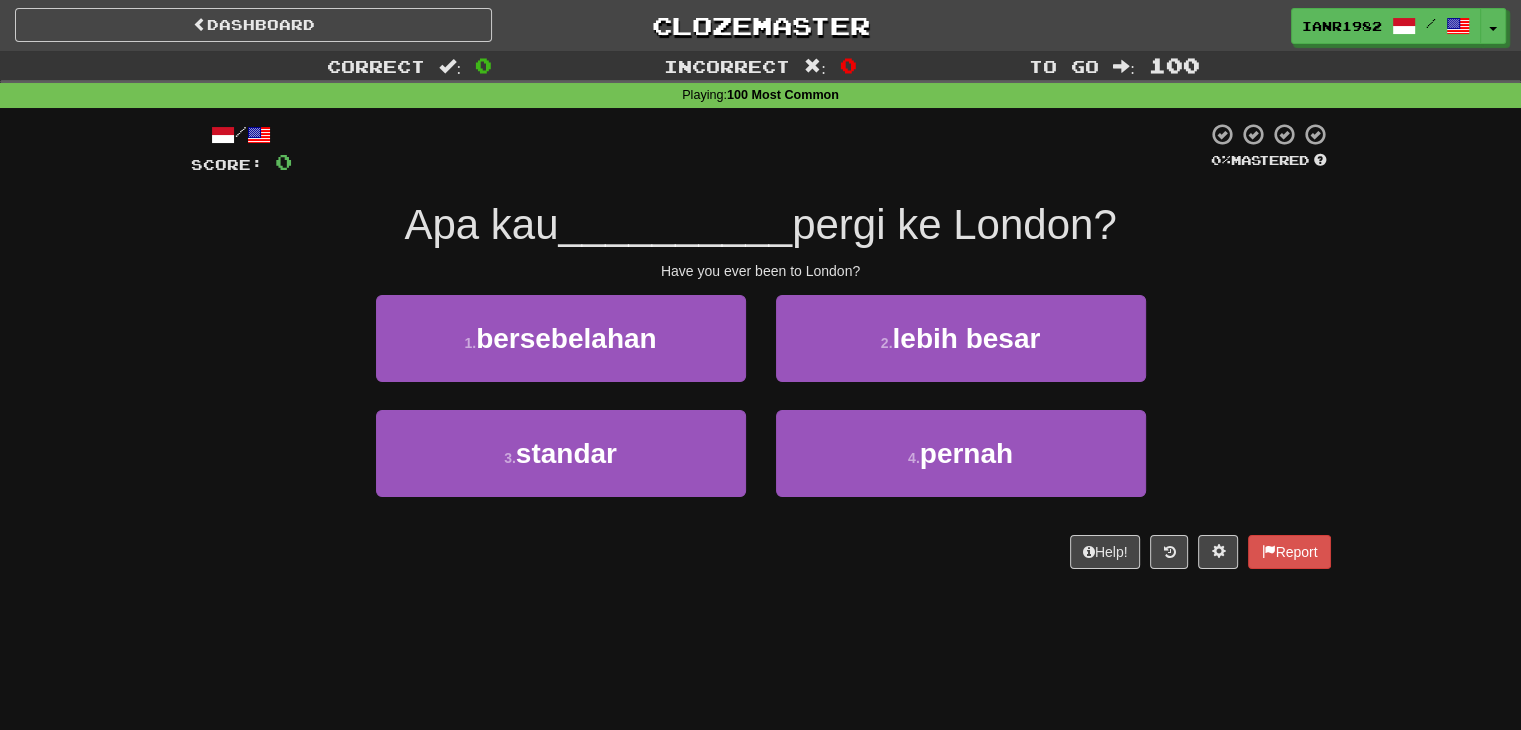 click at bounding box center (749, 149) 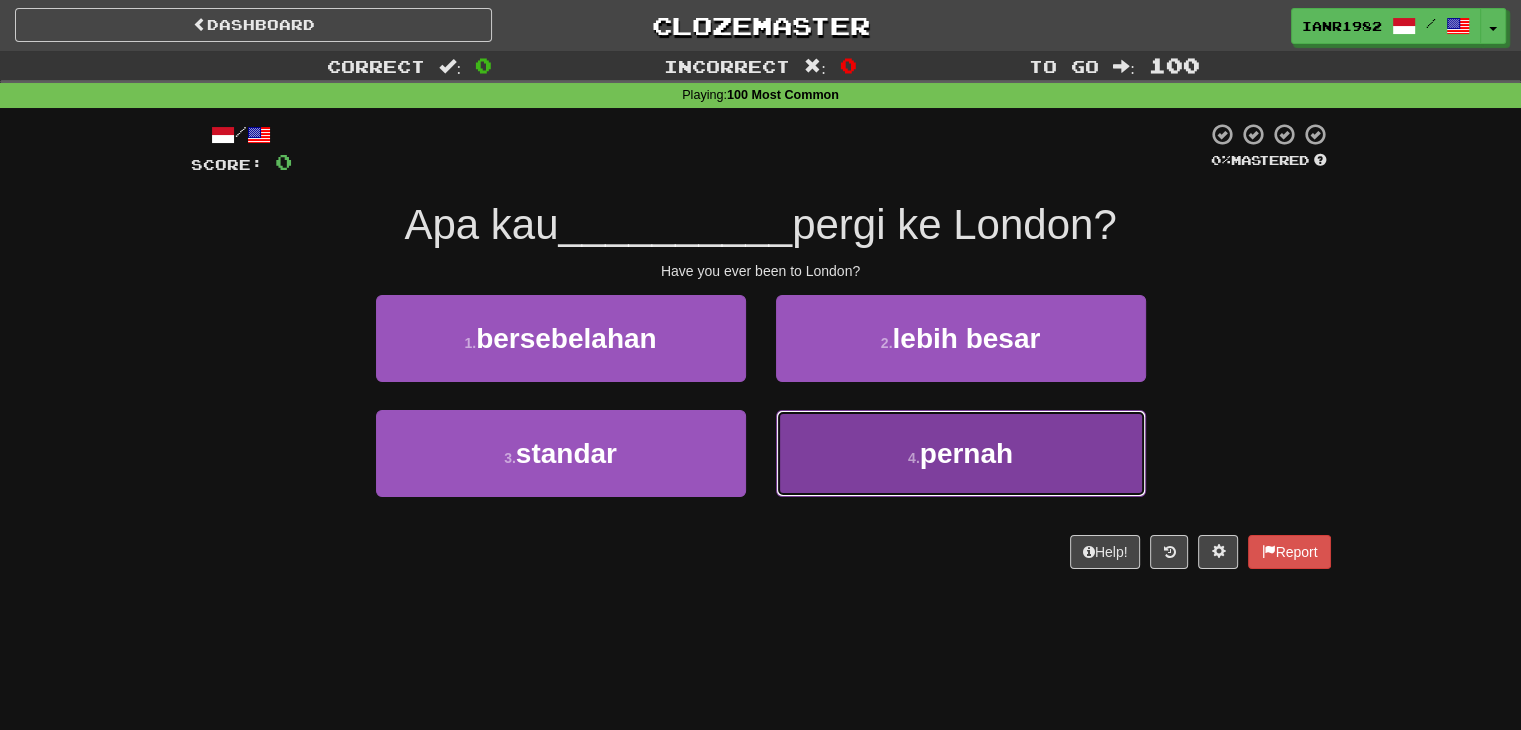click on "pernah" at bounding box center (966, 453) 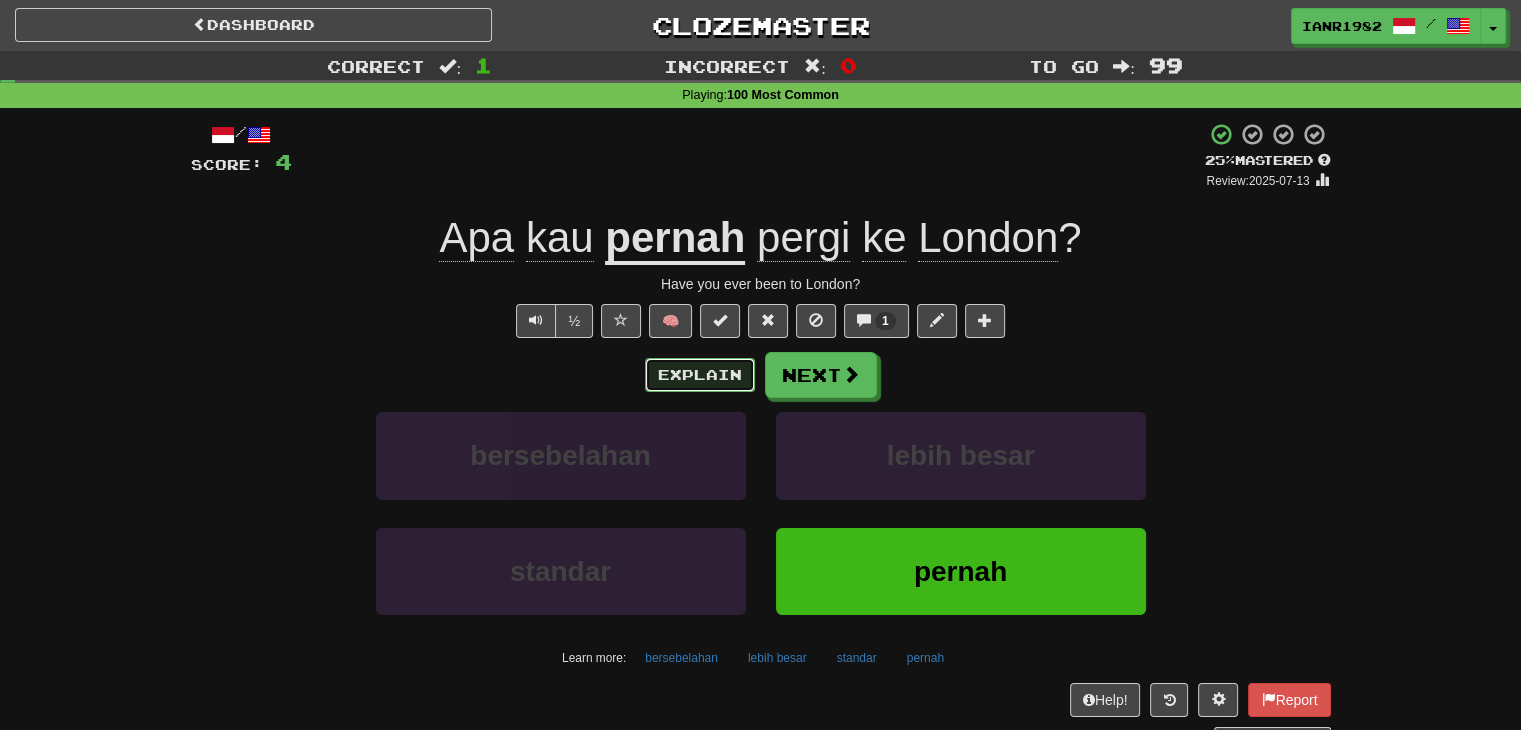 click on "Explain" at bounding box center [700, 375] 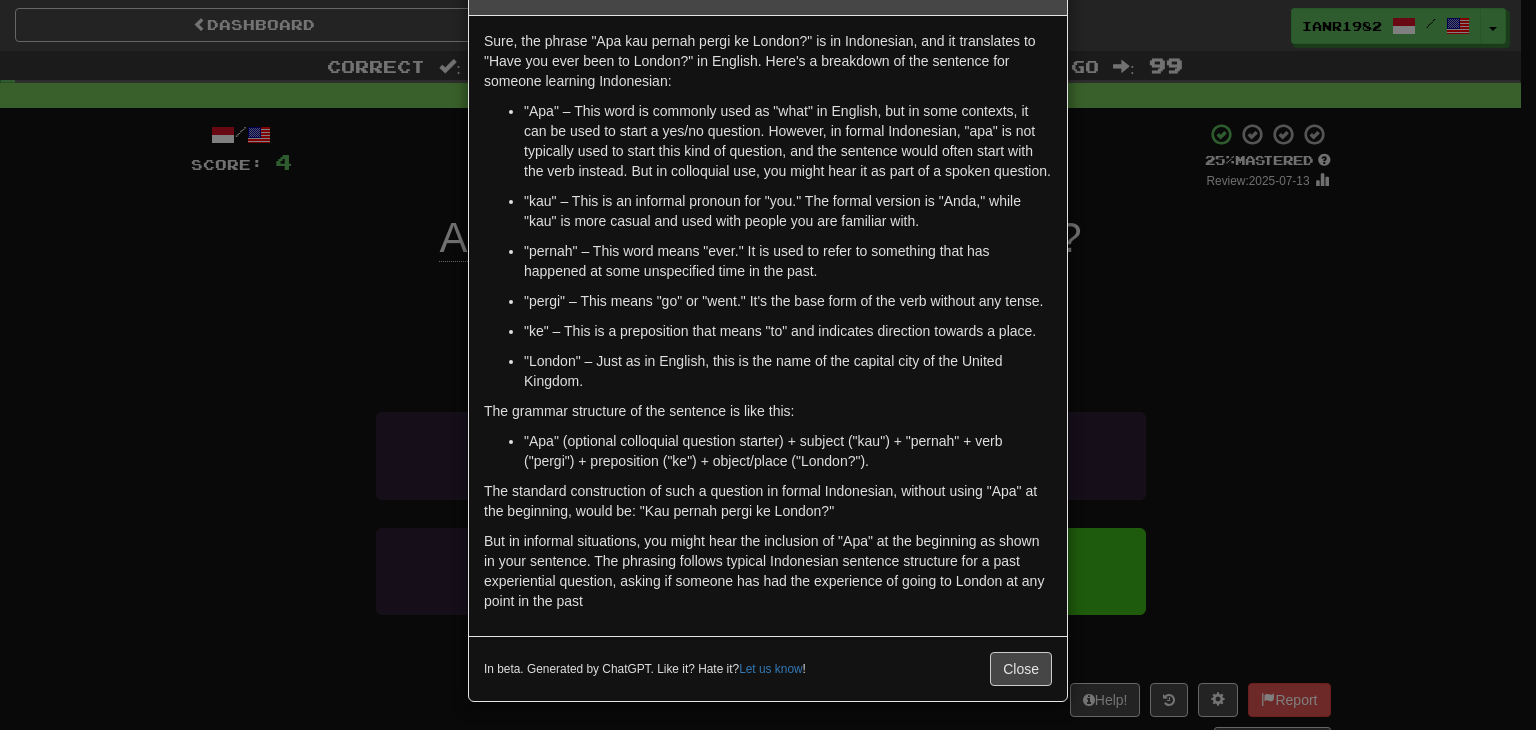 scroll, scrollTop: 67, scrollLeft: 0, axis: vertical 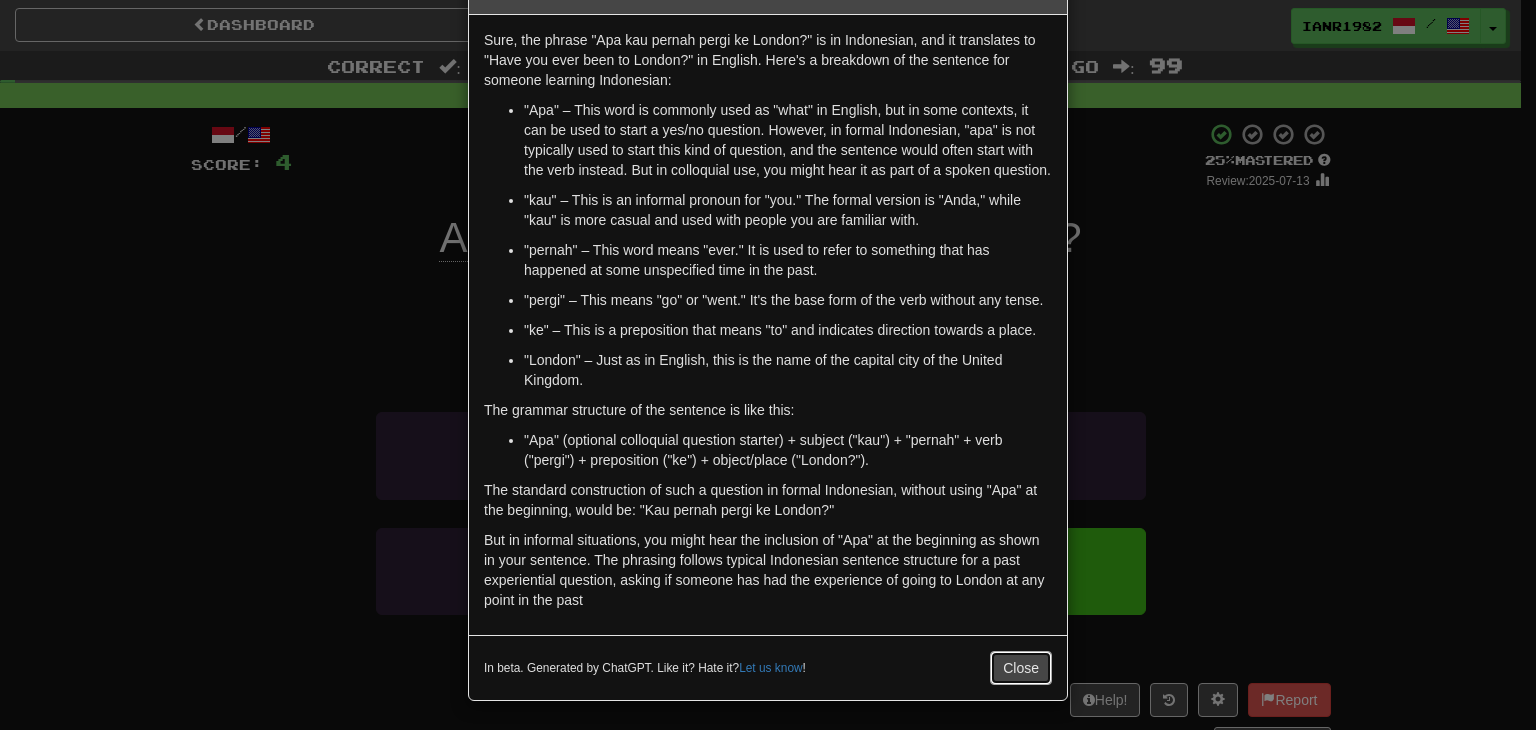click on "Close" at bounding box center (1021, 668) 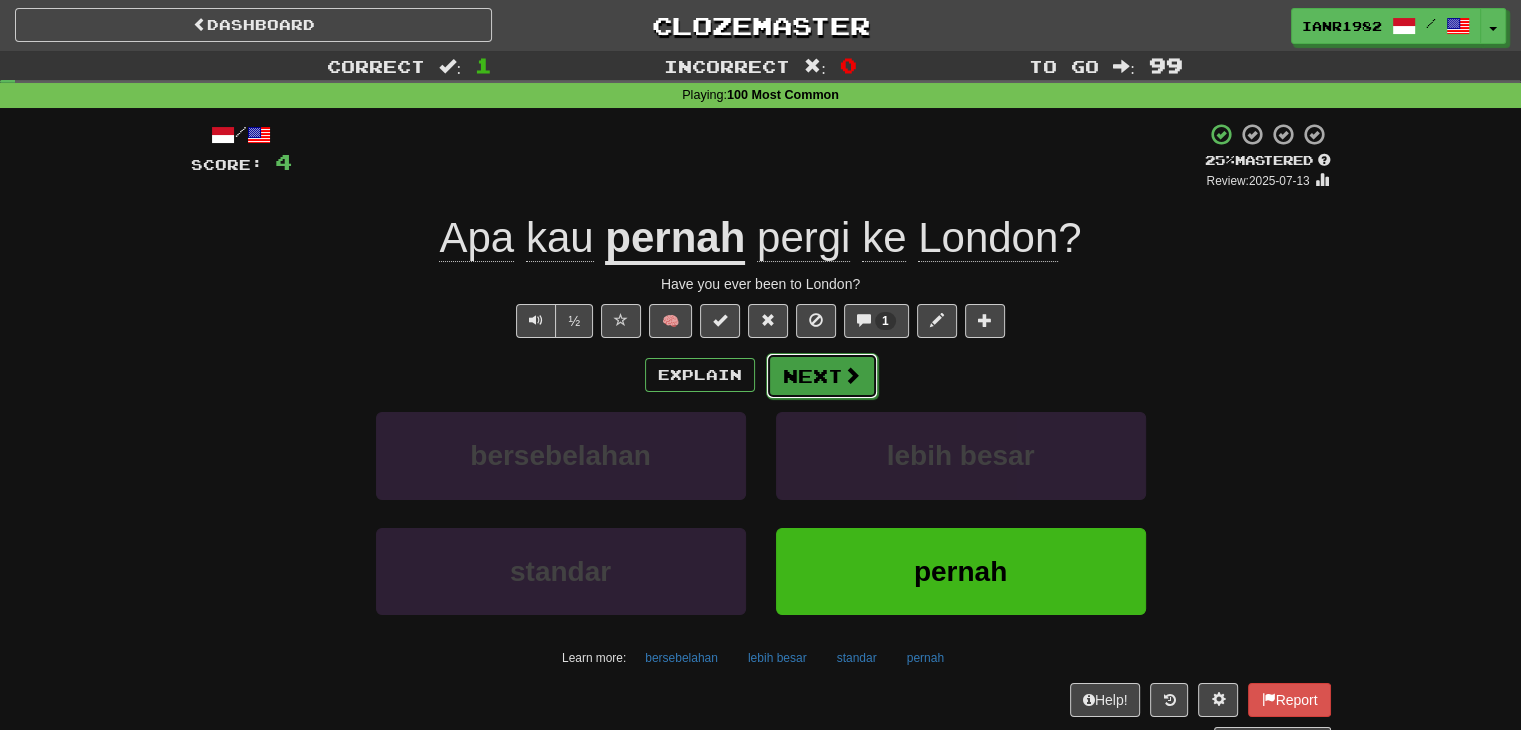 click on "Next" at bounding box center [822, 376] 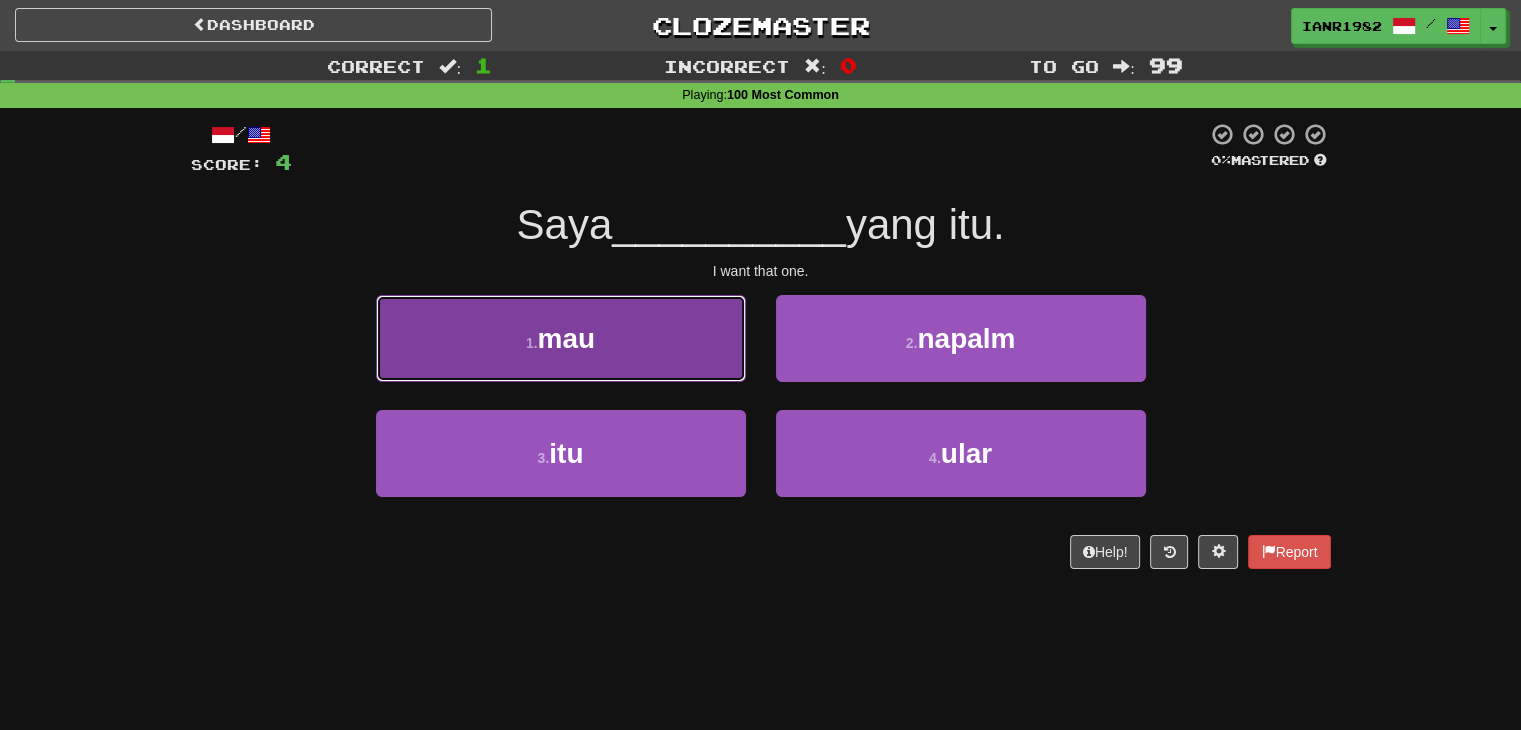 click on "1 .  mau" at bounding box center (561, 338) 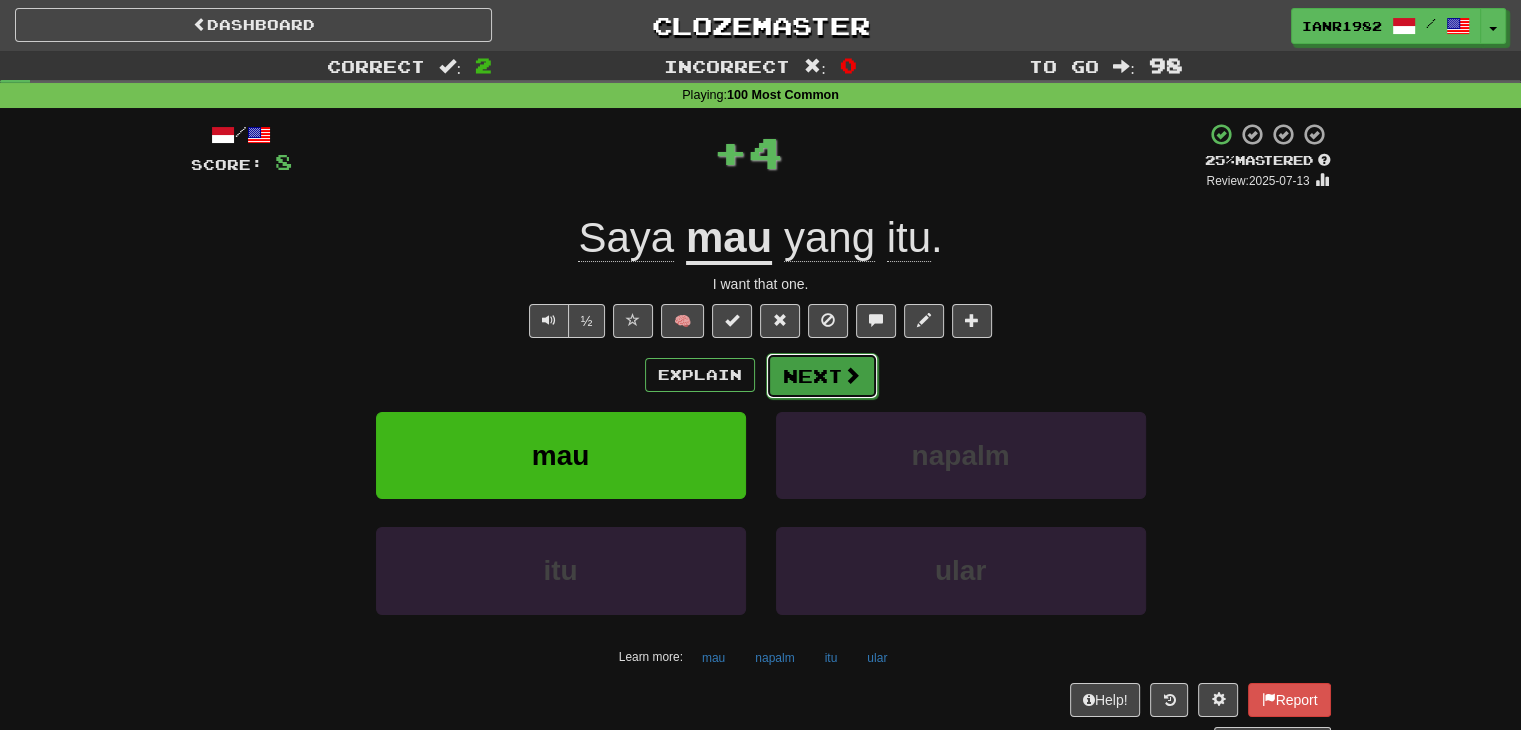 click at bounding box center [852, 375] 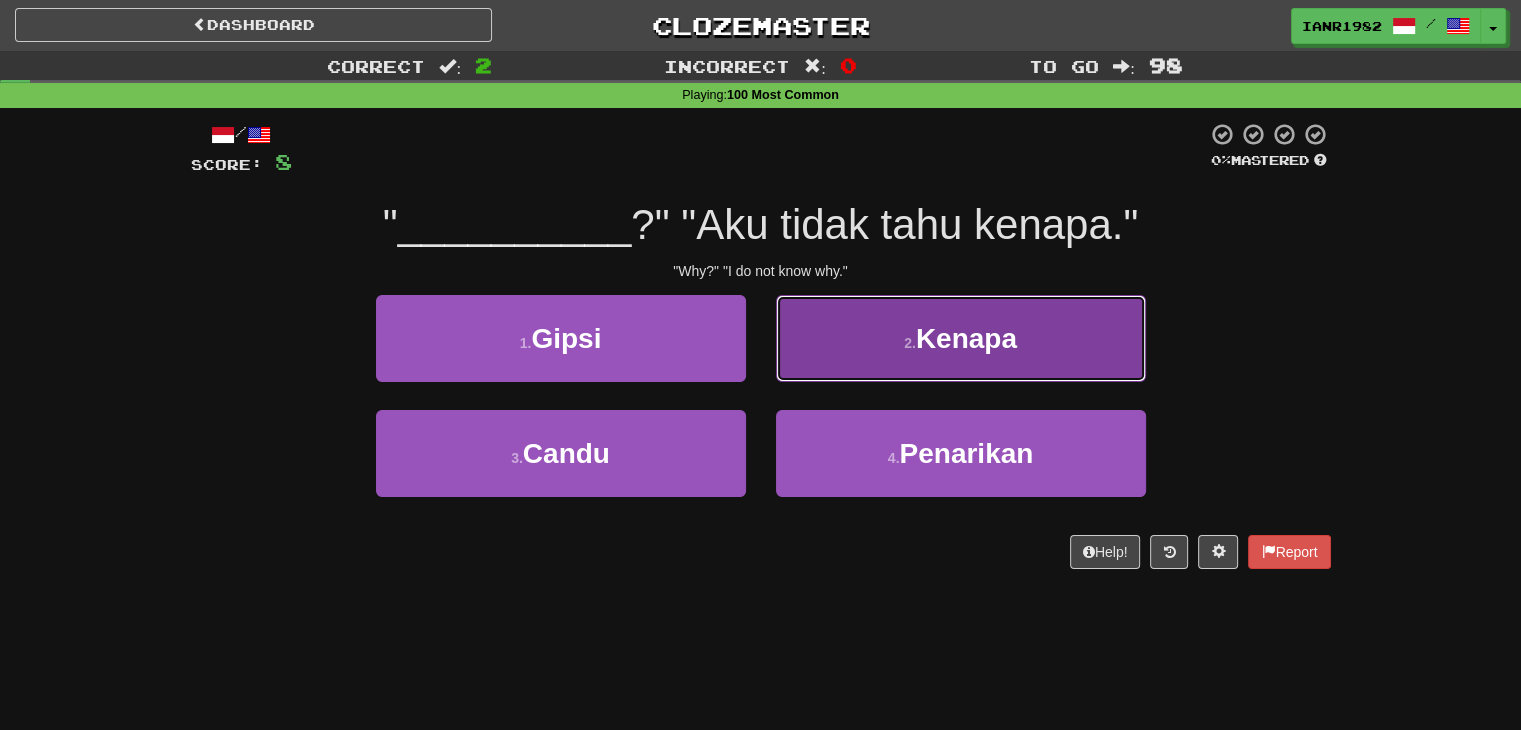 click on "2 .  Kenapa" at bounding box center (961, 338) 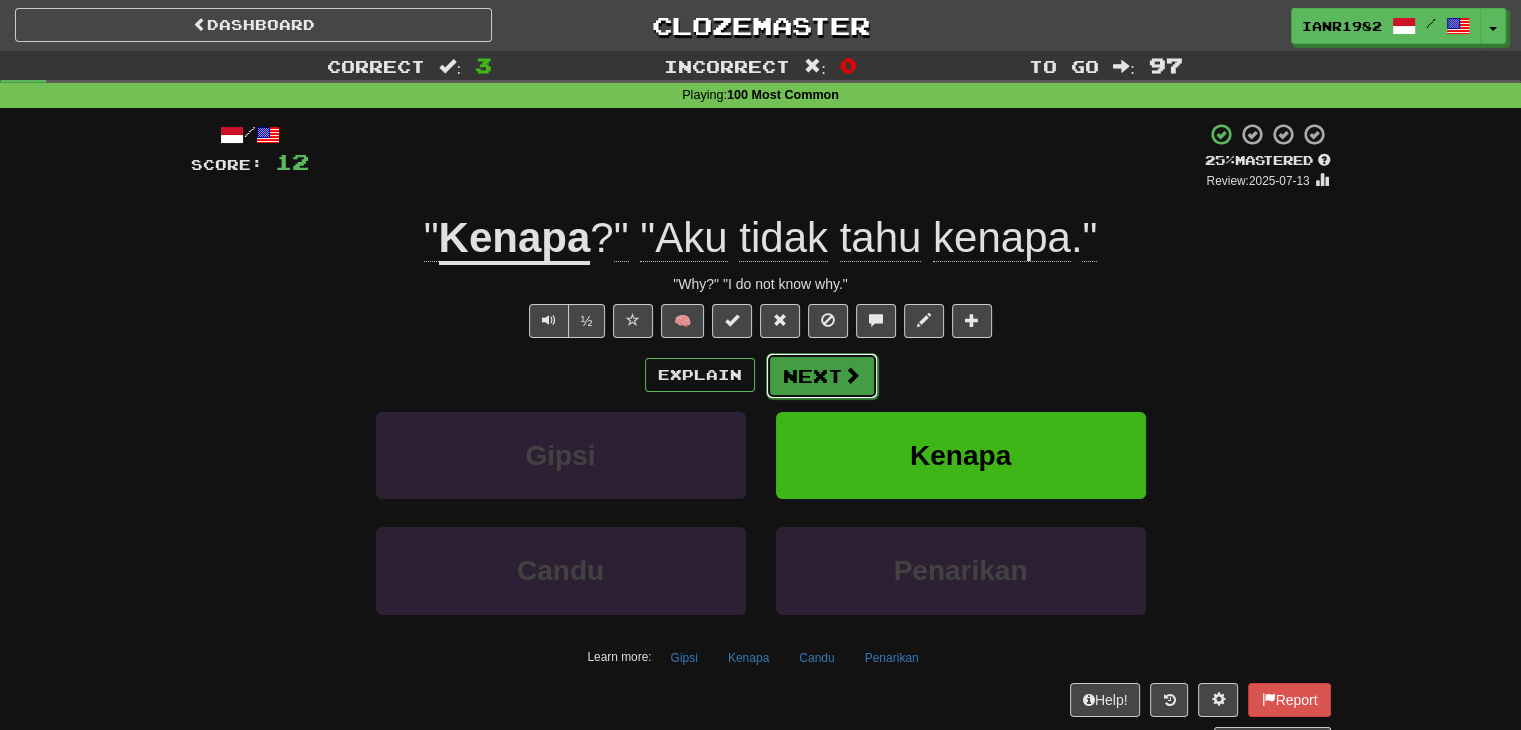 click at bounding box center [852, 375] 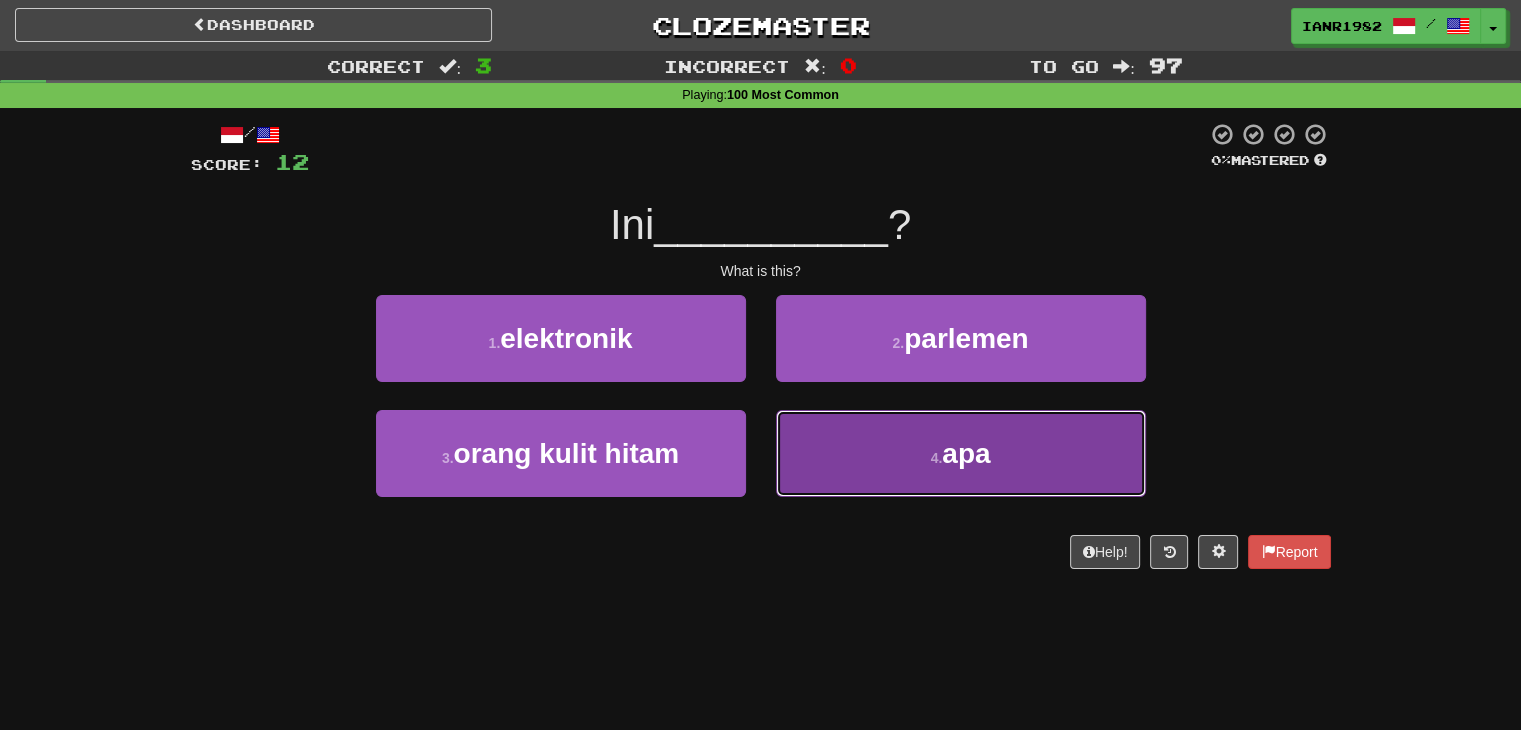 click on "apa" at bounding box center [966, 453] 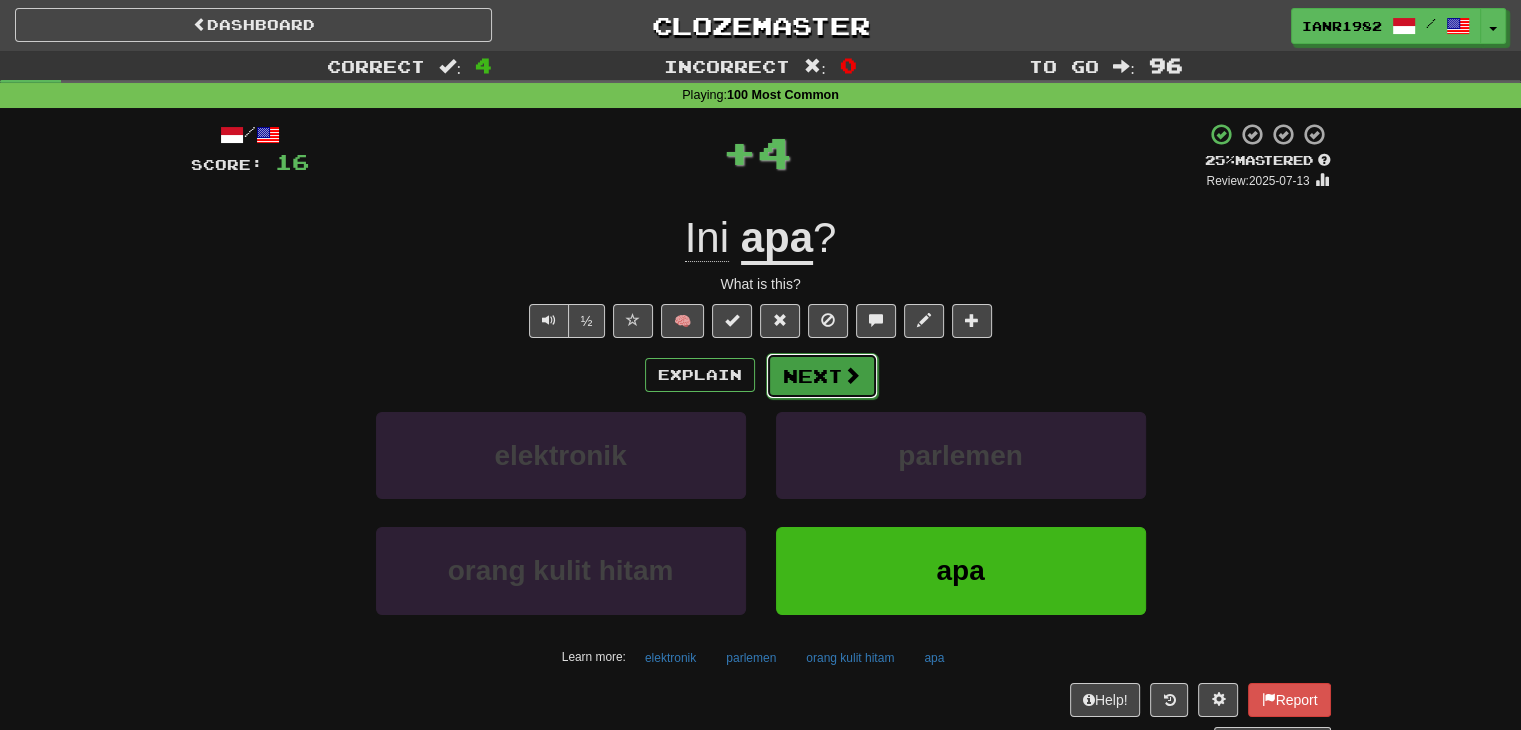click at bounding box center [852, 375] 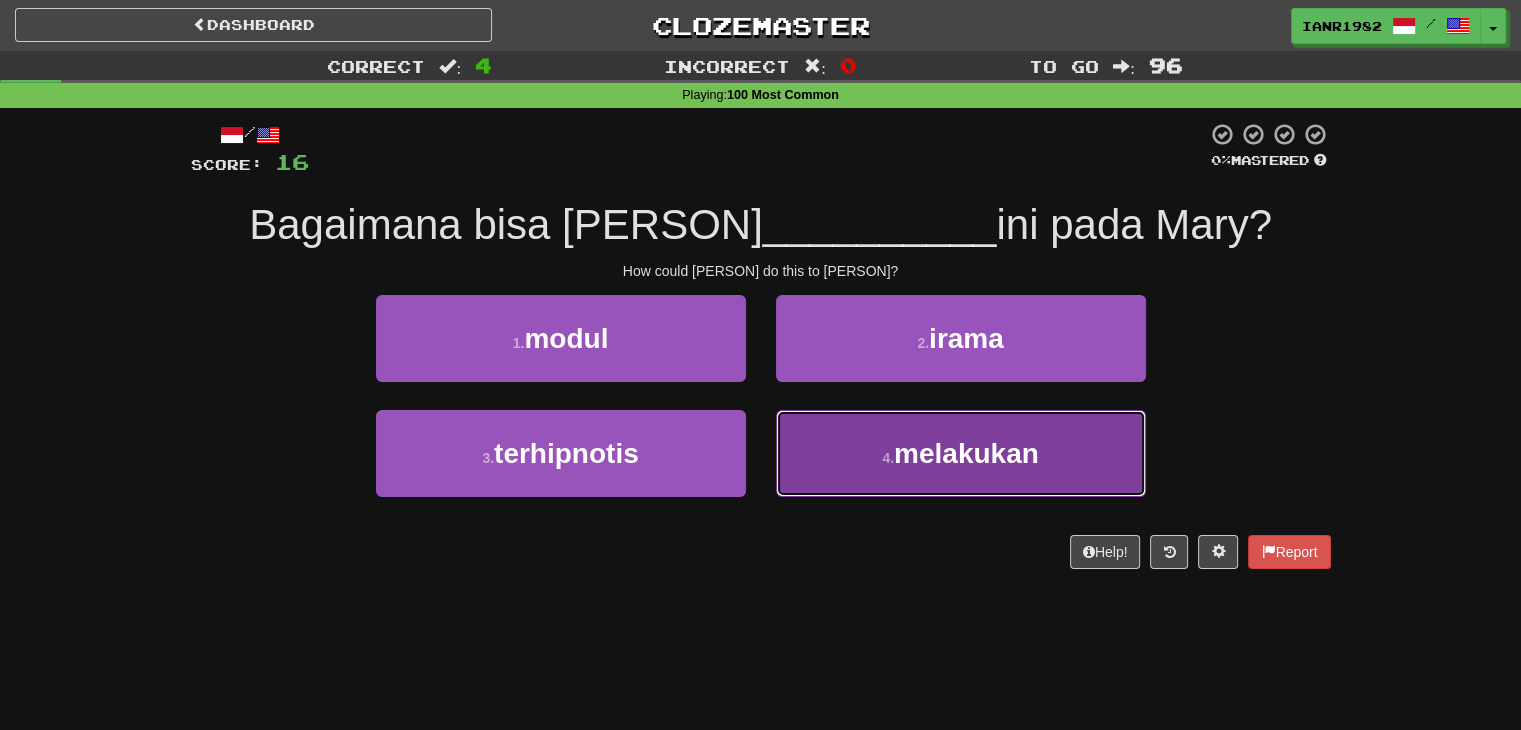 click on "4 .  melakukan" at bounding box center (961, 453) 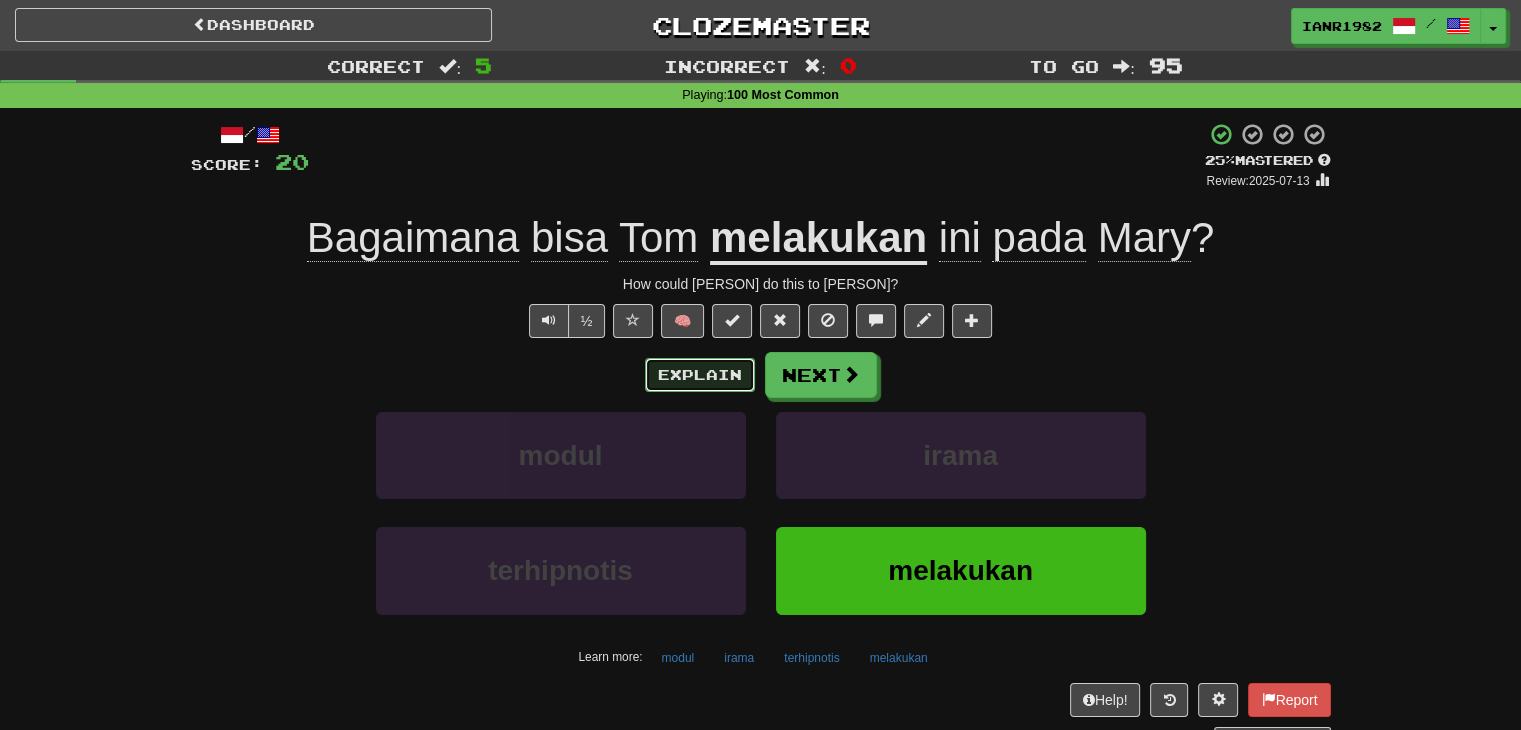 click on "Explain" at bounding box center [700, 375] 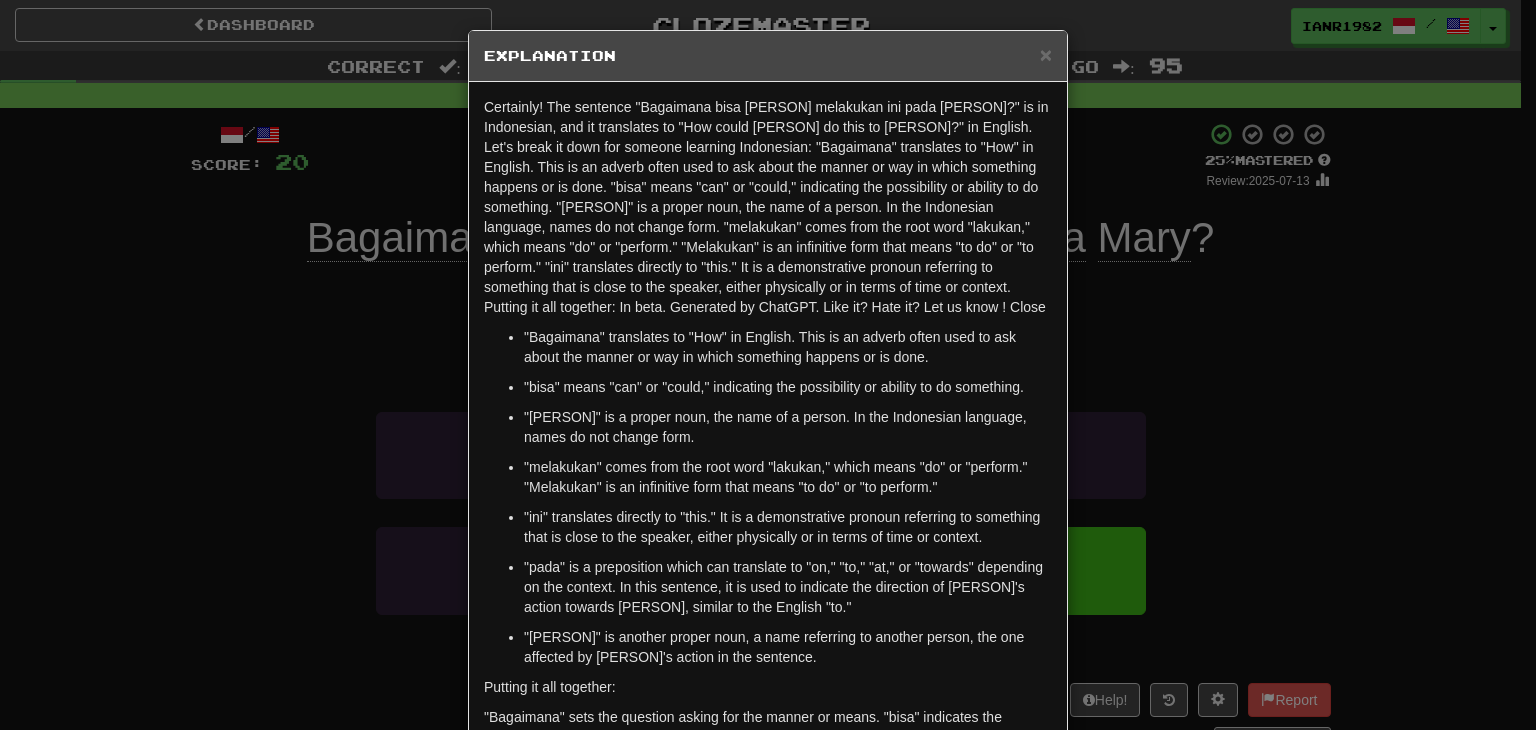 drag, startPoint x: 1535, startPoint y: 521, endPoint x: 1444, endPoint y: 602, distance: 121.82774 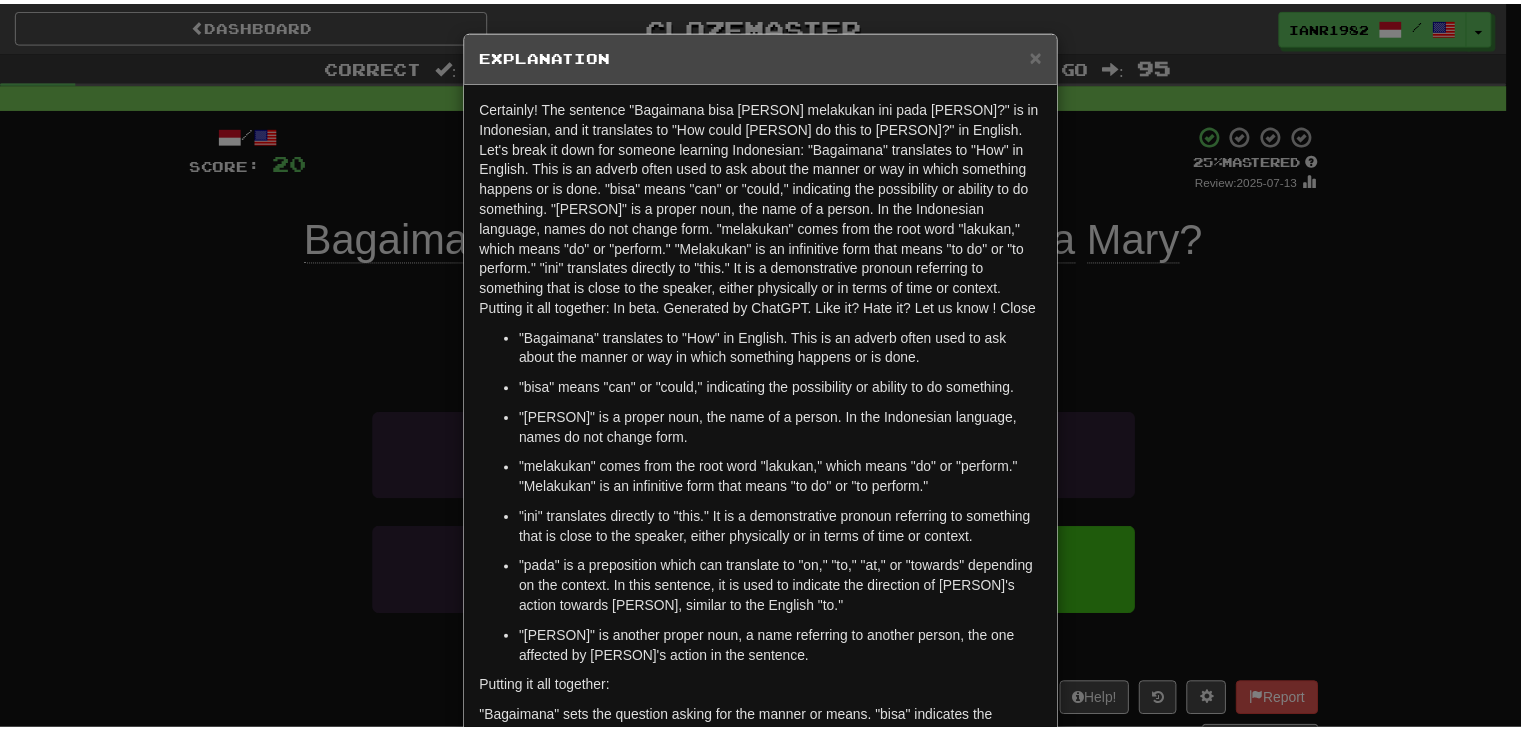scroll, scrollTop: 127, scrollLeft: 0, axis: vertical 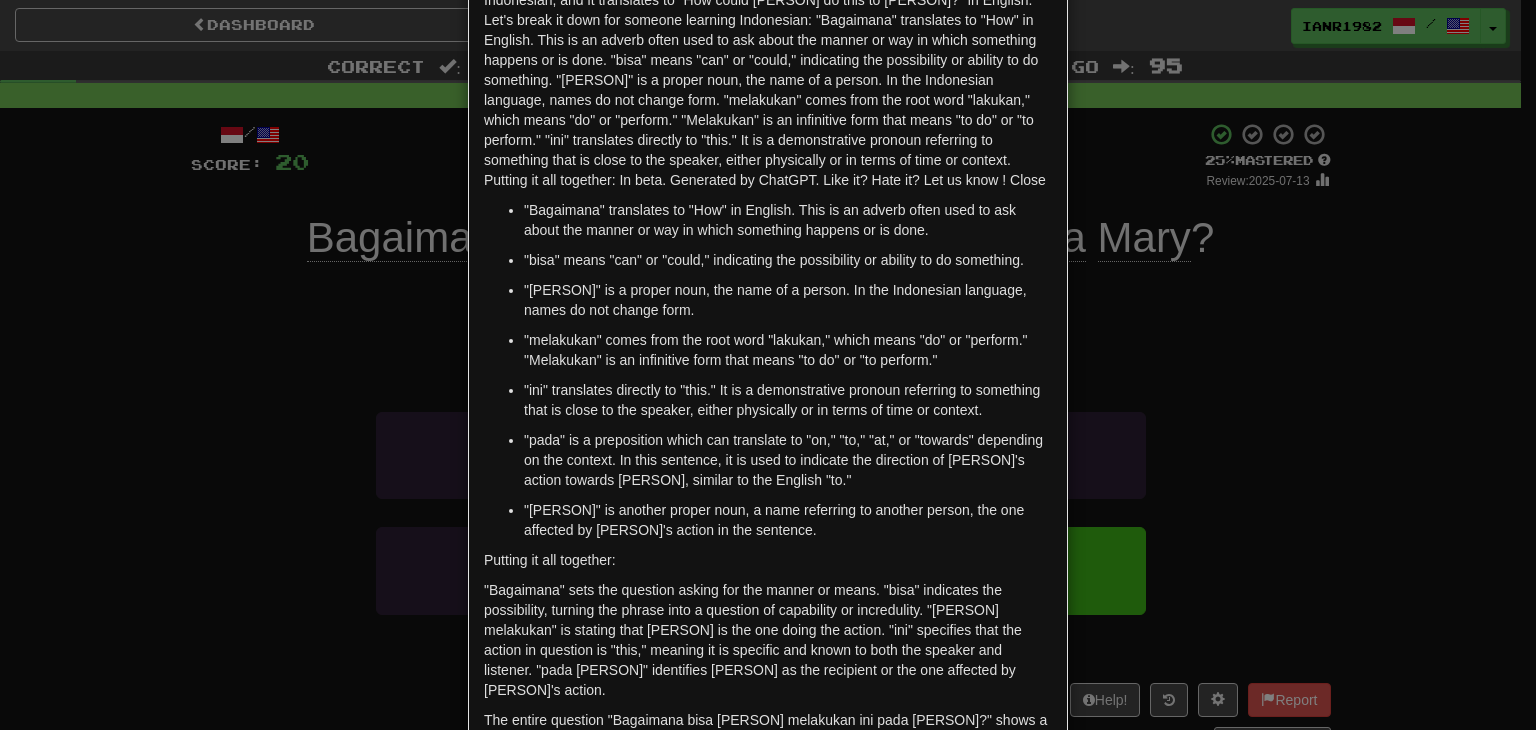 click on "Close" at bounding box center (1021, 848) 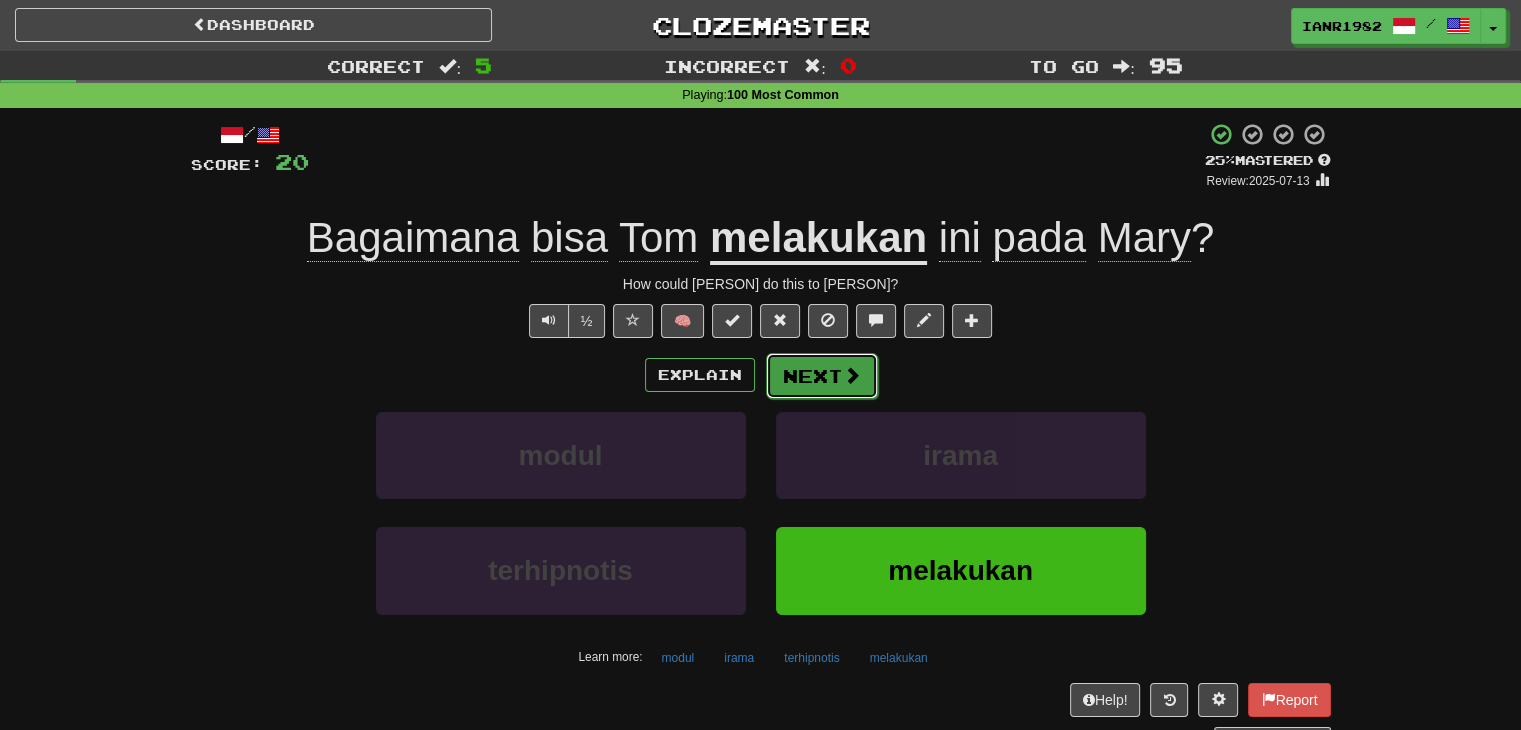 click on "Next" at bounding box center (822, 376) 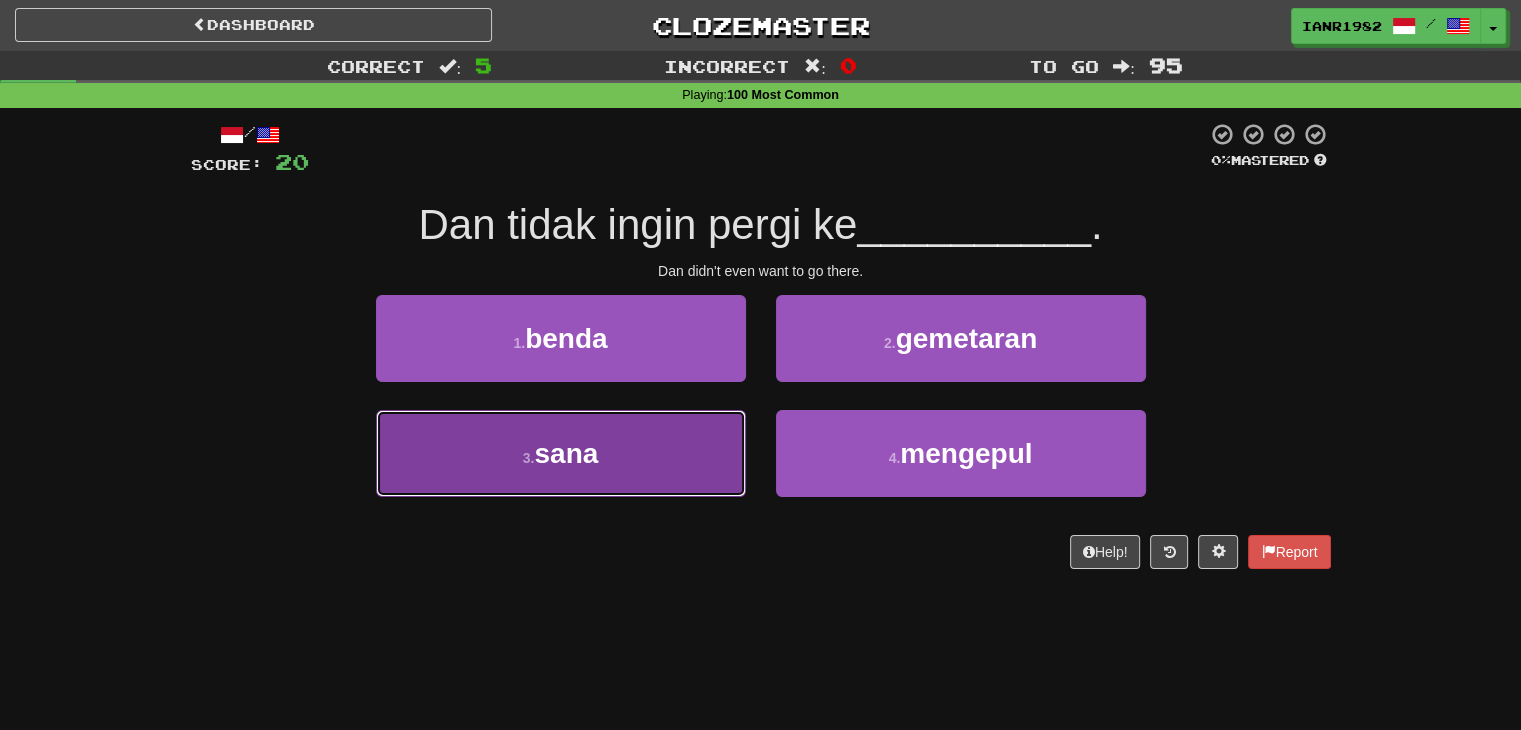 click on "3 .  sana" at bounding box center [561, 453] 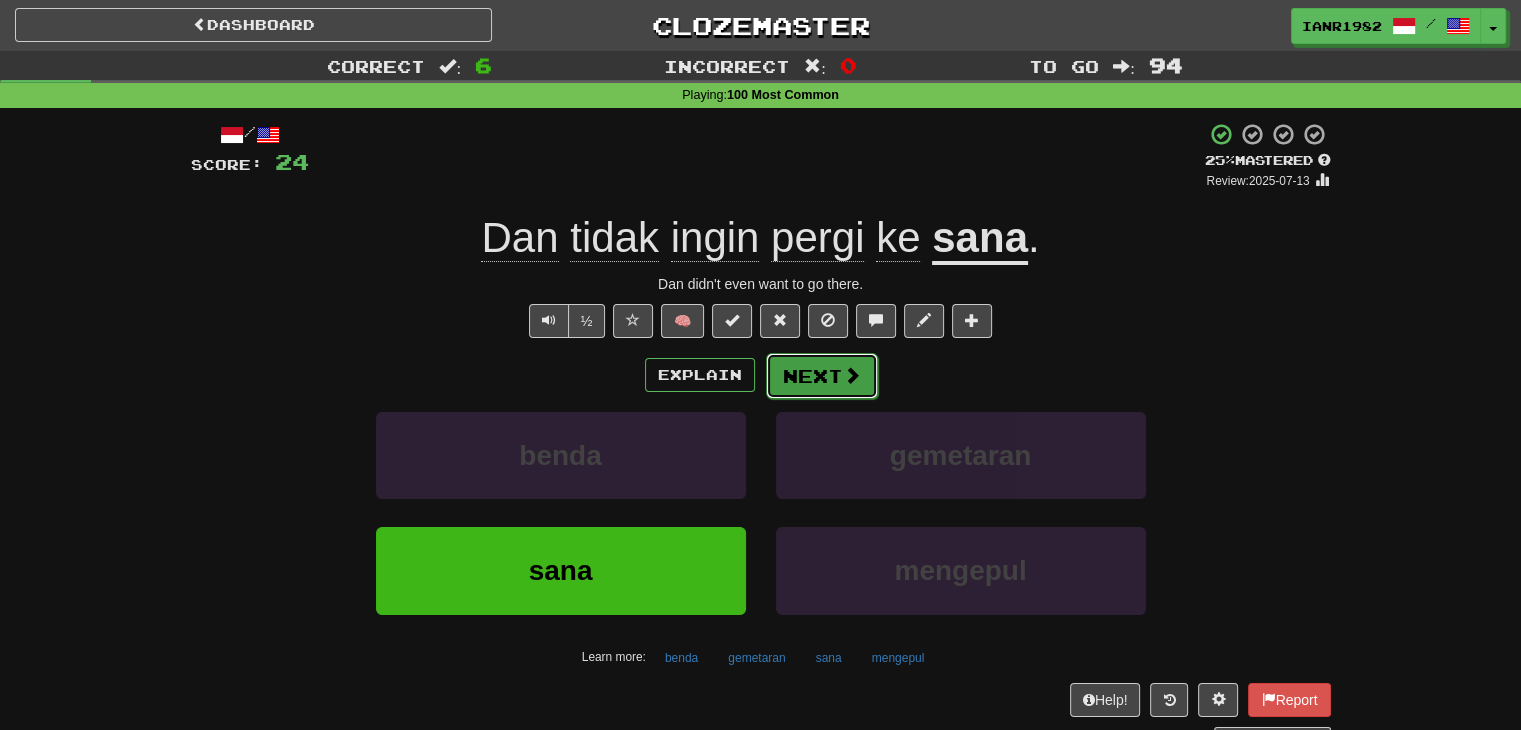 click at bounding box center [852, 375] 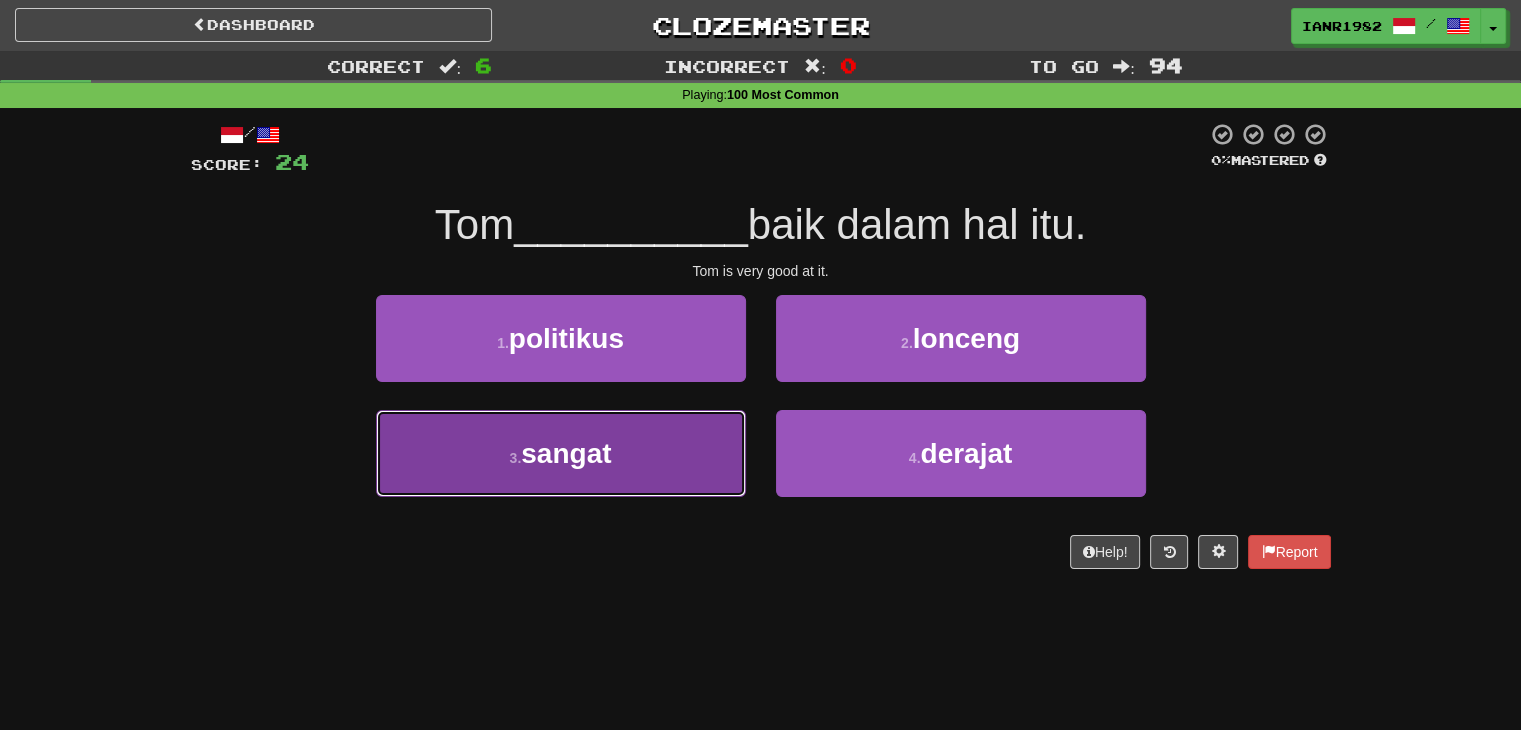 click on "3 .  sangat" at bounding box center (561, 453) 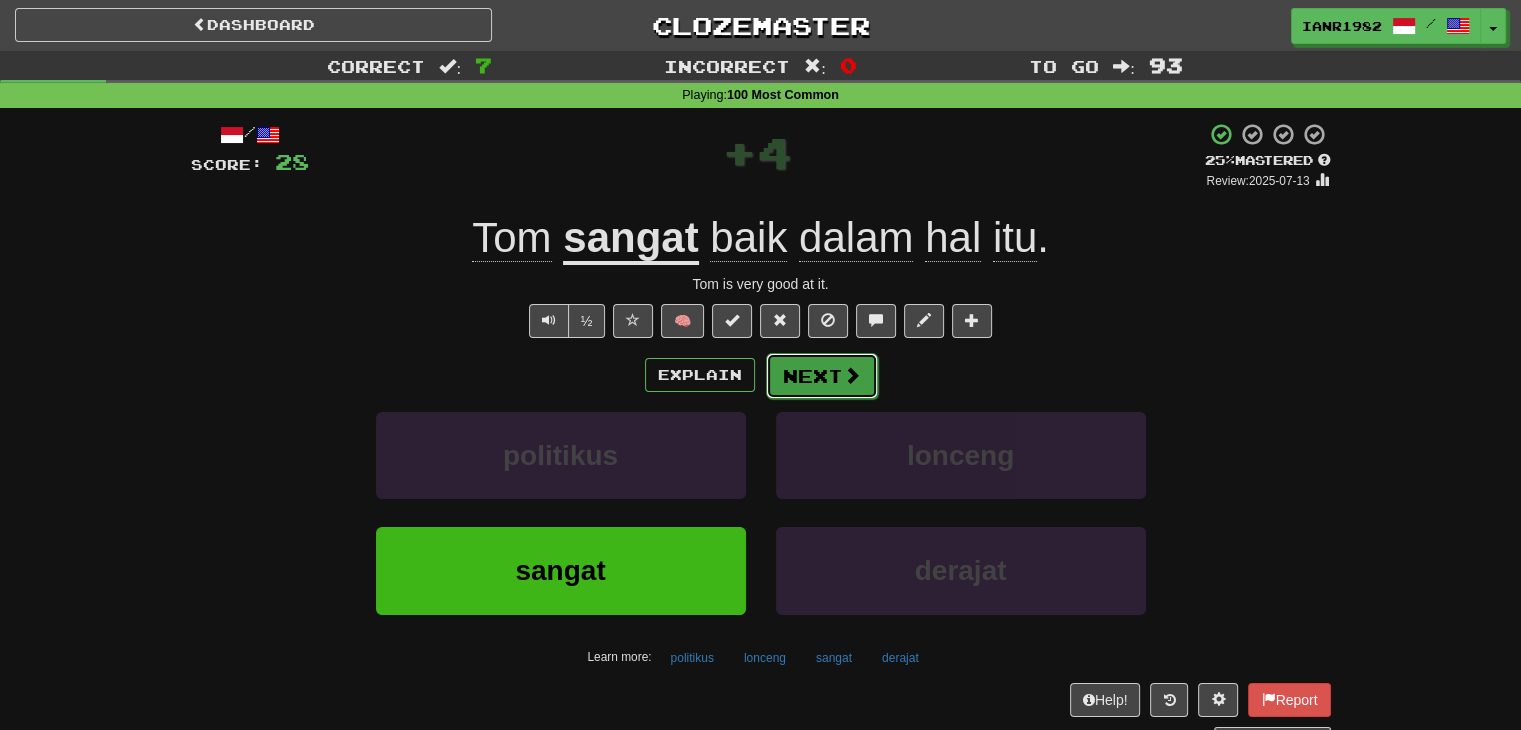 click at bounding box center (852, 375) 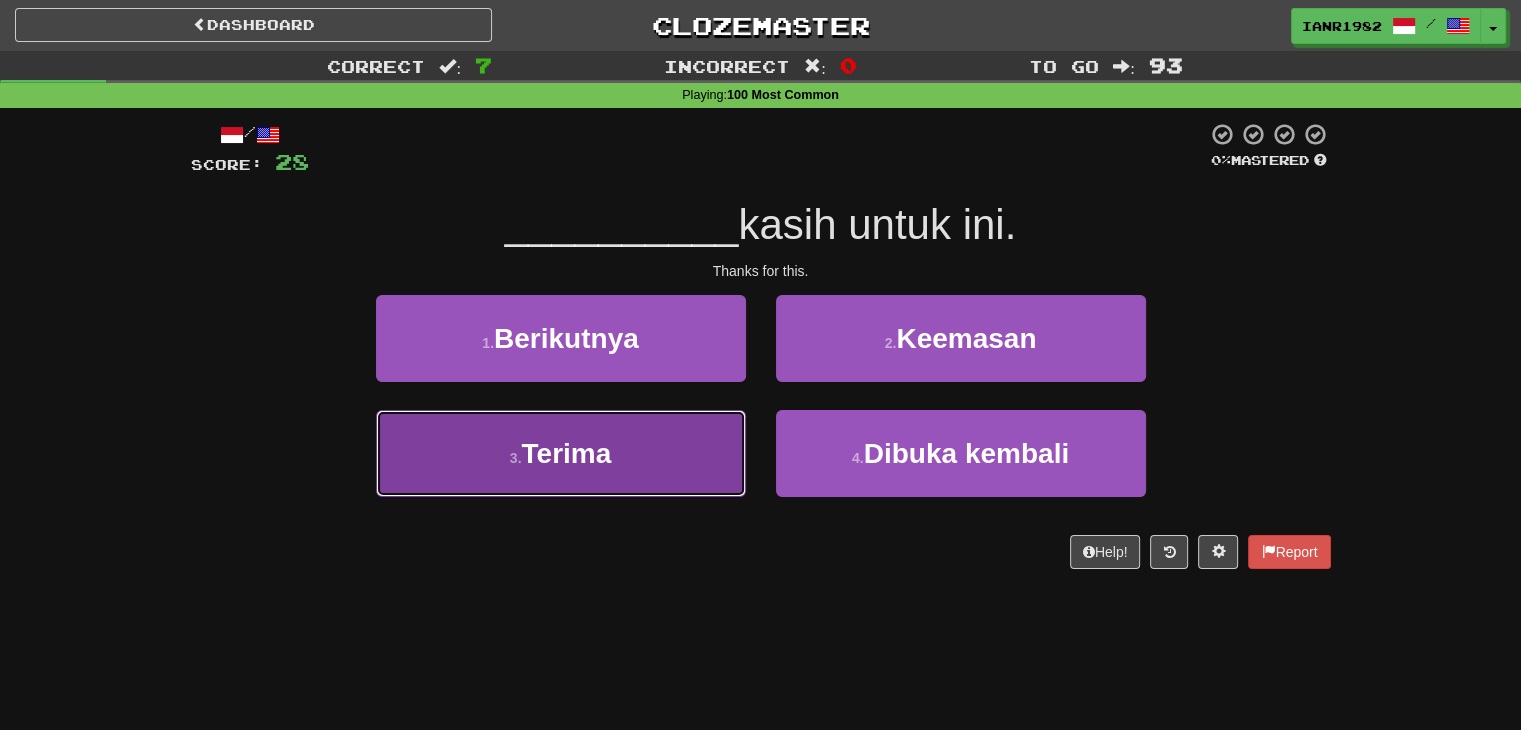 click on "3 .  Terima" at bounding box center [561, 453] 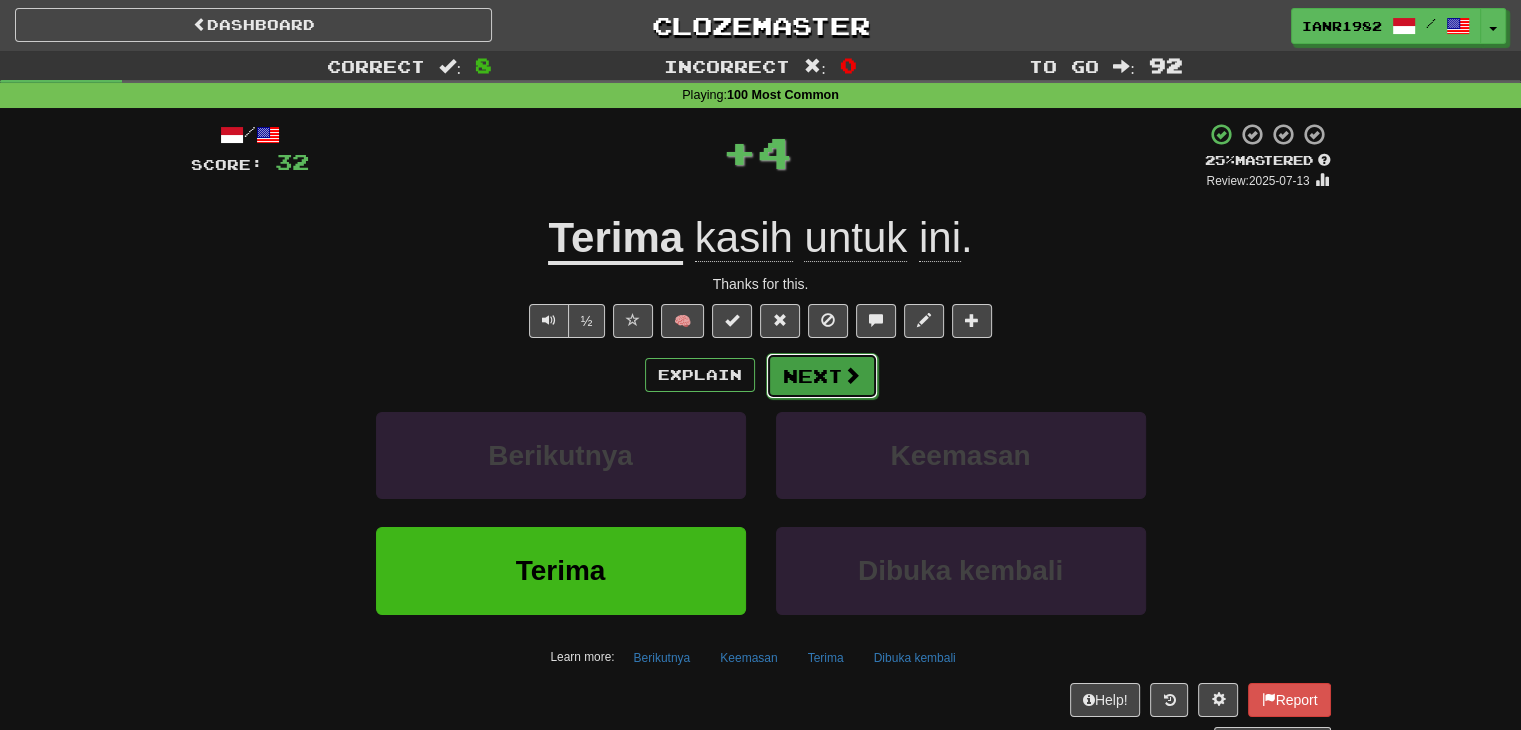 click on "Next" at bounding box center [822, 376] 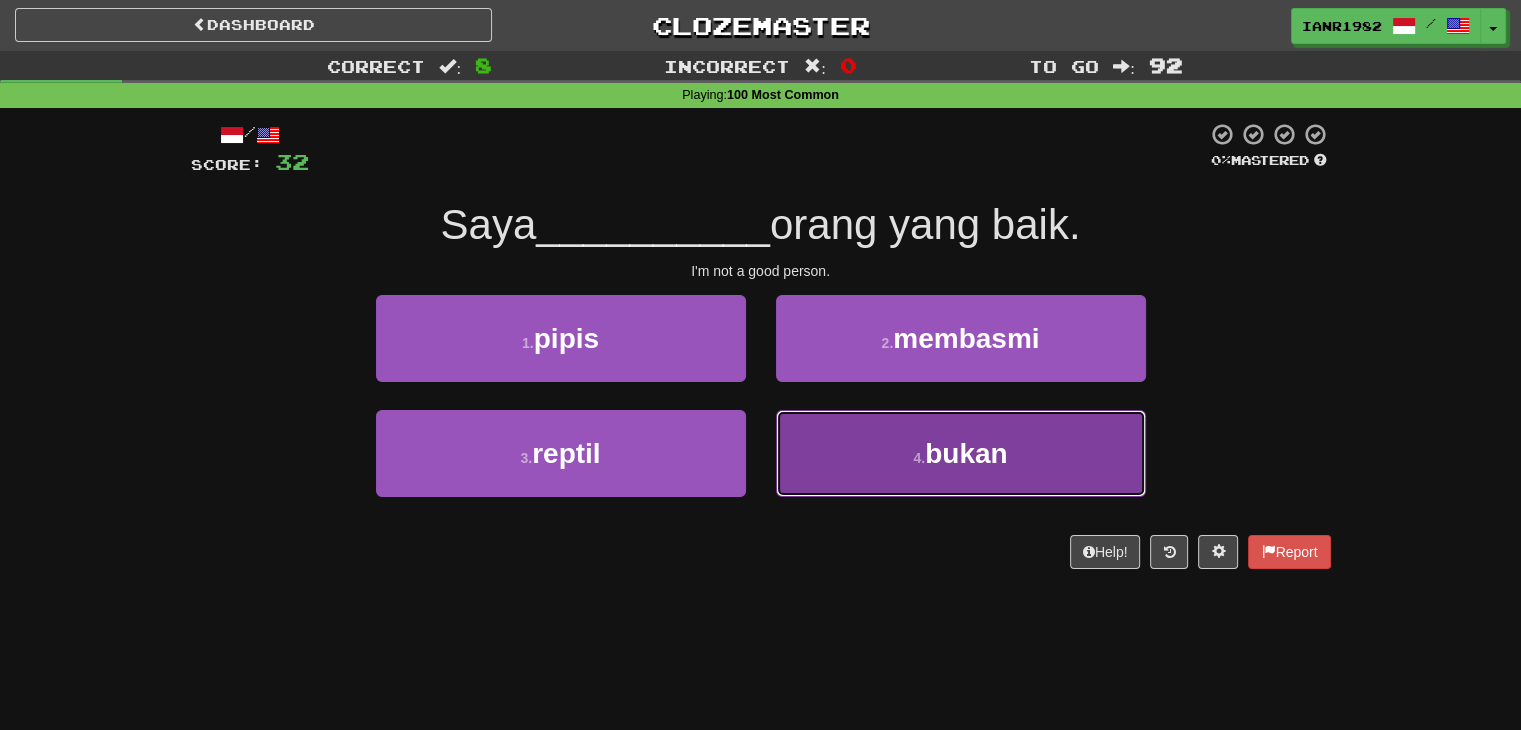 click on "bukan" at bounding box center [966, 453] 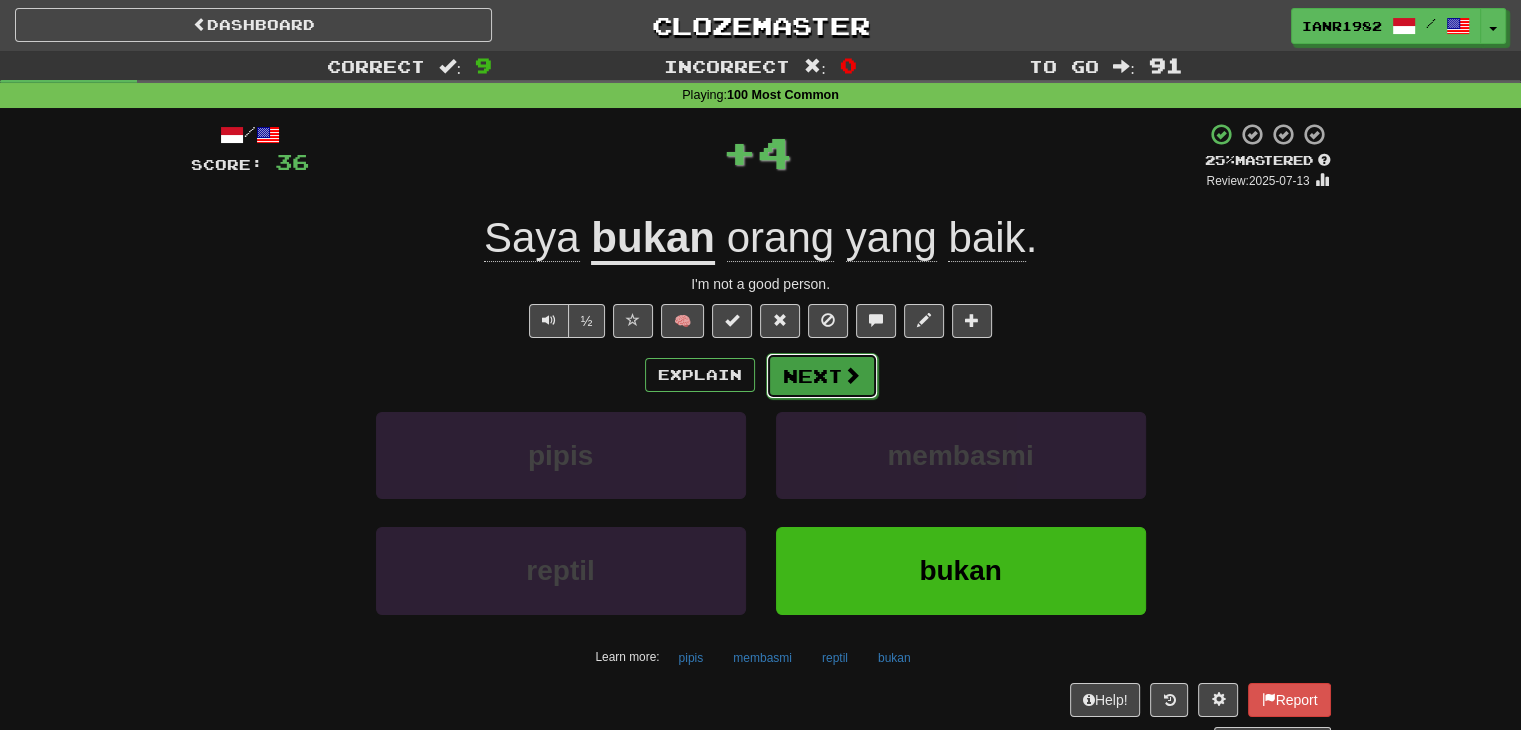 click on "Next" at bounding box center (822, 376) 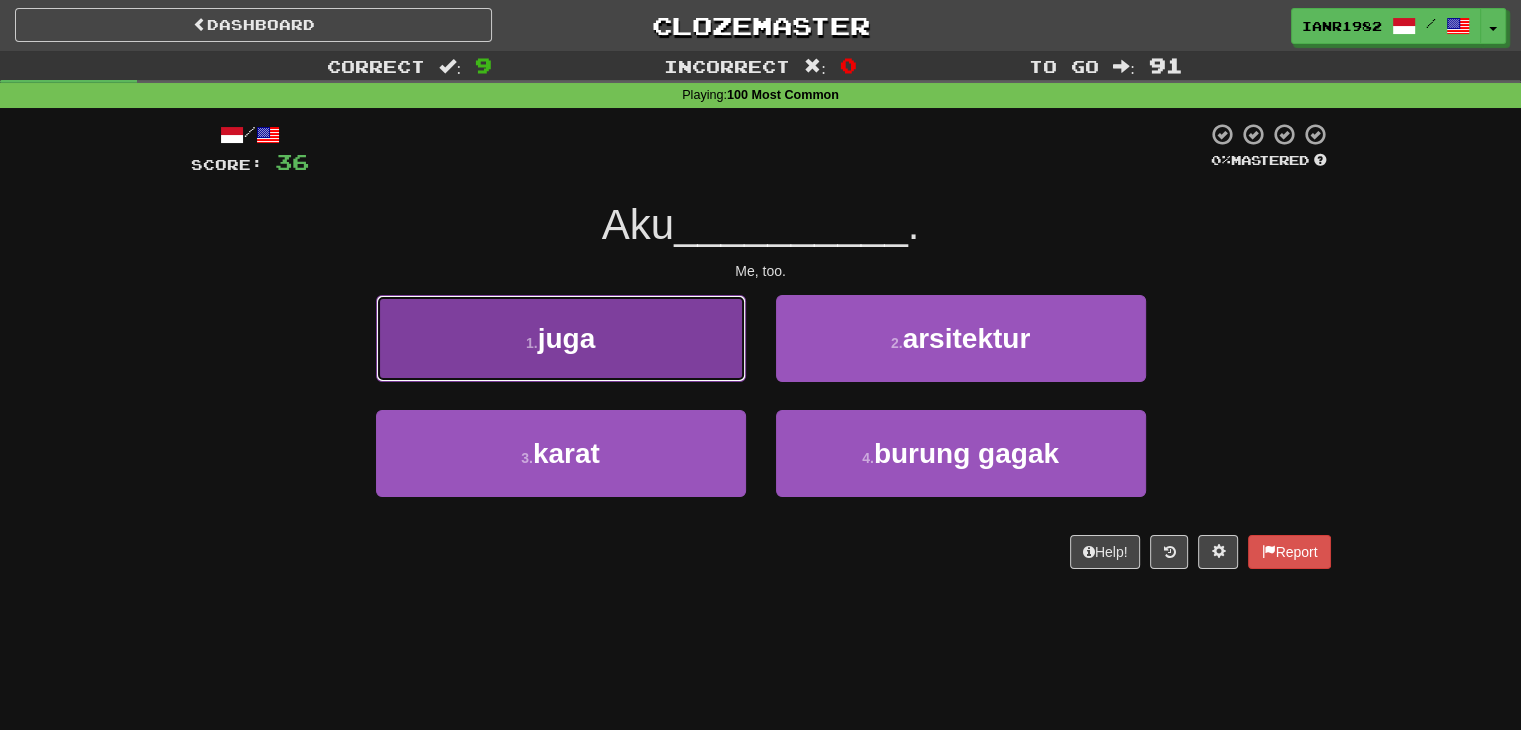 click on "1 .  juga" at bounding box center (561, 338) 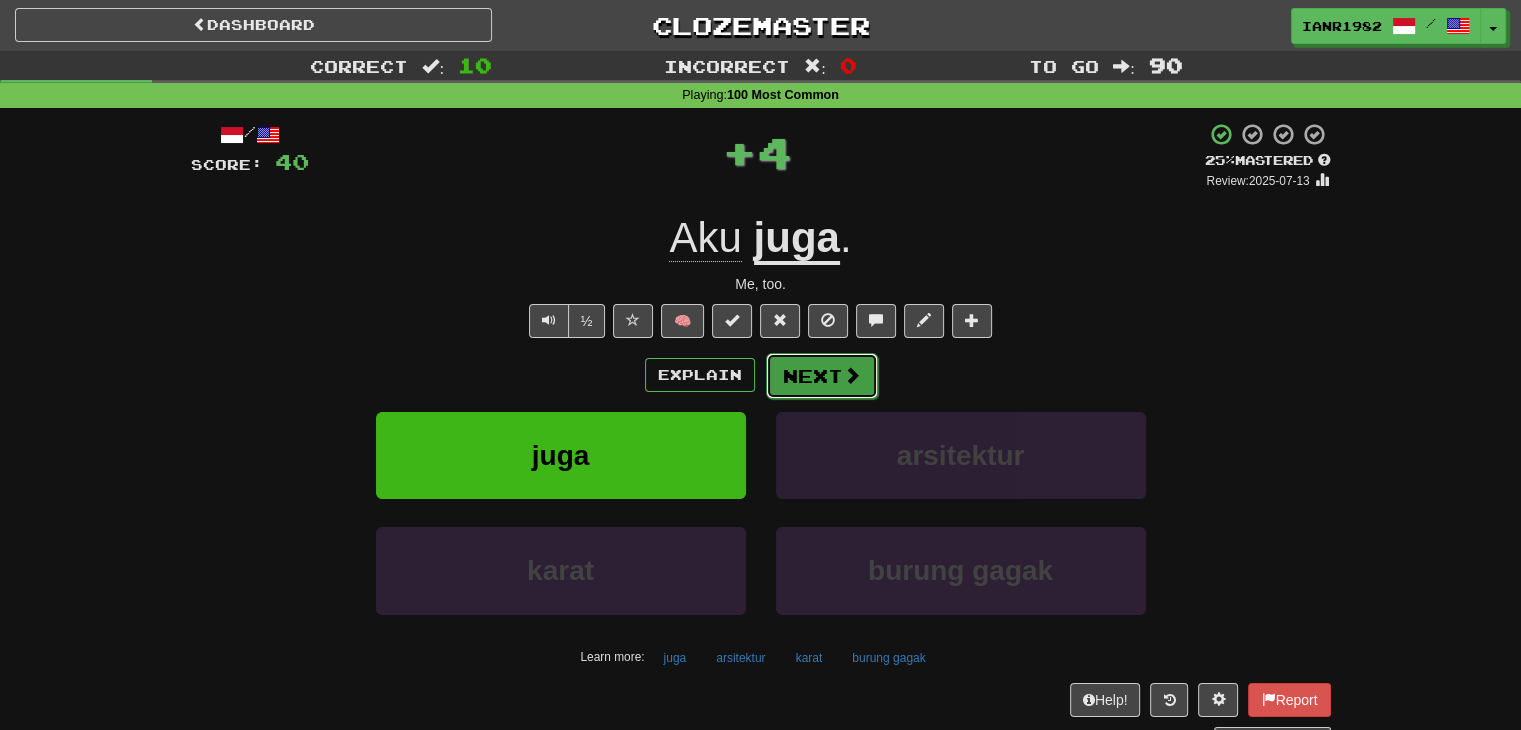 click on "Next" at bounding box center (822, 376) 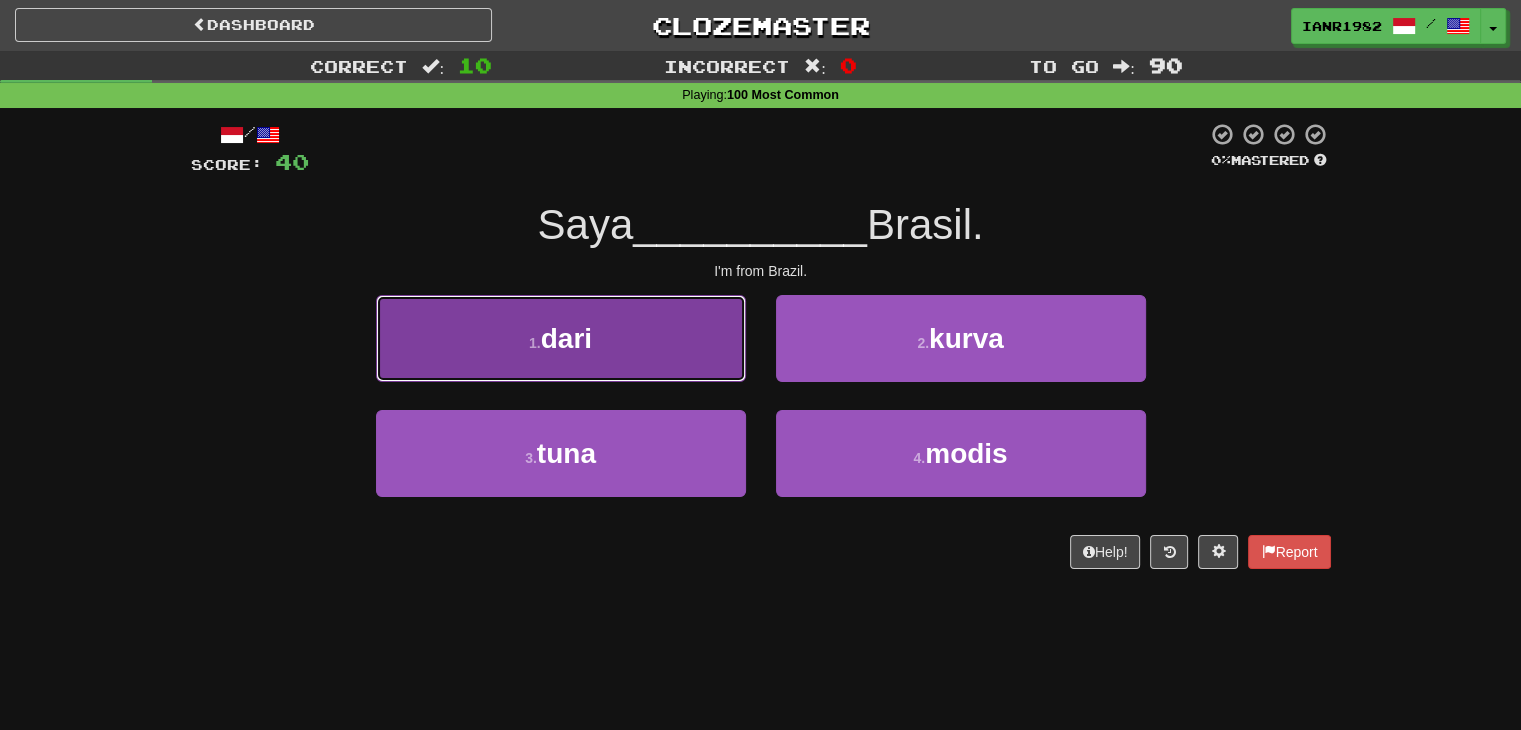 click on "1 .  dari" at bounding box center [561, 338] 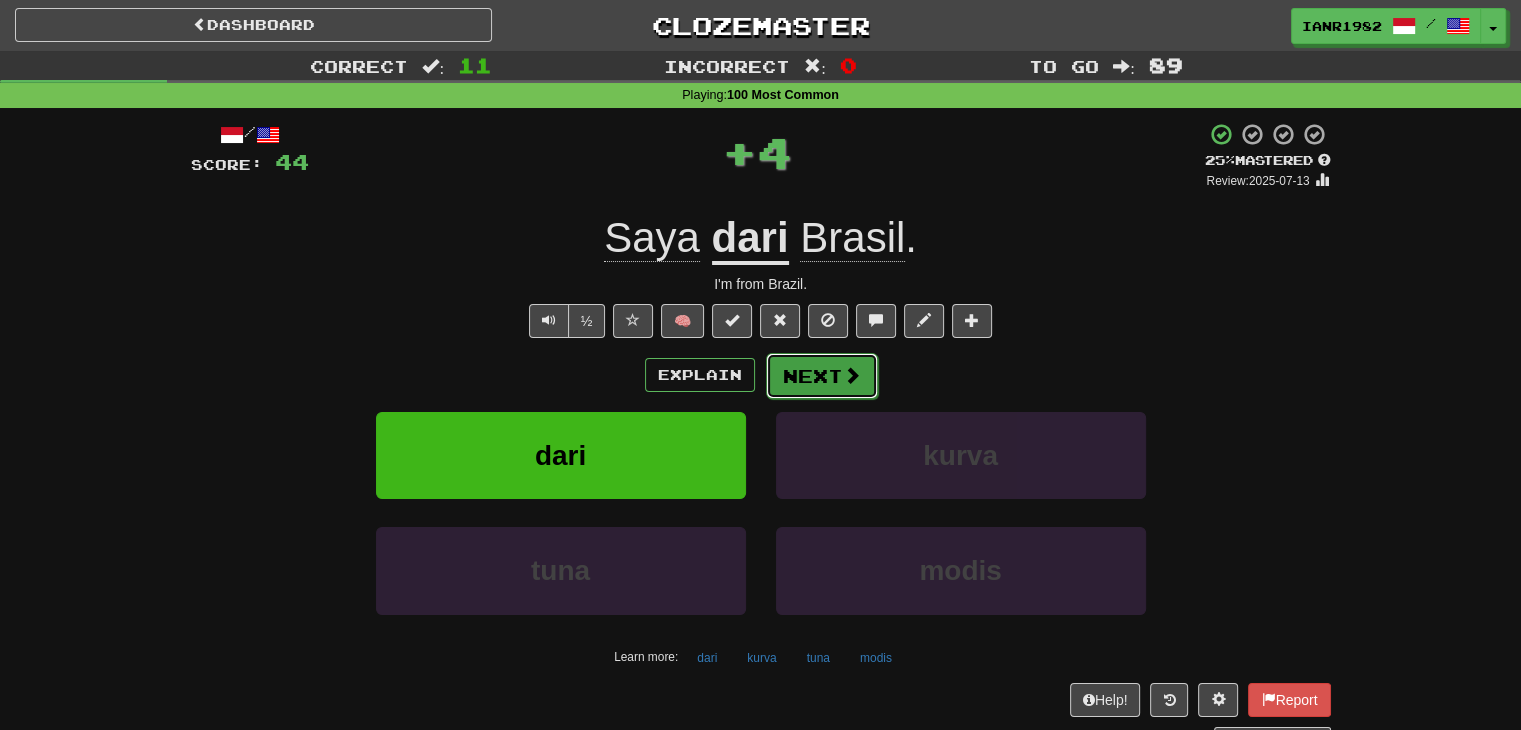 click at bounding box center [852, 375] 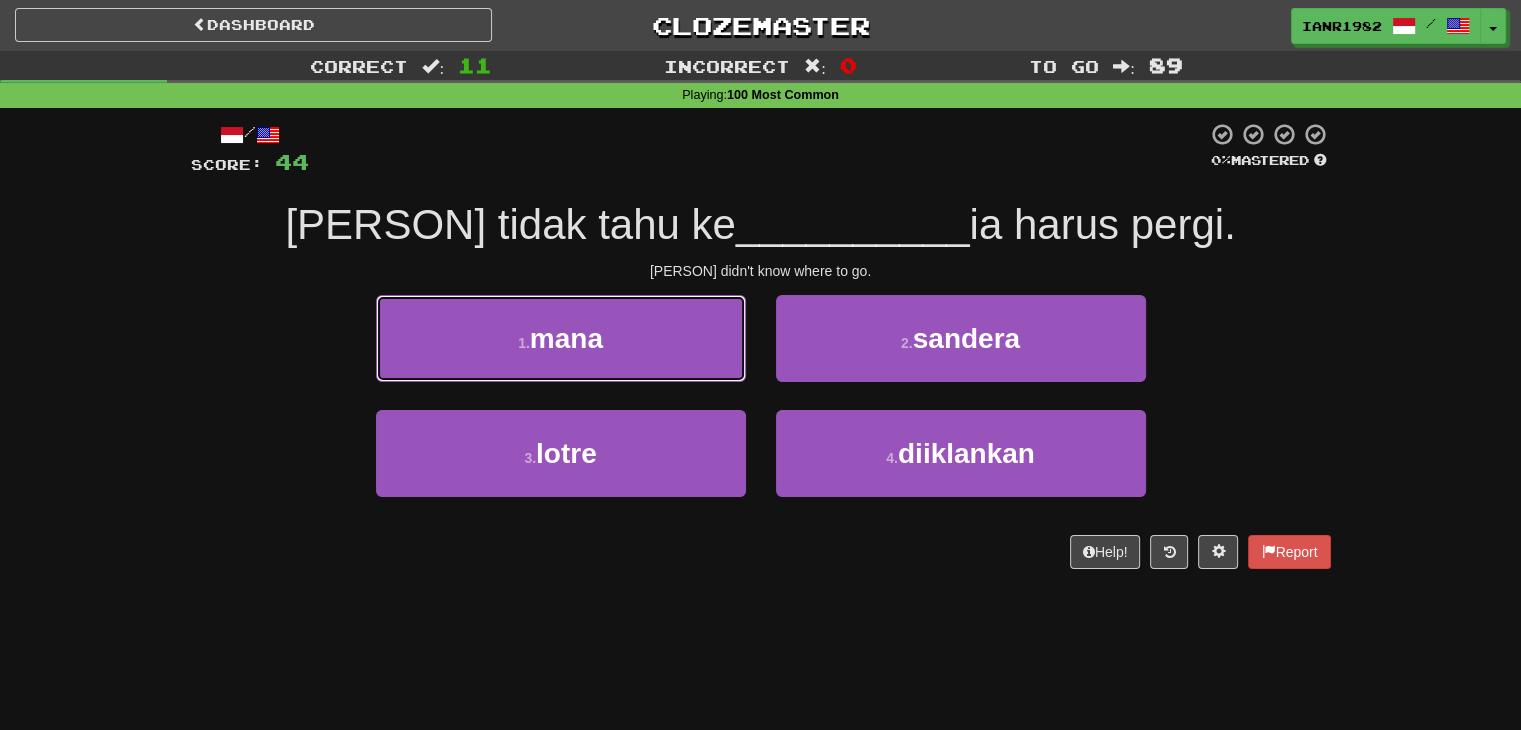 click on "1 .  mana" at bounding box center (561, 338) 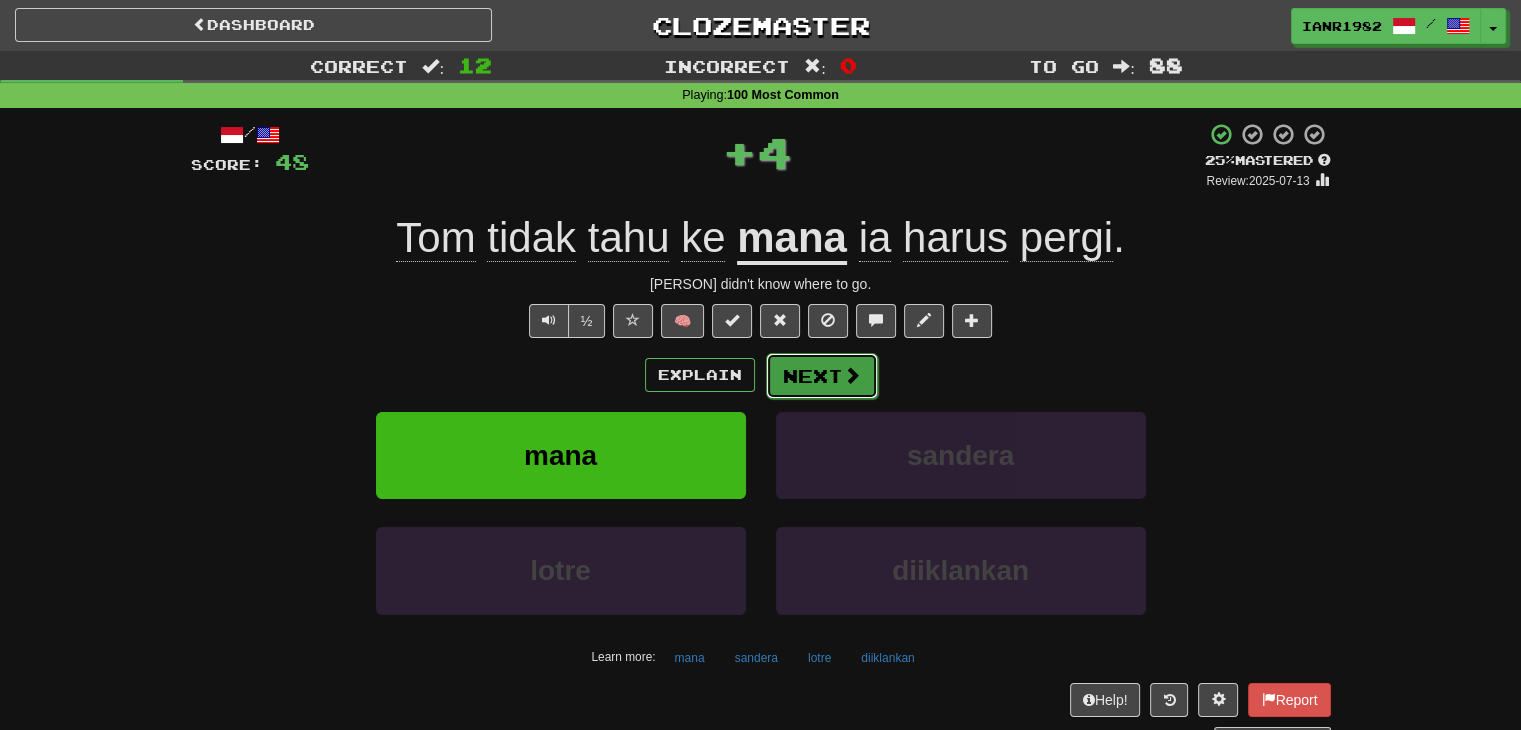 click at bounding box center [852, 375] 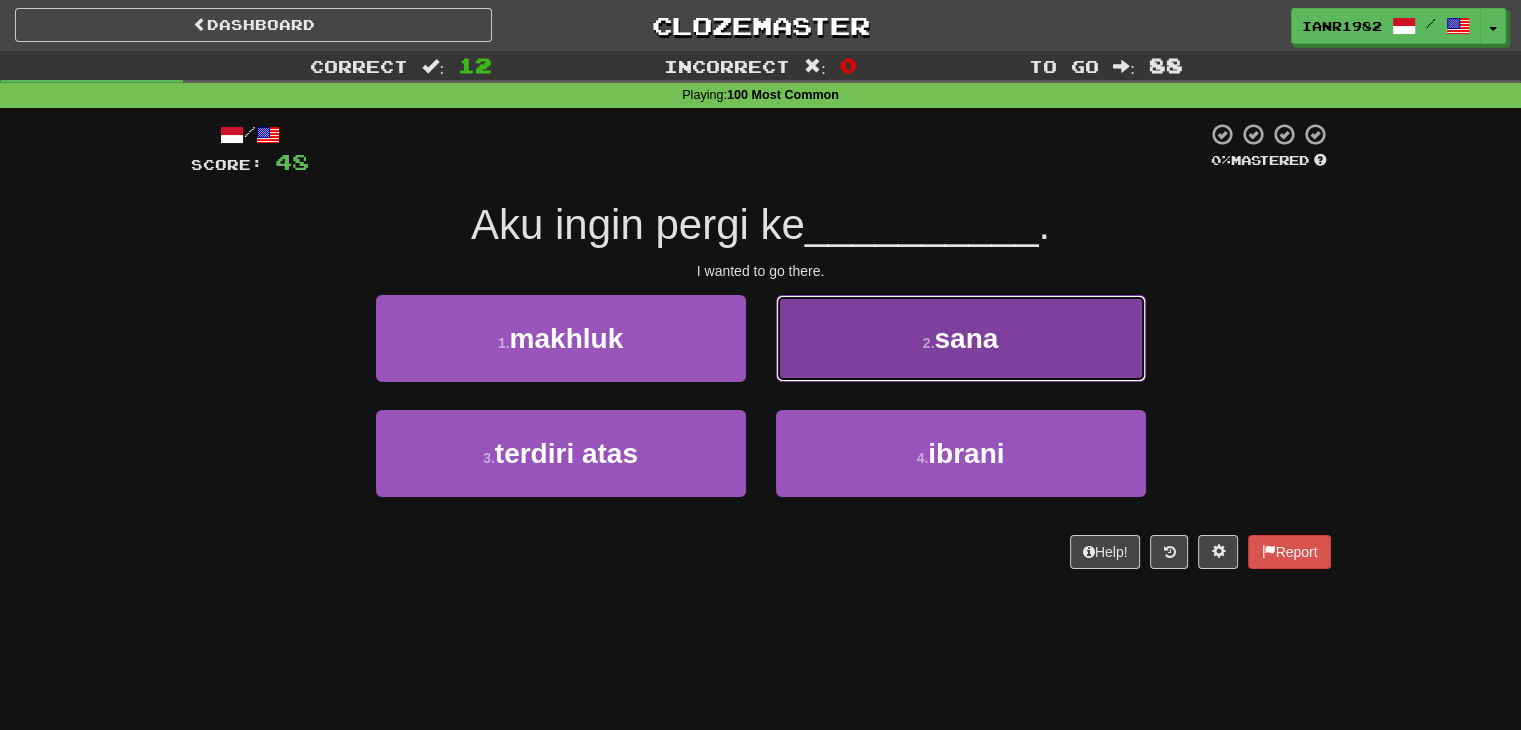 click on "2 .  sana" at bounding box center [961, 338] 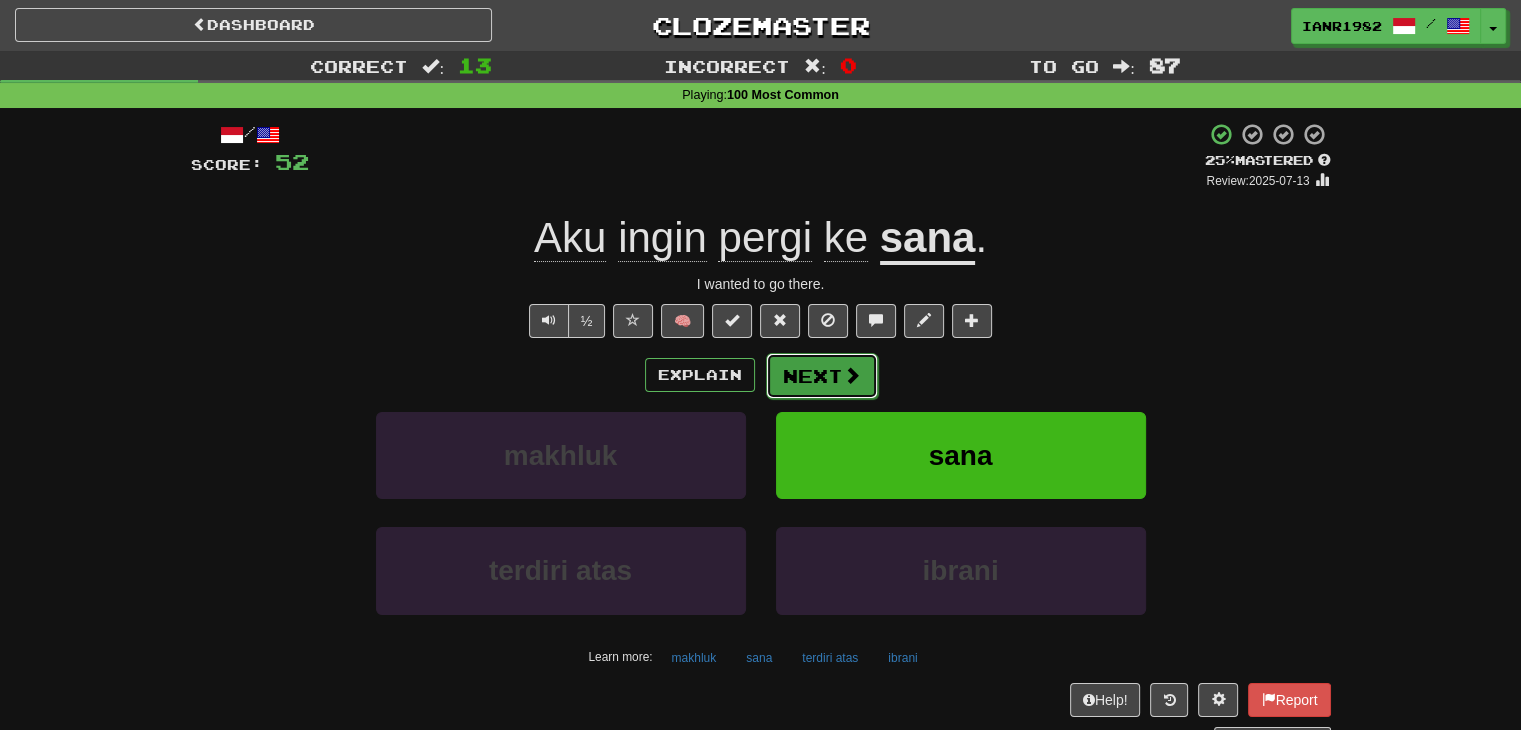 click at bounding box center (852, 375) 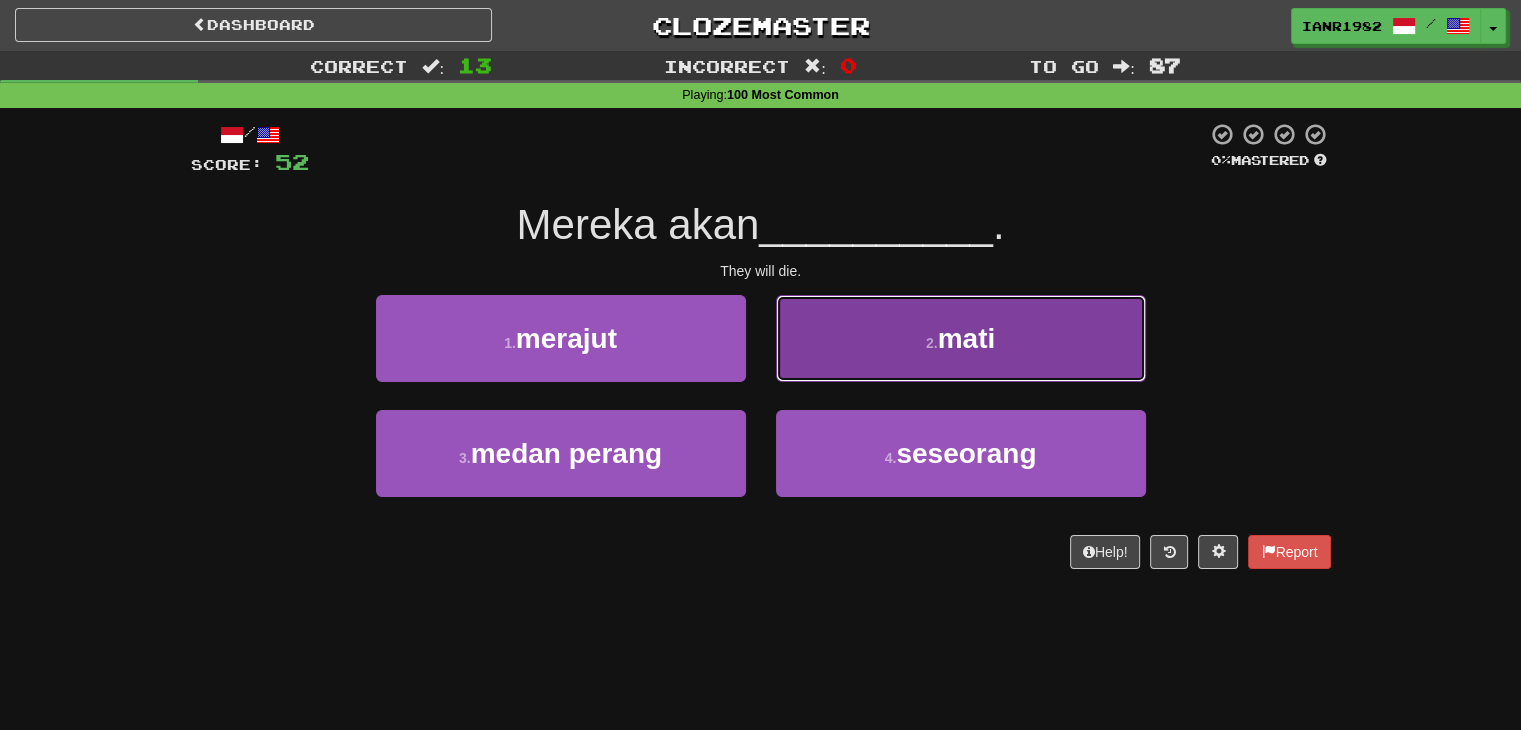 click on "mati" at bounding box center [967, 338] 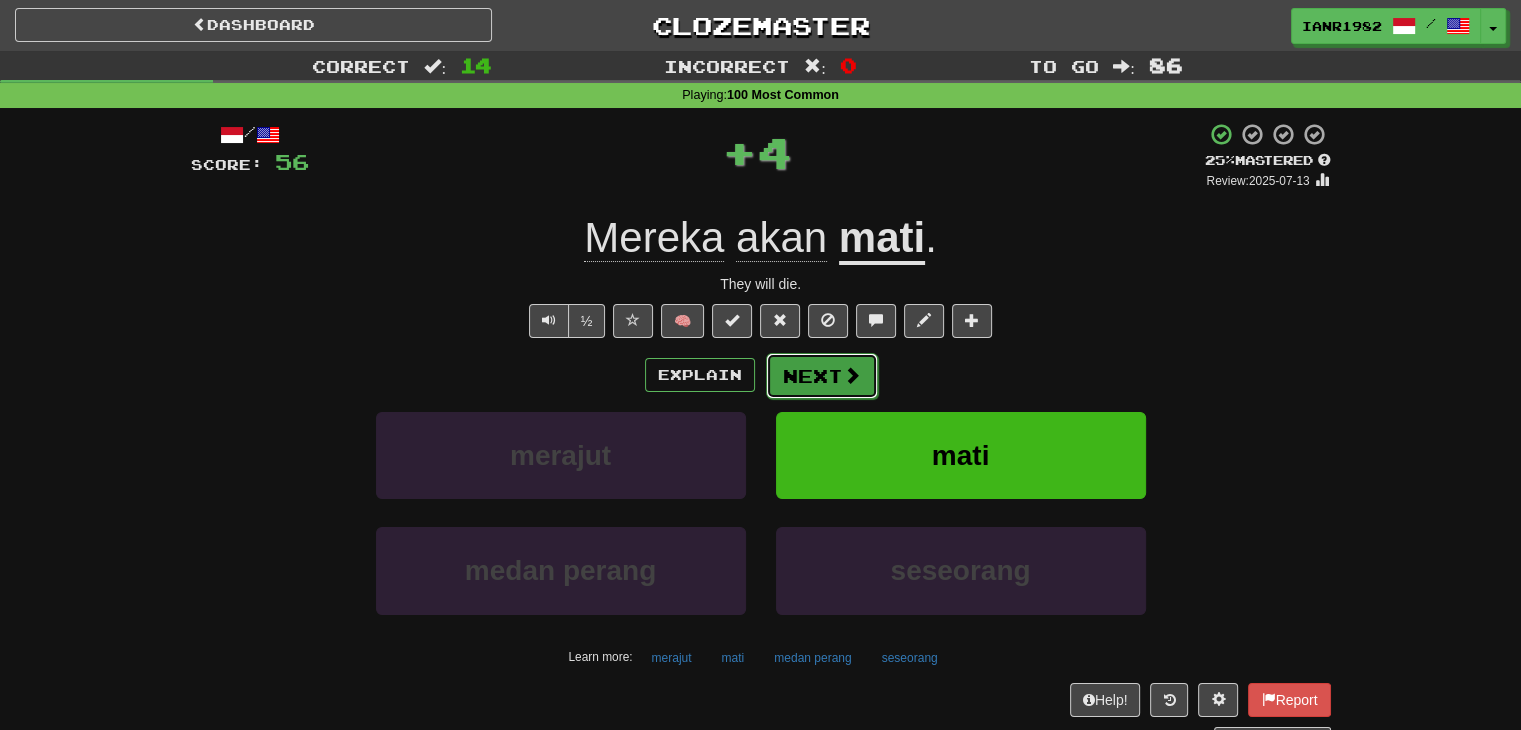 click on "Next" at bounding box center (822, 376) 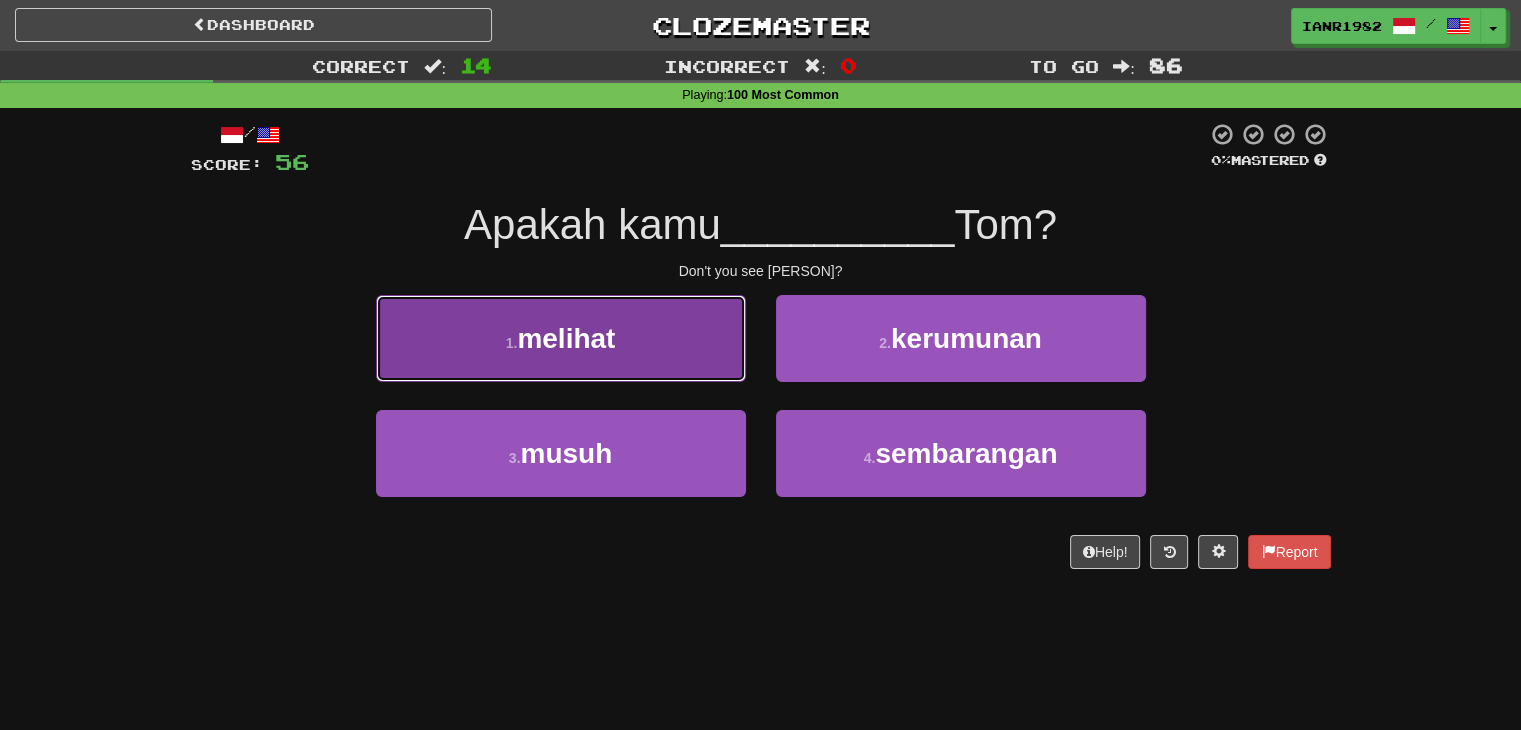 click on "1 .  melihat" at bounding box center [561, 338] 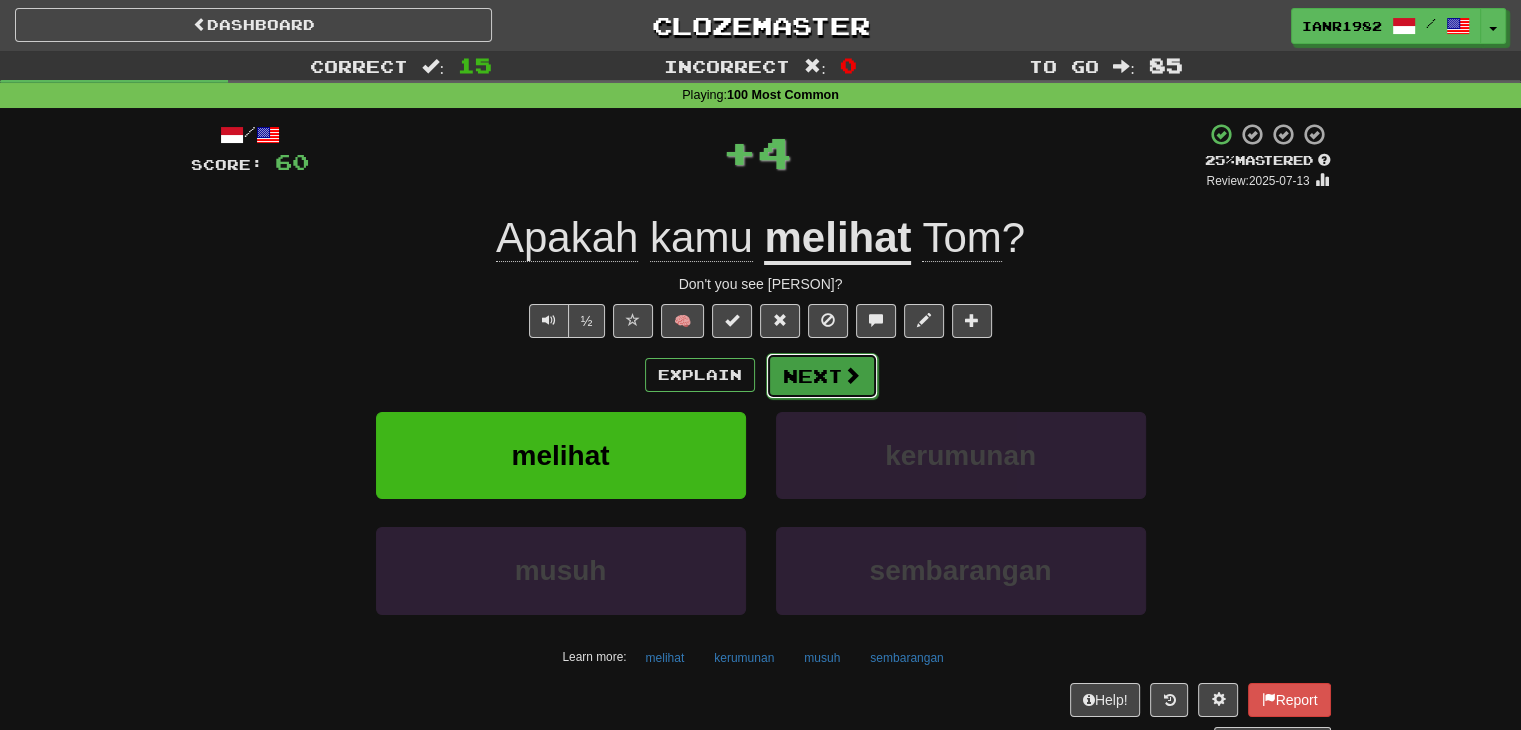 click at bounding box center (852, 375) 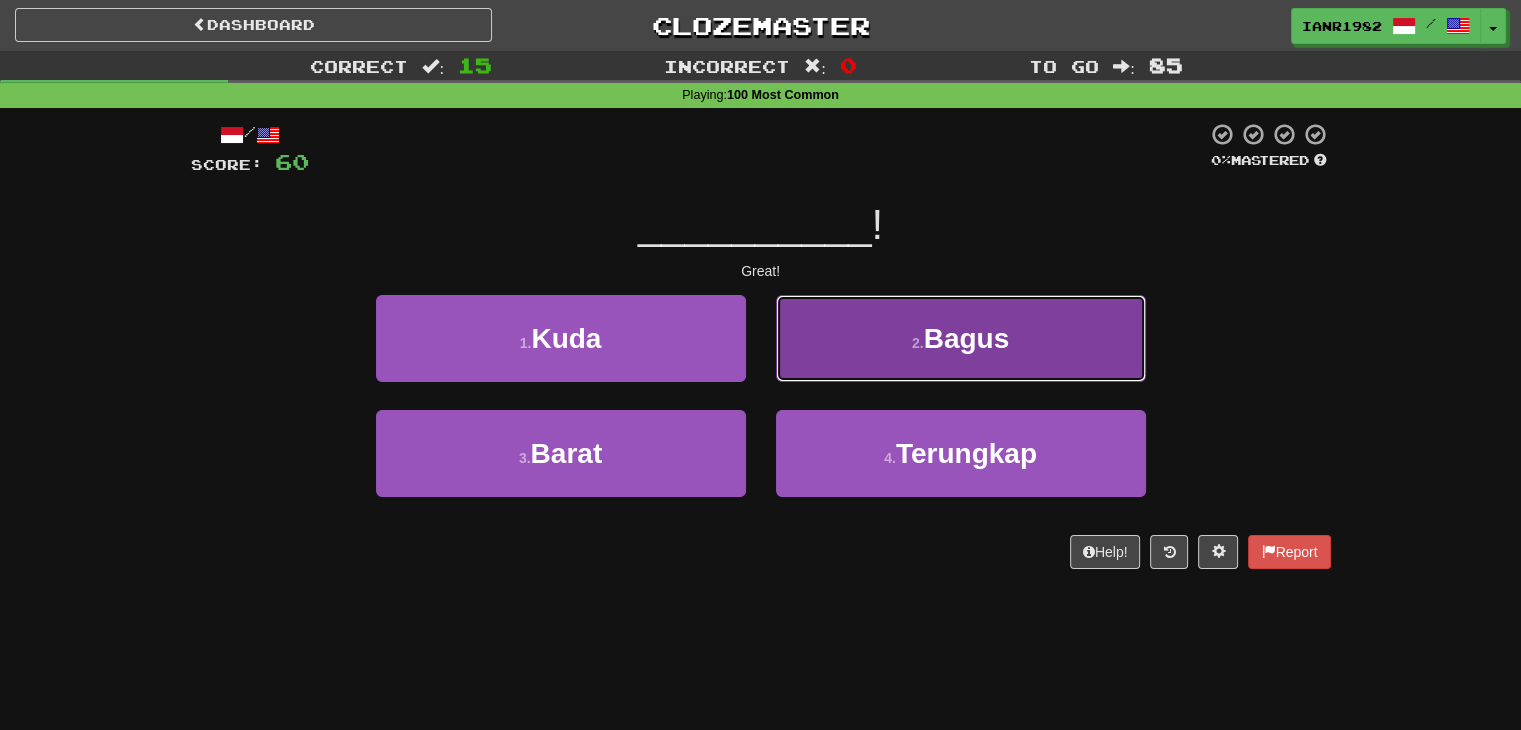 click on "2 .  Bagus" at bounding box center [961, 338] 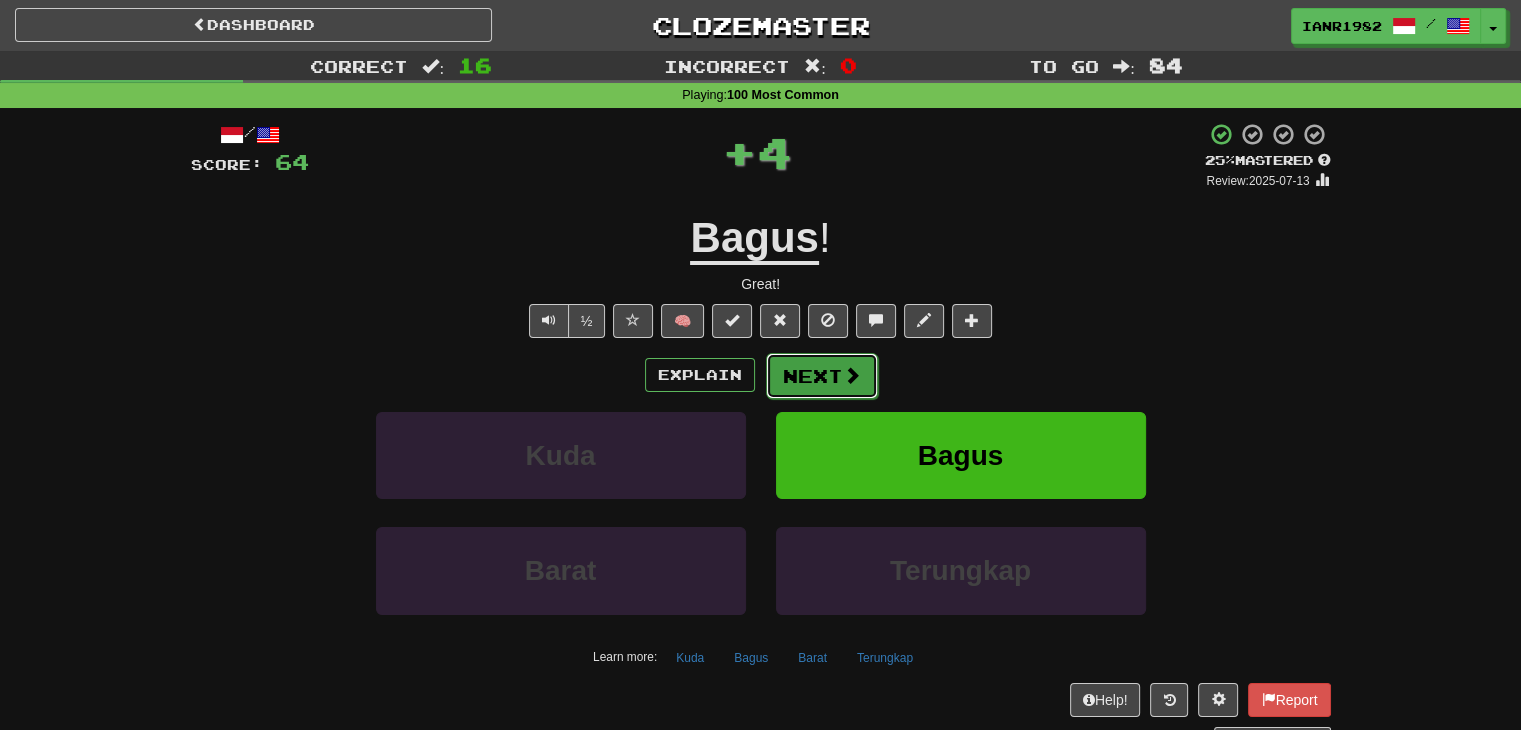 click at bounding box center [852, 375] 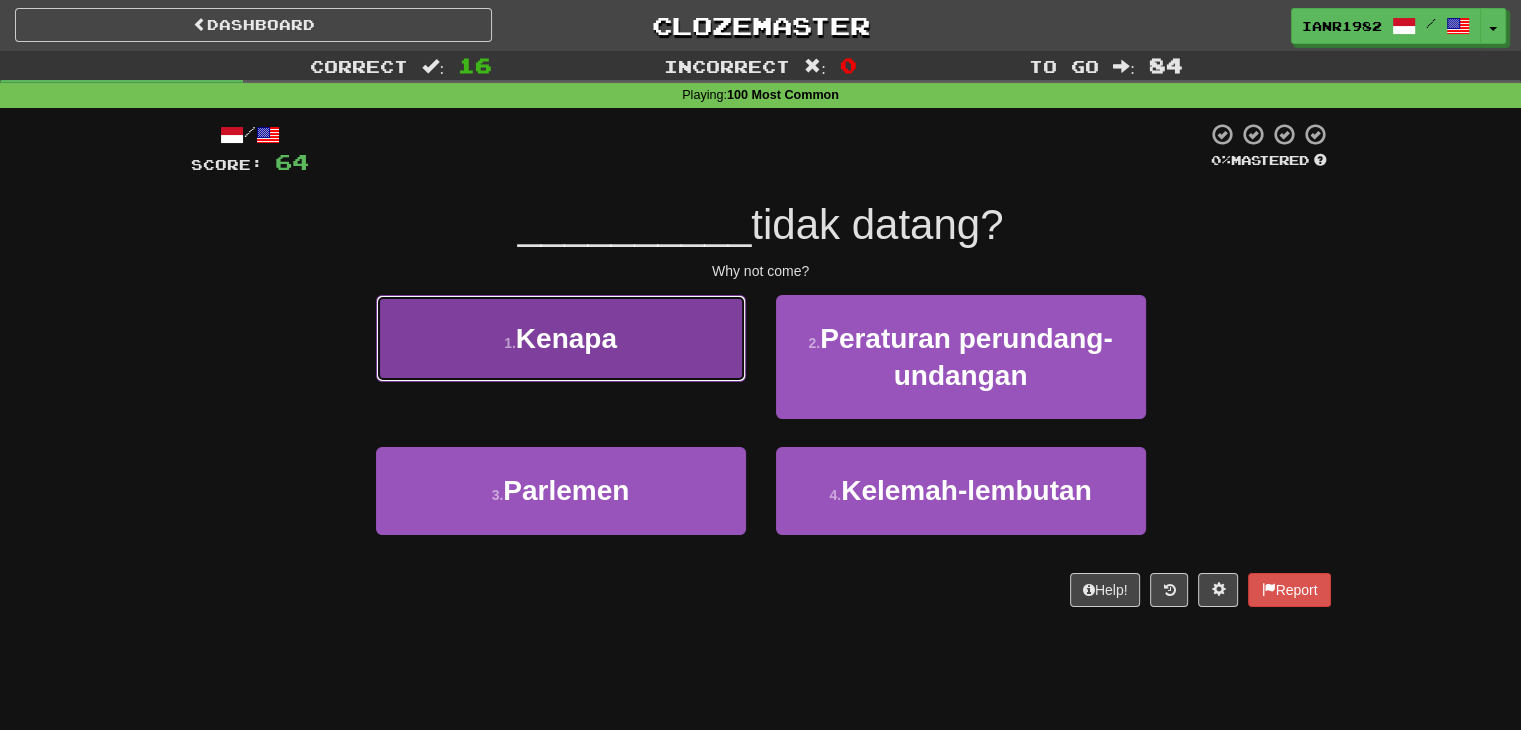 click on "1 .  Kenapa" at bounding box center (561, 338) 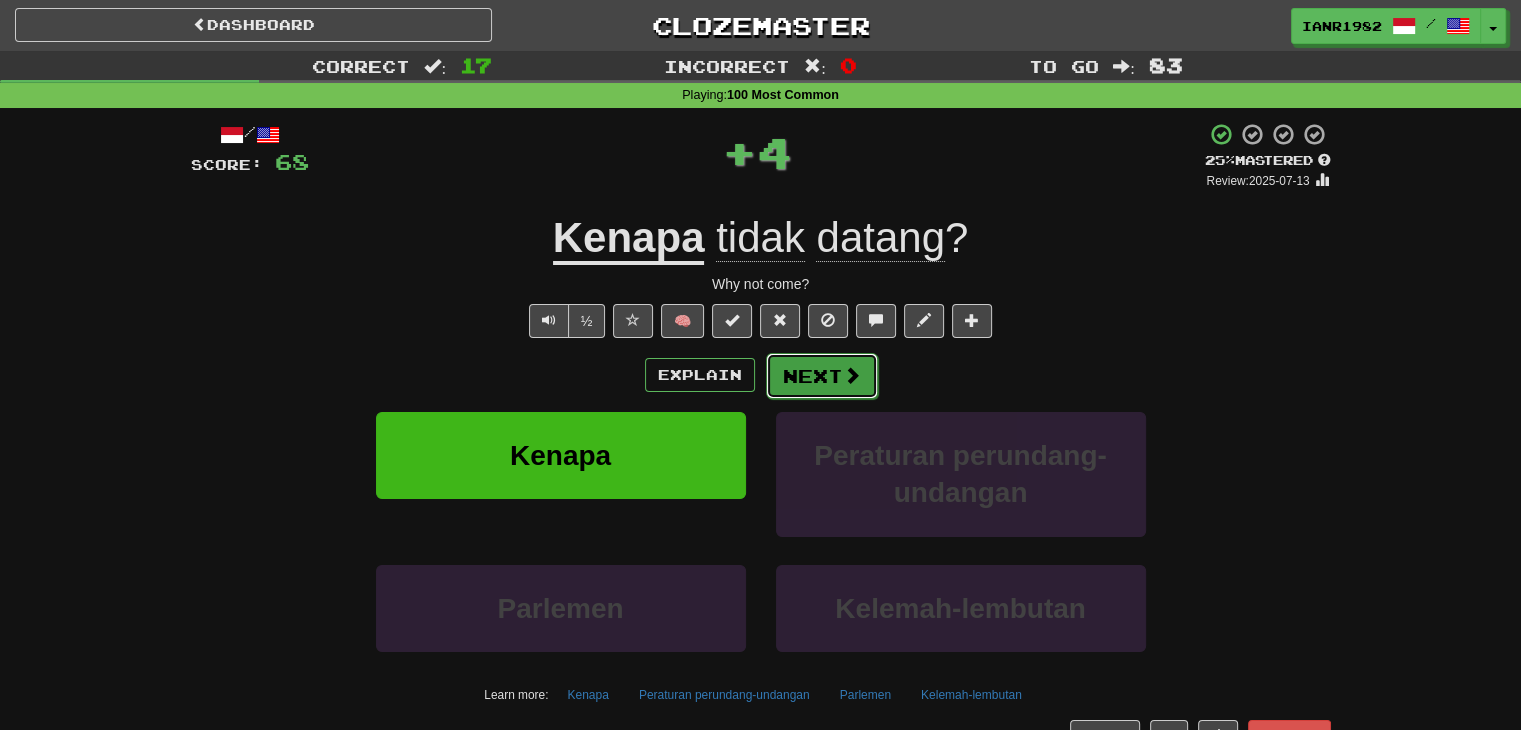 click on "Next" at bounding box center [822, 376] 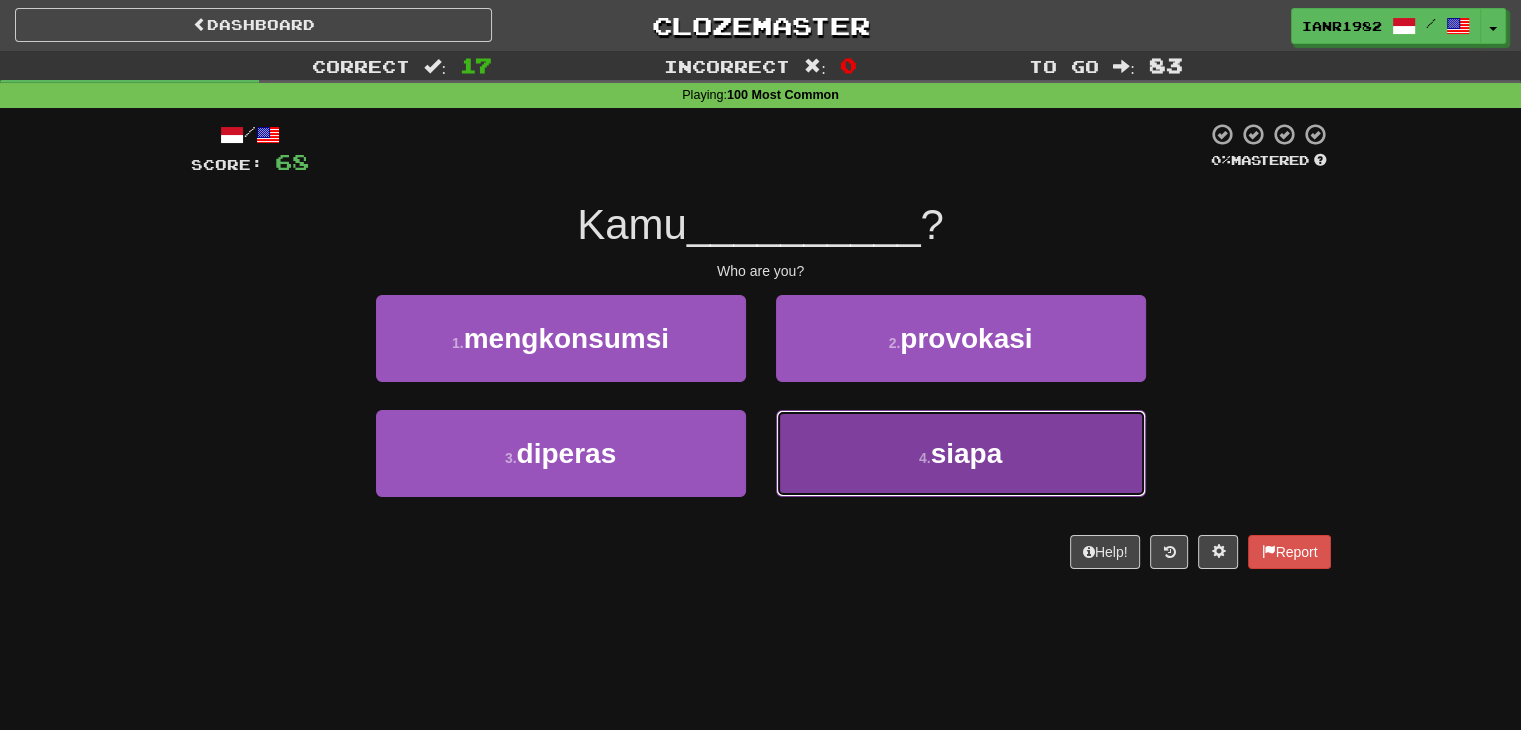 click on "4 .  siapa" at bounding box center [961, 453] 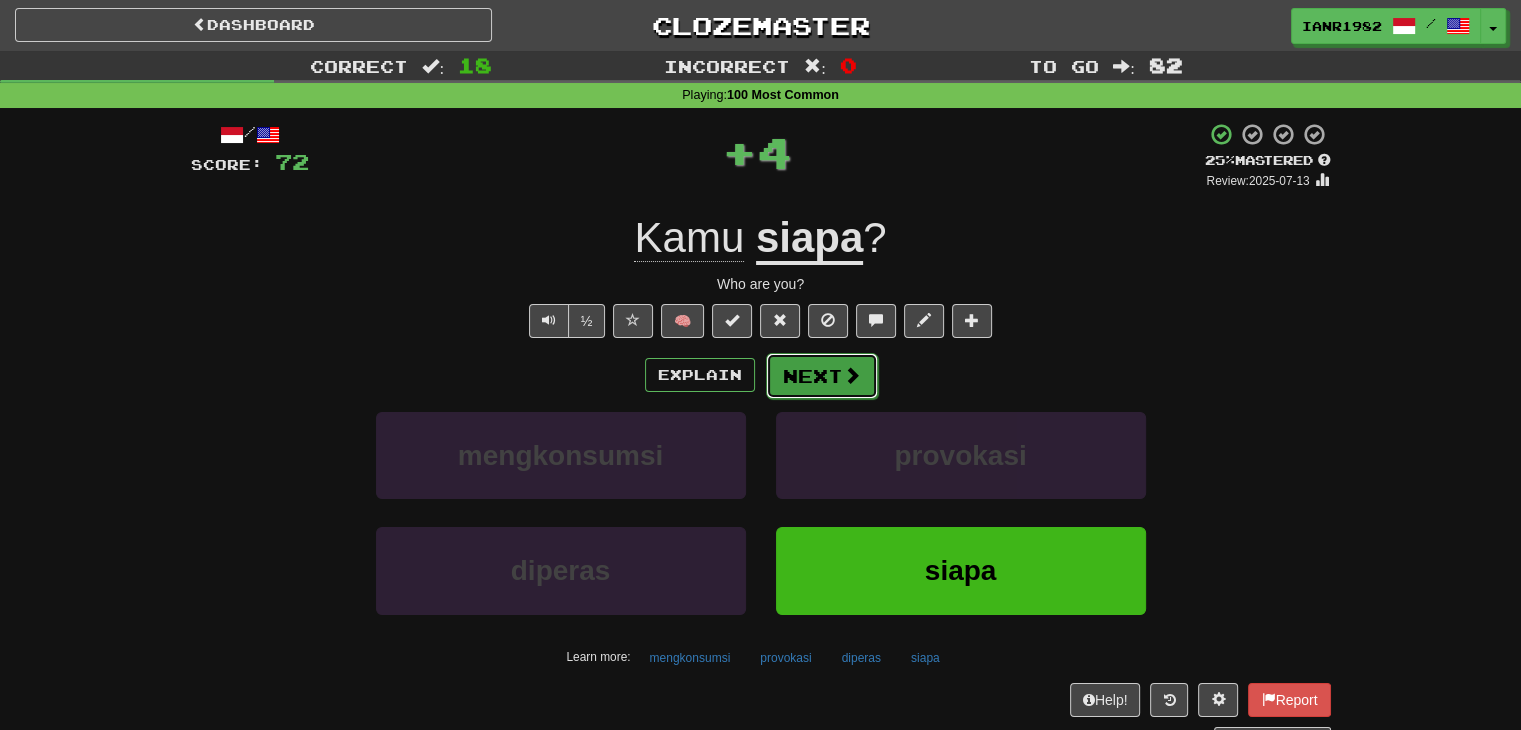 click on "Next" at bounding box center (822, 376) 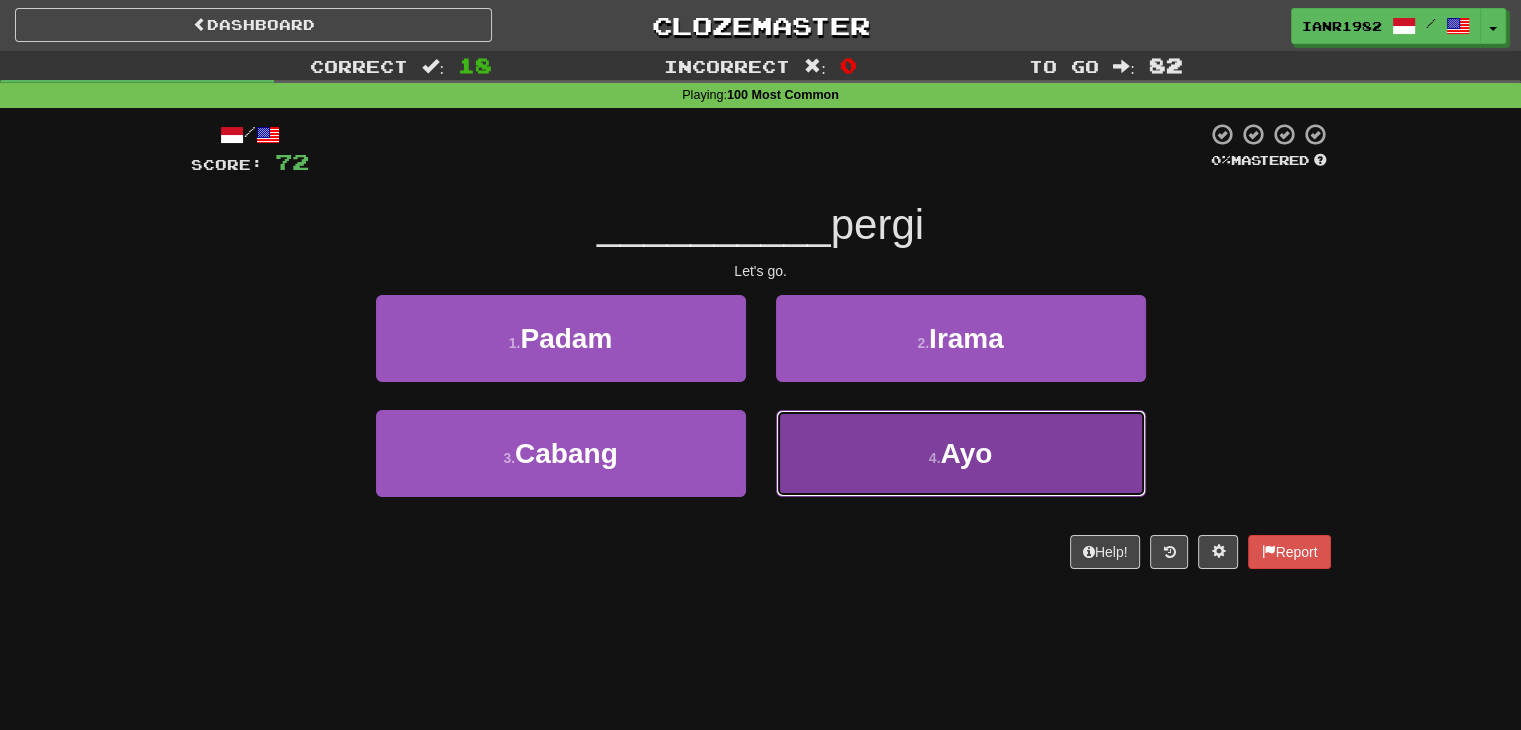 click on "Ayo" at bounding box center [966, 453] 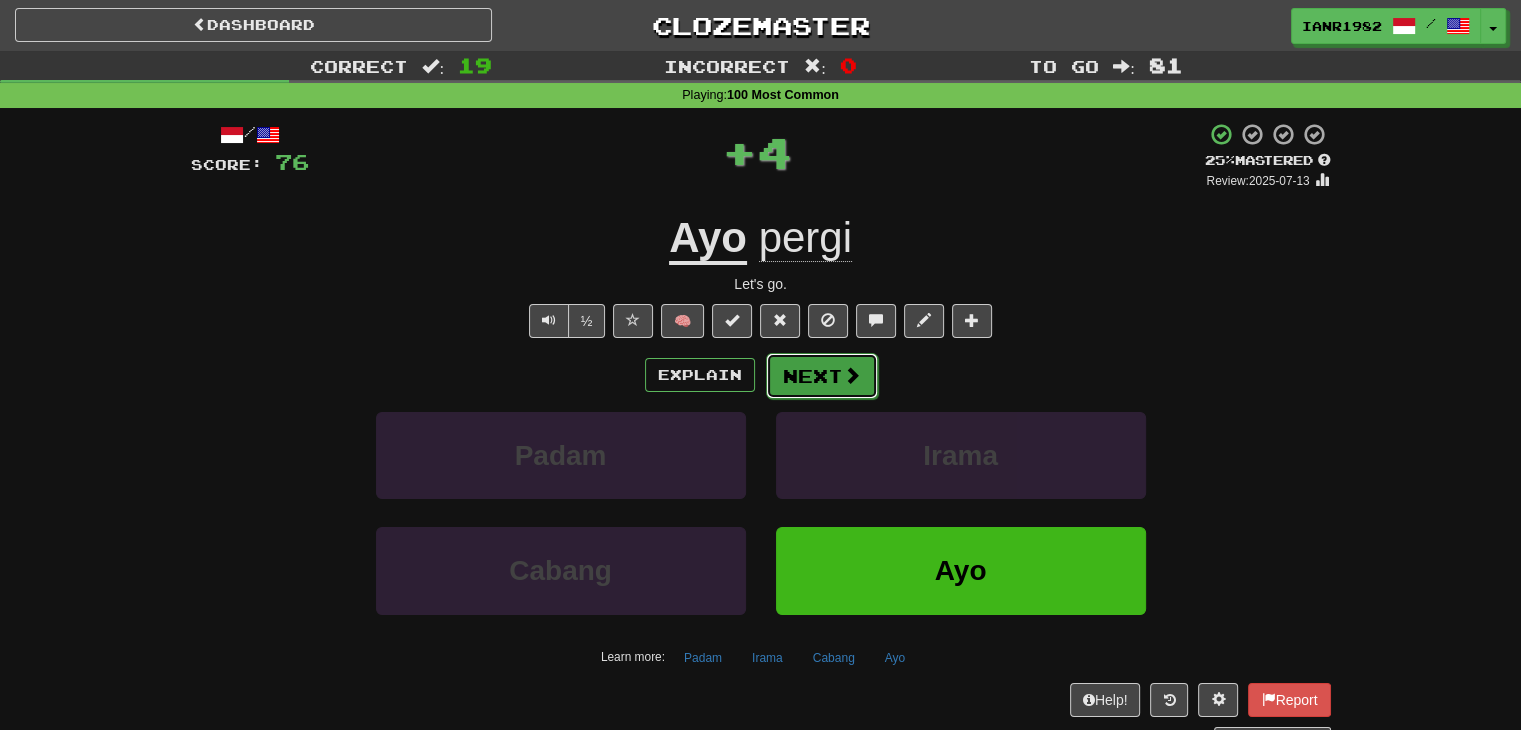 click on "Next" at bounding box center [822, 376] 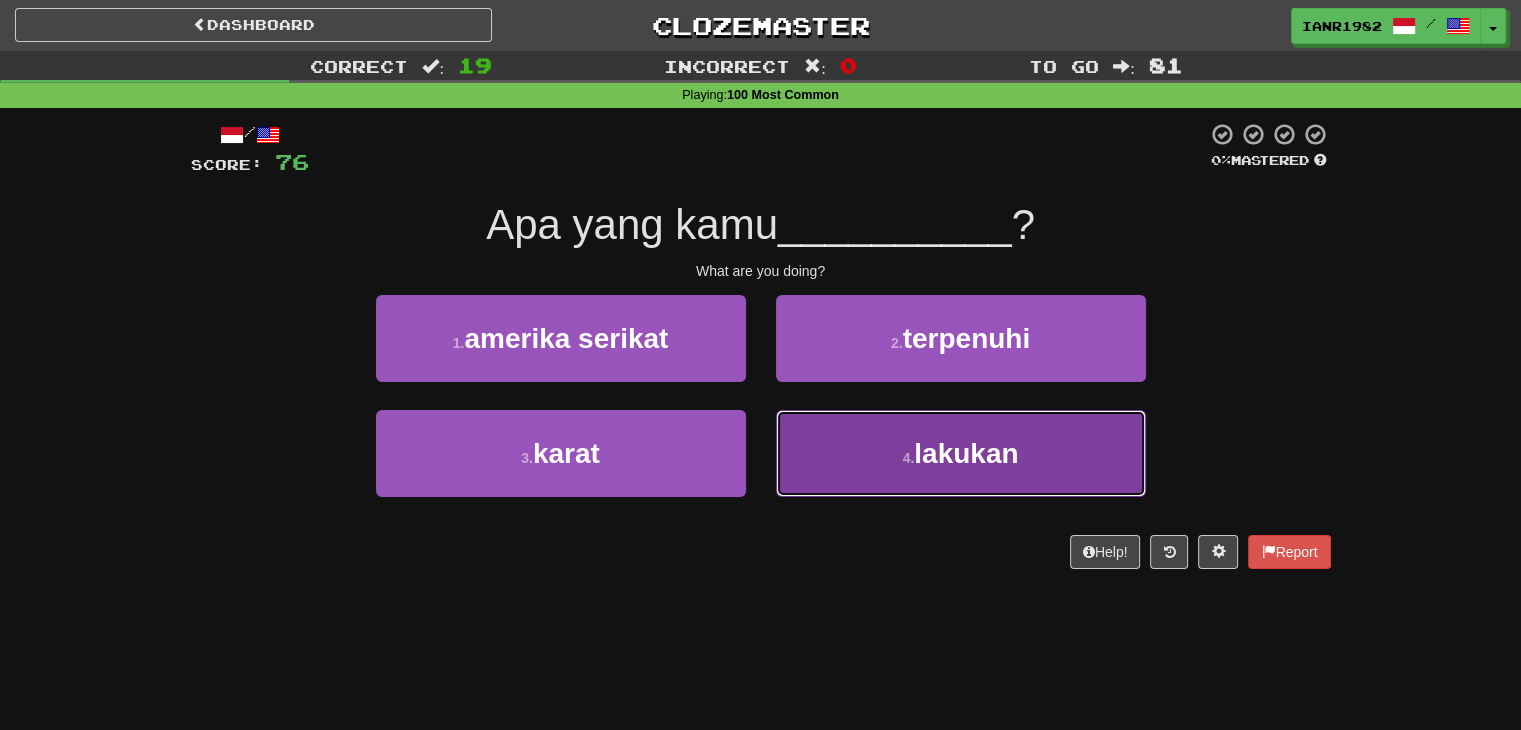 click on "lakukan" at bounding box center [966, 453] 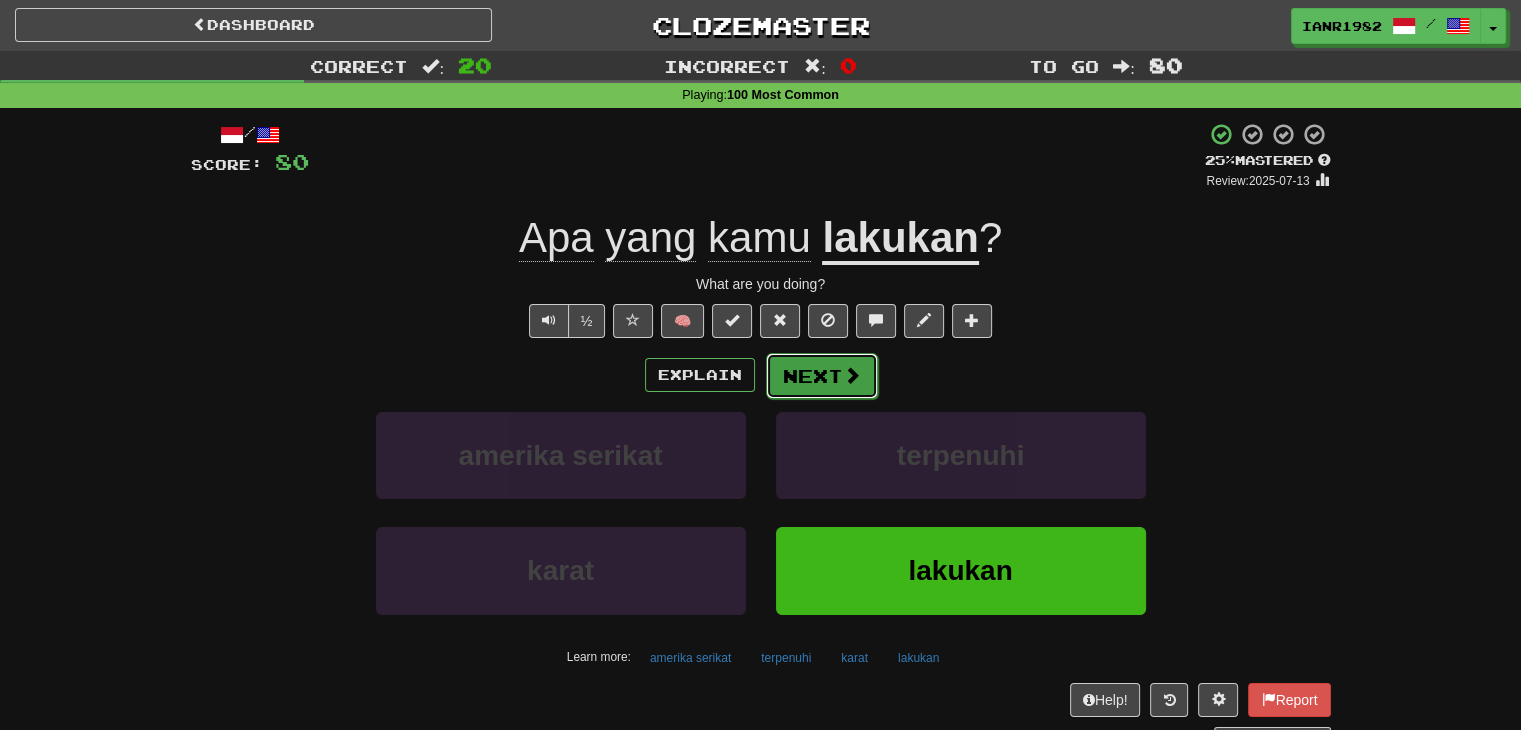 click on "Next" at bounding box center [822, 376] 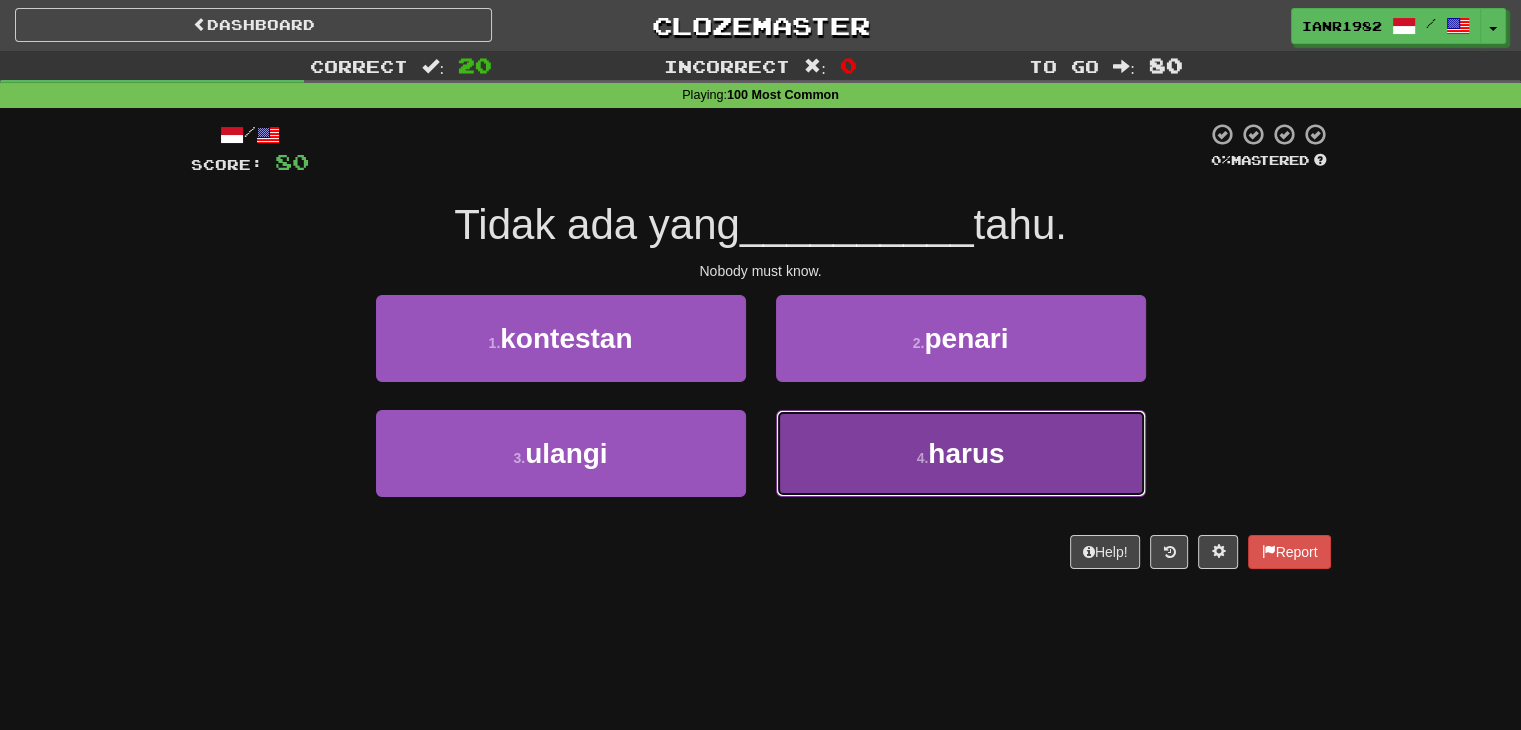 click on "4 .  harus" at bounding box center [961, 453] 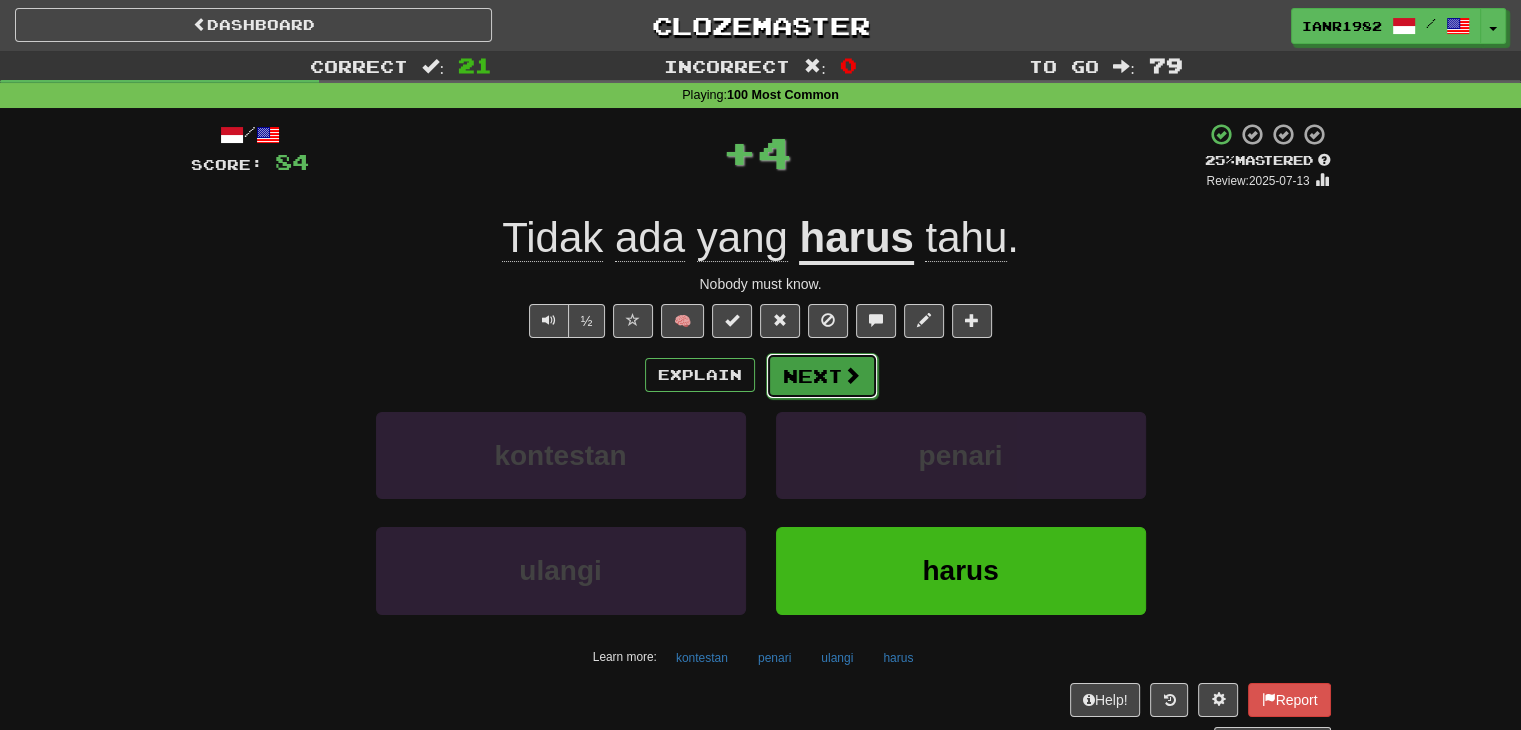 click at bounding box center (852, 375) 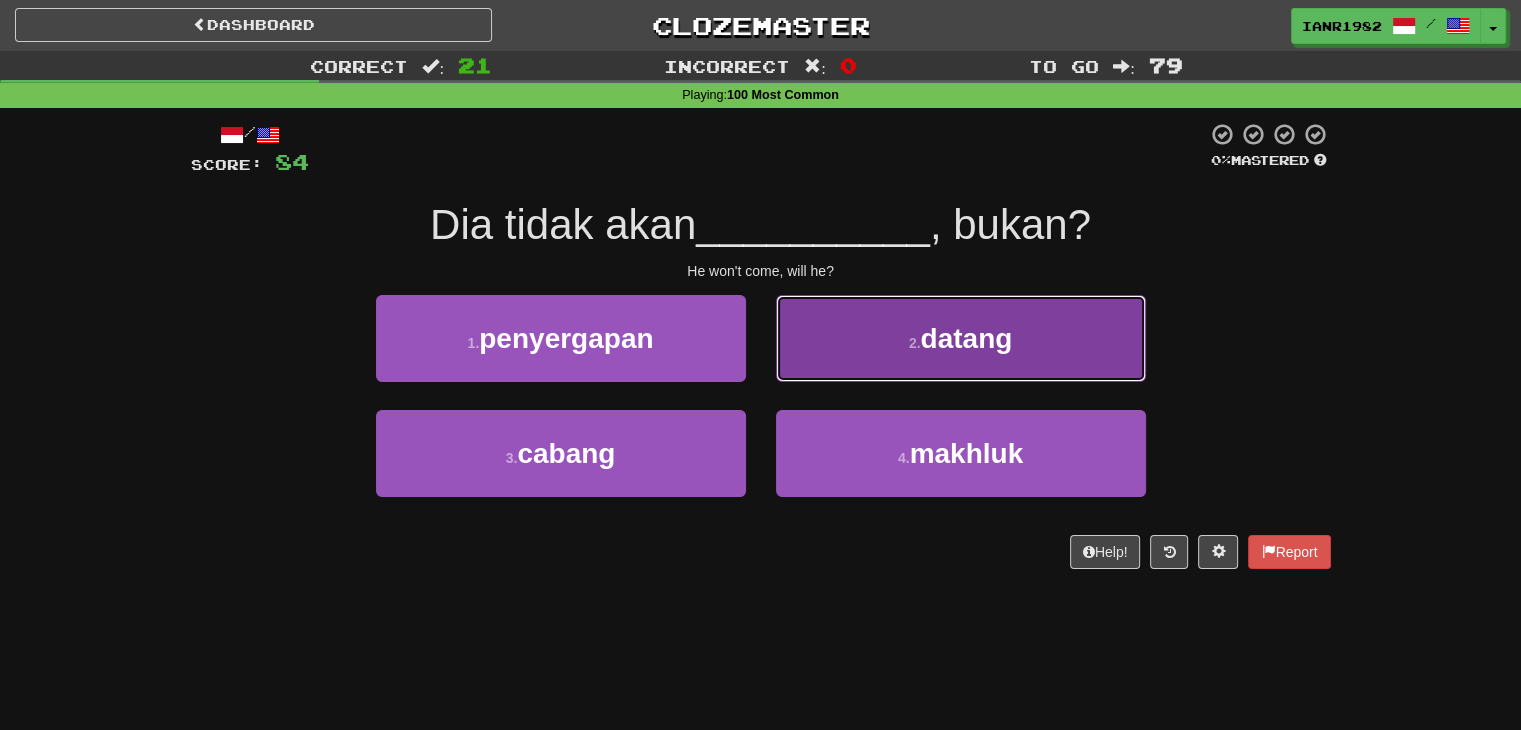 click on "datang" at bounding box center [966, 338] 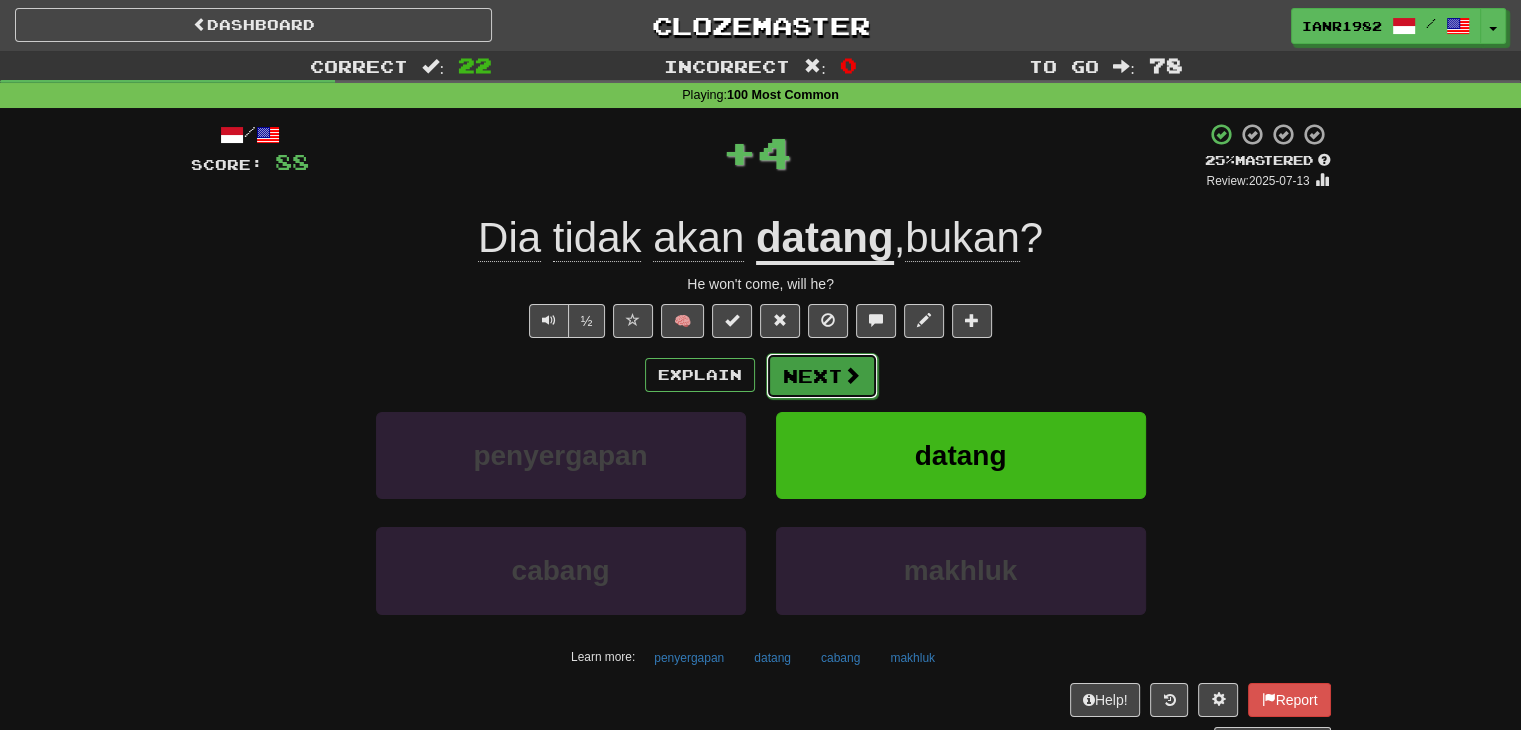 click on "Next" at bounding box center [822, 376] 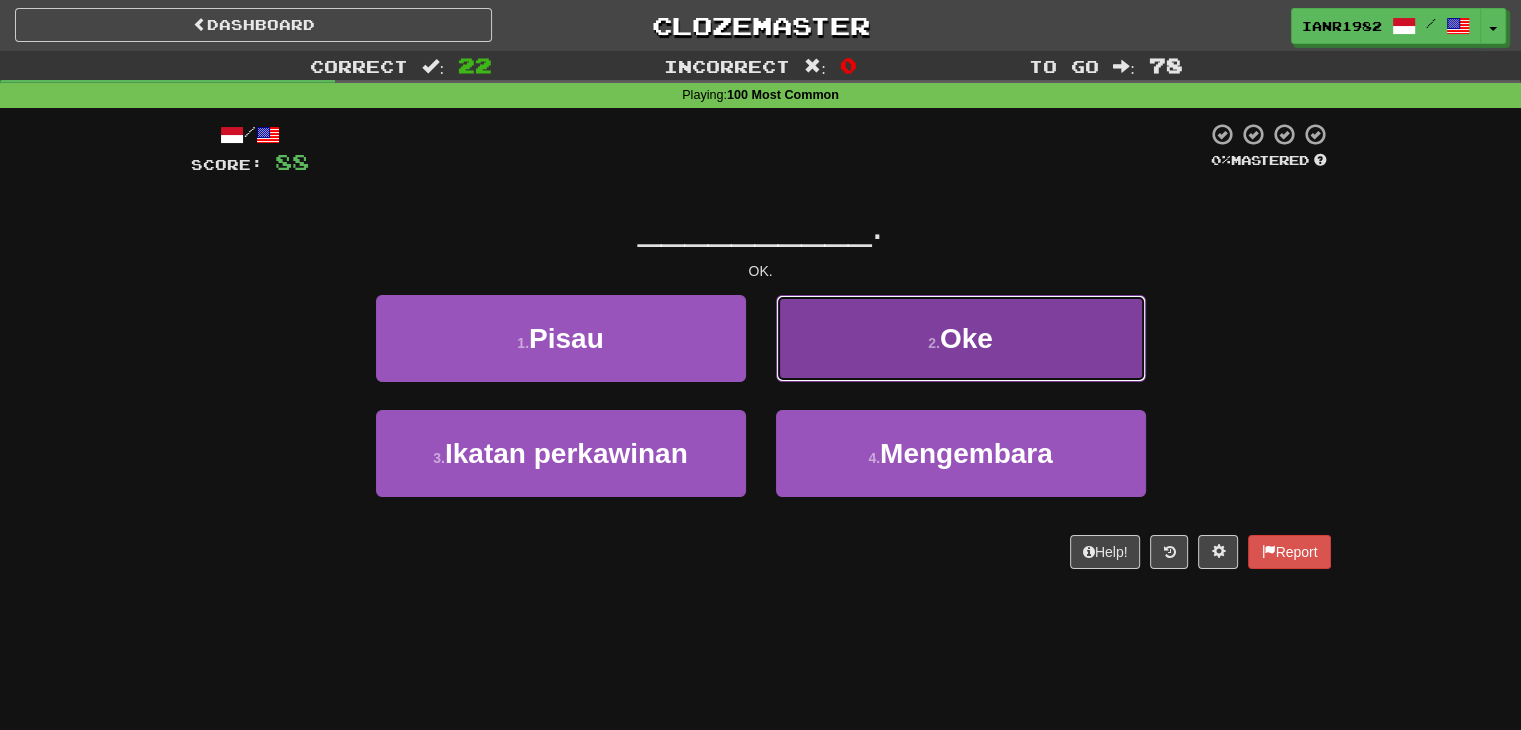 click on "2 .  Oke" at bounding box center [961, 338] 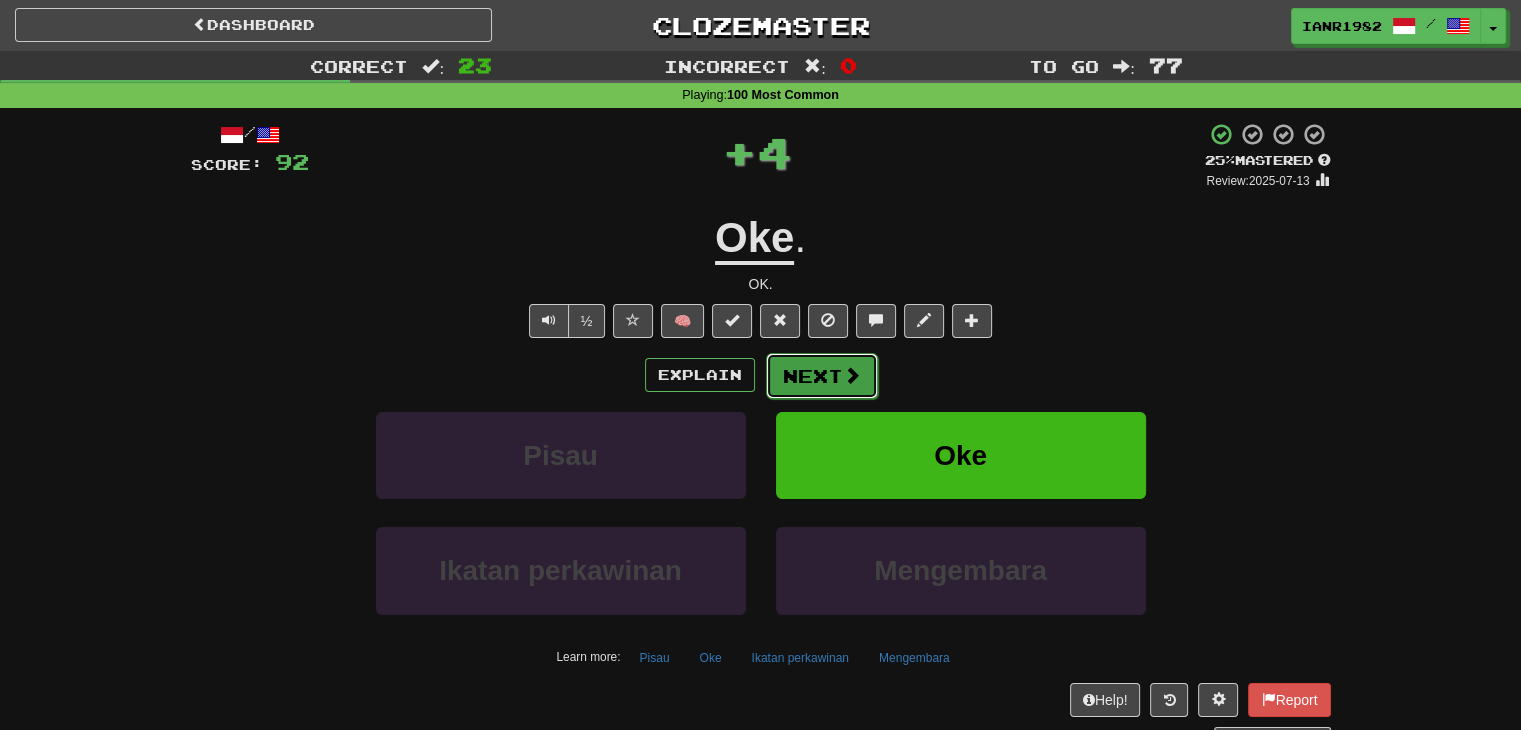 click on "Next" at bounding box center [822, 376] 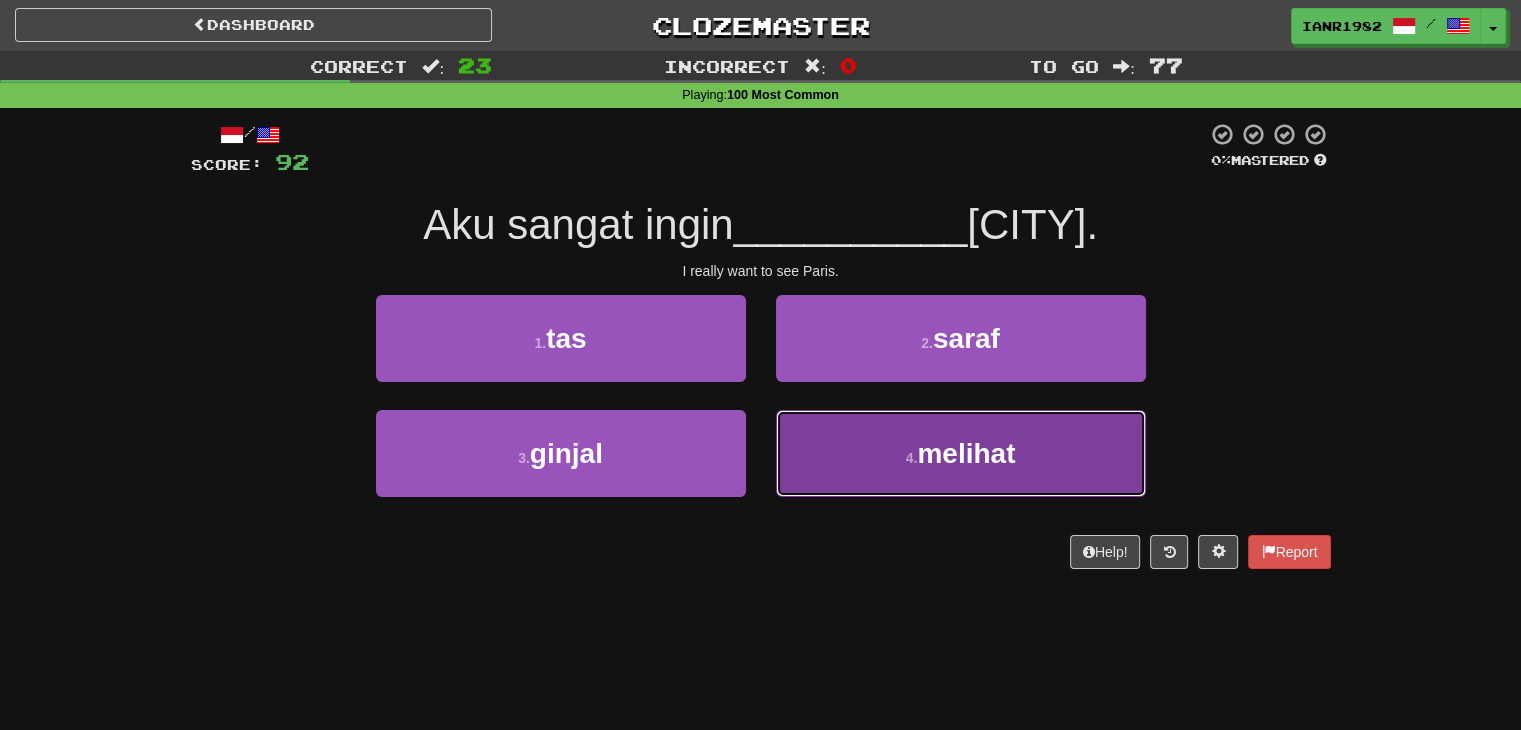 click on "melihat" at bounding box center (966, 453) 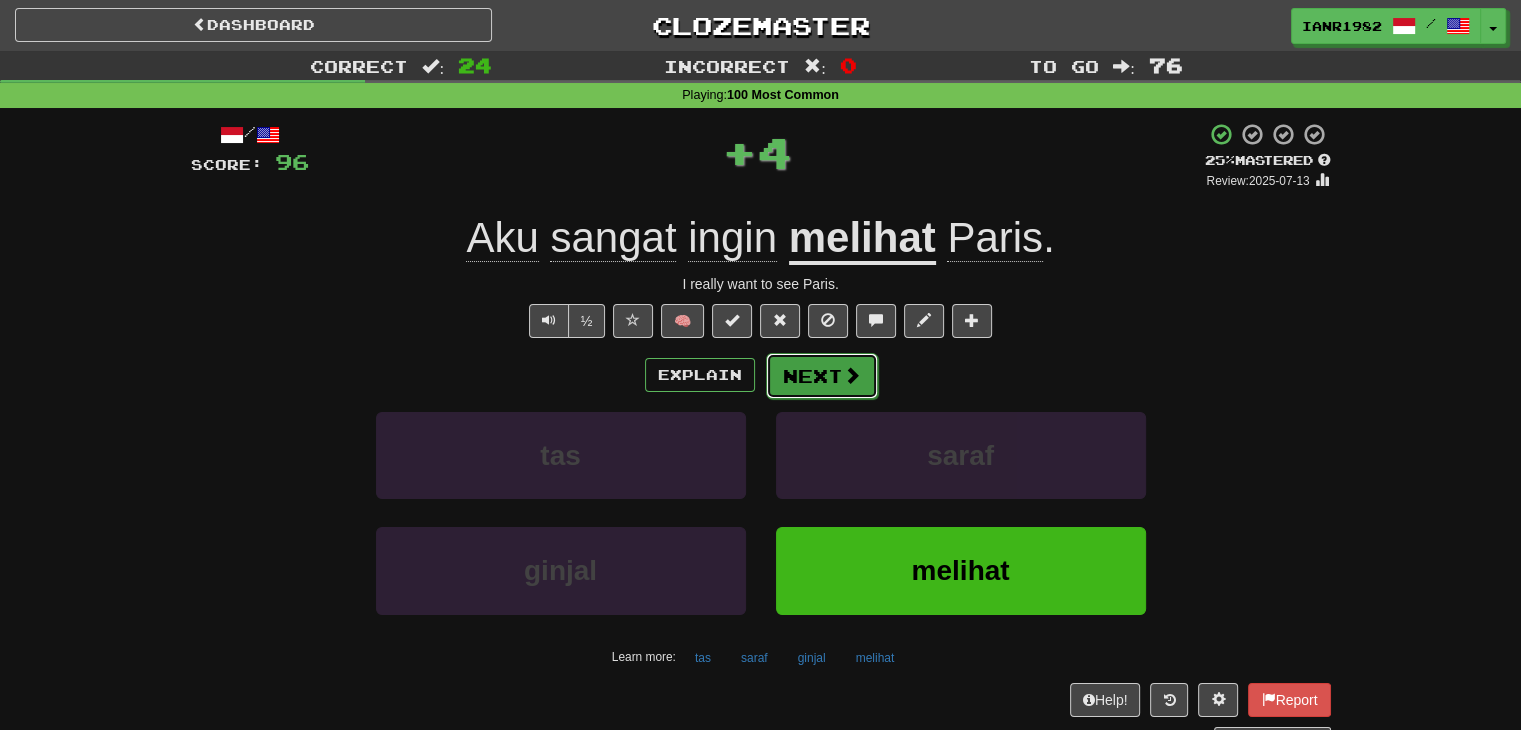 click at bounding box center [852, 375] 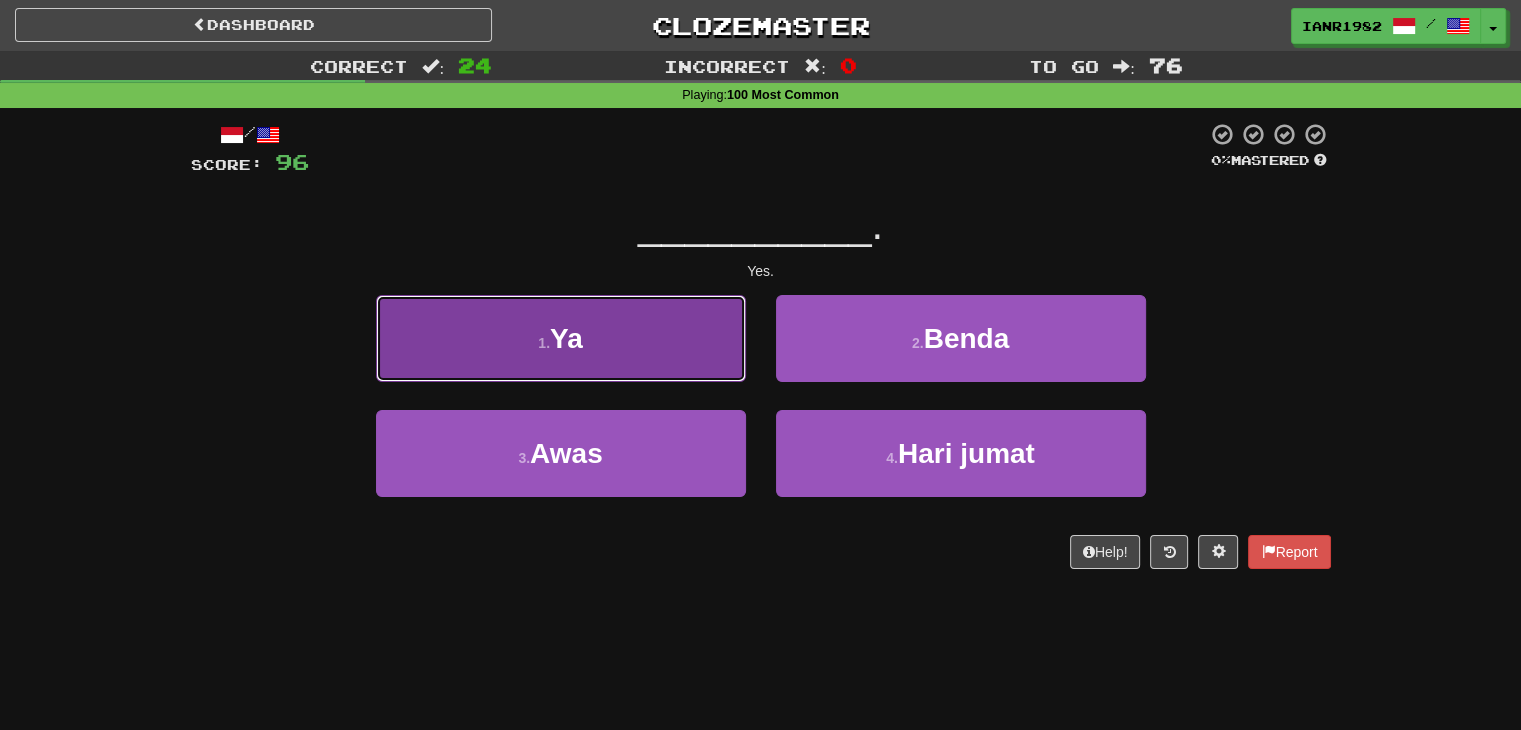 click on "1 .  Ya" at bounding box center (561, 338) 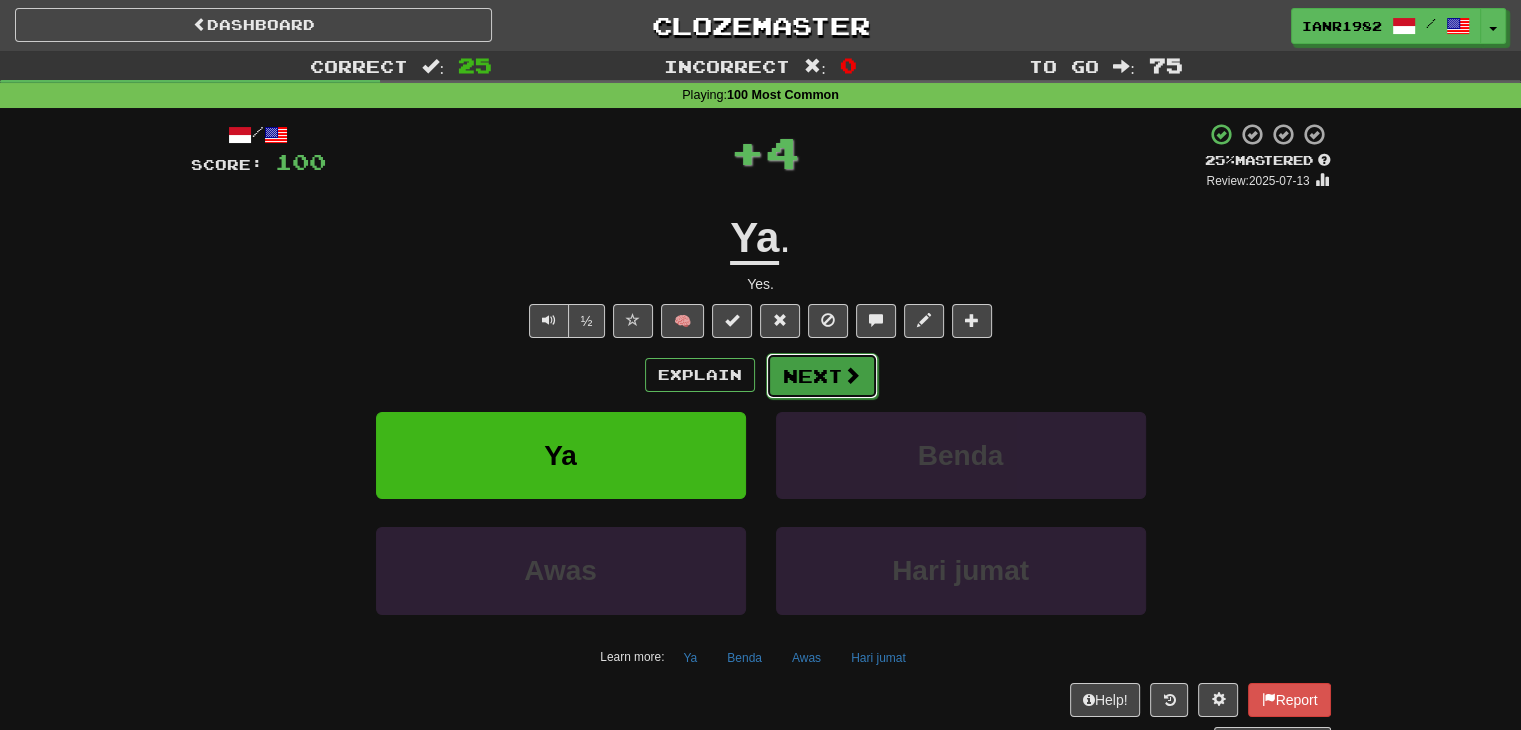click on "Next" at bounding box center [822, 376] 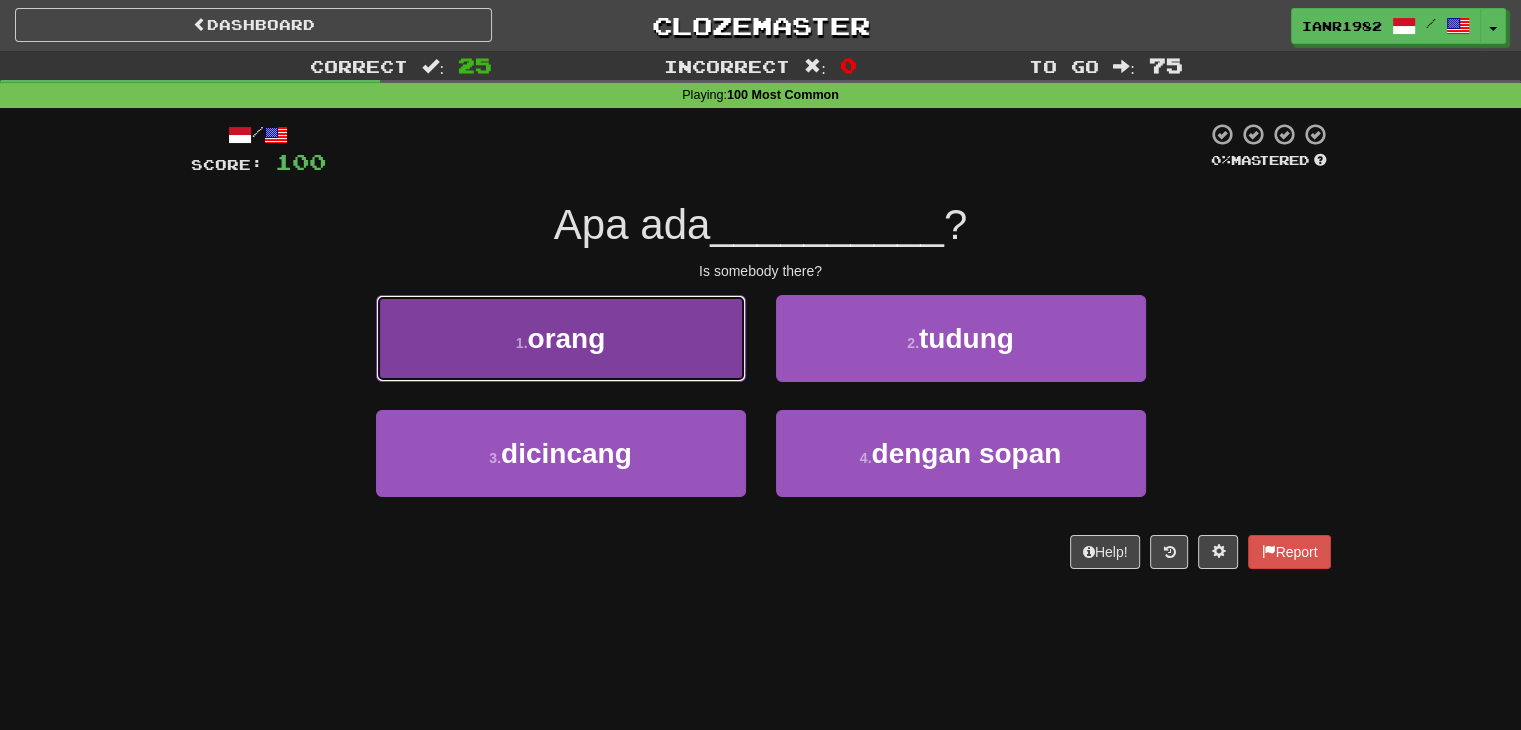 click on "1 .  orang" at bounding box center (561, 338) 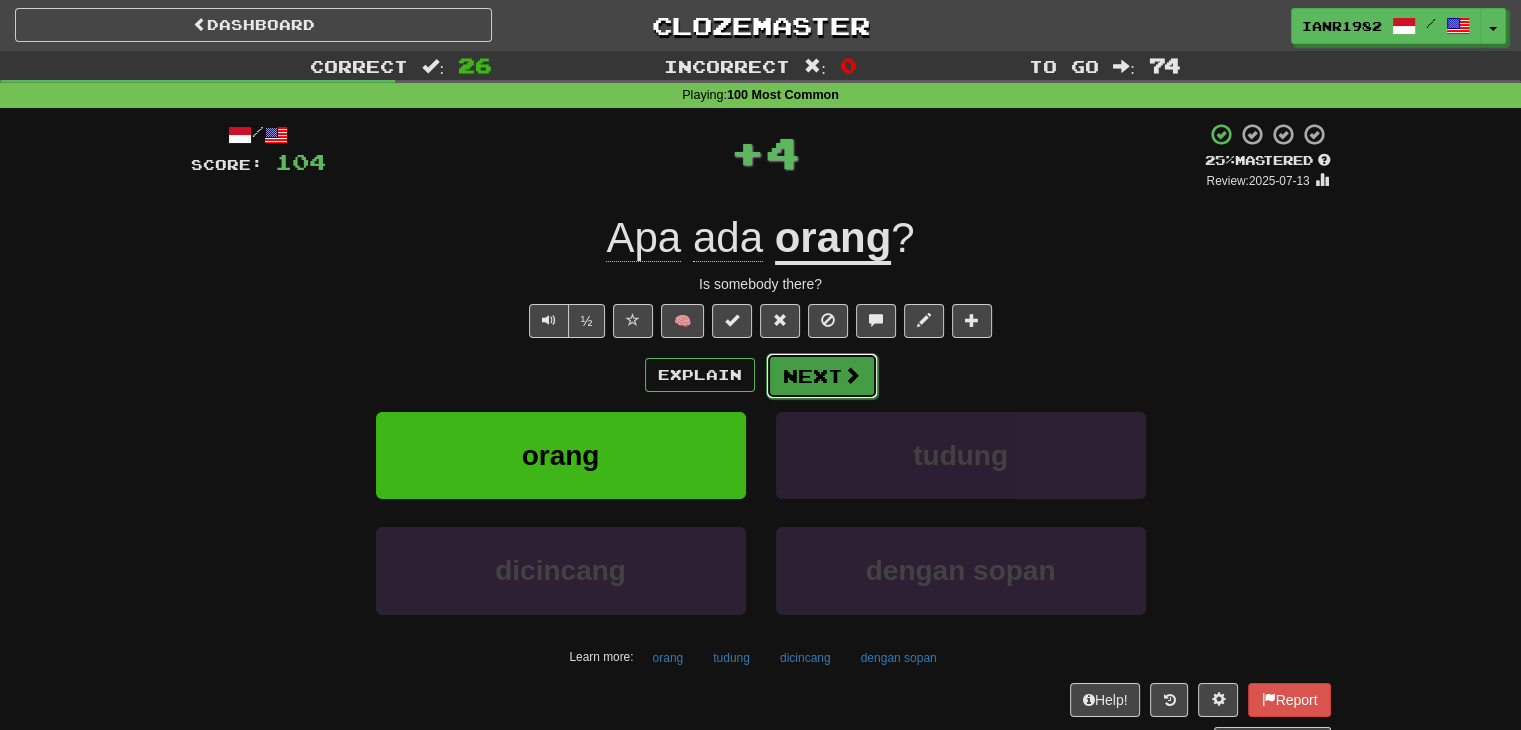 click on "Next" at bounding box center (822, 376) 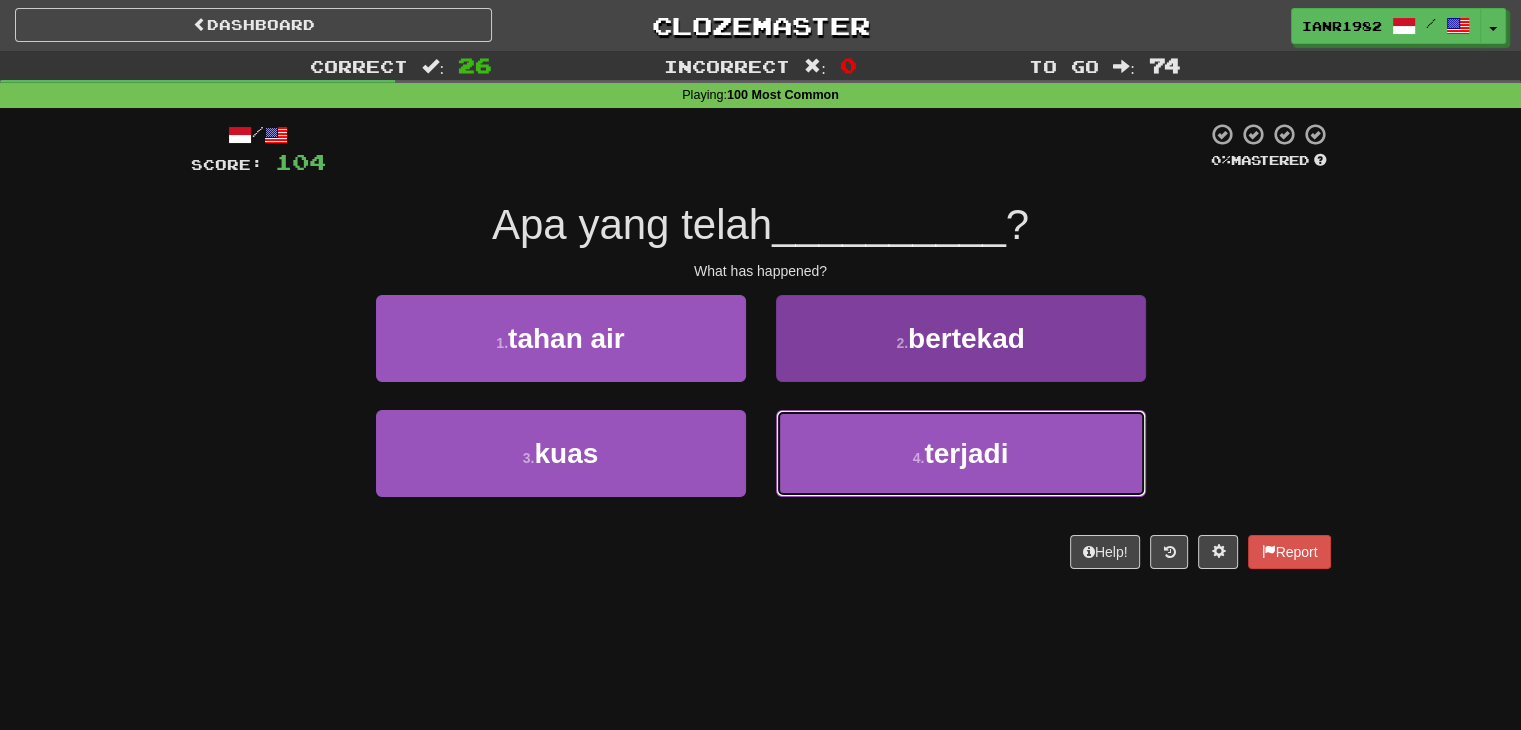 click on "4 .  terjadi" at bounding box center [961, 453] 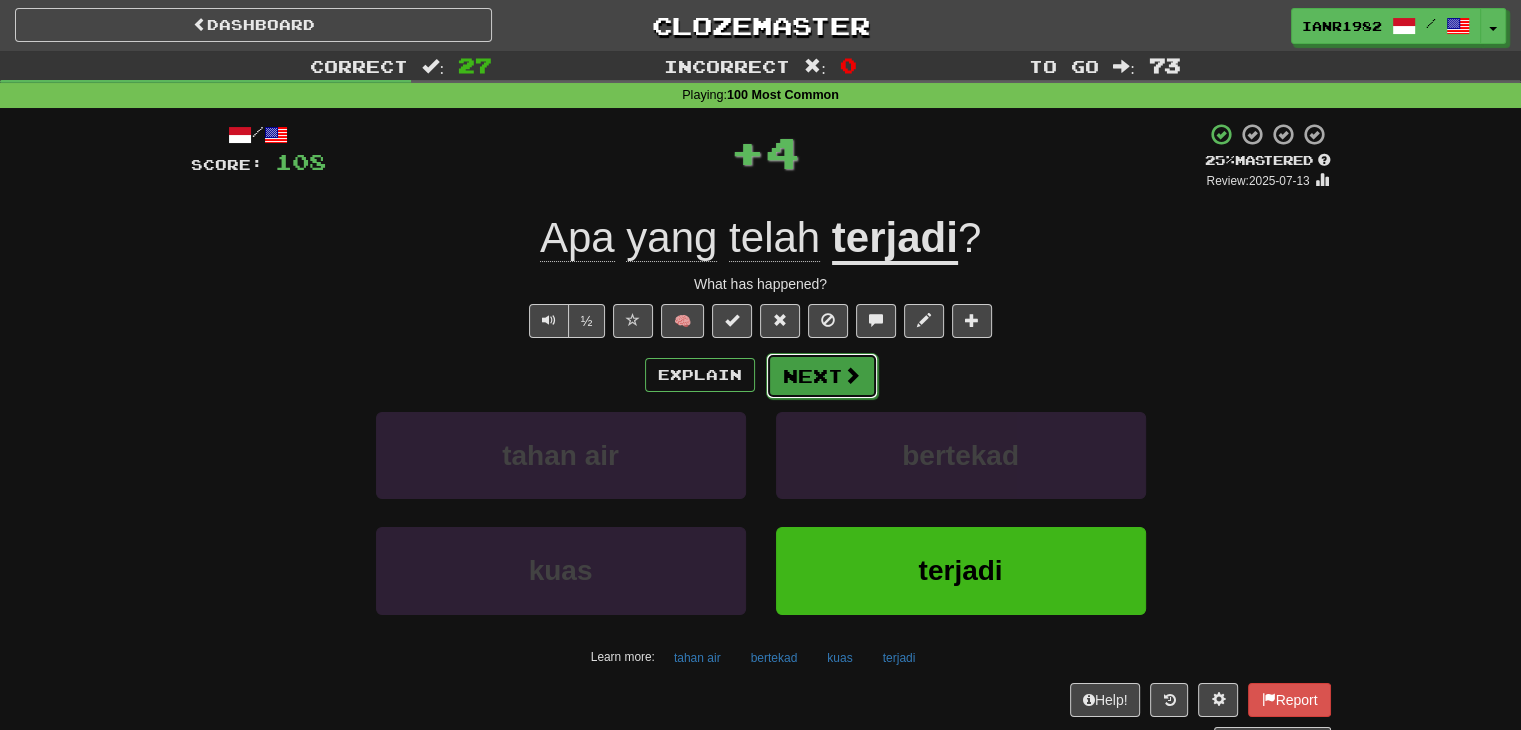 click on "Next" at bounding box center (822, 376) 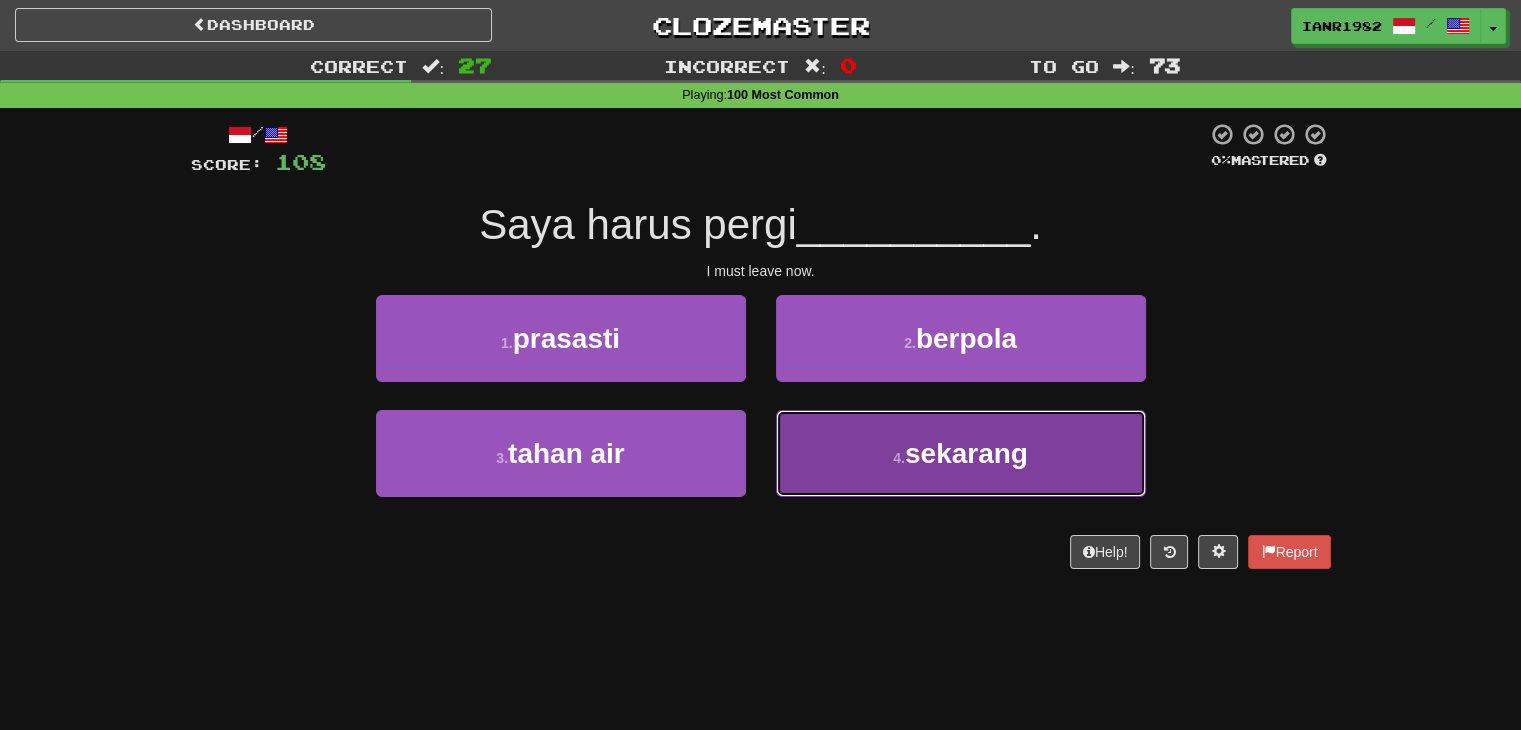 click on "4 .  sekarang" at bounding box center (961, 453) 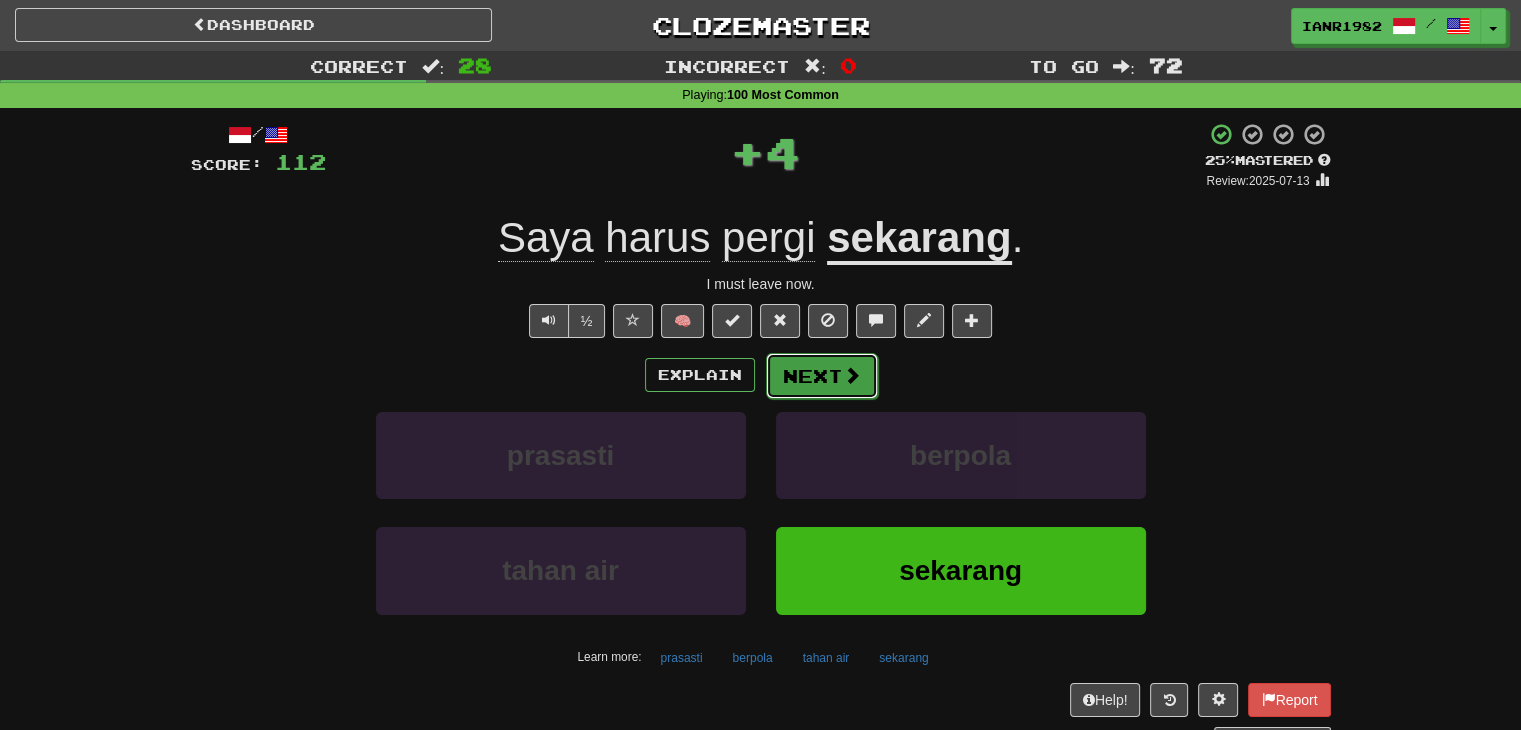 click at bounding box center (852, 375) 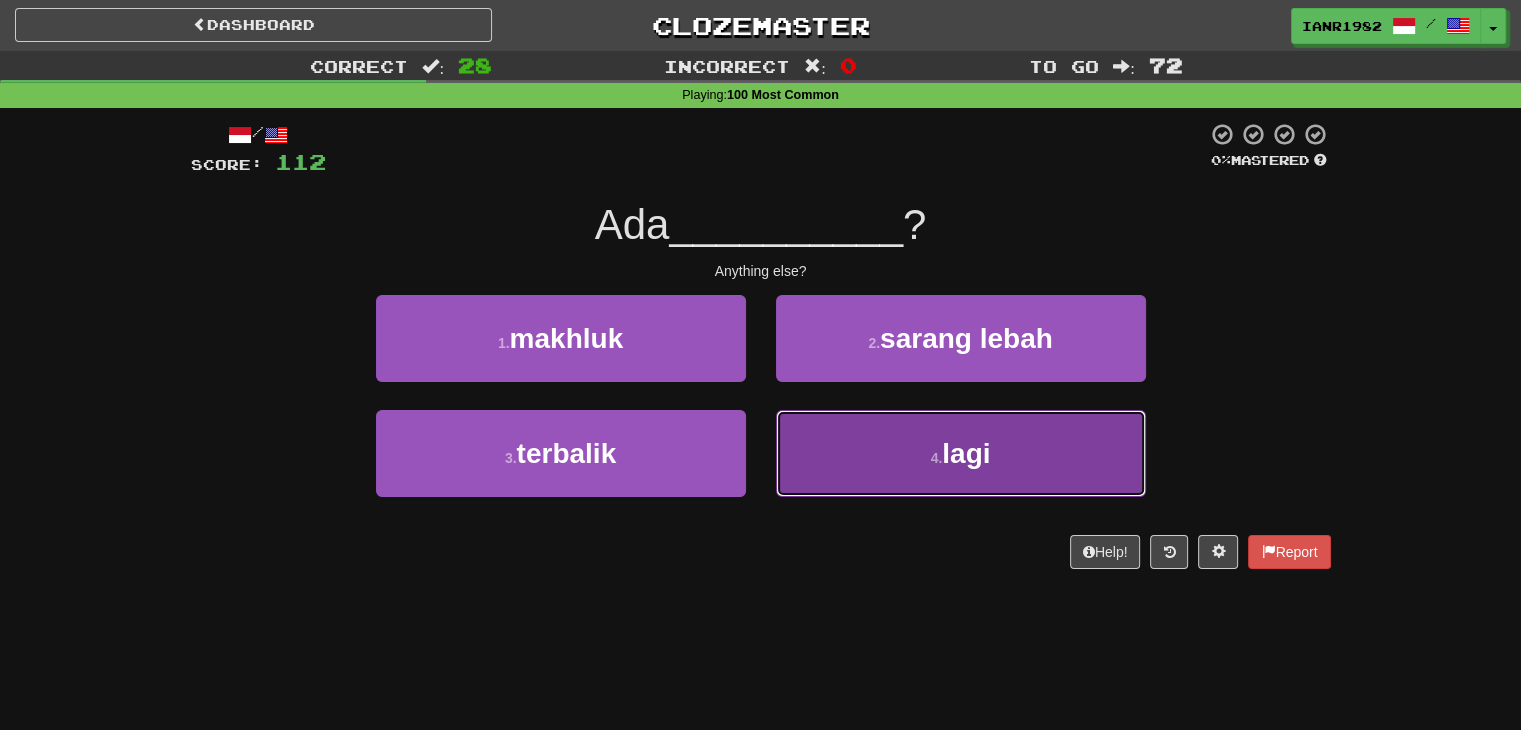 click on "lagi" at bounding box center [966, 453] 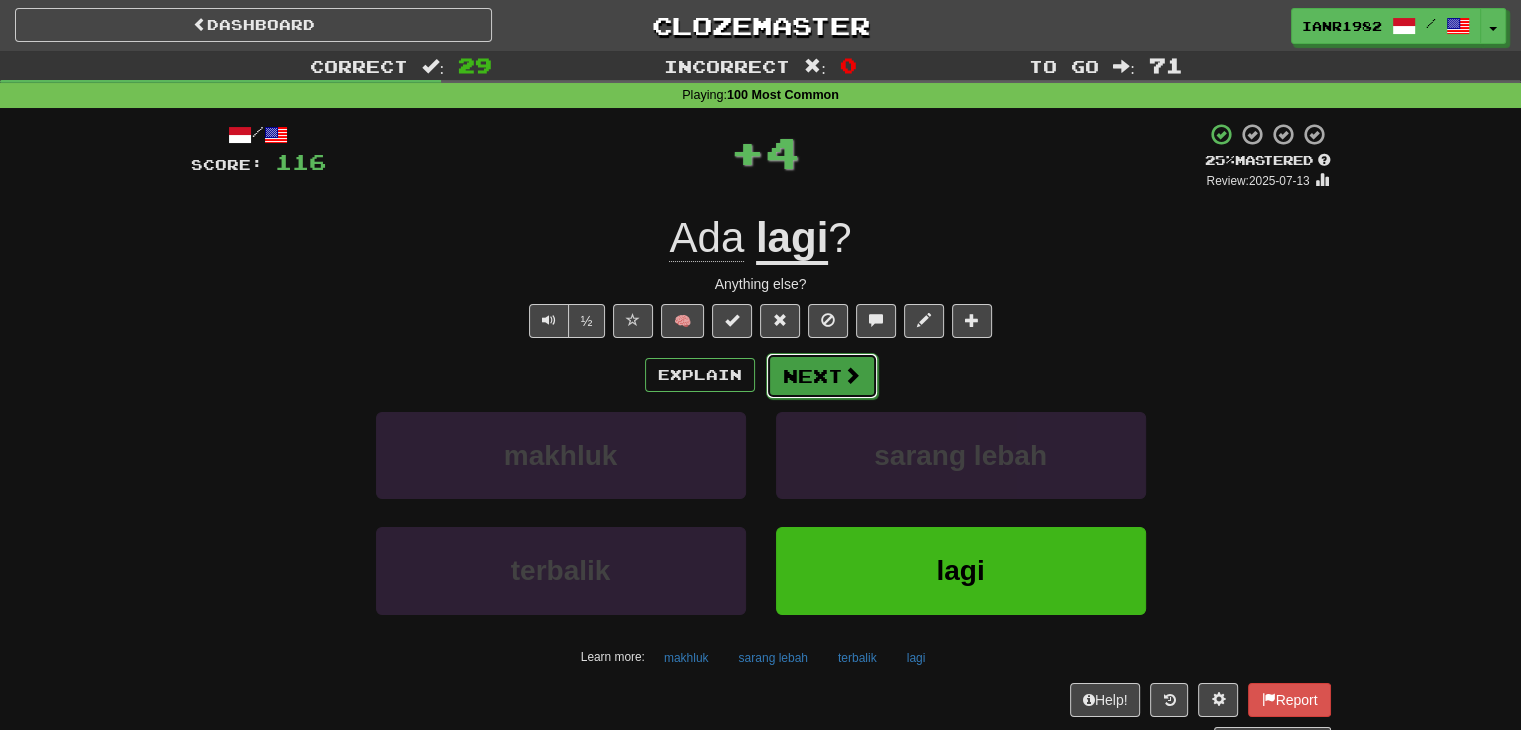 click at bounding box center (852, 375) 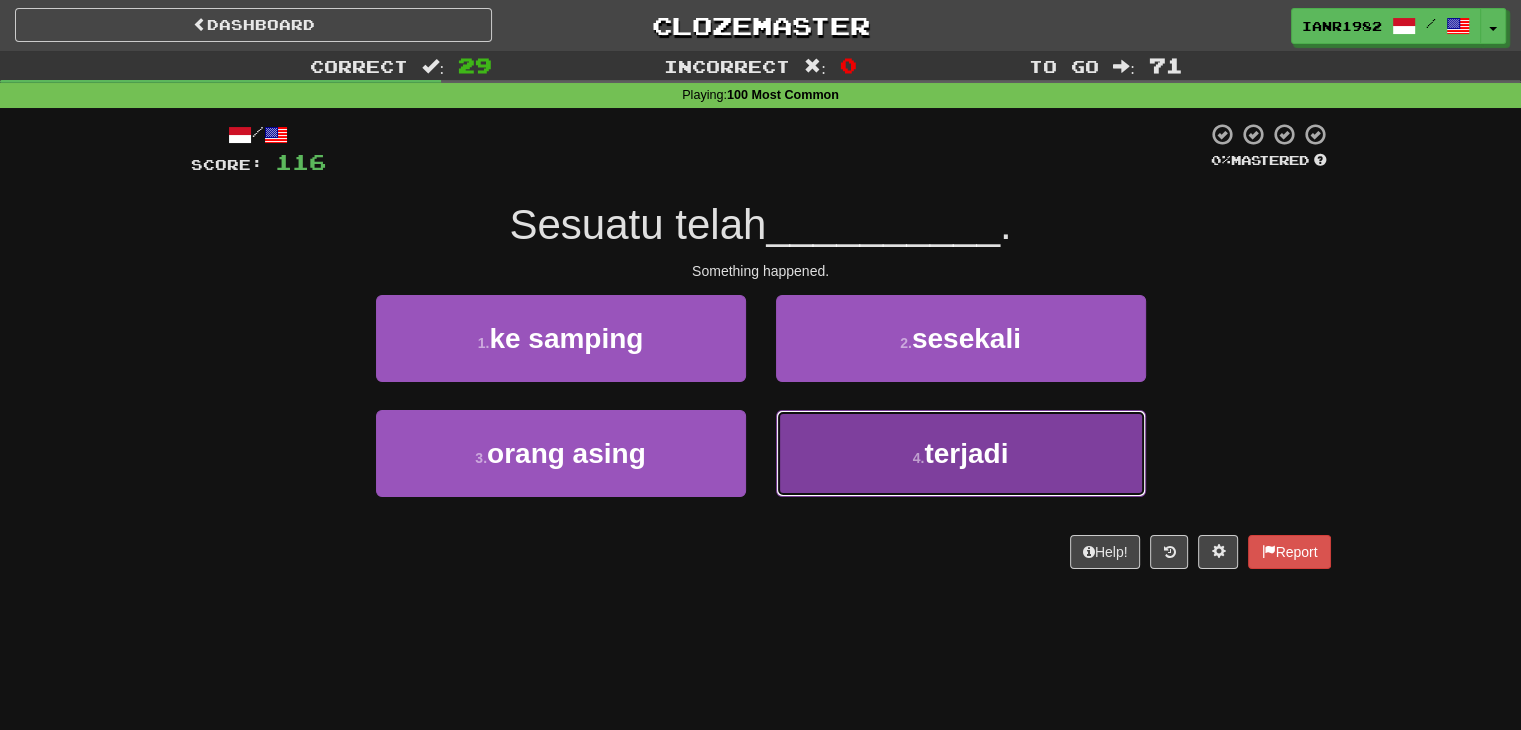 click on "4 .  terjadi" at bounding box center (961, 453) 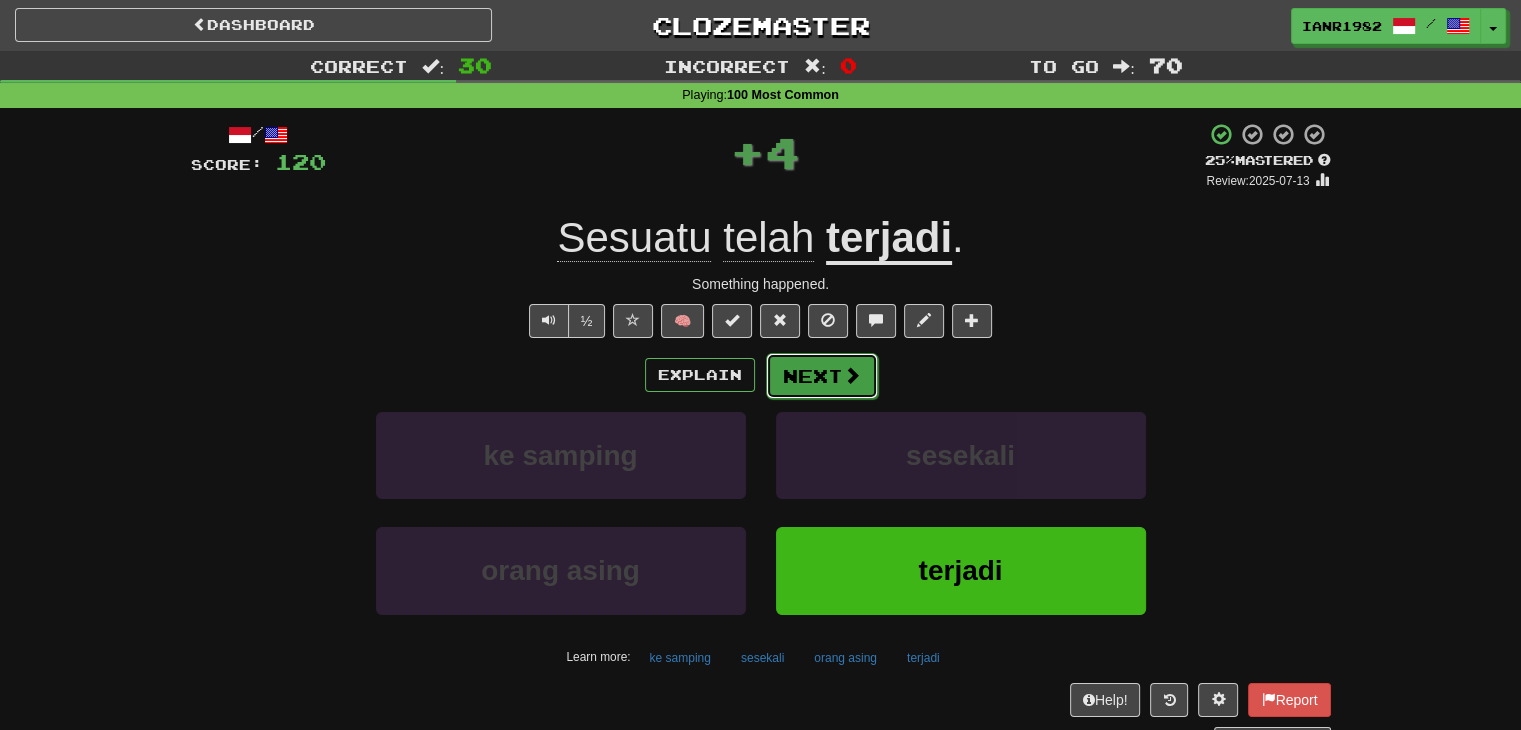 click at bounding box center [852, 375] 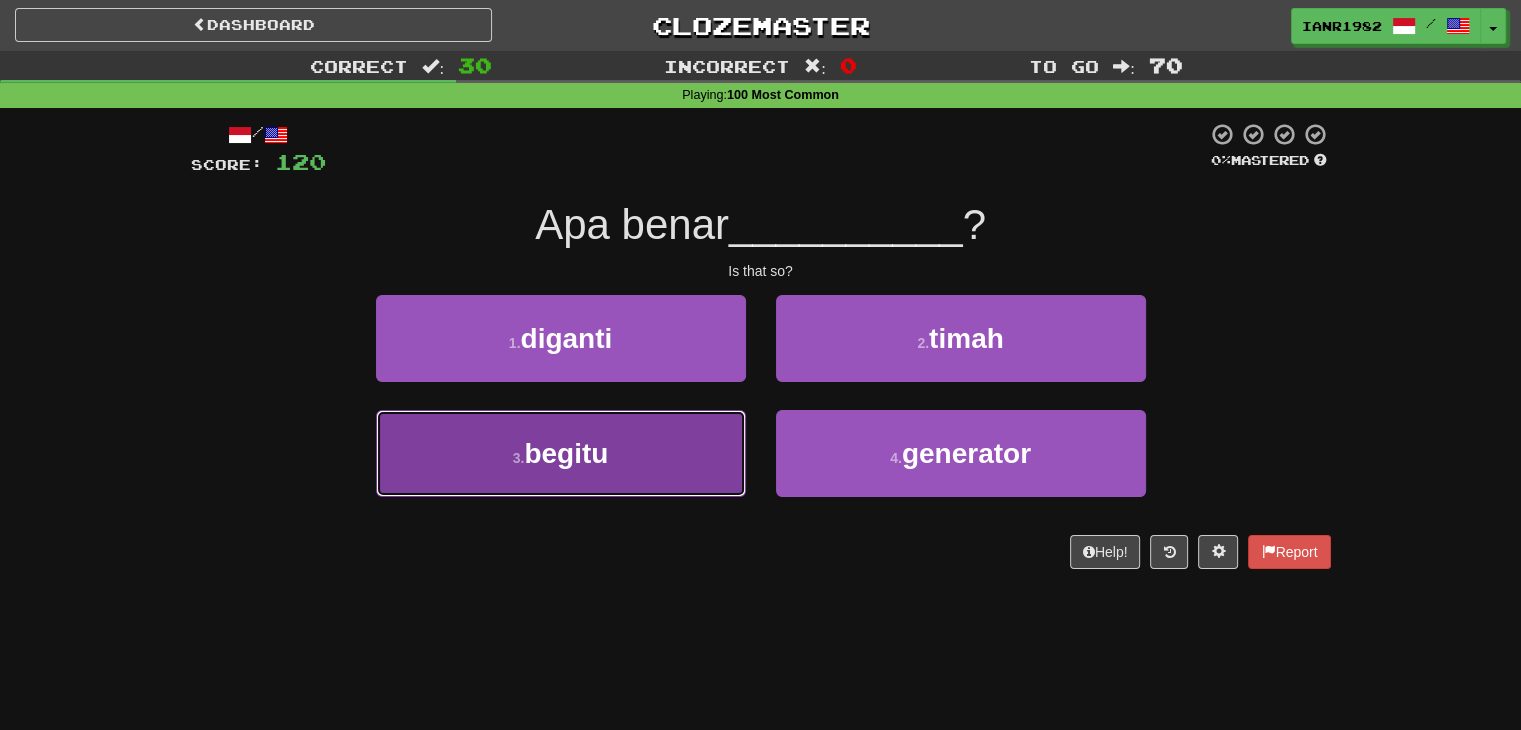 click on "3 .  begitu" at bounding box center [561, 453] 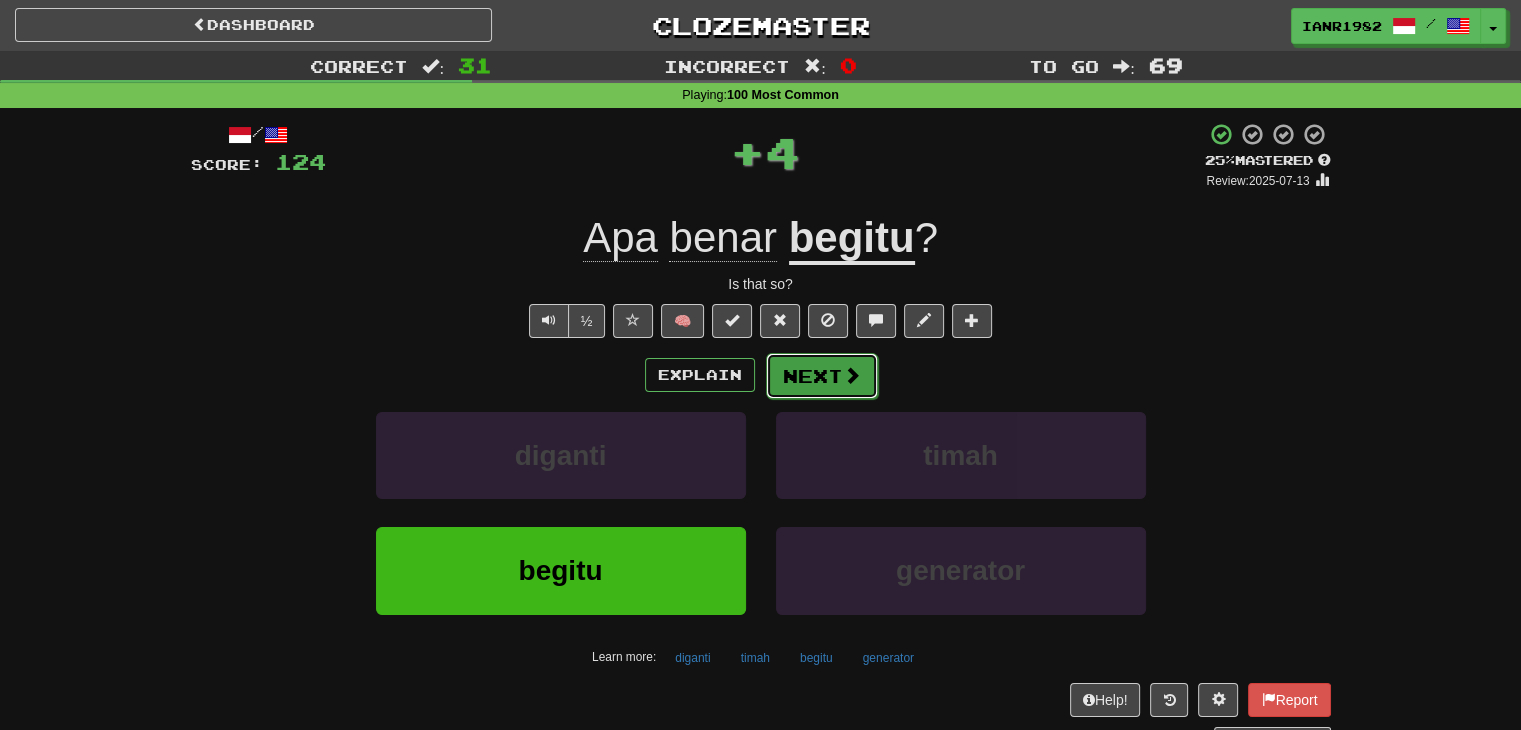 click at bounding box center (852, 375) 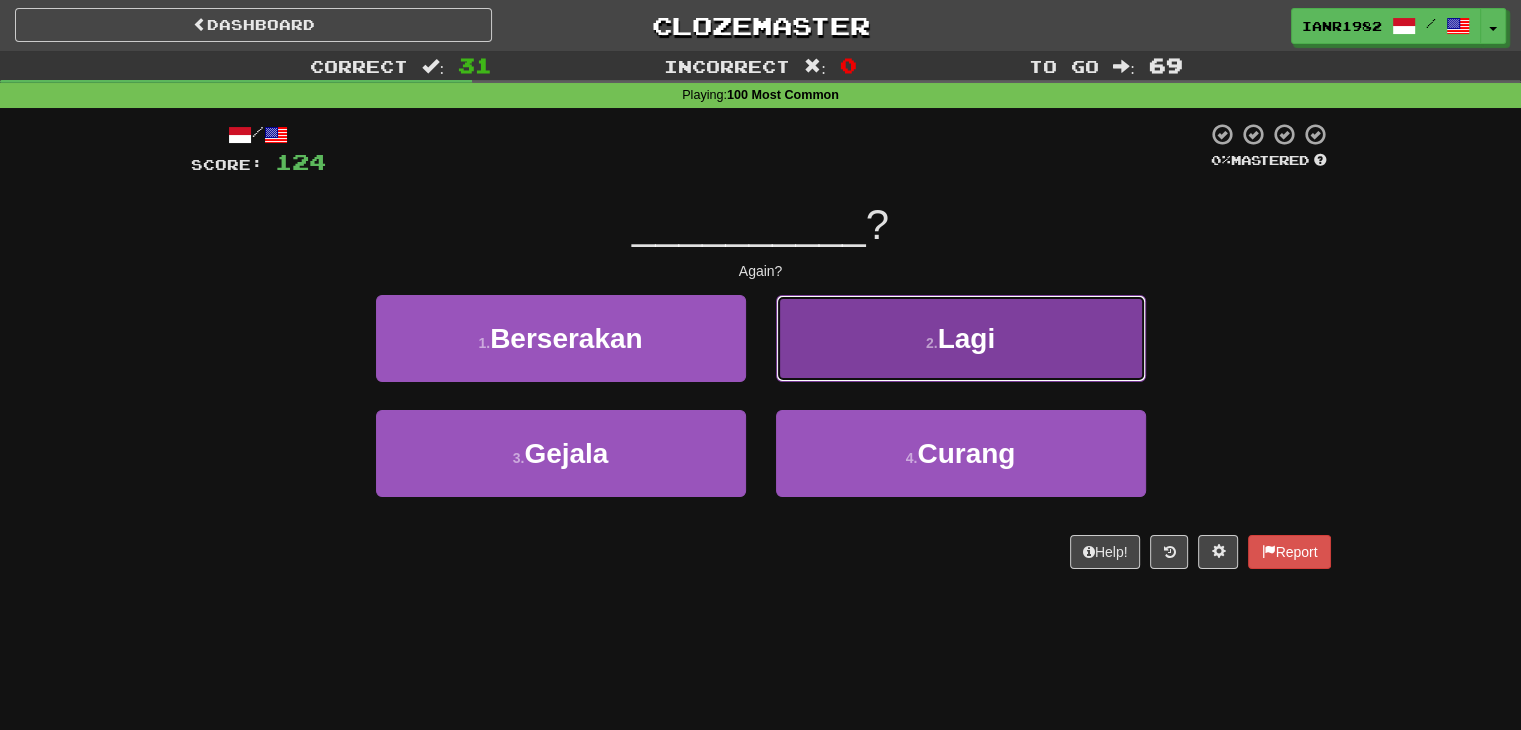 click on "2 .  Lagi" at bounding box center (961, 338) 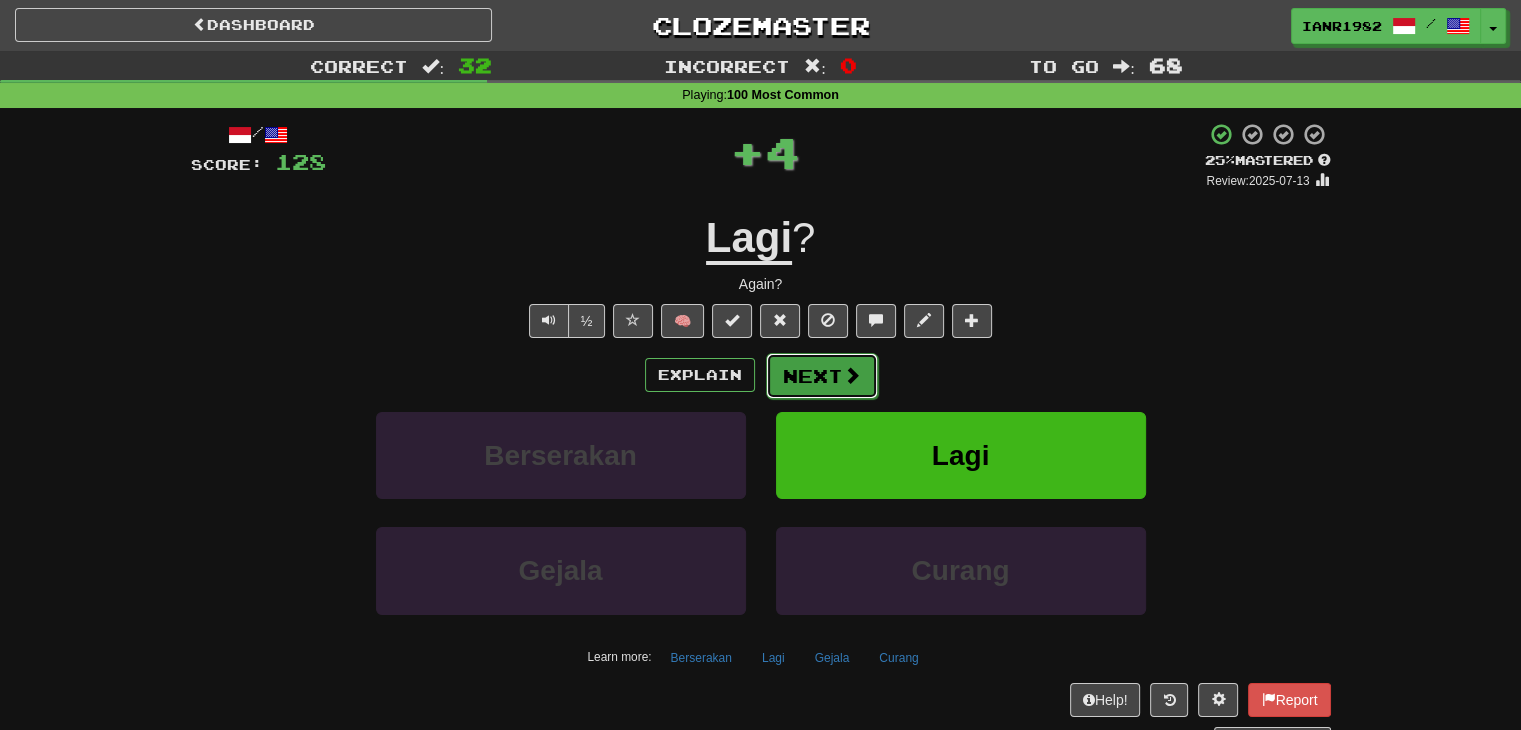 click at bounding box center [852, 375] 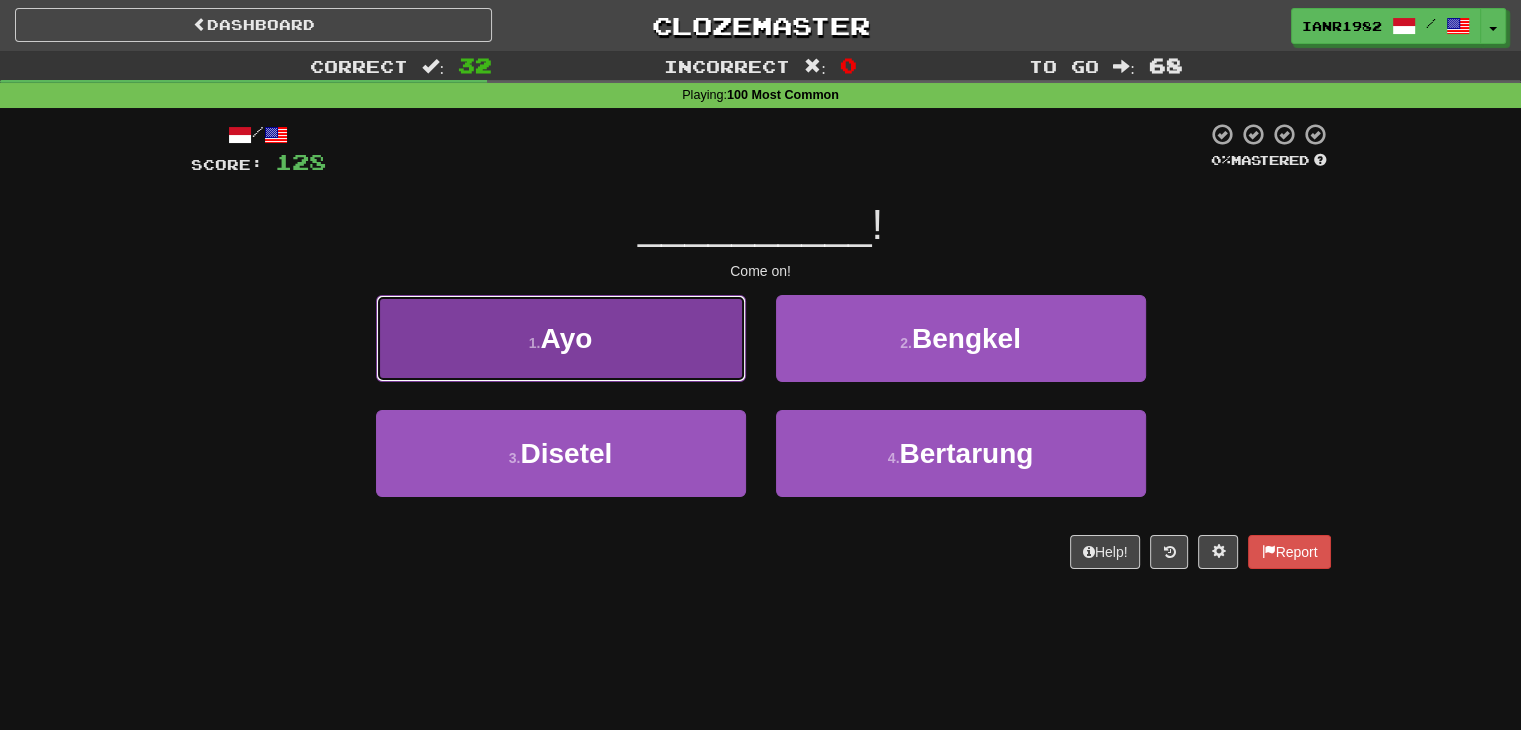 click on "1 .  Ayo" at bounding box center [561, 338] 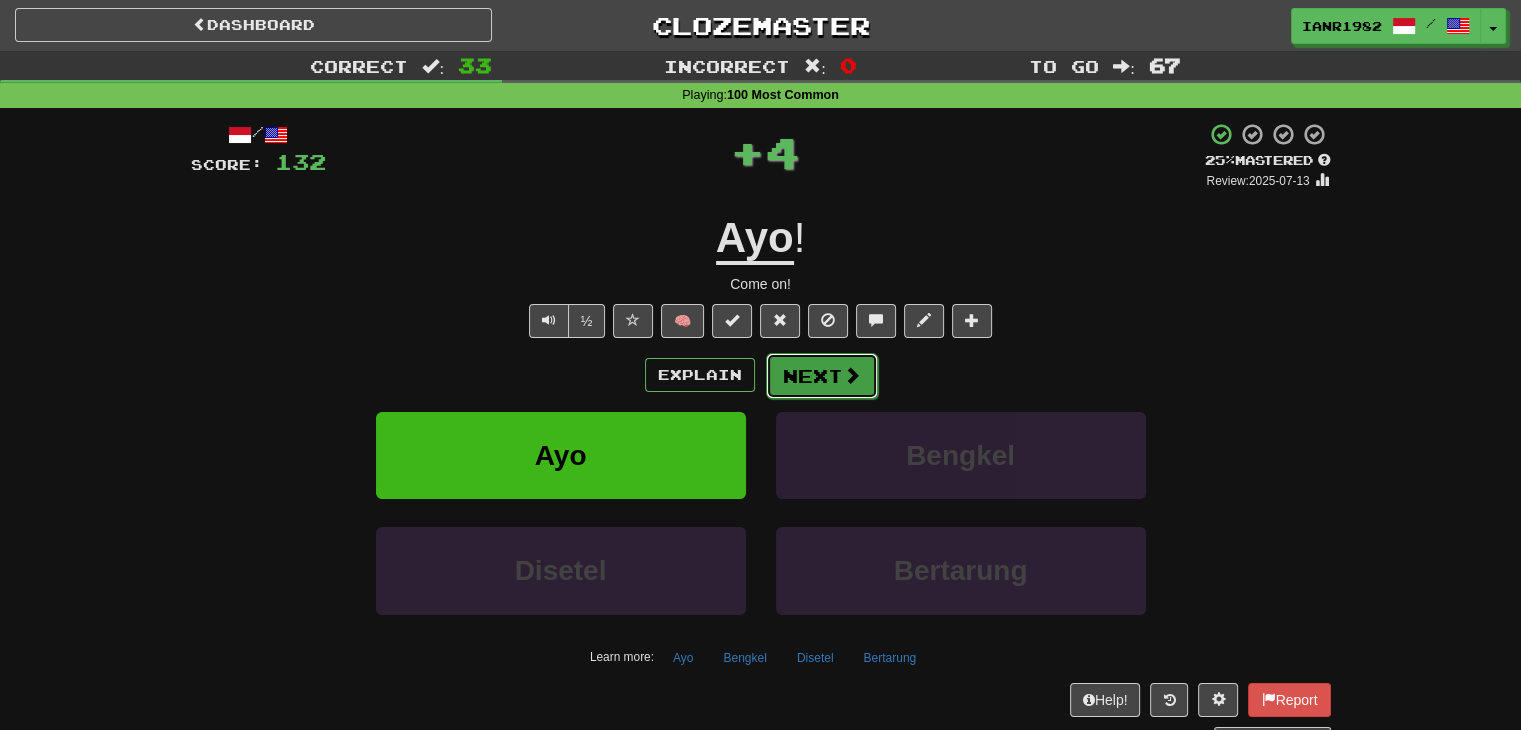 click on "Next" at bounding box center [822, 376] 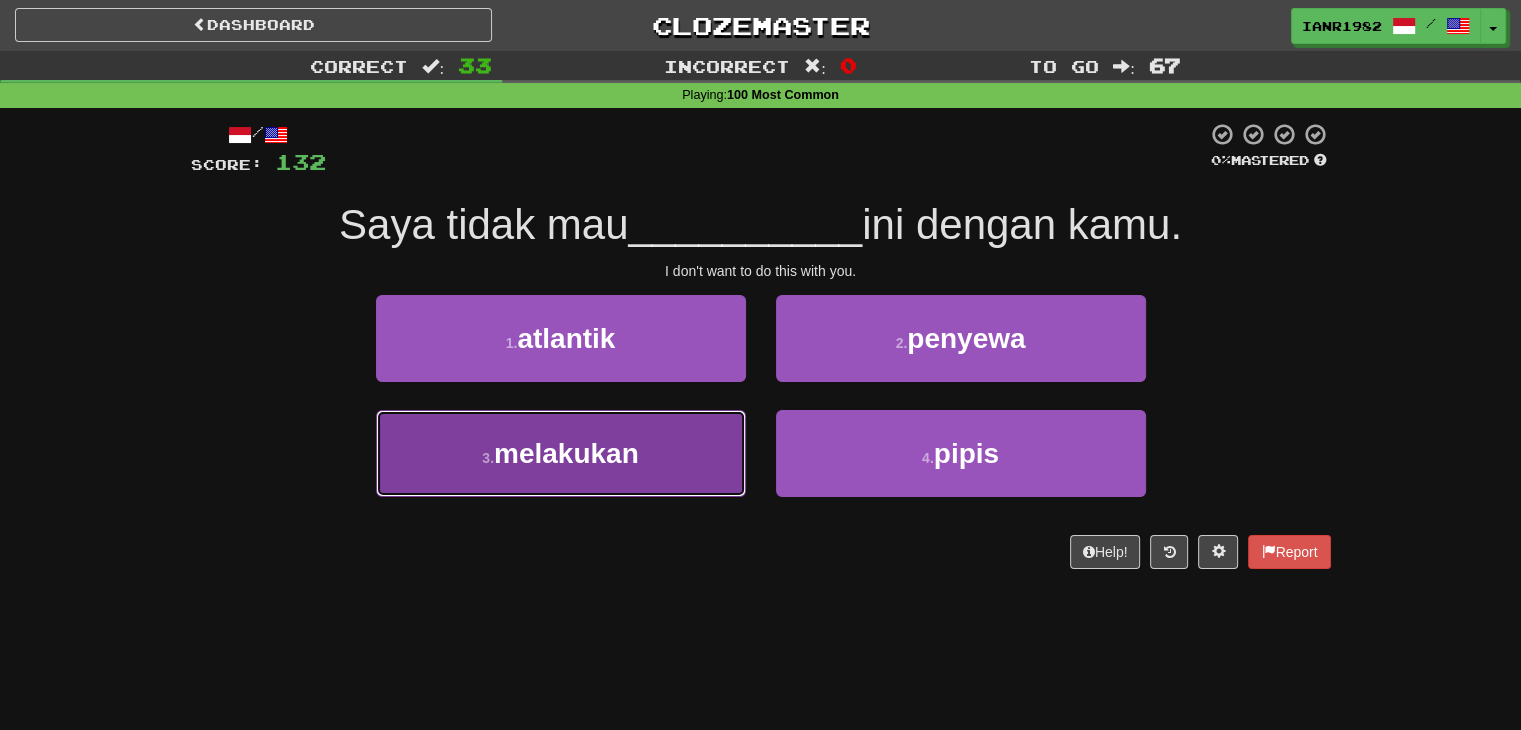 click on "3 .  melakukan" at bounding box center [561, 453] 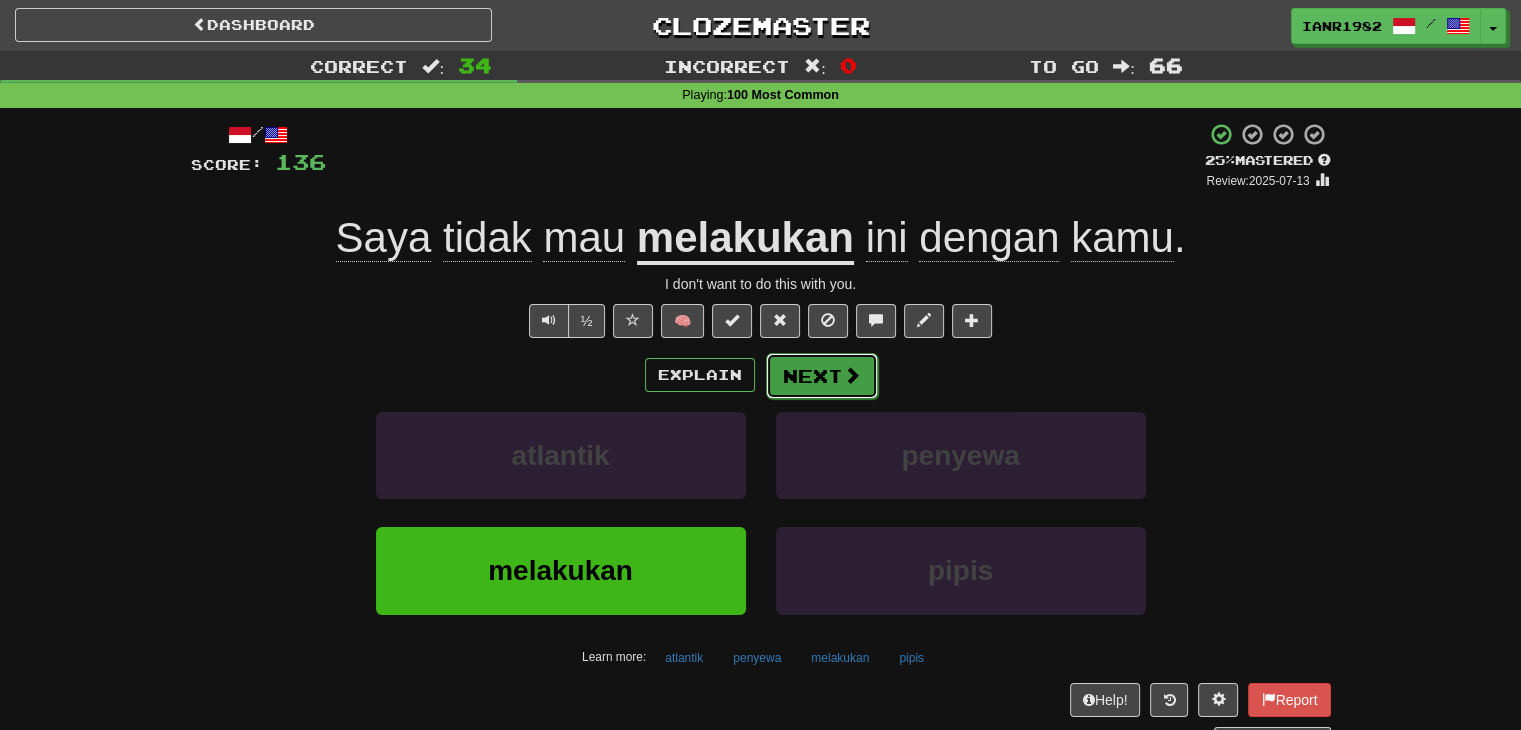 click on "Next" at bounding box center (822, 376) 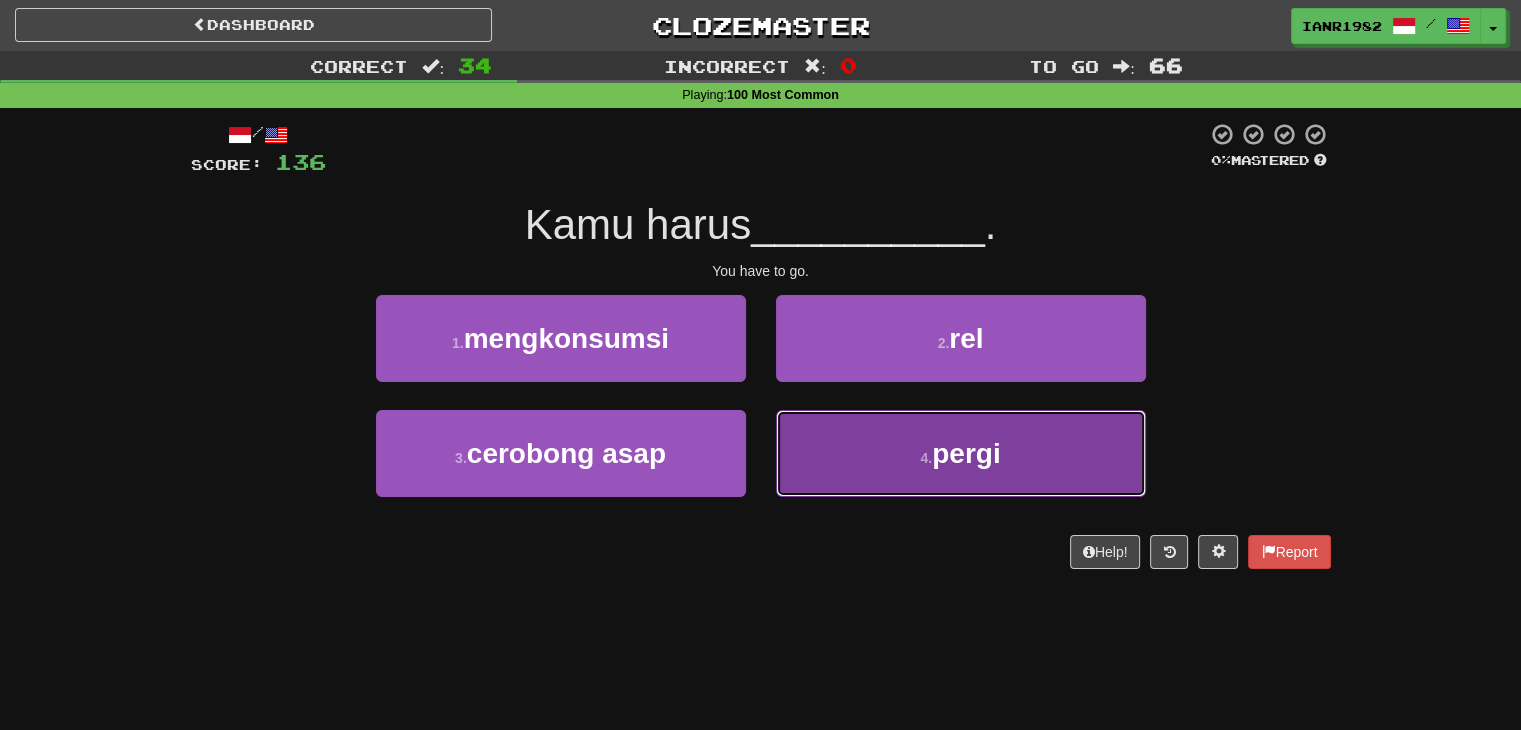 click on "4 .  pergi" at bounding box center (961, 453) 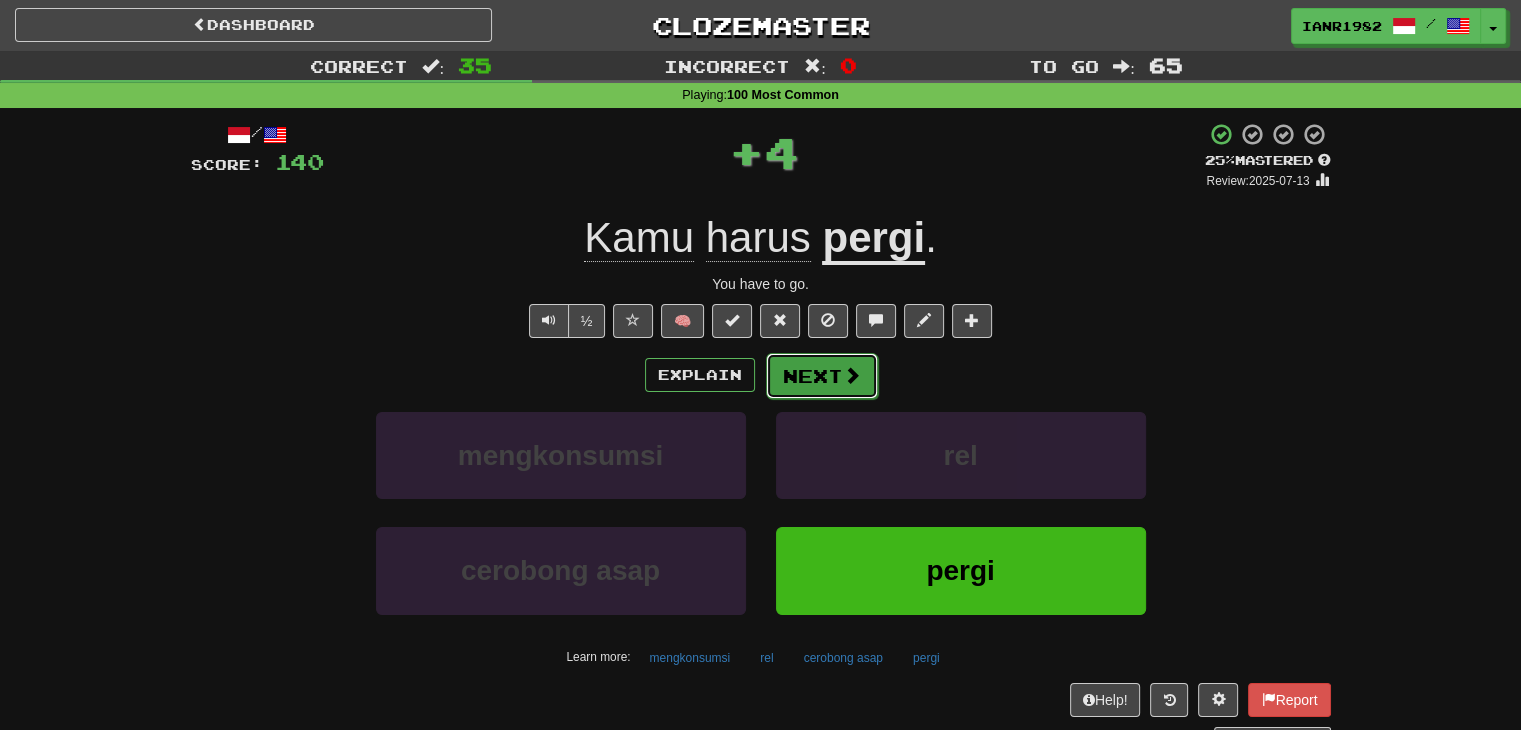 click on "Next" at bounding box center (822, 376) 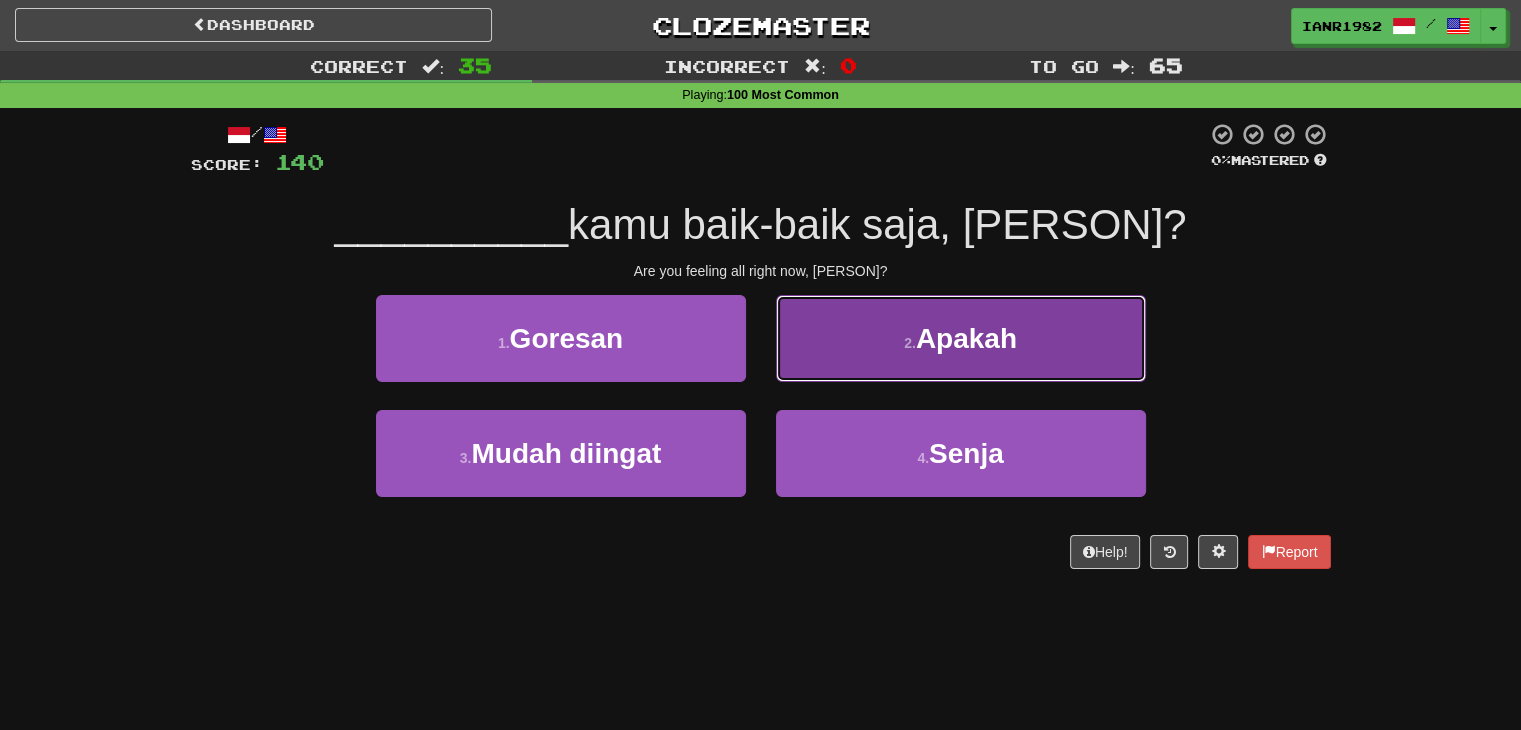 click on "2 ." at bounding box center (910, 343) 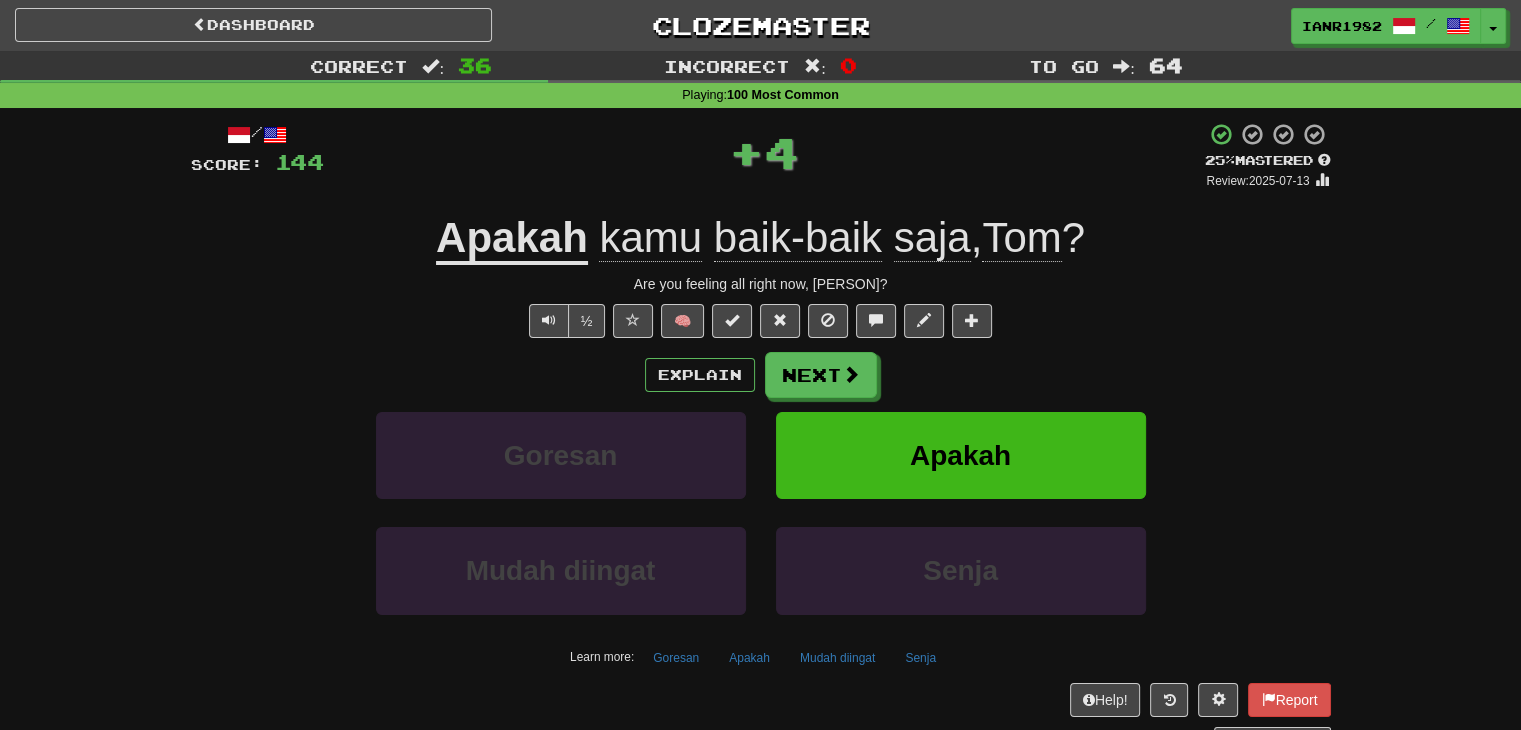 click on "Explain Next" at bounding box center (761, 375) 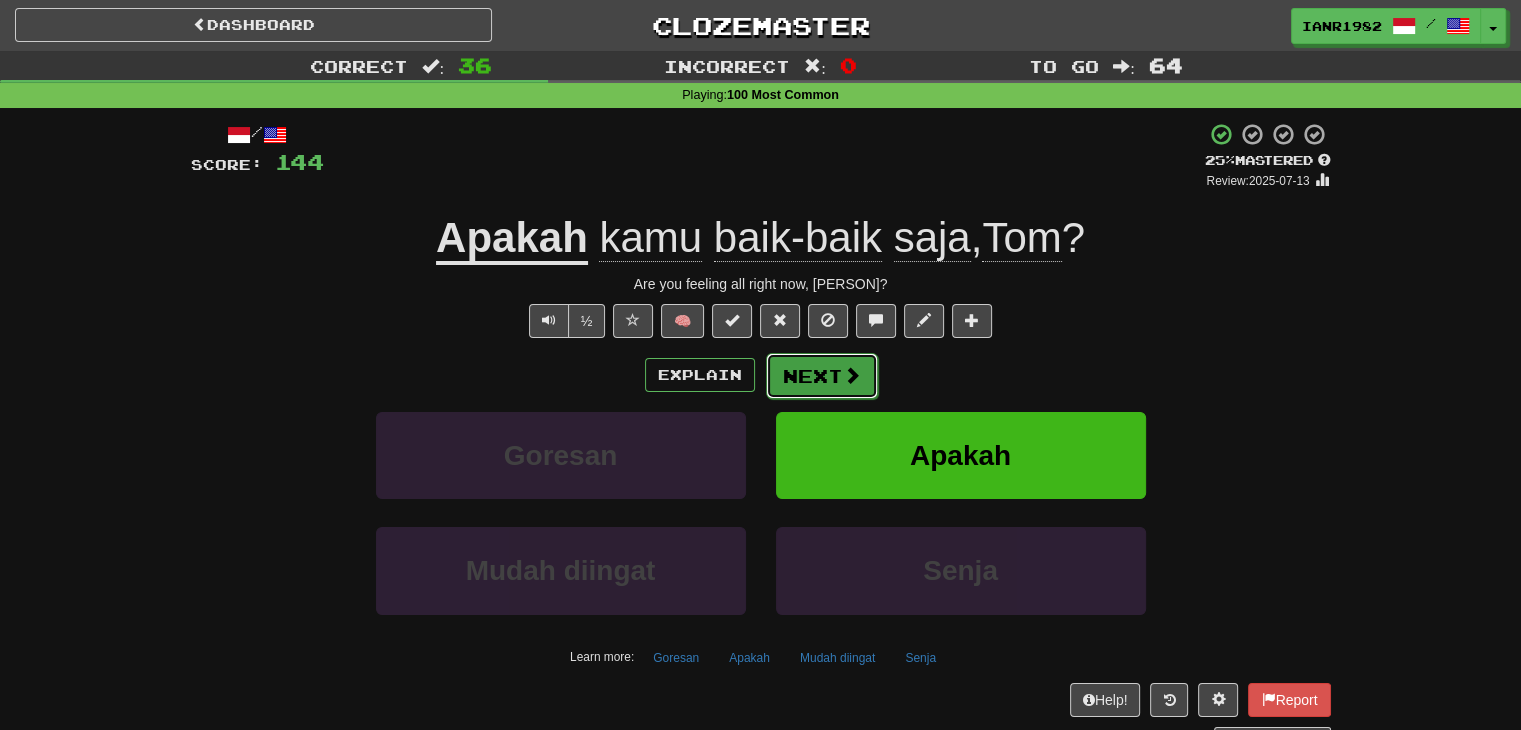 click on "Next" at bounding box center [822, 376] 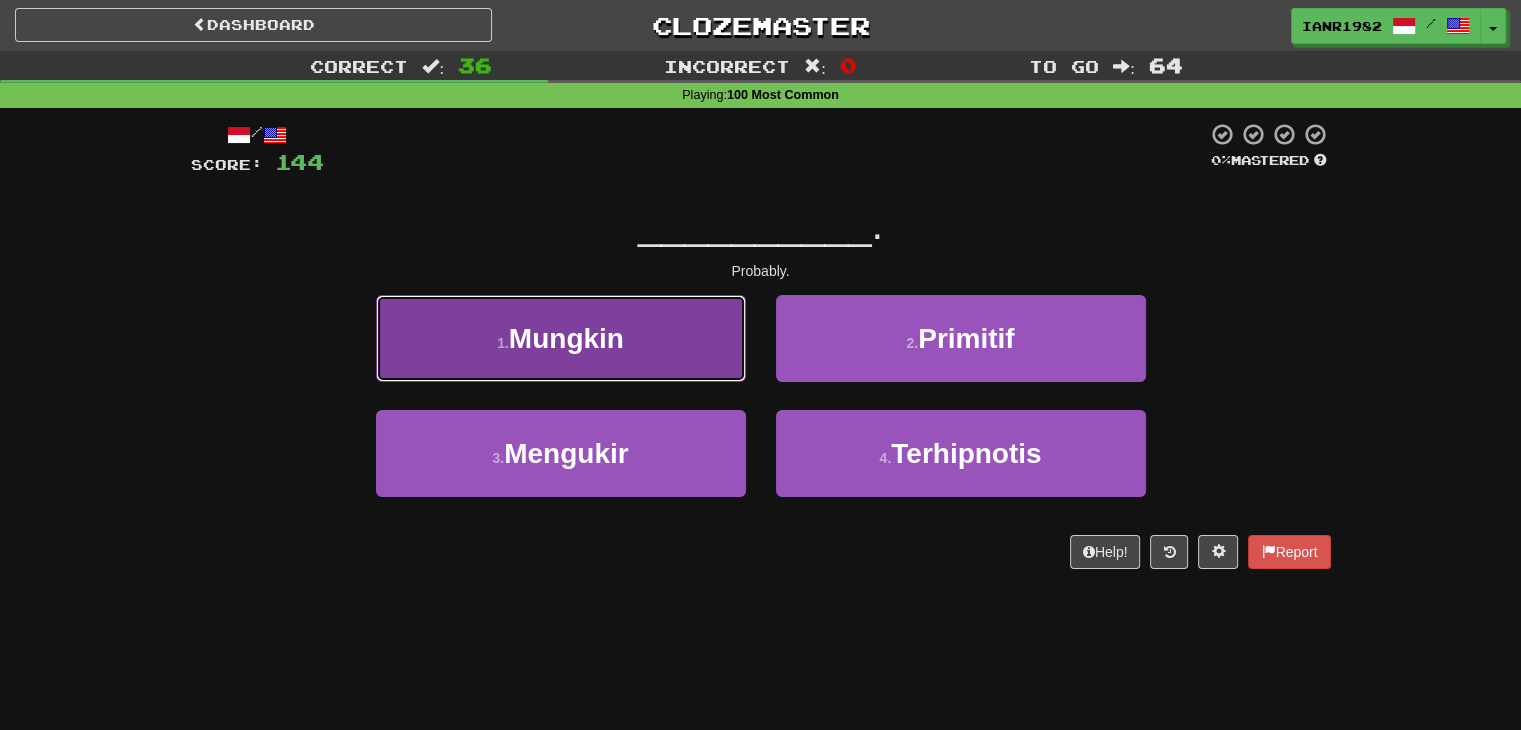 click on "1 .  Mungkin" at bounding box center (561, 338) 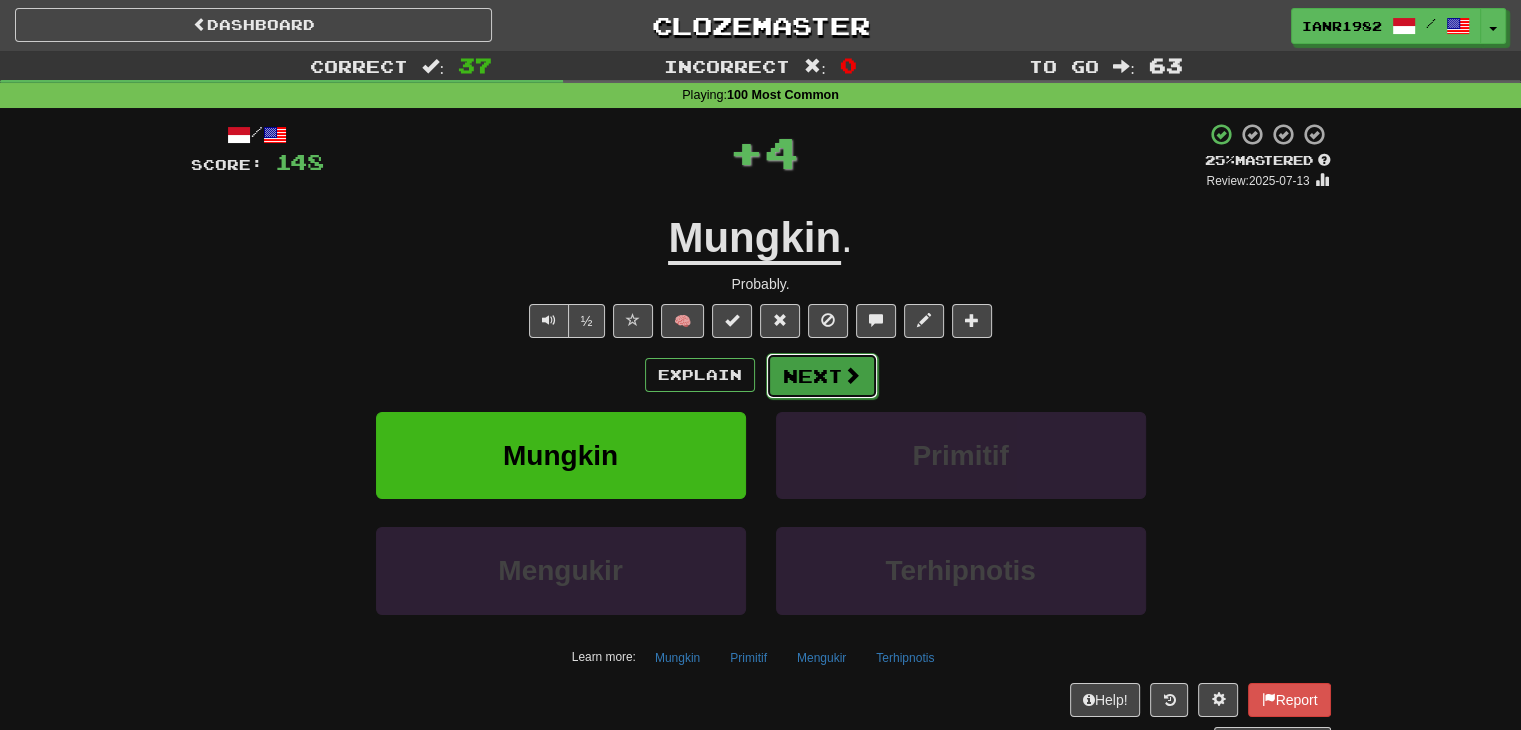click on "Next" at bounding box center (822, 376) 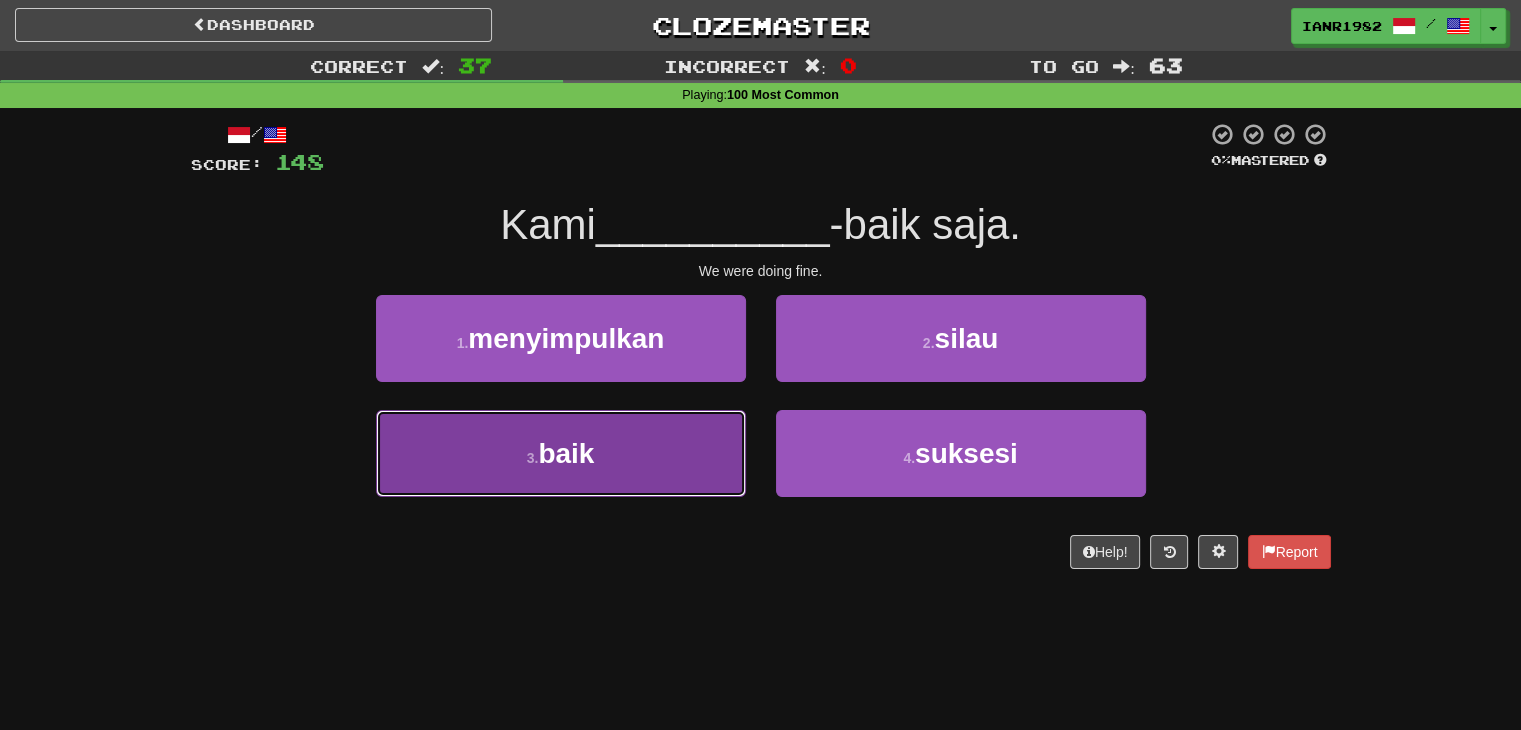 click on "3 .  baik" at bounding box center [561, 453] 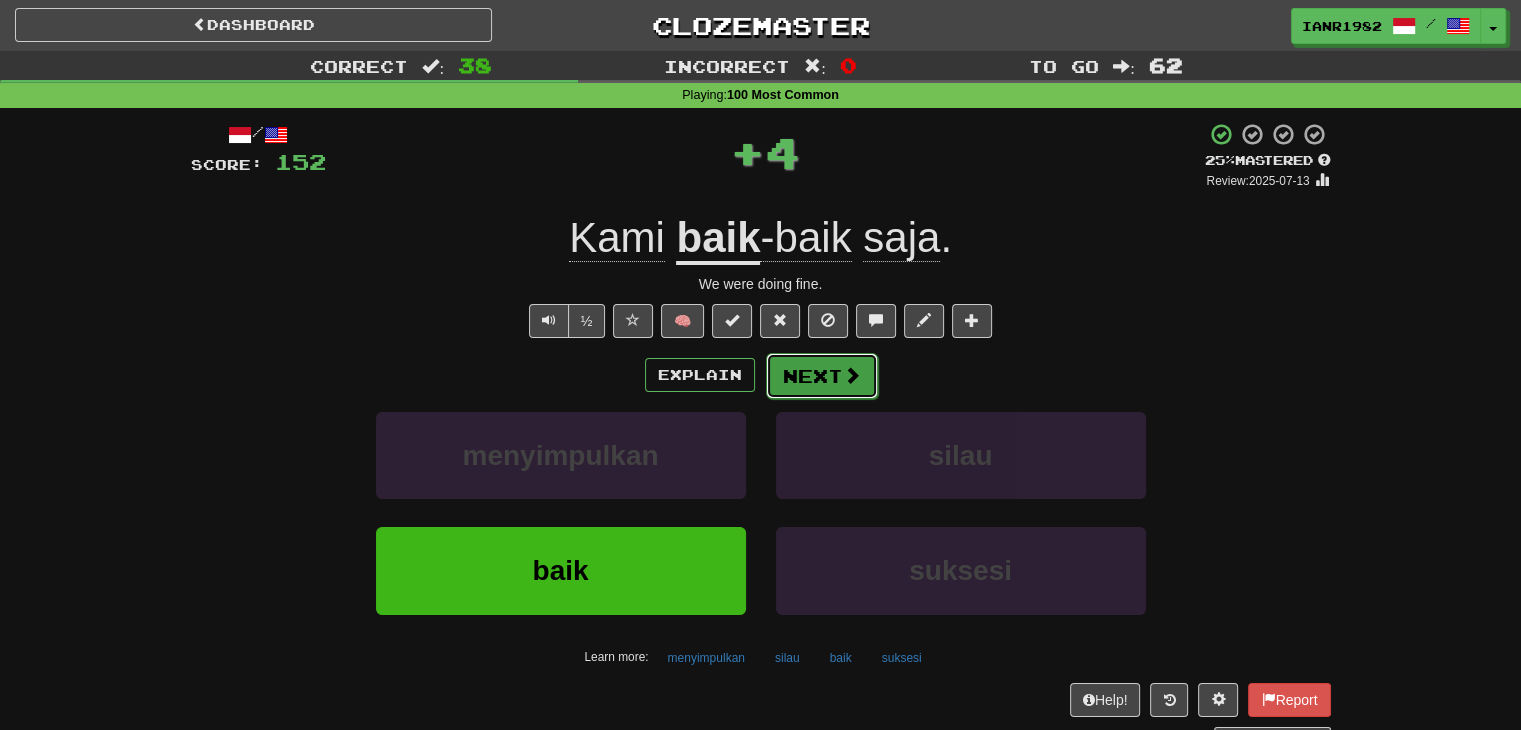 click on "Next" at bounding box center (822, 376) 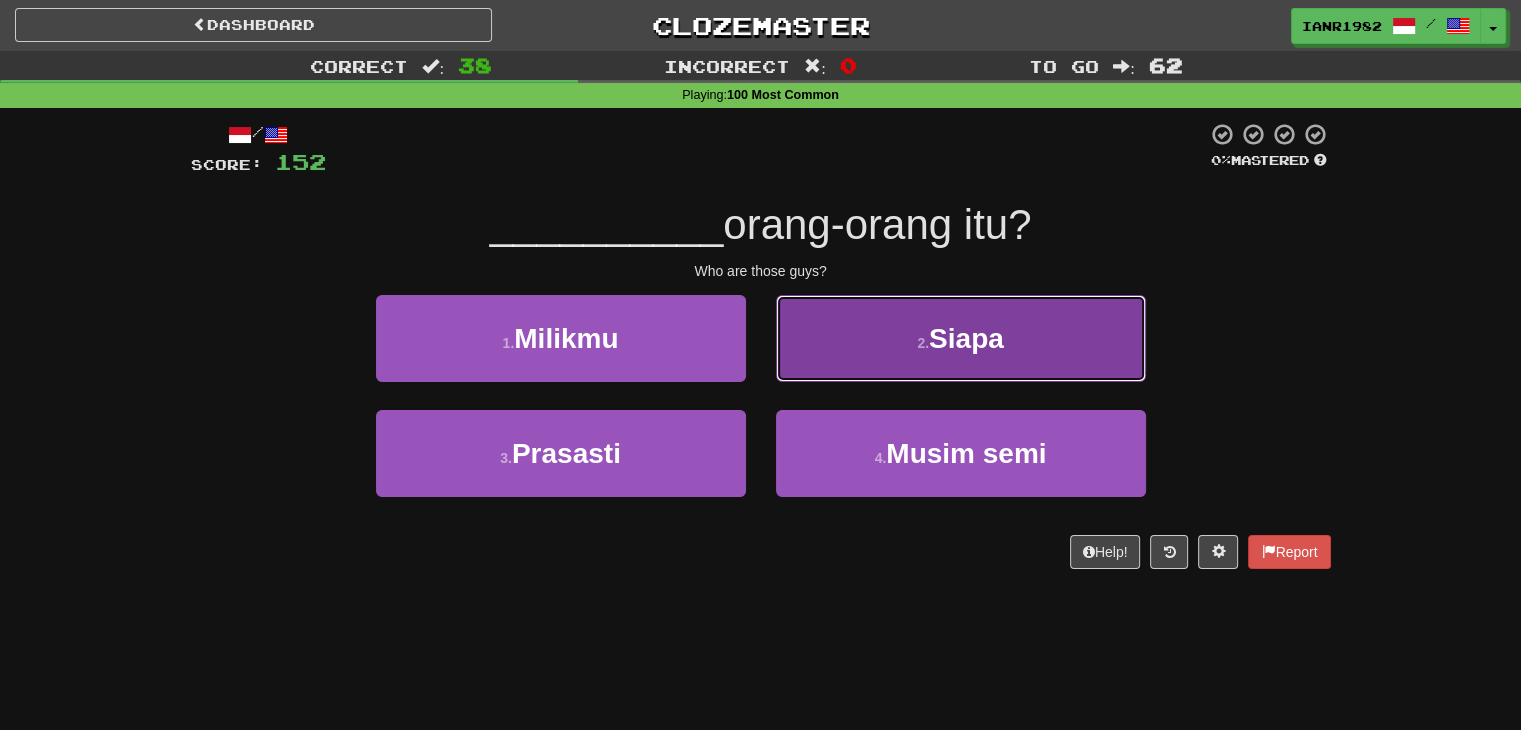 click on "2 .  Siapa" at bounding box center [961, 338] 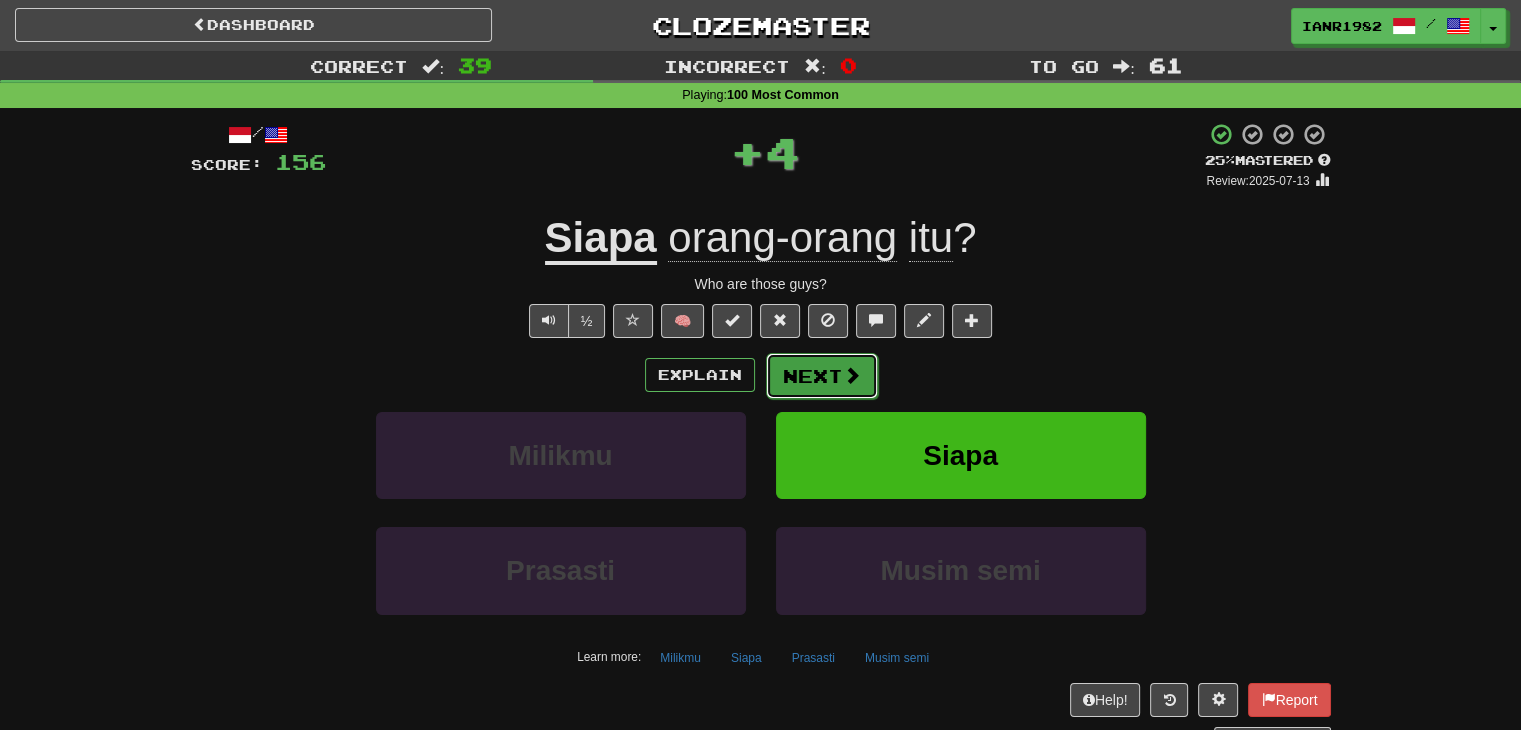 click on "Next" at bounding box center [822, 376] 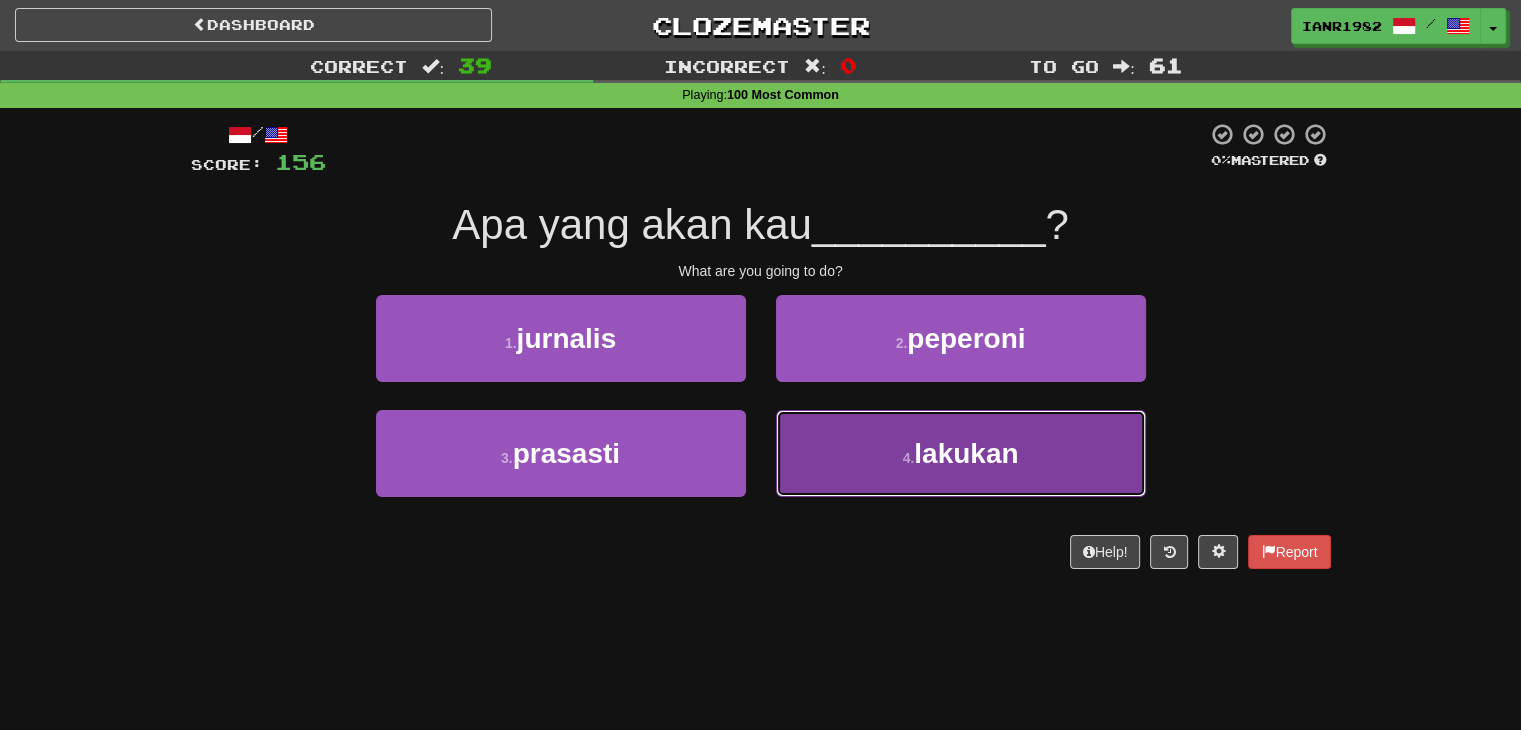 click on "lakukan" at bounding box center (966, 453) 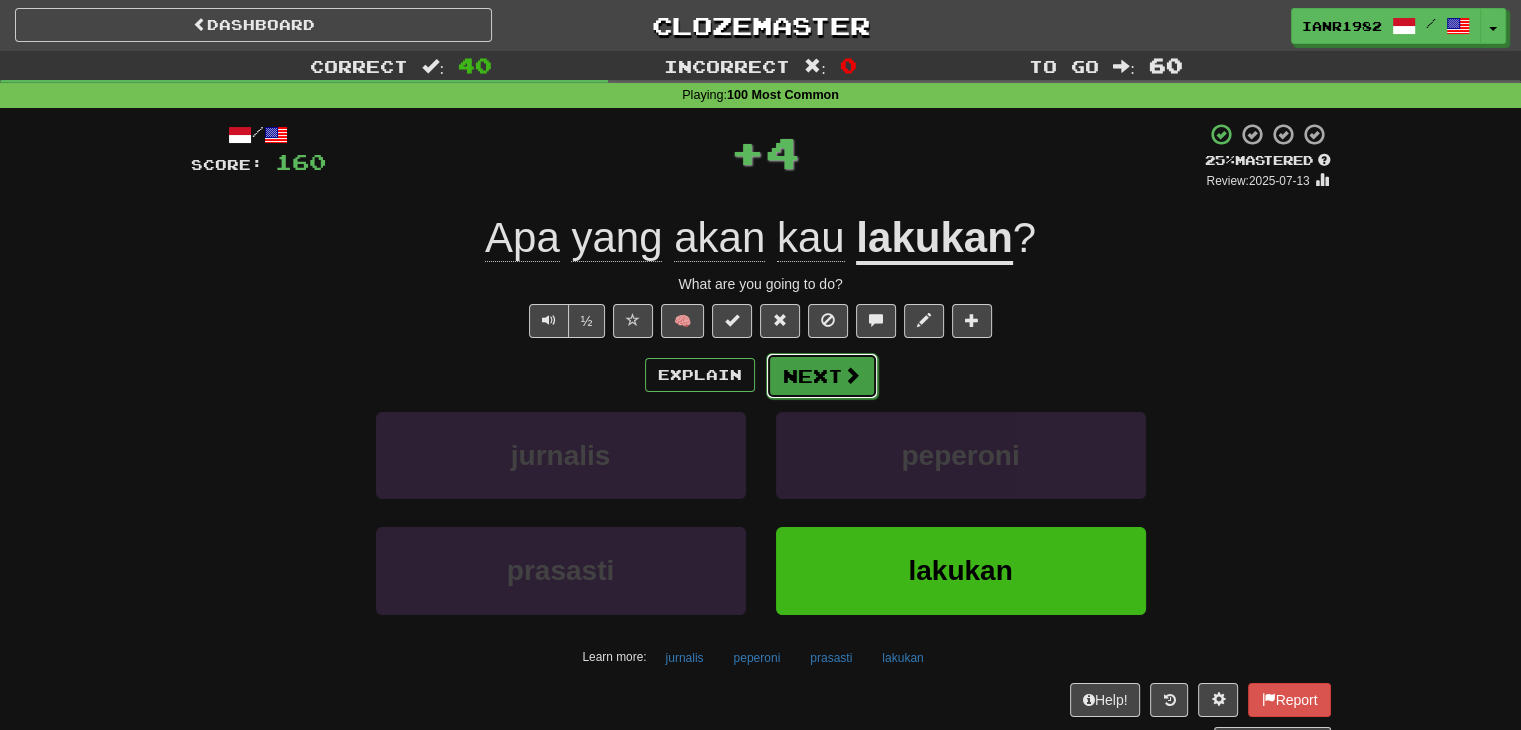 click on "Next" at bounding box center [822, 376] 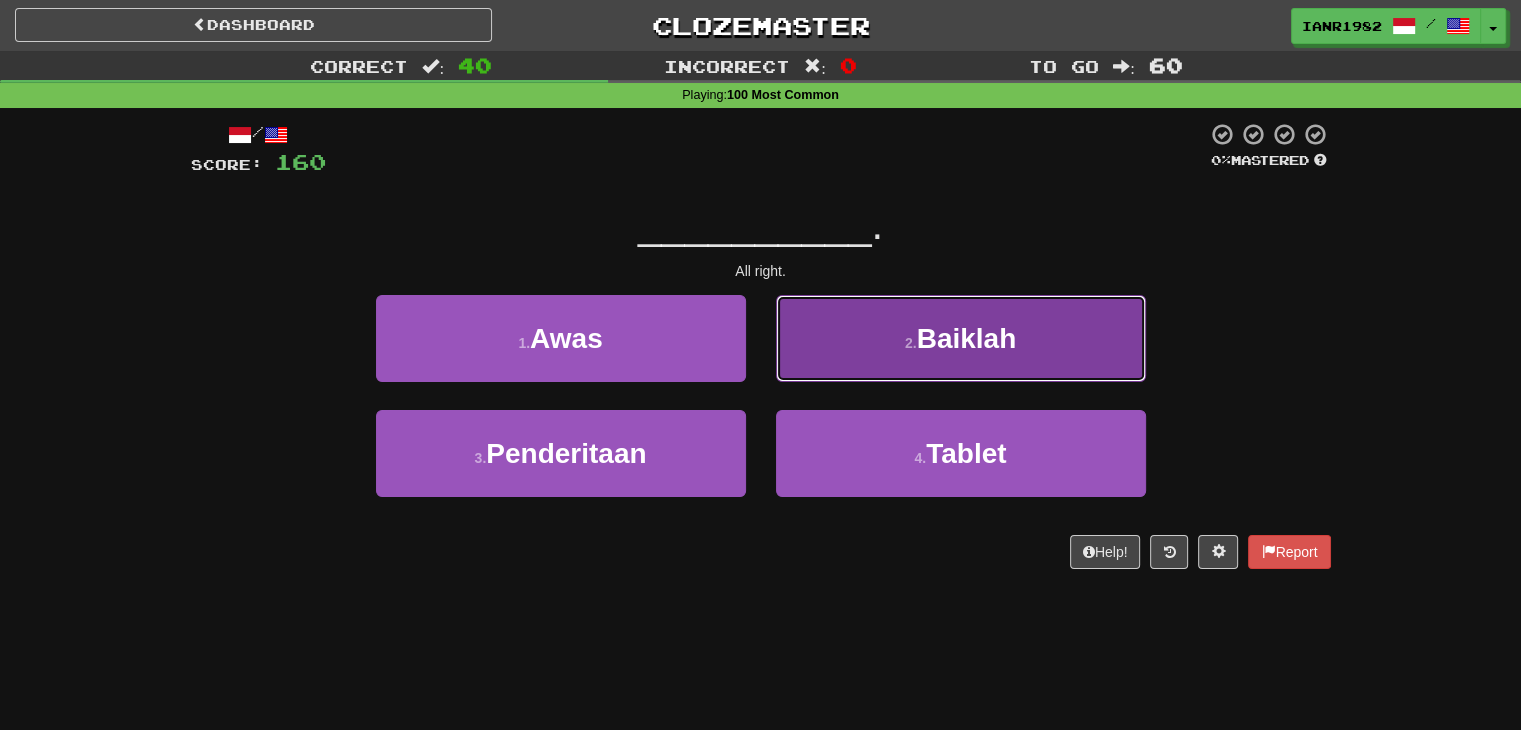click on "2 .  Baiklah" at bounding box center [961, 338] 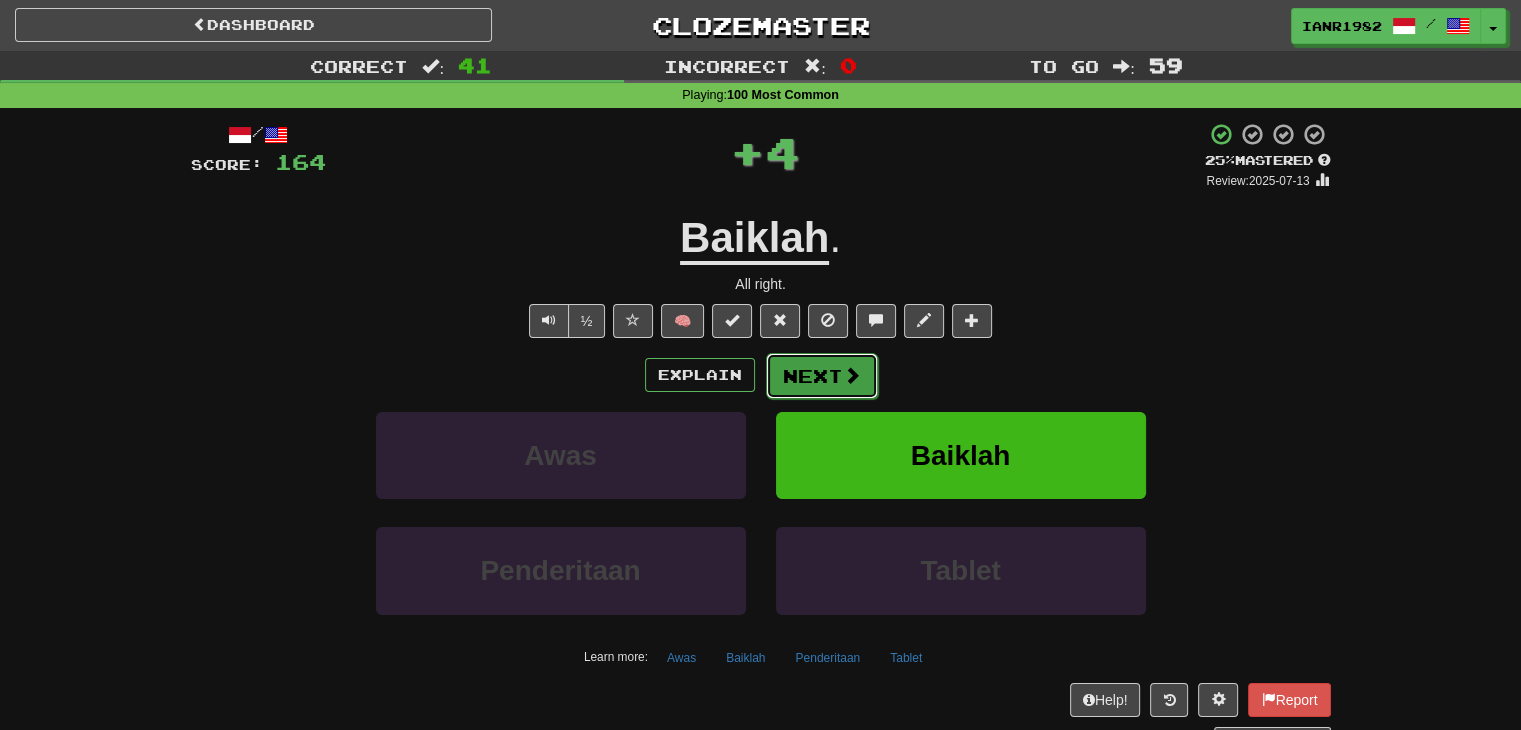 click on "Next" at bounding box center (822, 376) 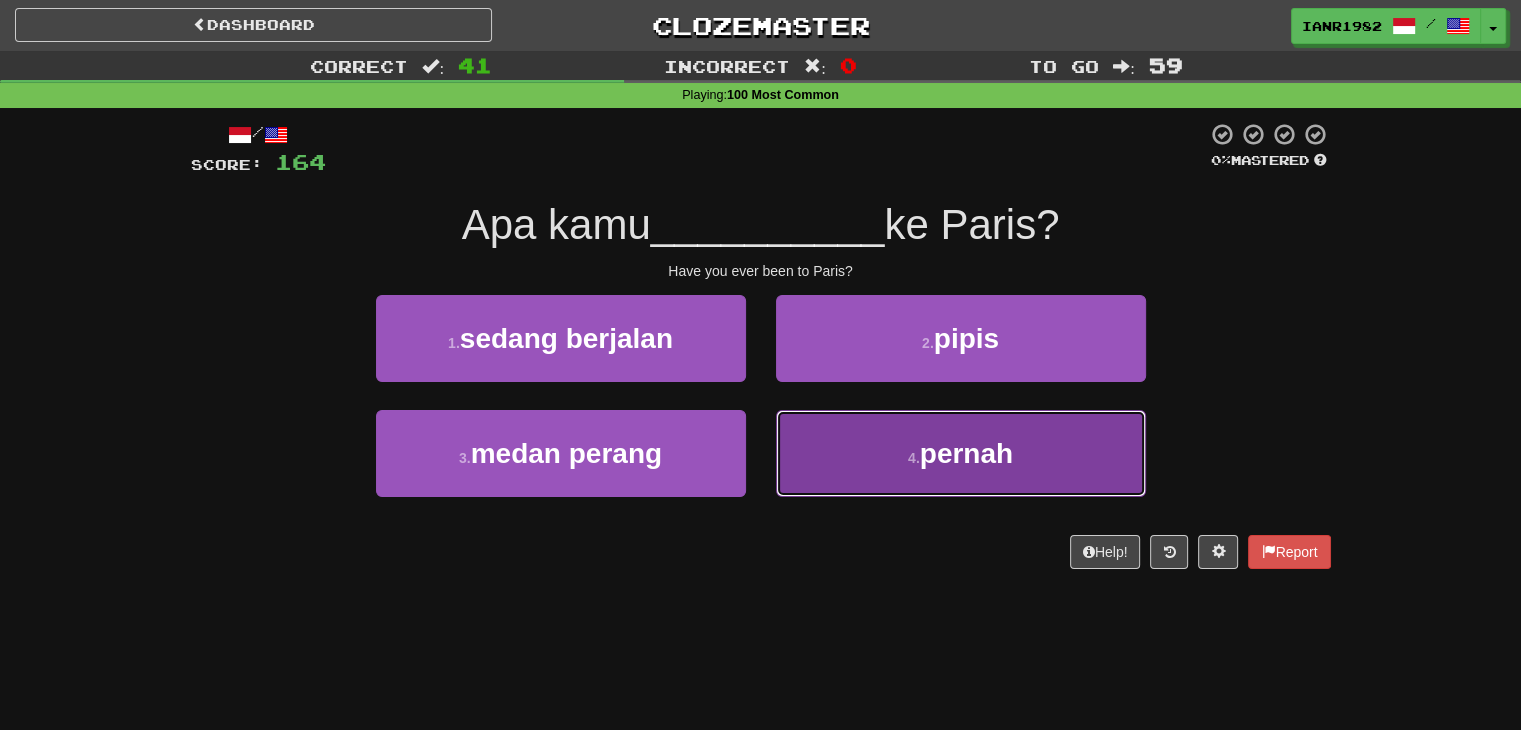 click on "pernah" at bounding box center (966, 453) 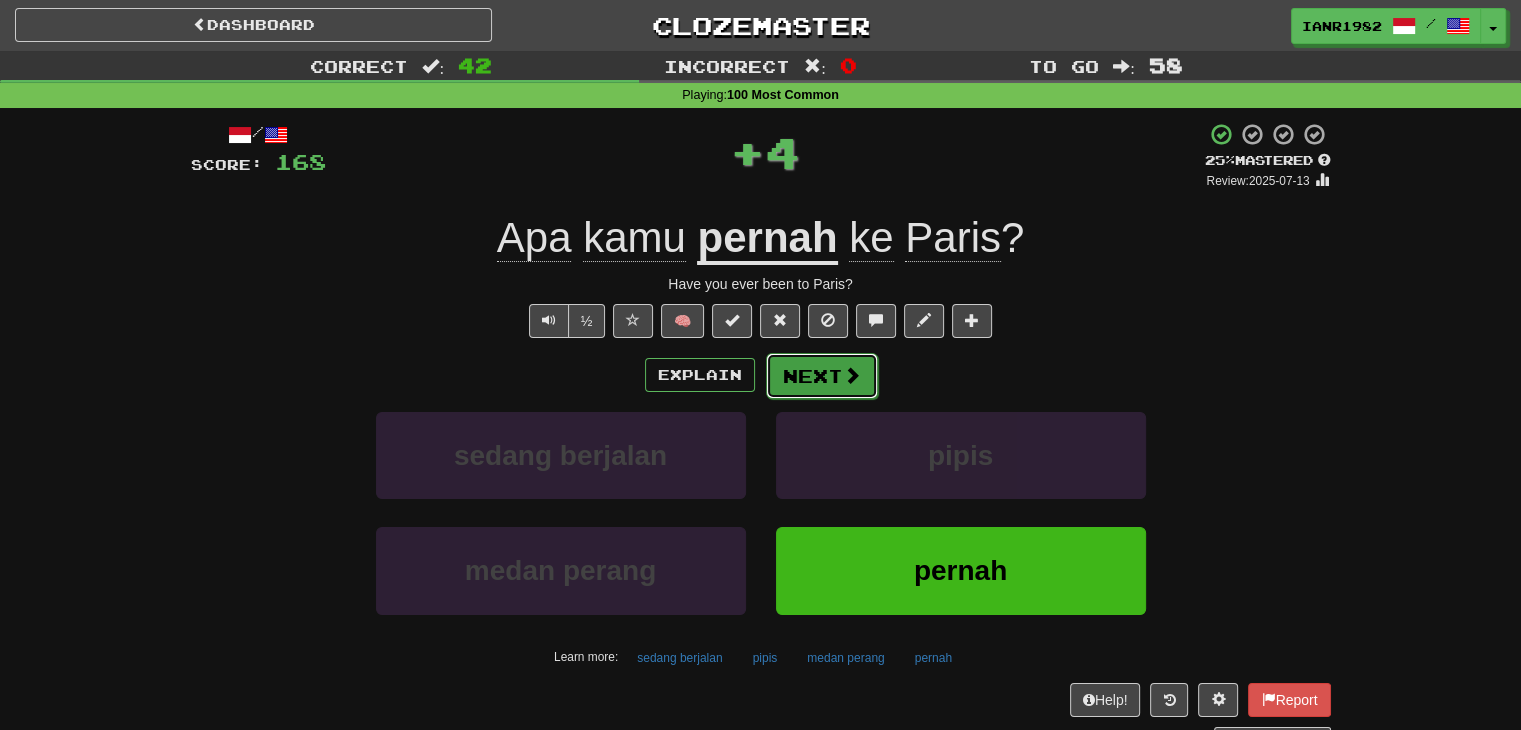 click on "Next" at bounding box center [822, 376] 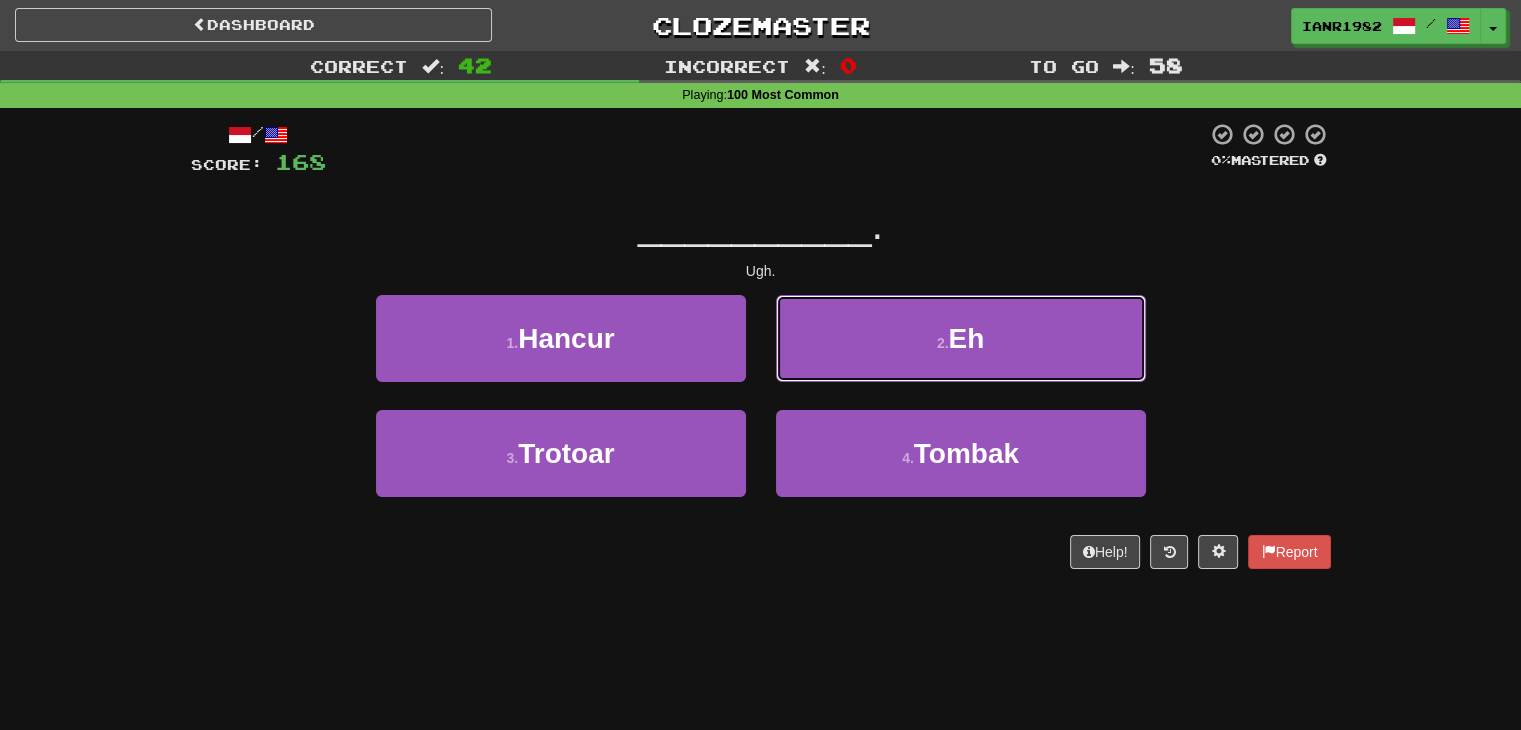 click on "2 .  Eh" at bounding box center (961, 338) 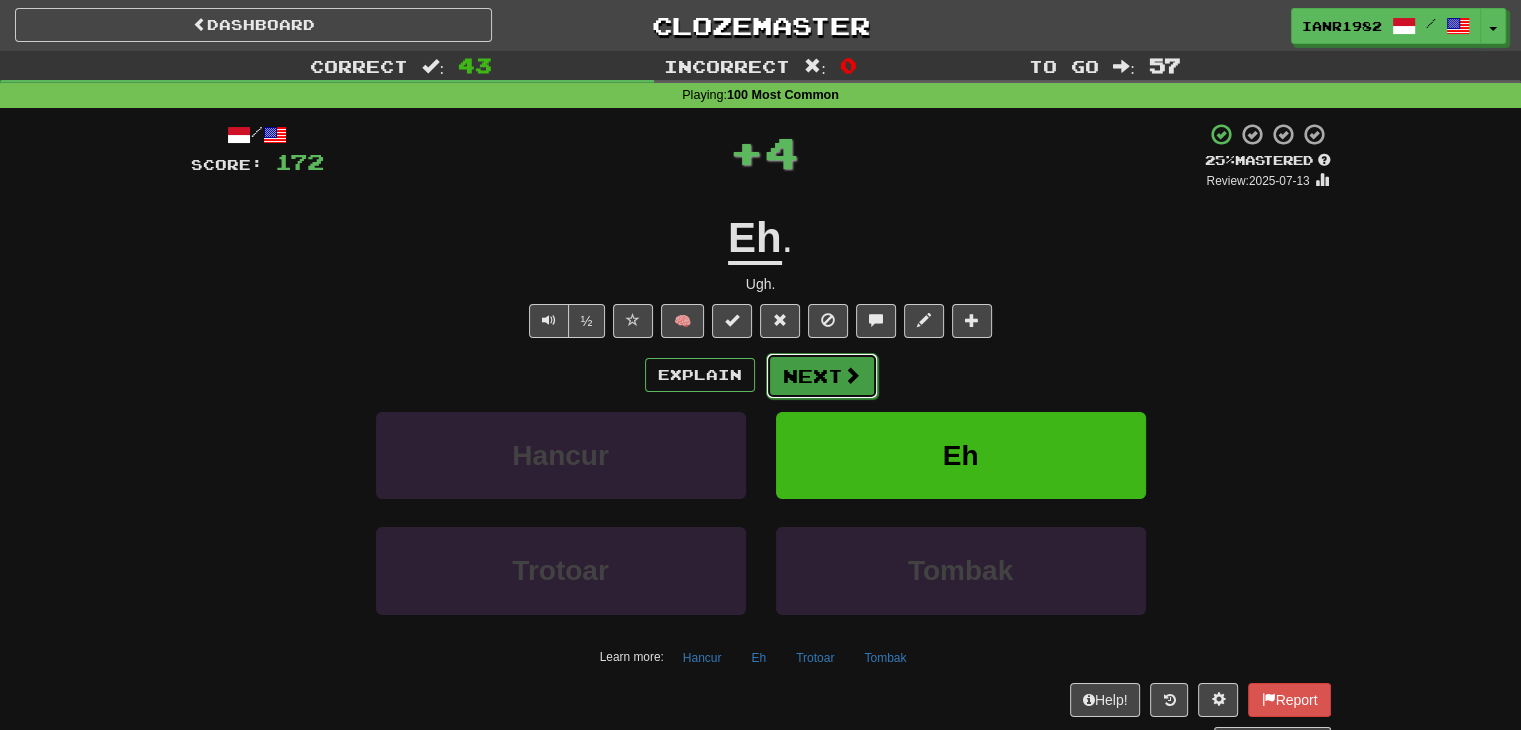 click at bounding box center (852, 375) 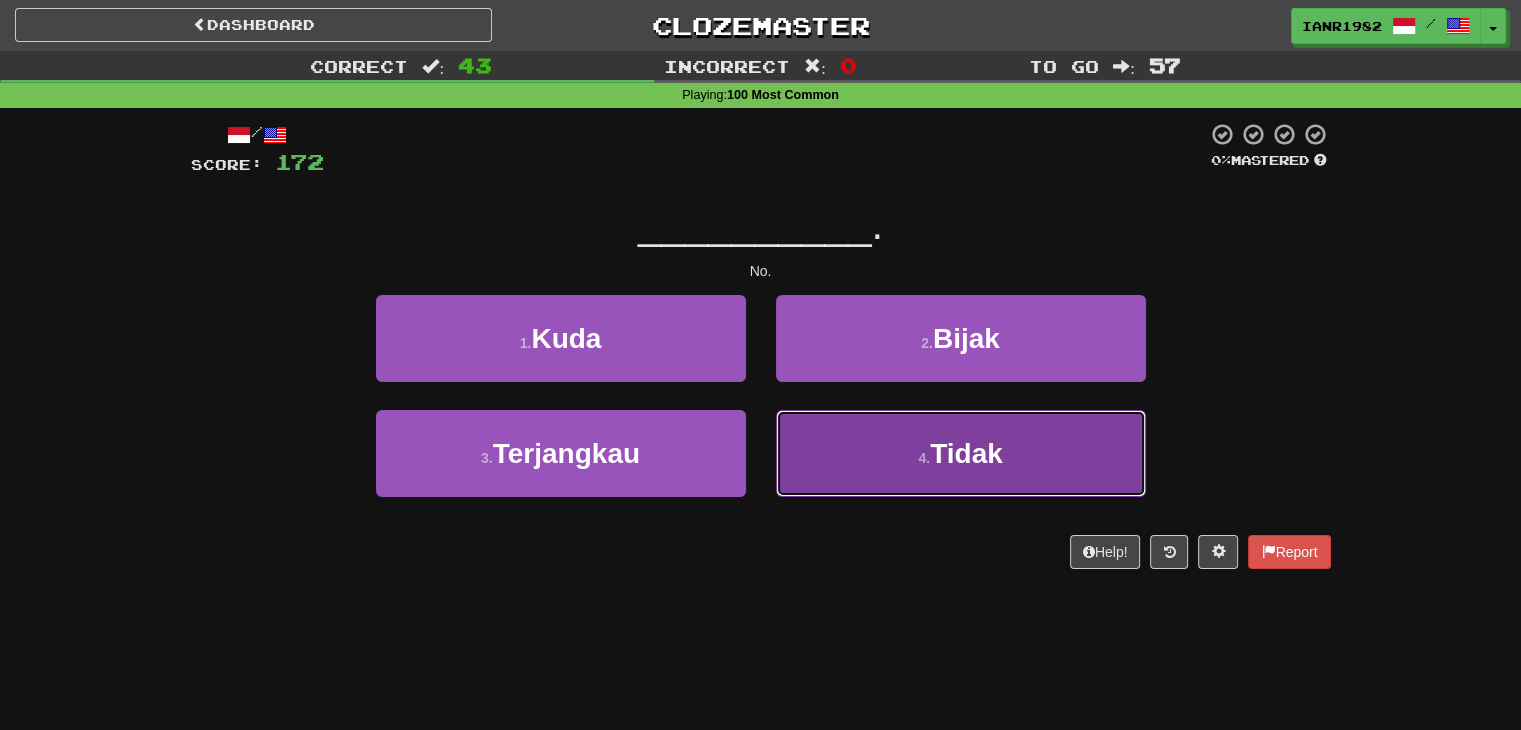 click on "4 .  Tidak" at bounding box center (961, 453) 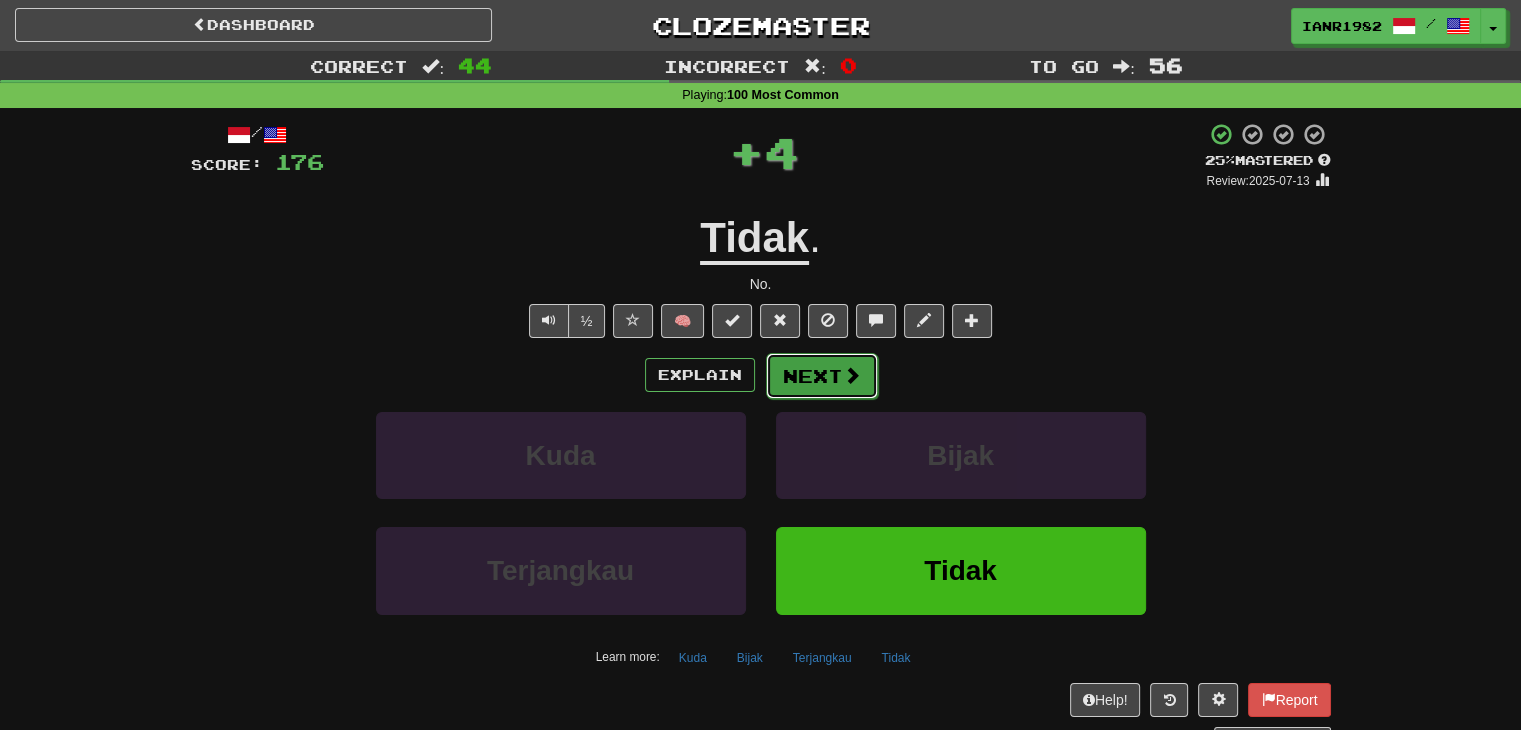 click at bounding box center (852, 375) 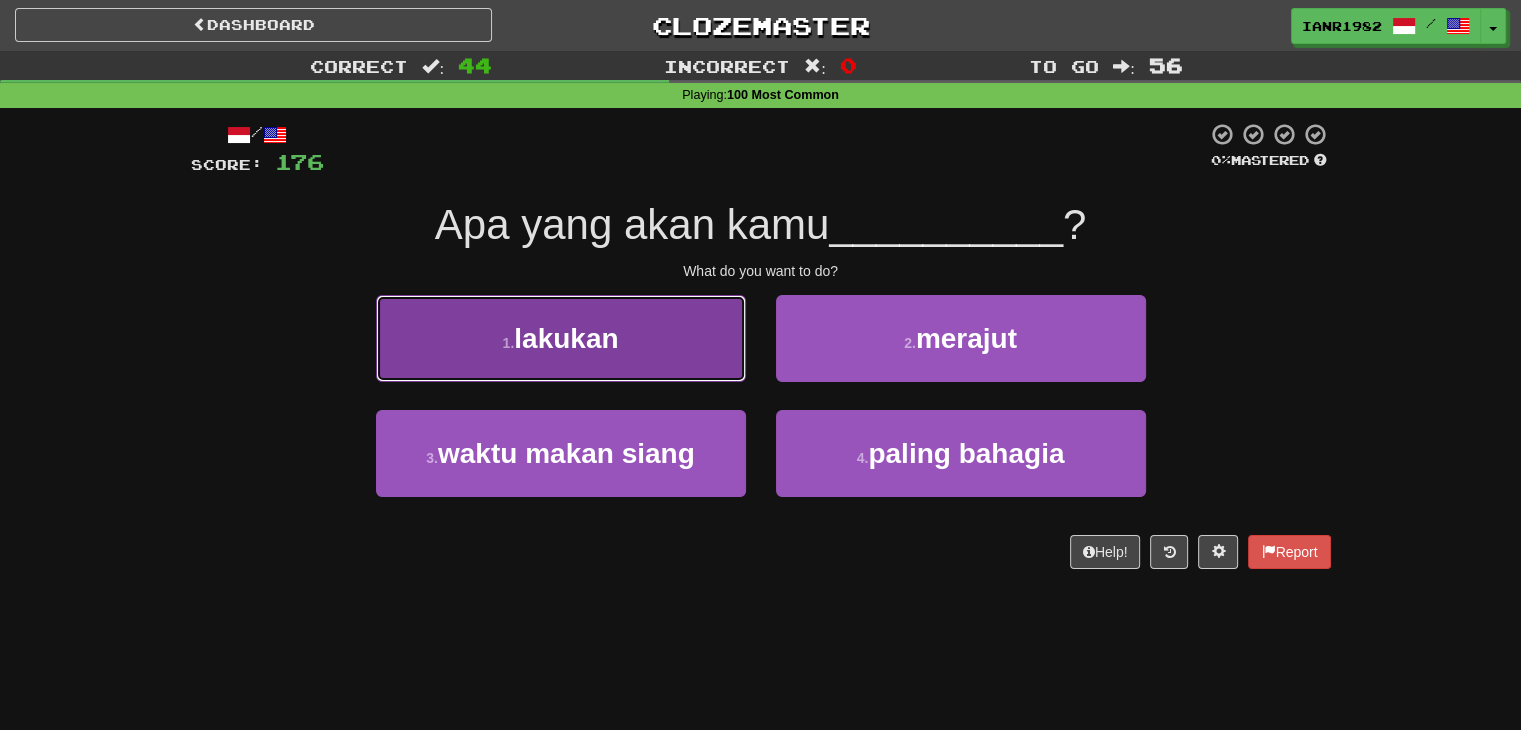 click on "1 .  lakukan" at bounding box center [561, 338] 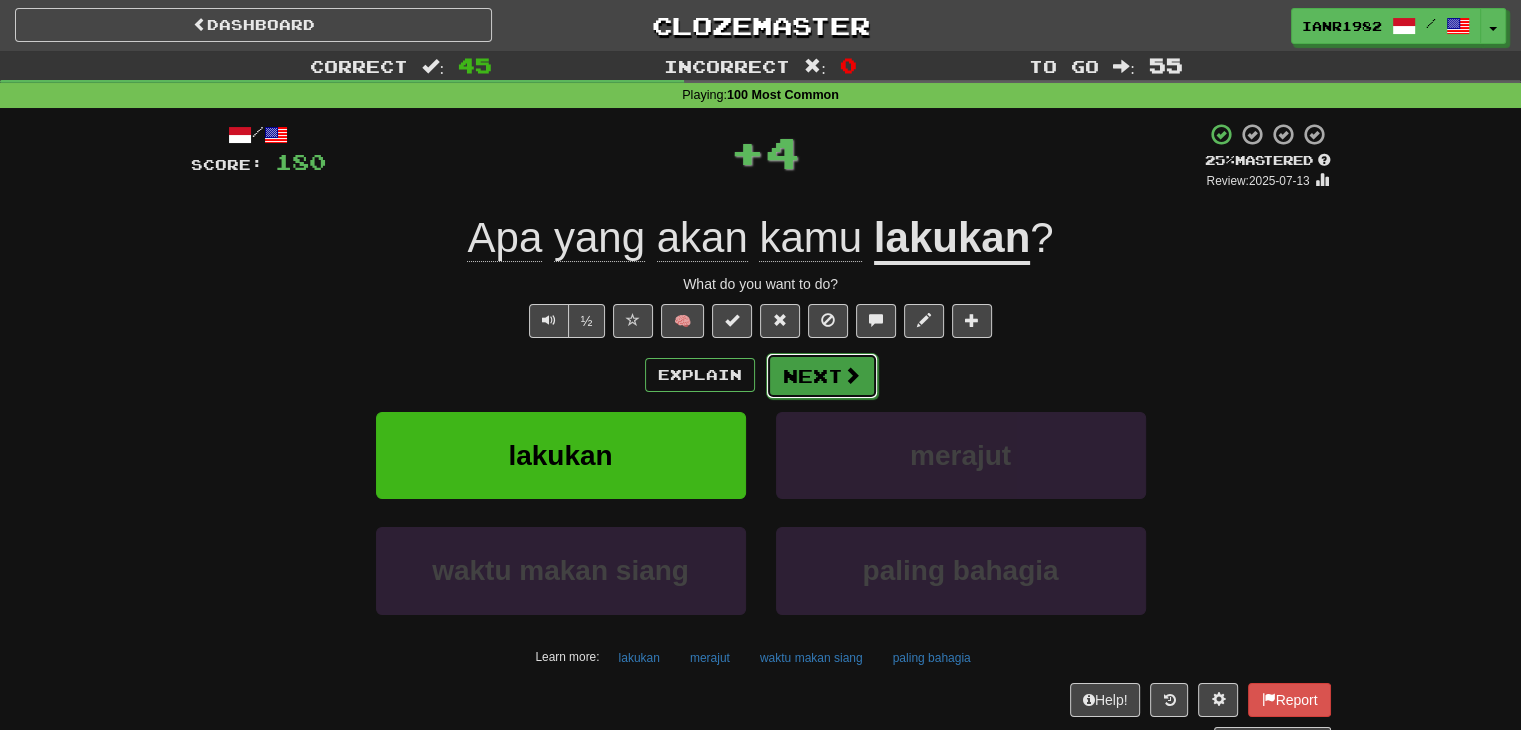 click at bounding box center (852, 375) 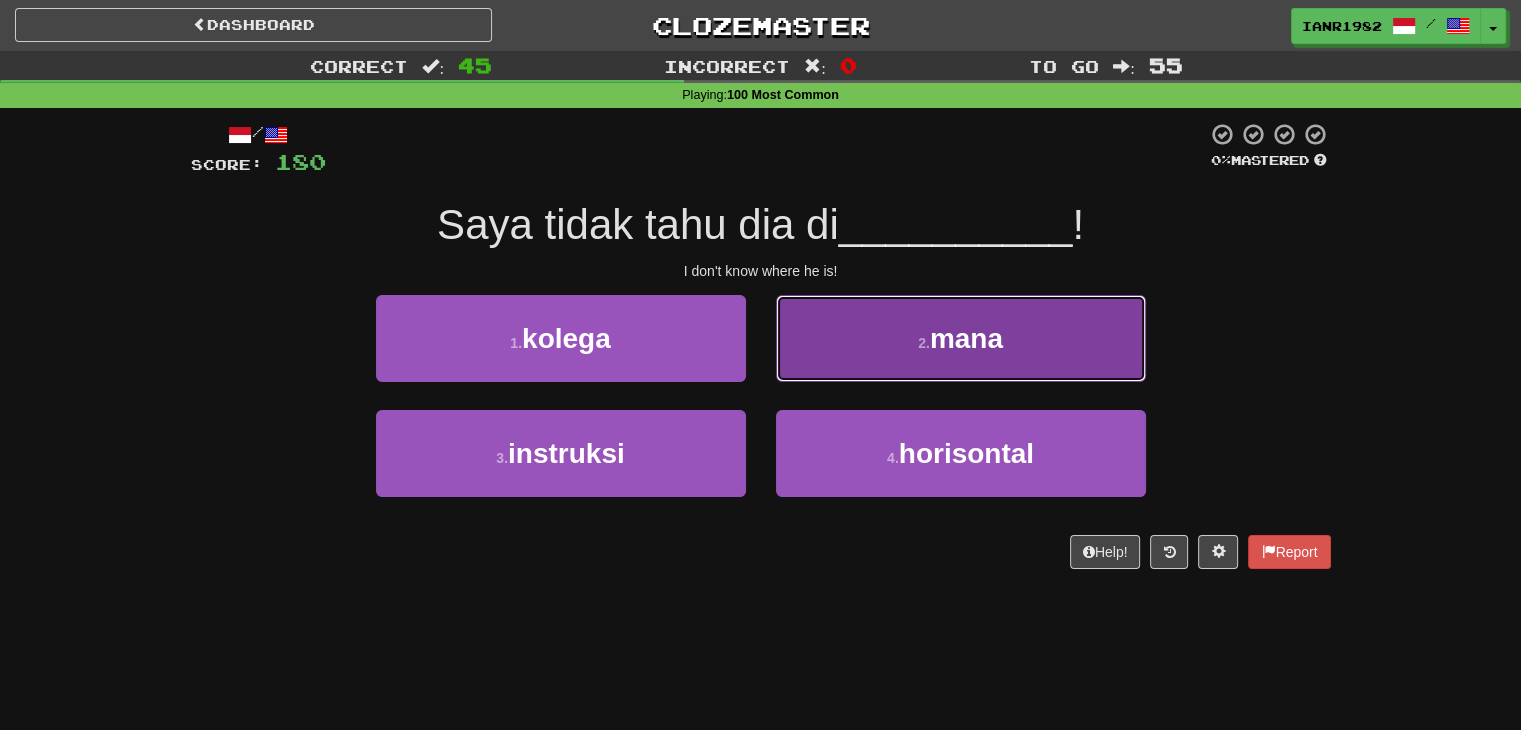 click on "2 ." at bounding box center (924, 343) 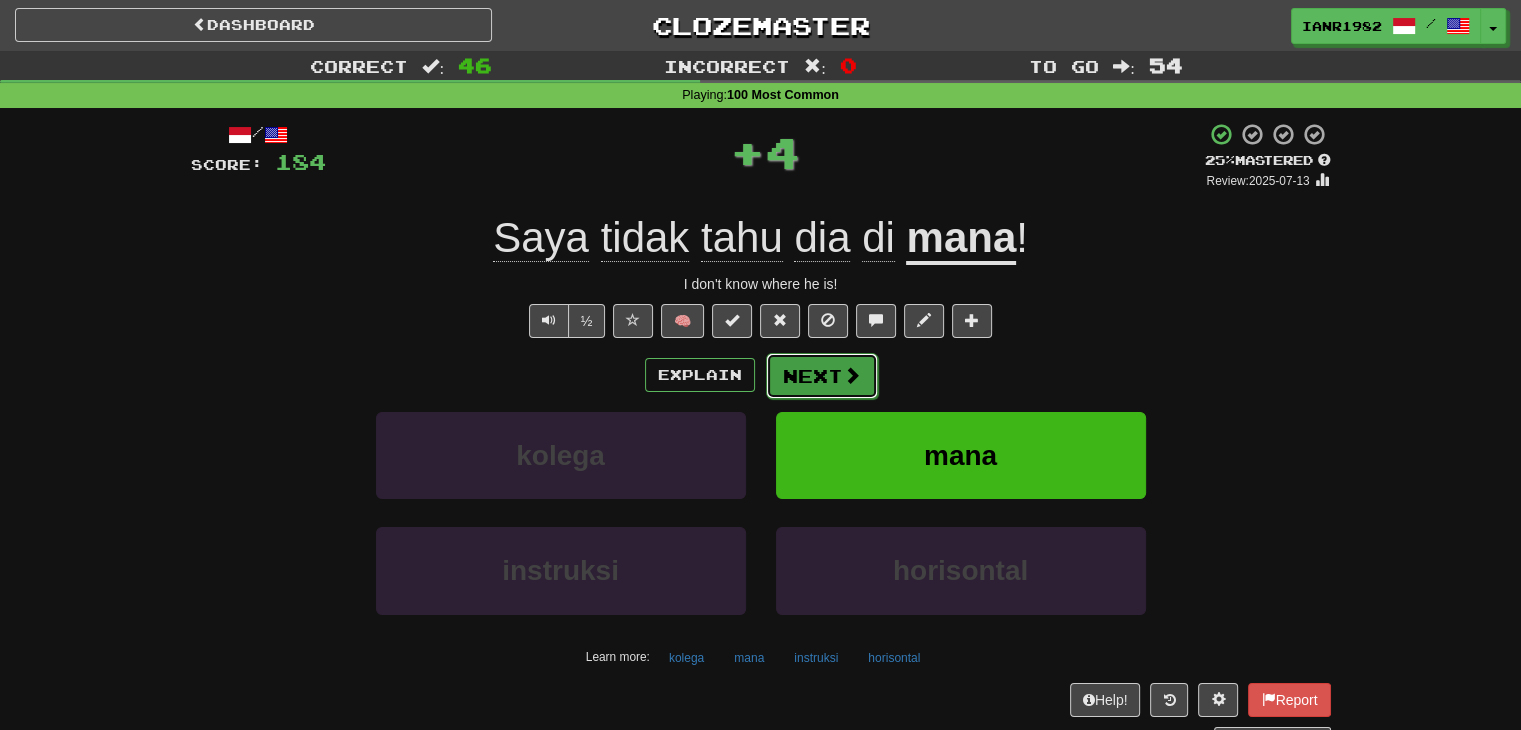 click at bounding box center (852, 375) 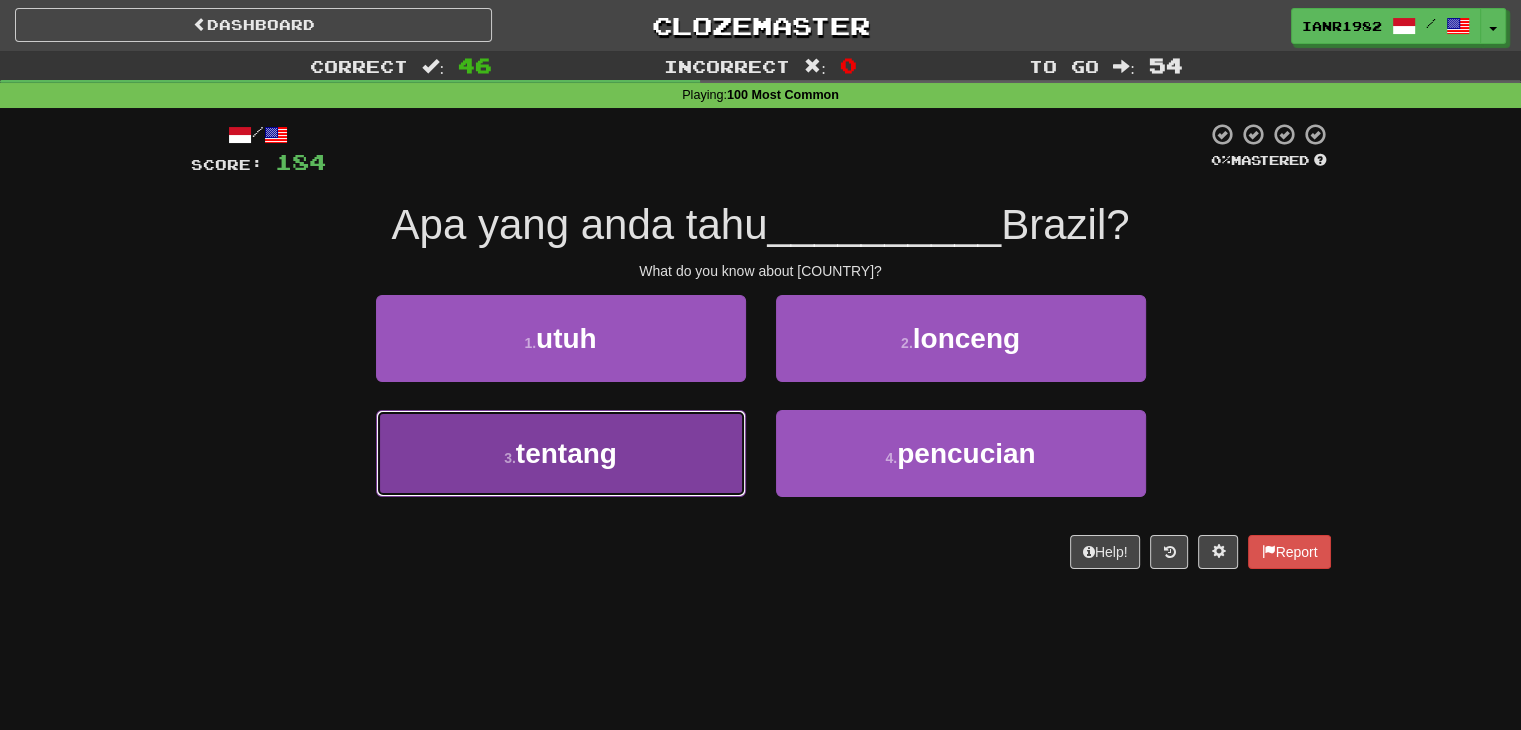 click on "3 .  tentang" at bounding box center [561, 453] 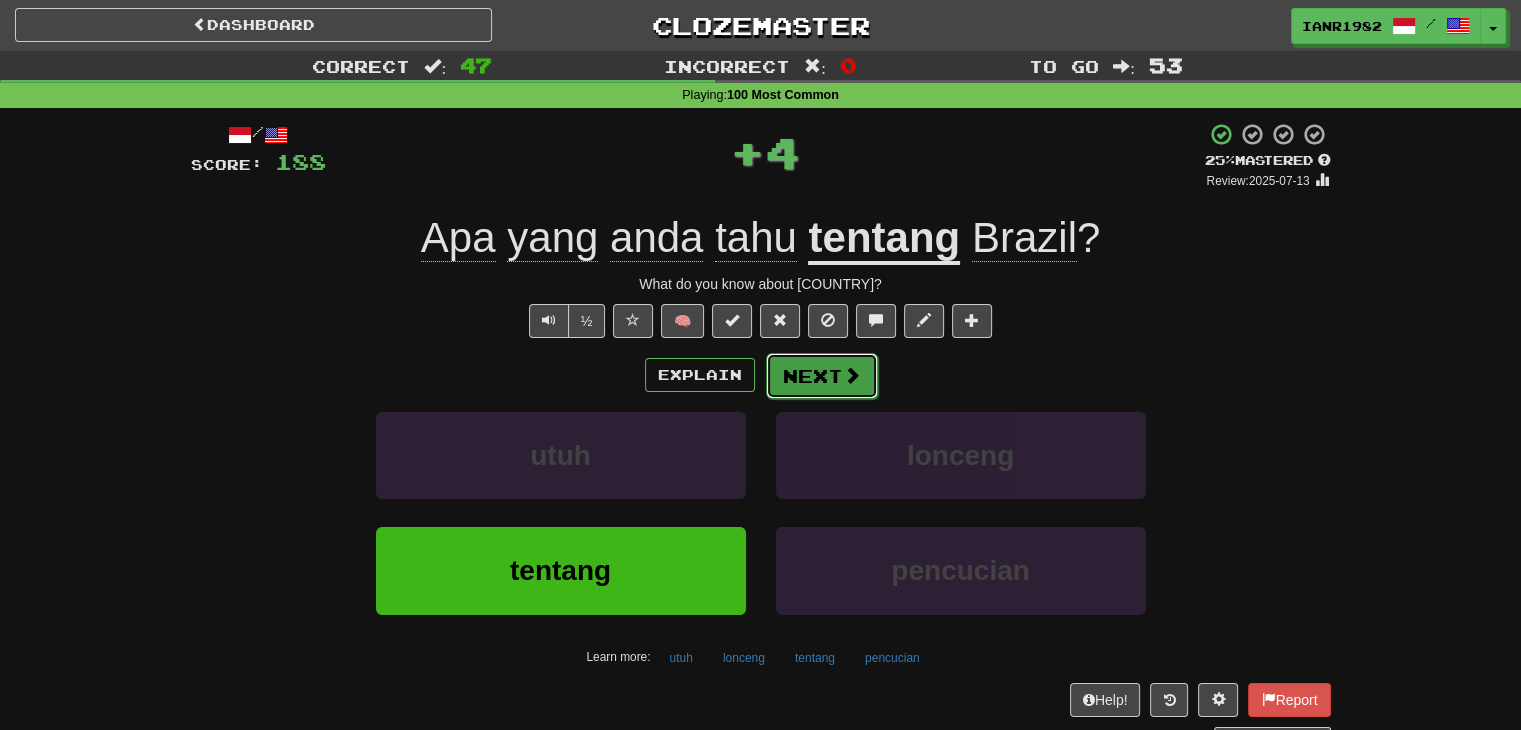 click on "Next" at bounding box center [822, 376] 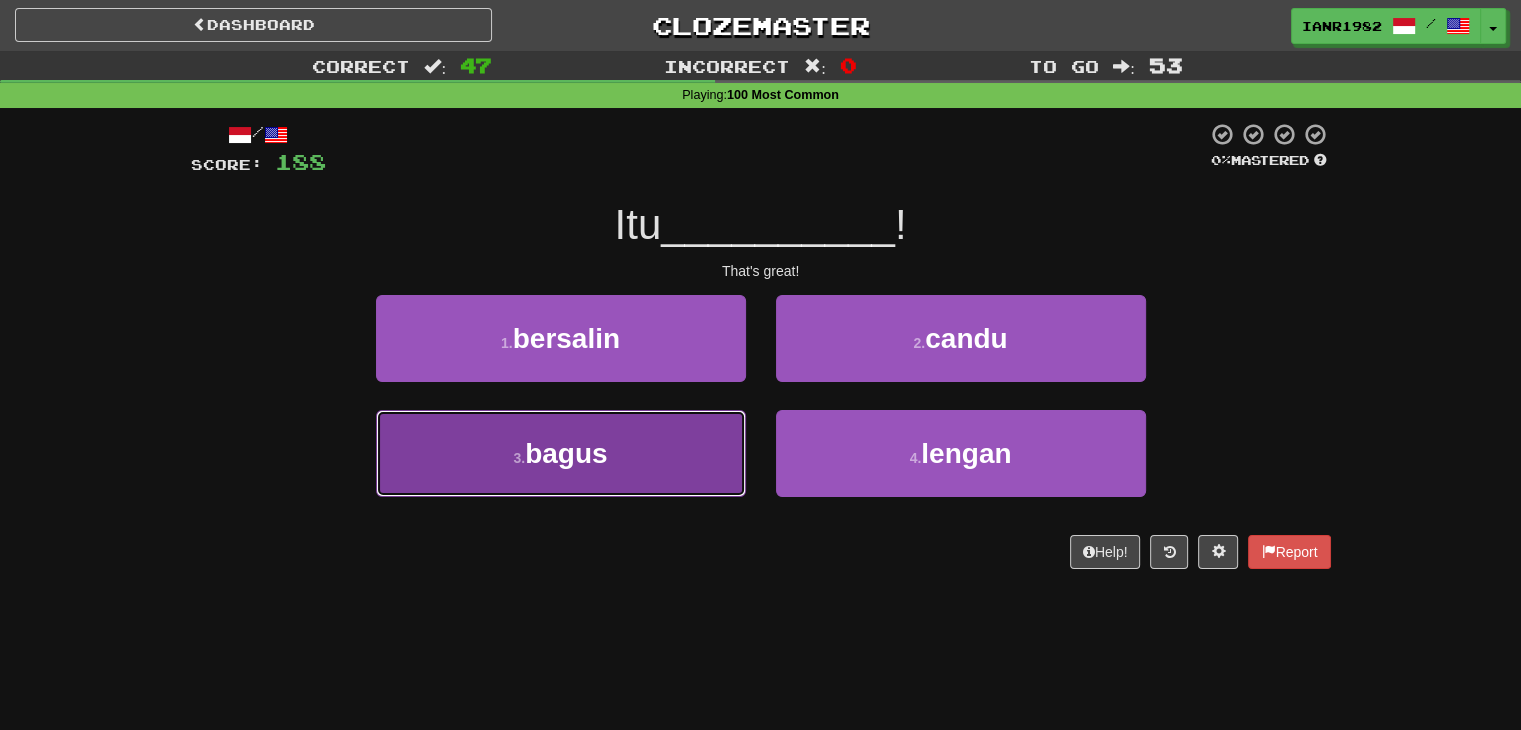 click on "3 .  bagus" at bounding box center (561, 453) 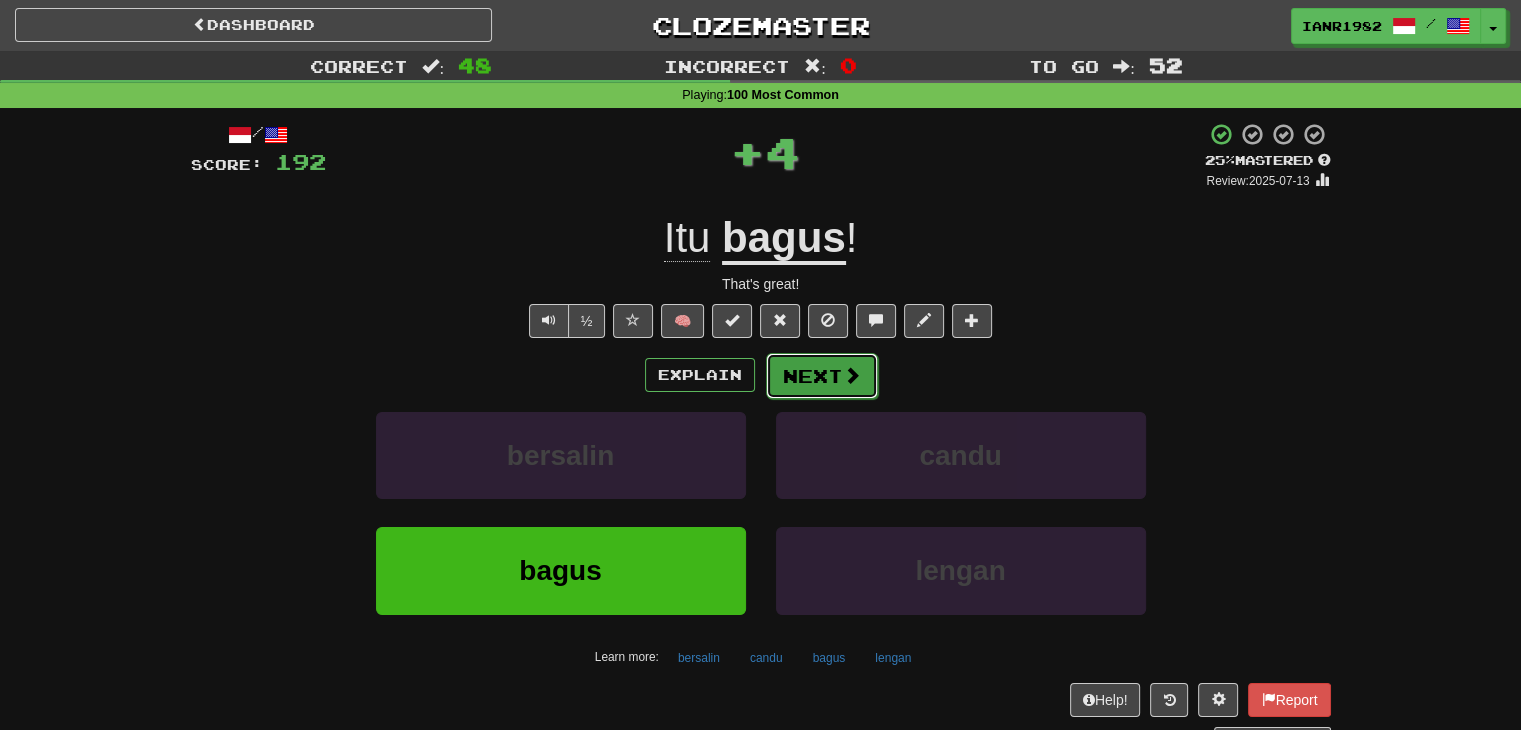 click at bounding box center (852, 375) 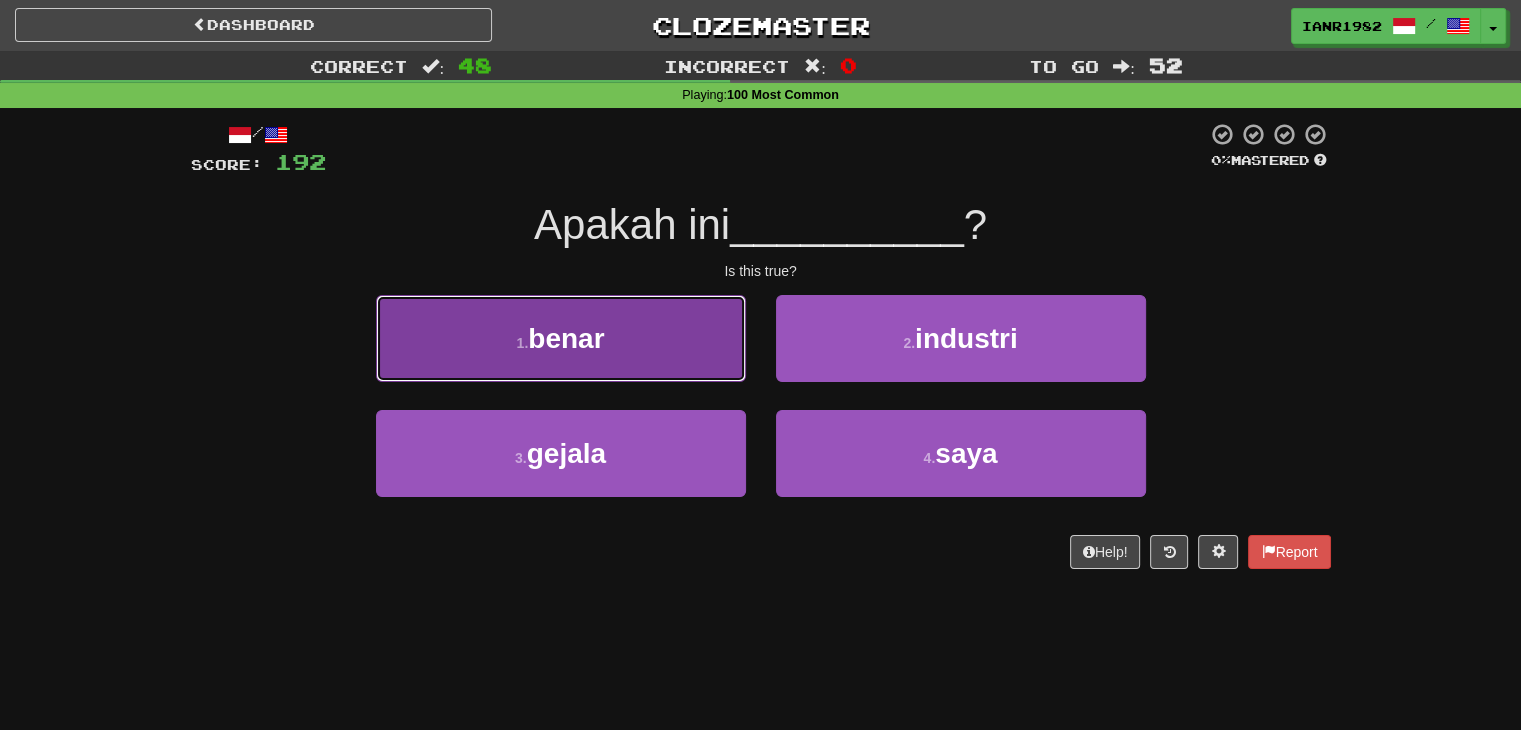 click on "1 .  benar" at bounding box center (561, 338) 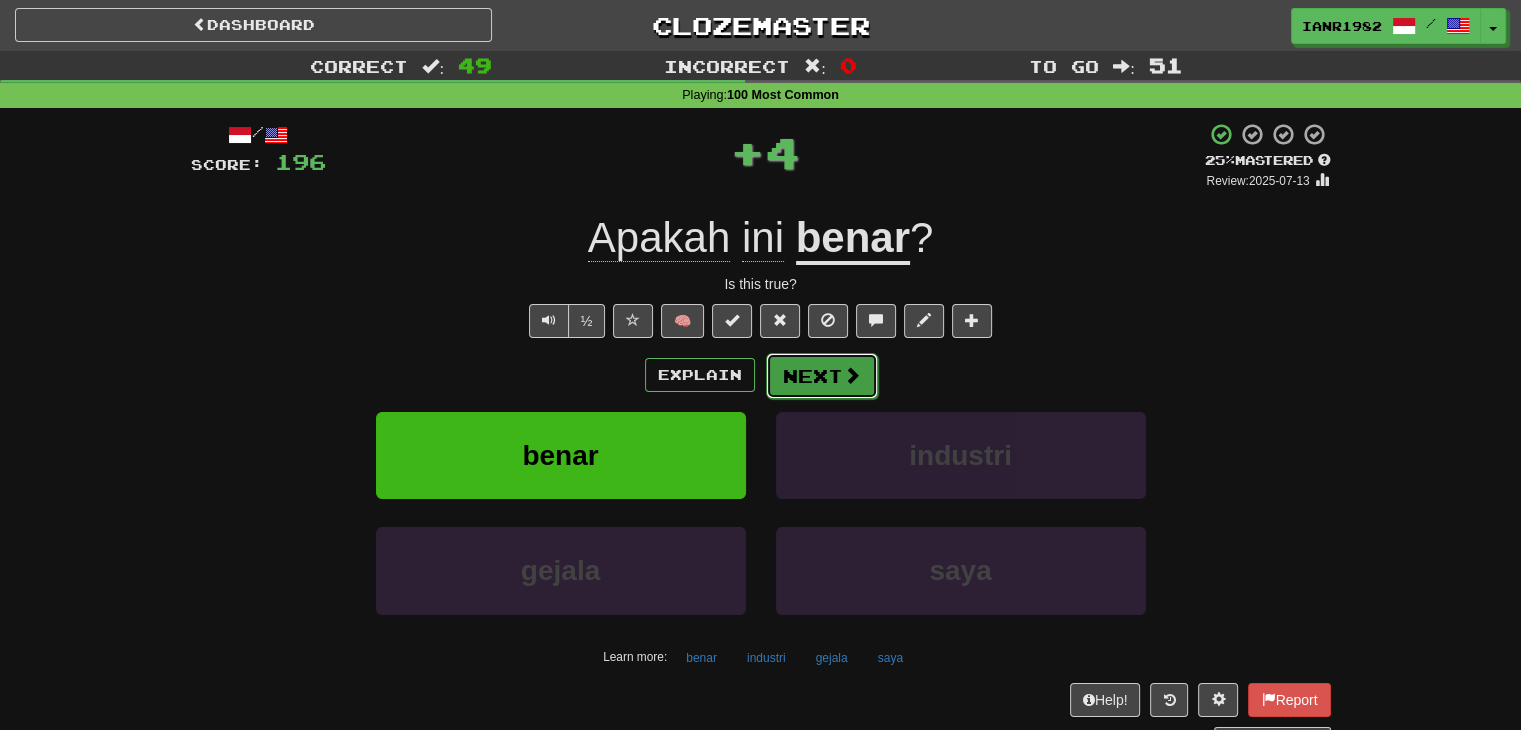 click on "Next" at bounding box center (822, 376) 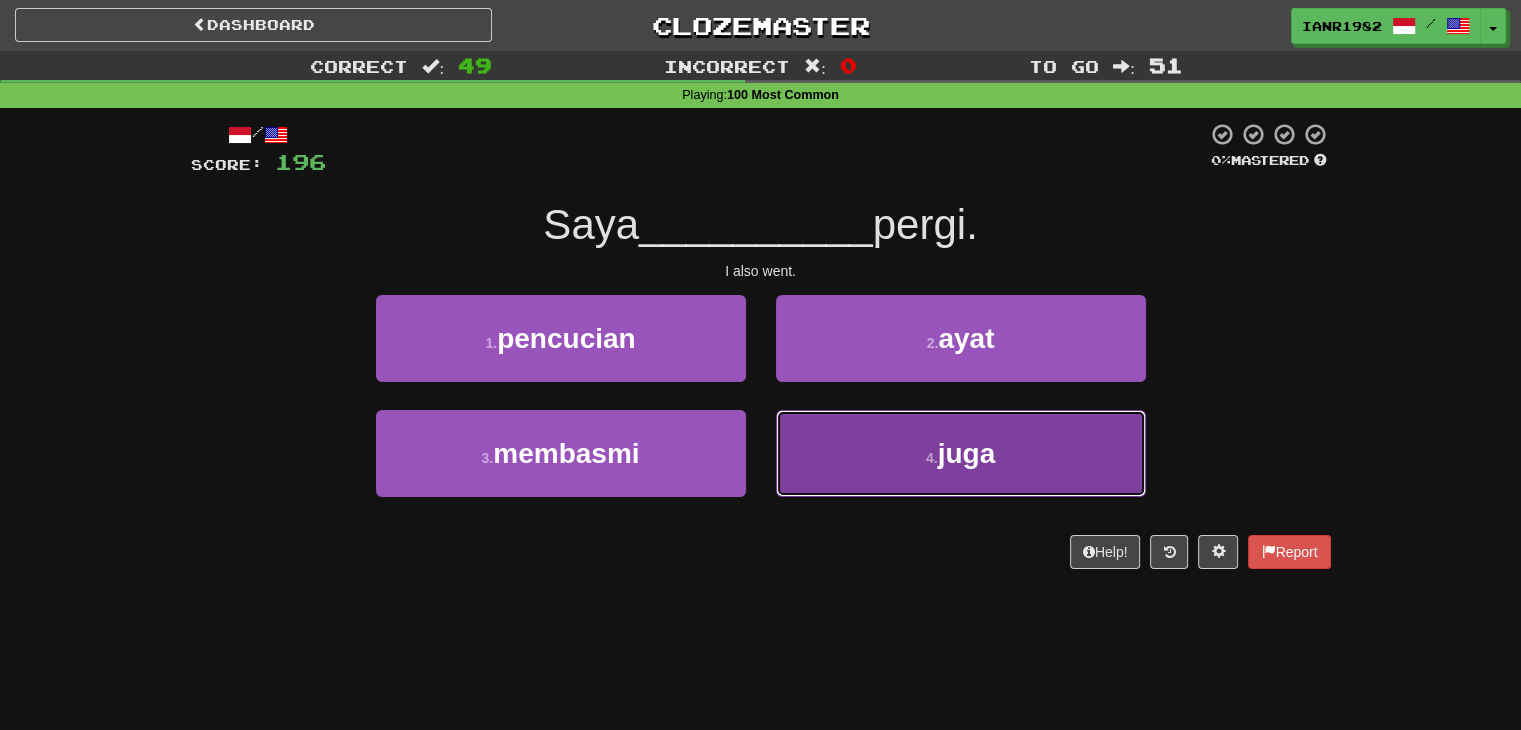 click on "juga" at bounding box center [967, 453] 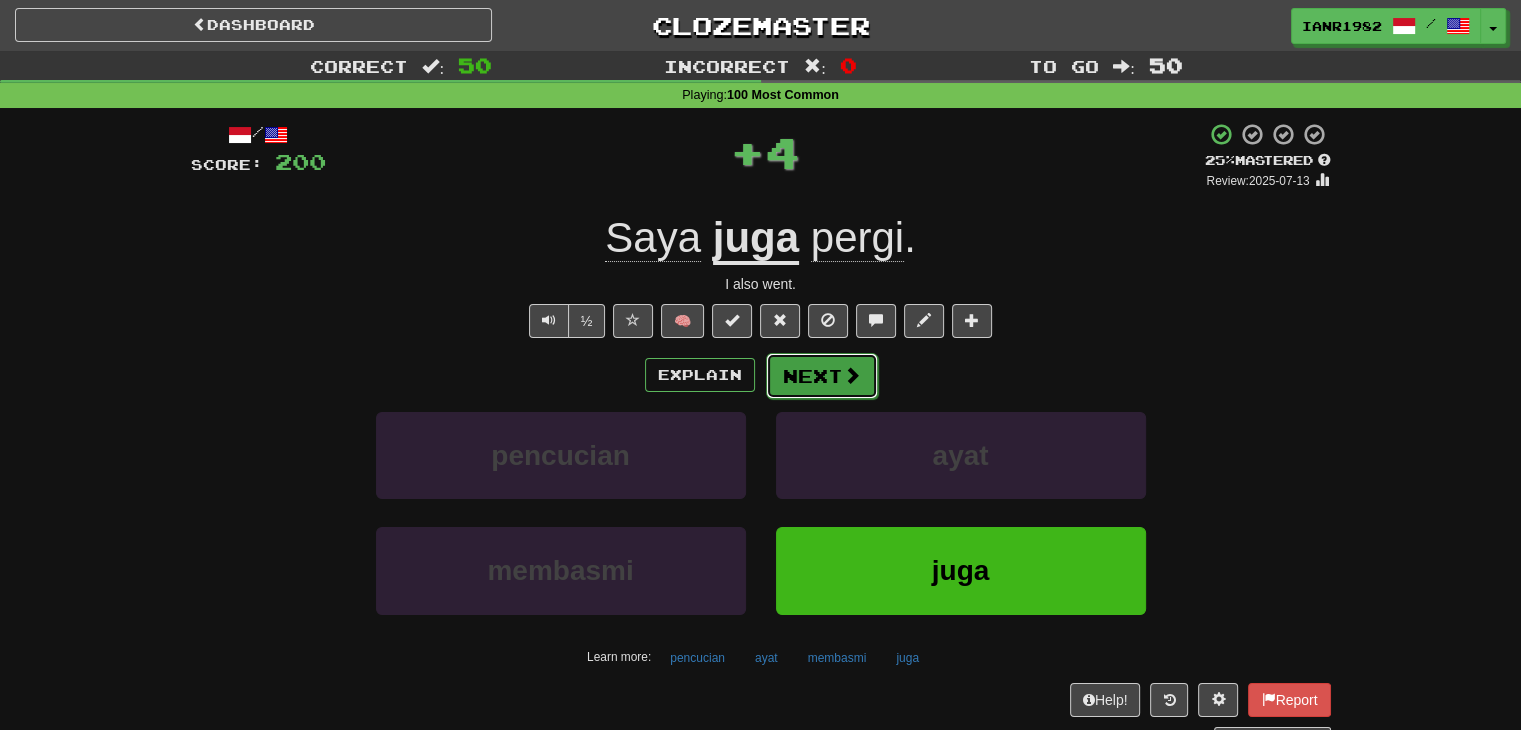 click on "Next" at bounding box center [822, 376] 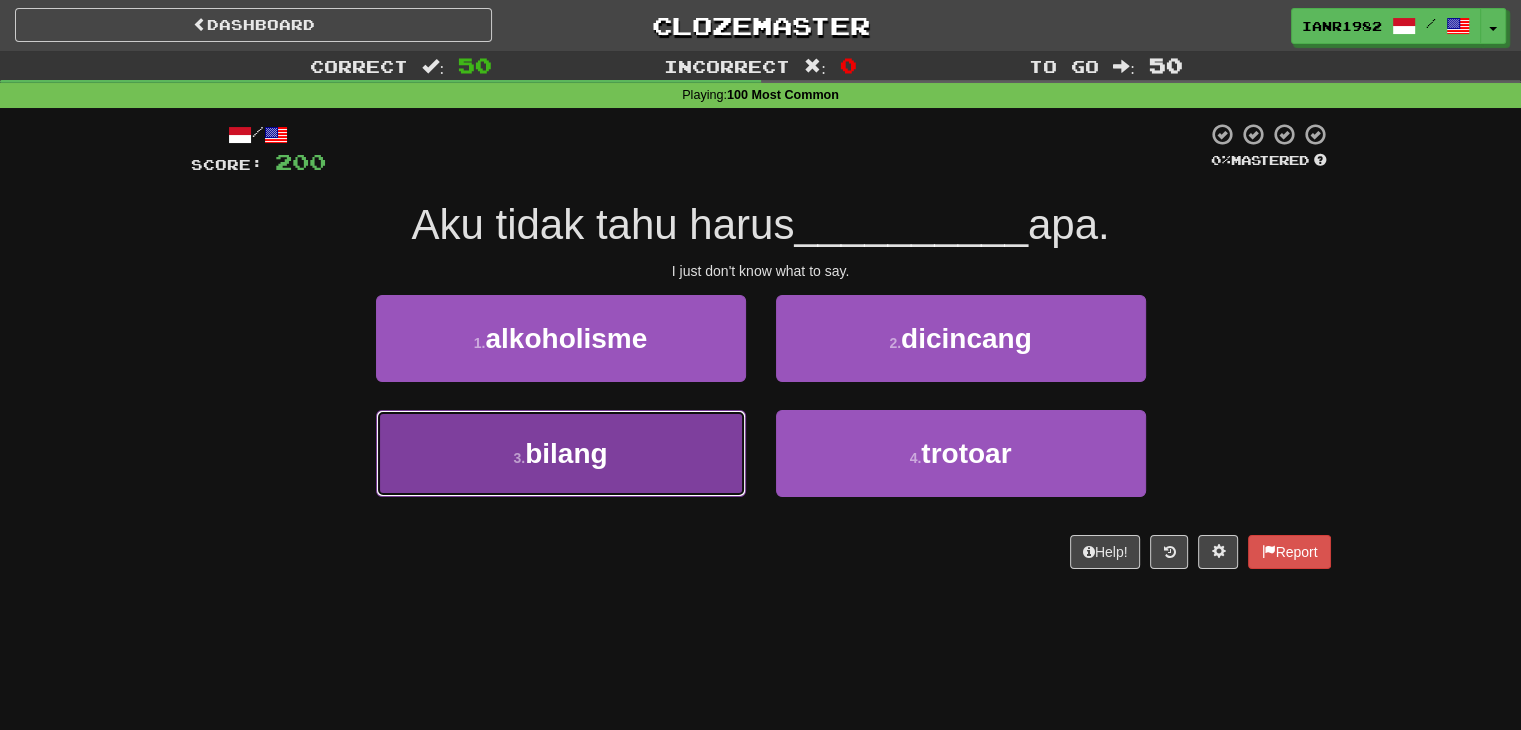 click on "3 .  bilang" at bounding box center [561, 453] 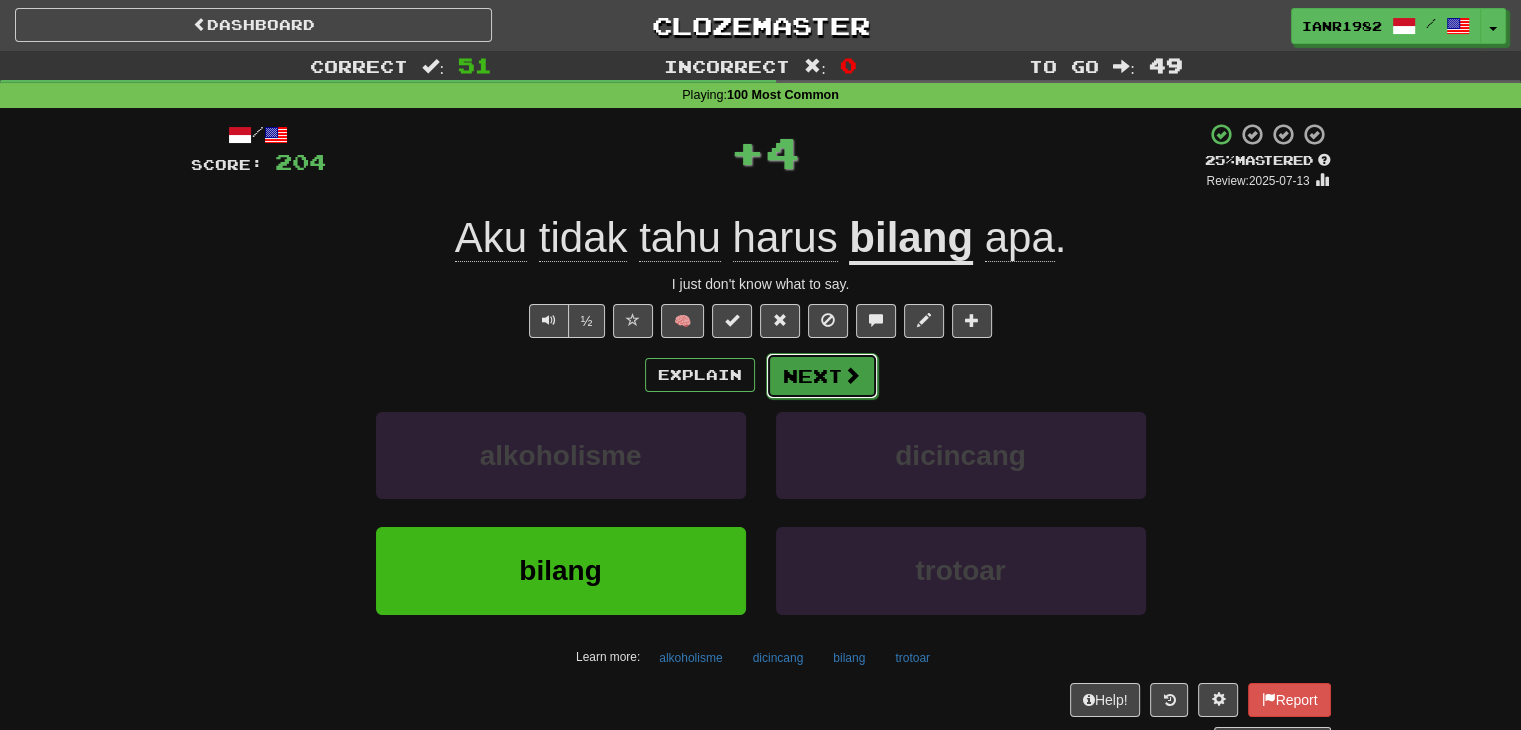 drag, startPoint x: 846, startPoint y: 382, endPoint x: 835, endPoint y: 390, distance: 13.601471 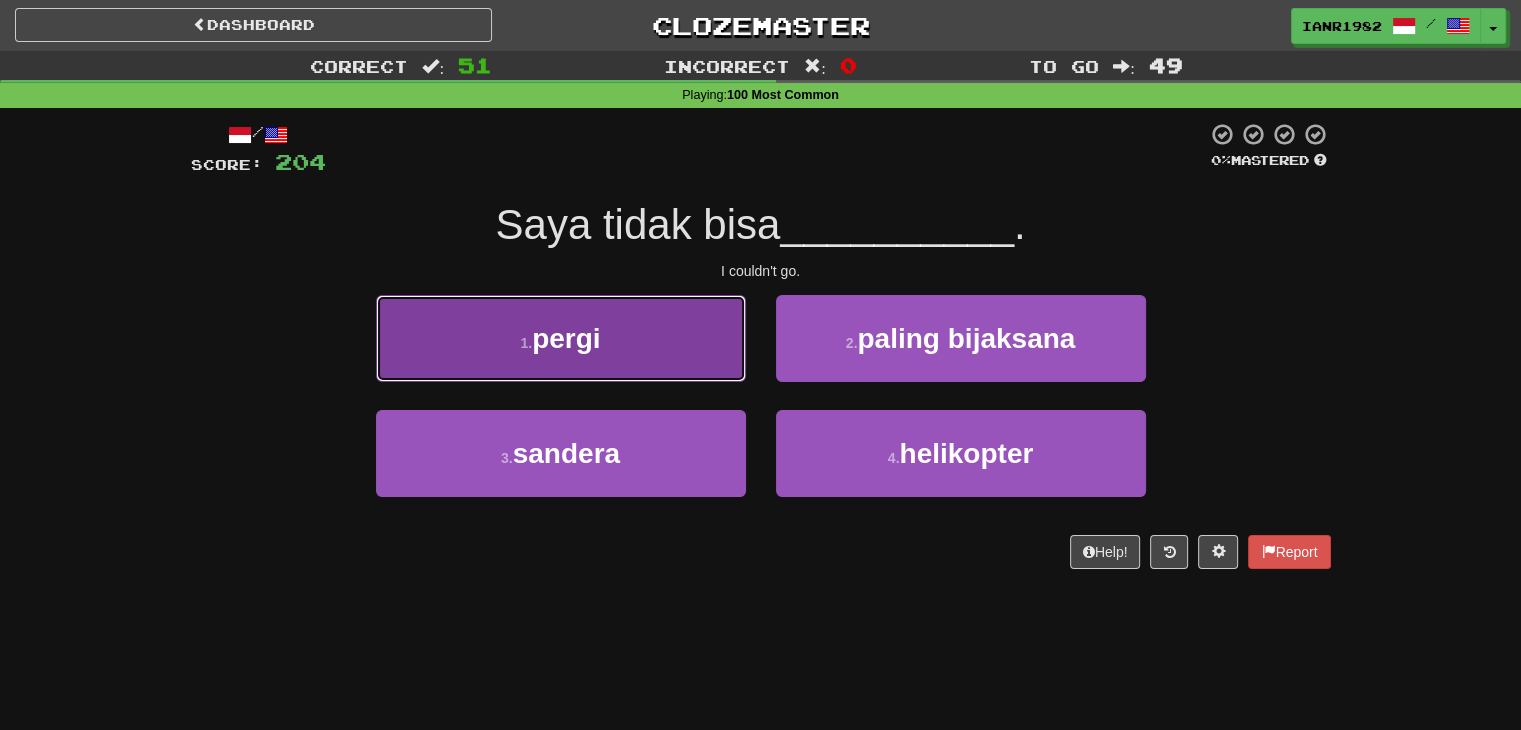 click on "1 .  pergi" at bounding box center (561, 338) 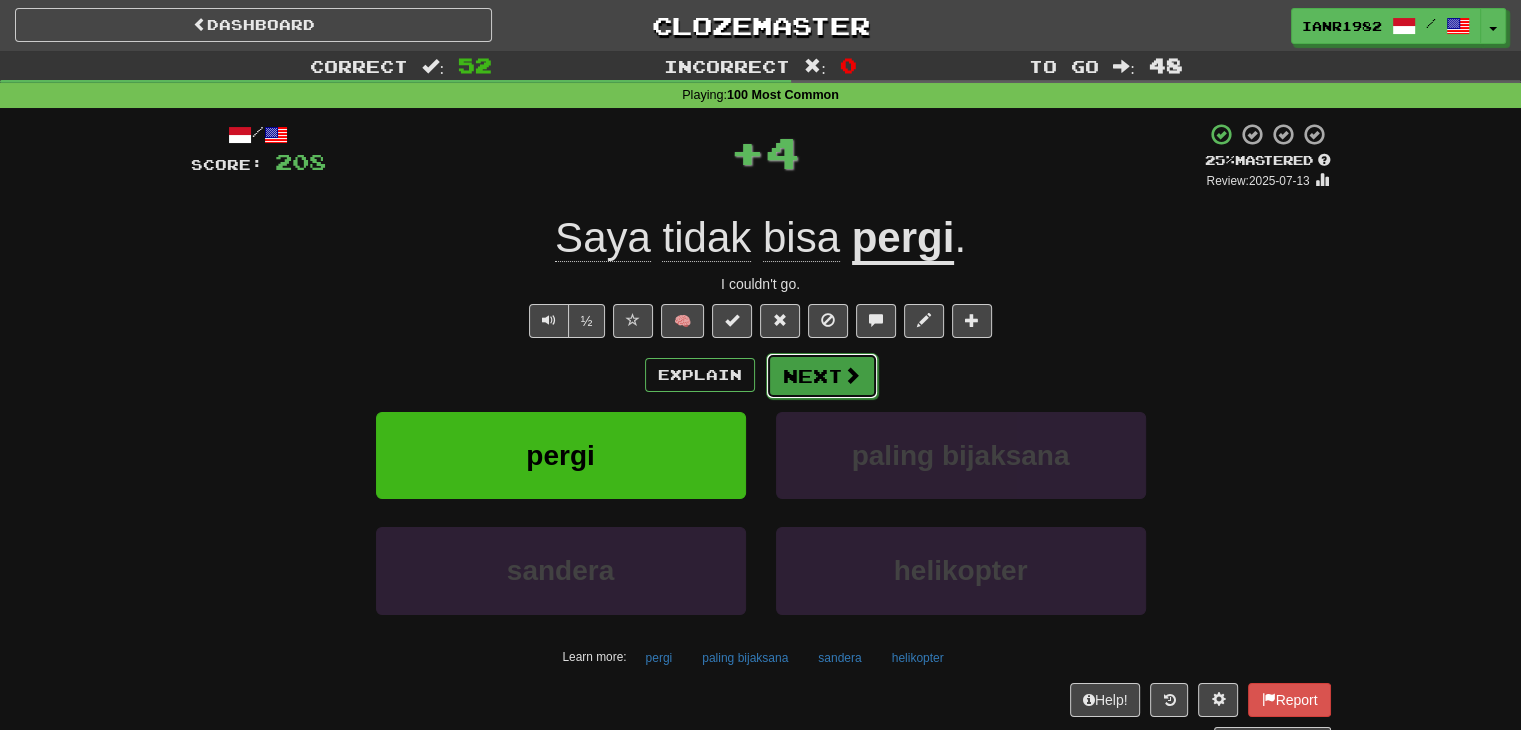 click on "Next" at bounding box center [822, 376] 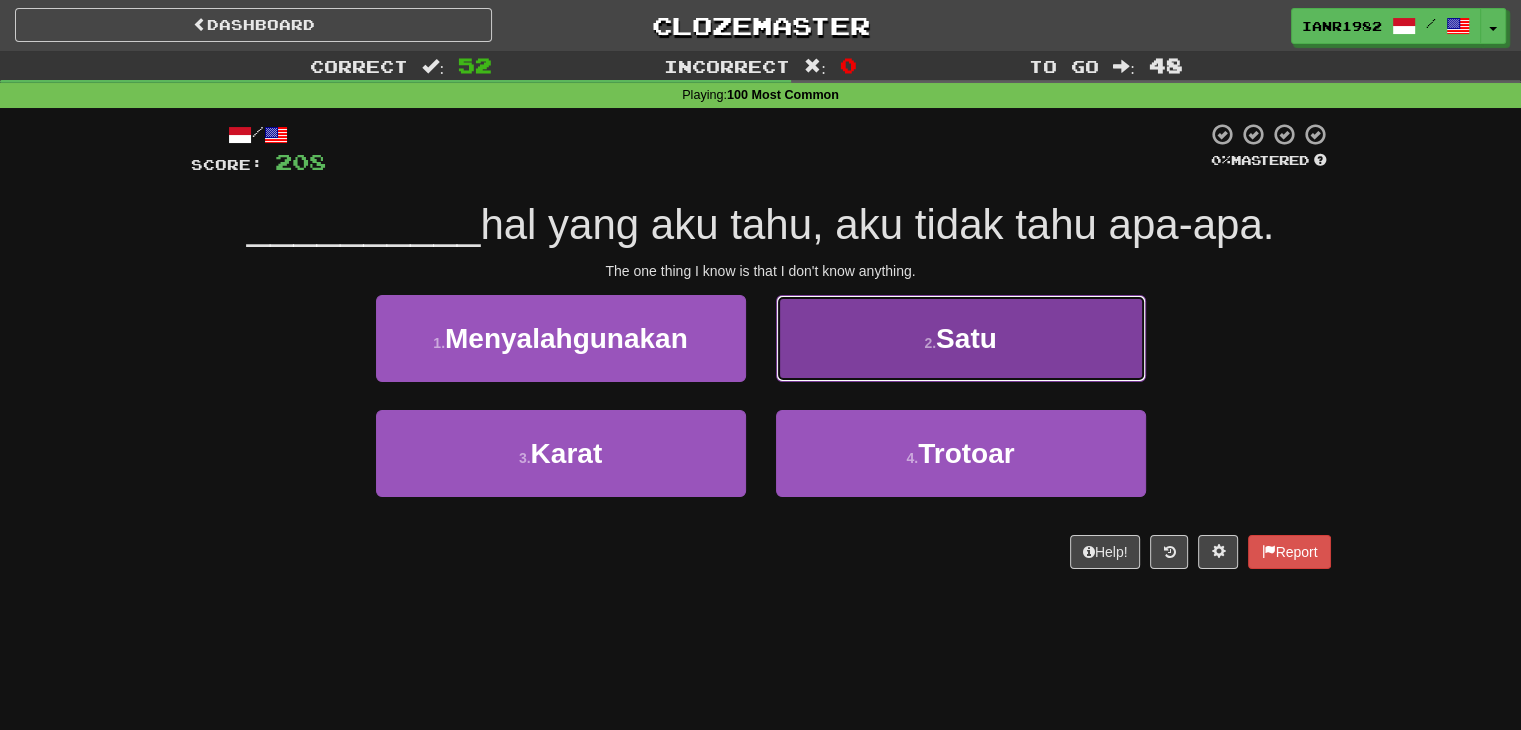 click on "Satu" at bounding box center [966, 338] 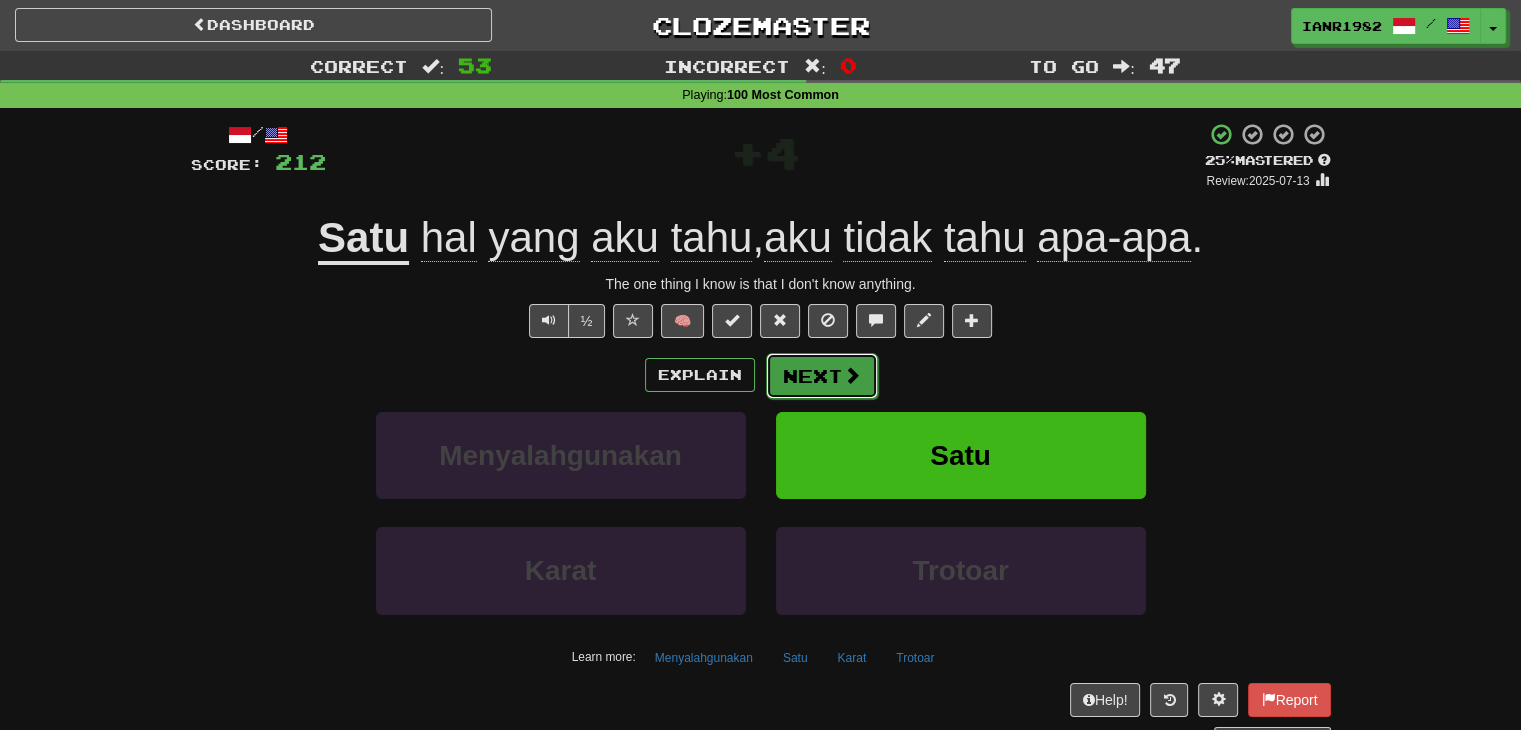 click on "Next" at bounding box center (822, 376) 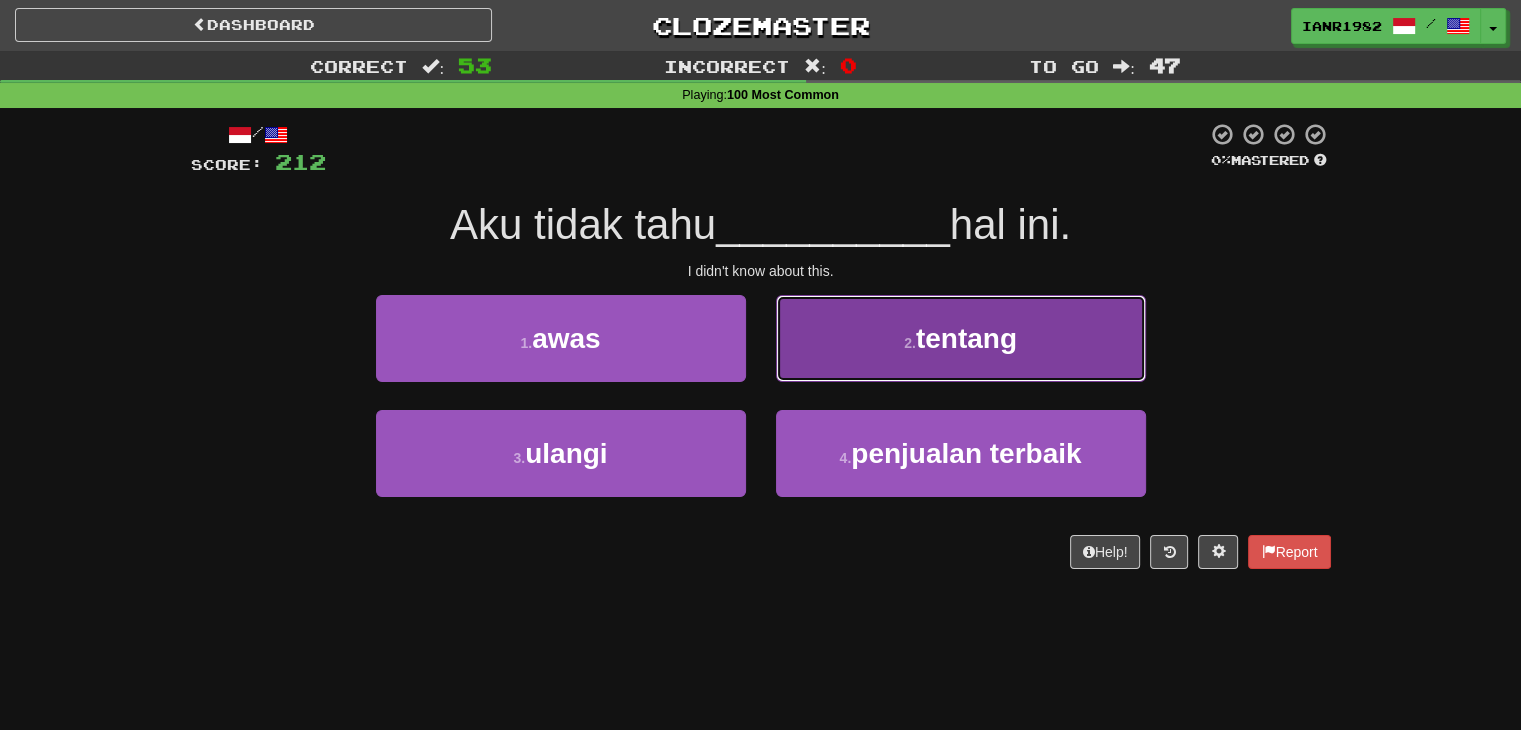 click on "tentang" at bounding box center (966, 338) 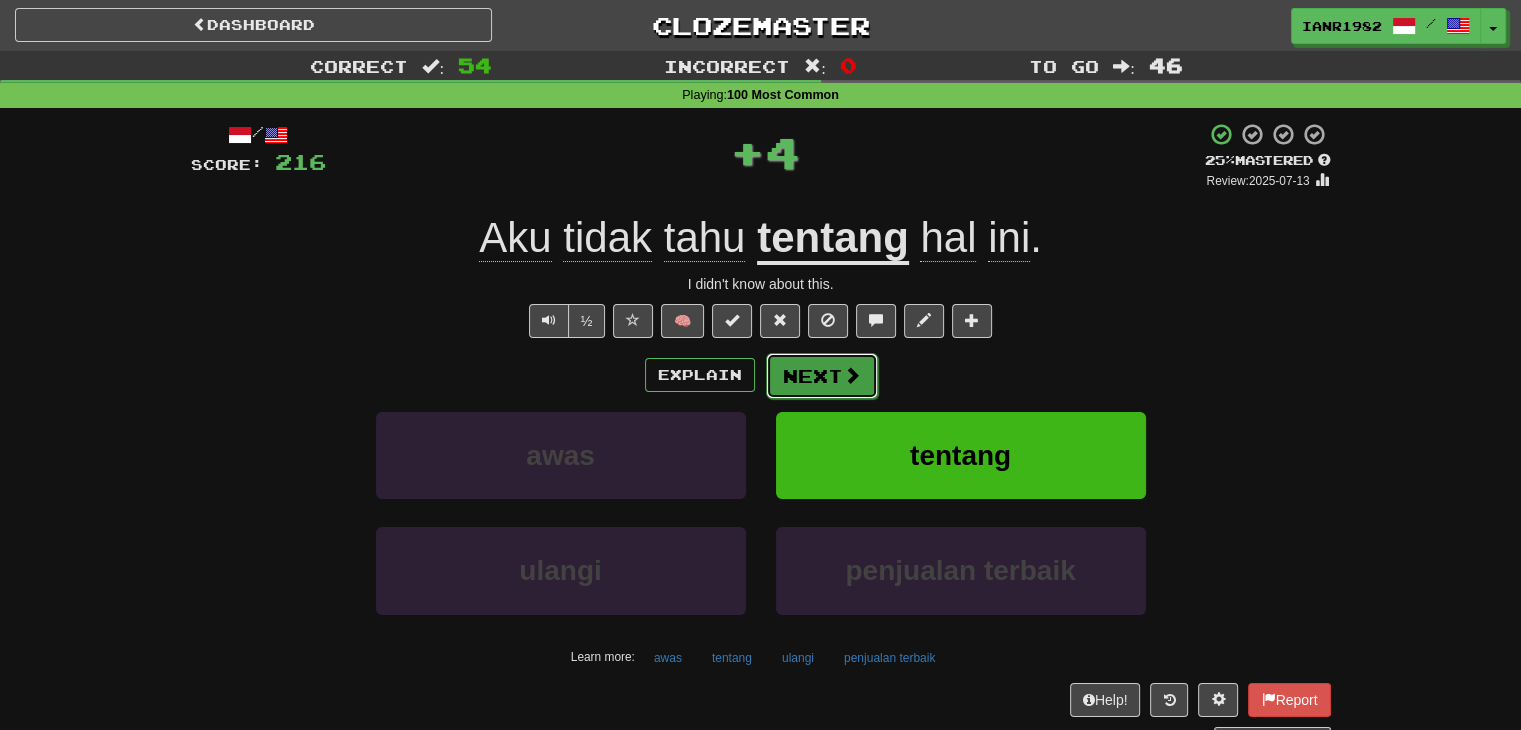 click at bounding box center [852, 375] 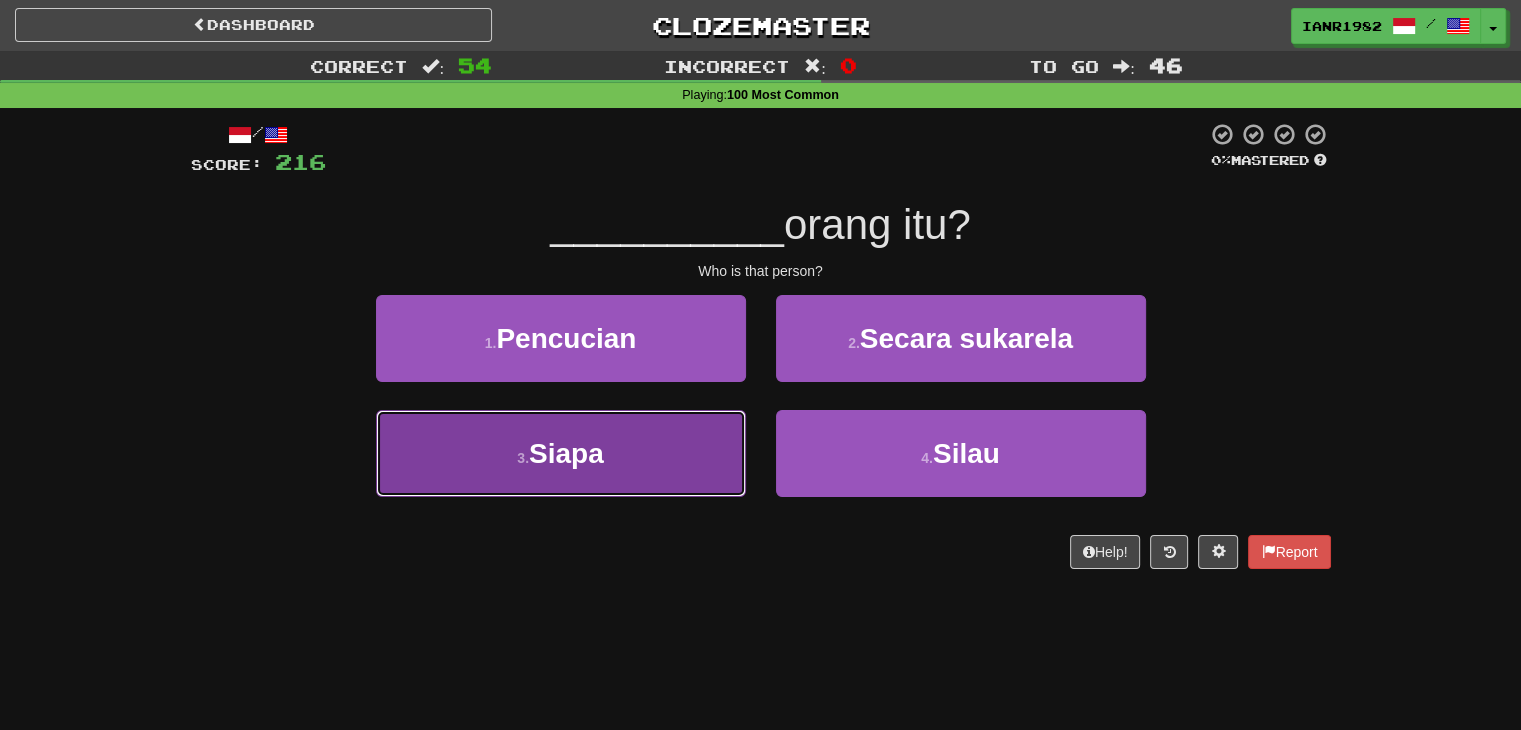 click on "3 .  Siapa" at bounding box center (561, 453) 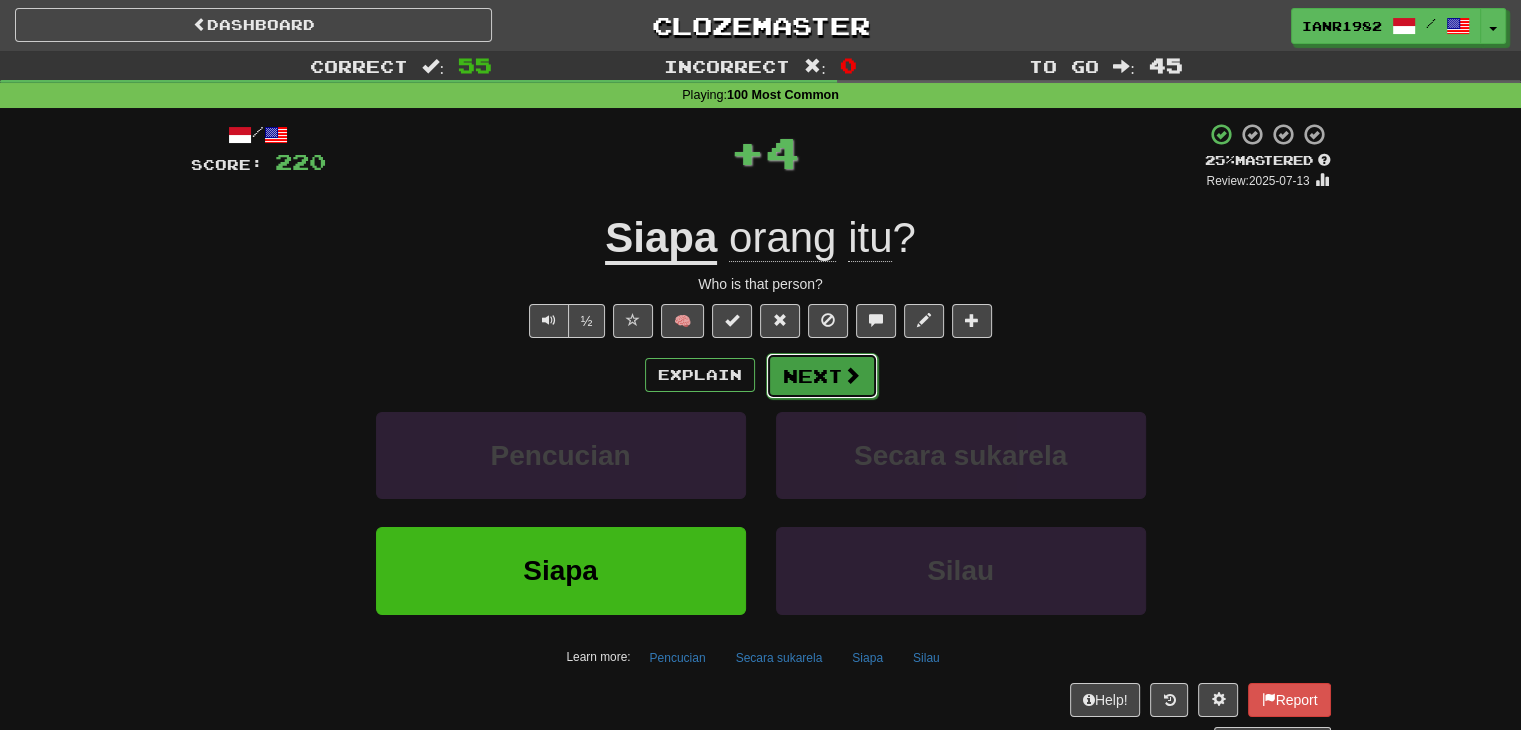 click on "Next" at bounding box center [822, 376] 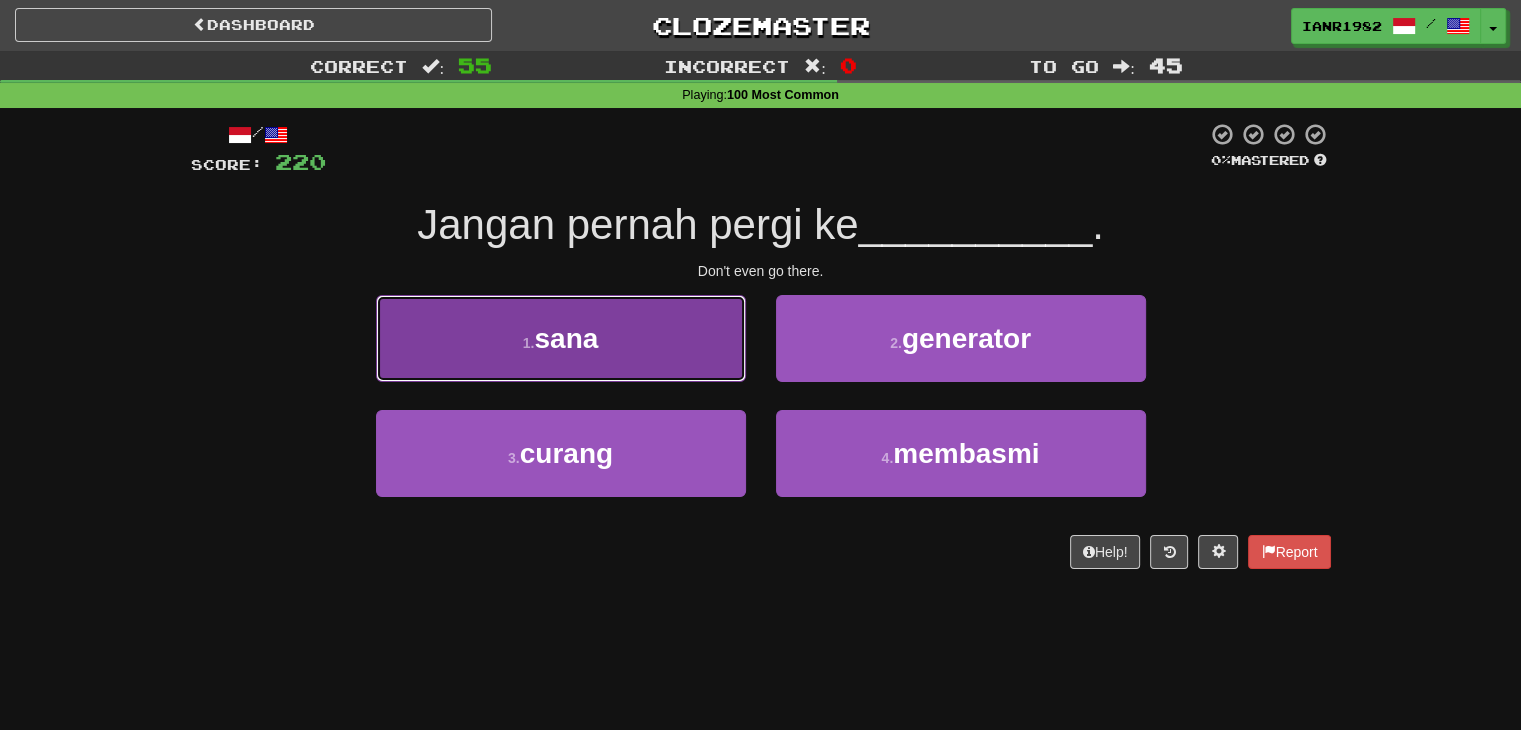click on "1 .  sana" at bounding box center [561, 338] 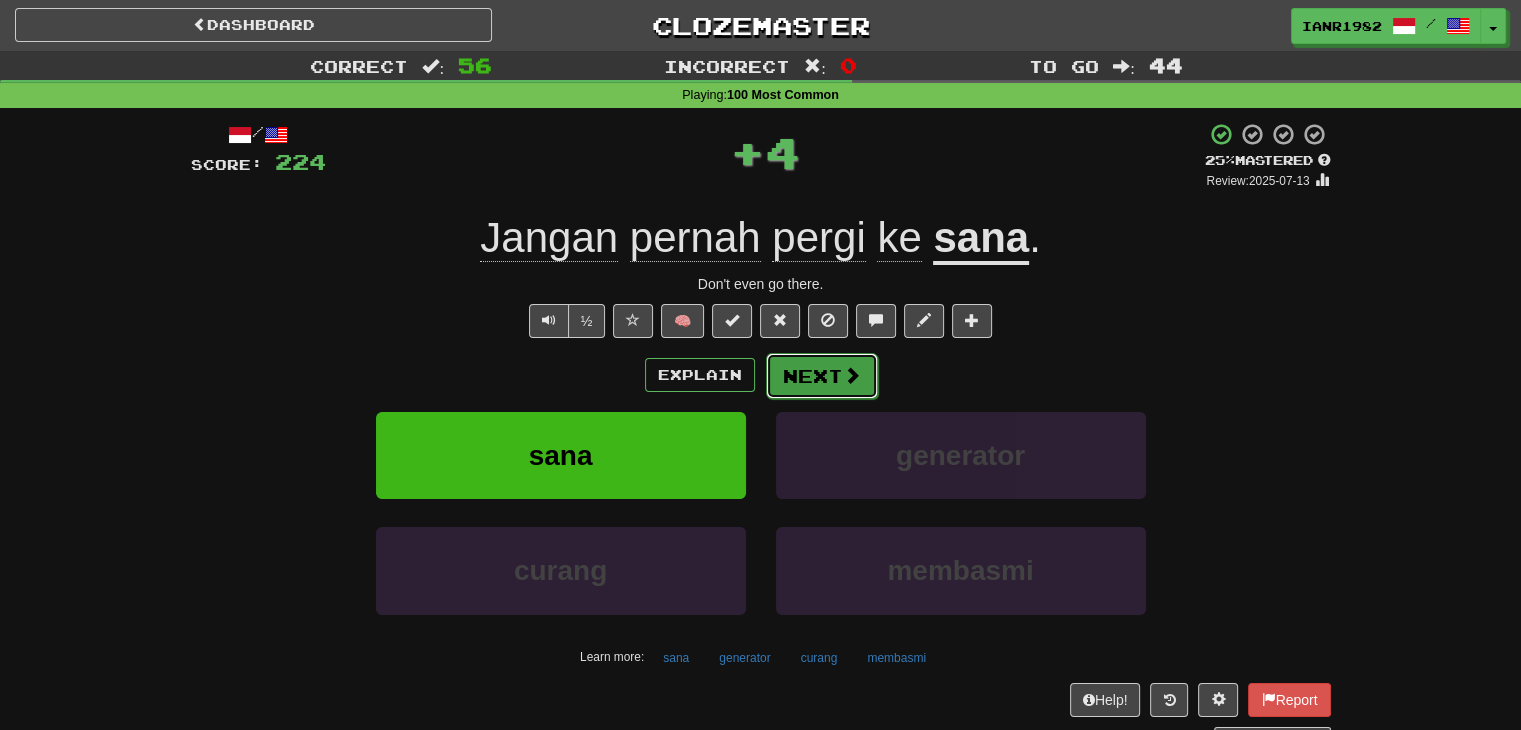 click on "Next" at bounding box center (822, 376) 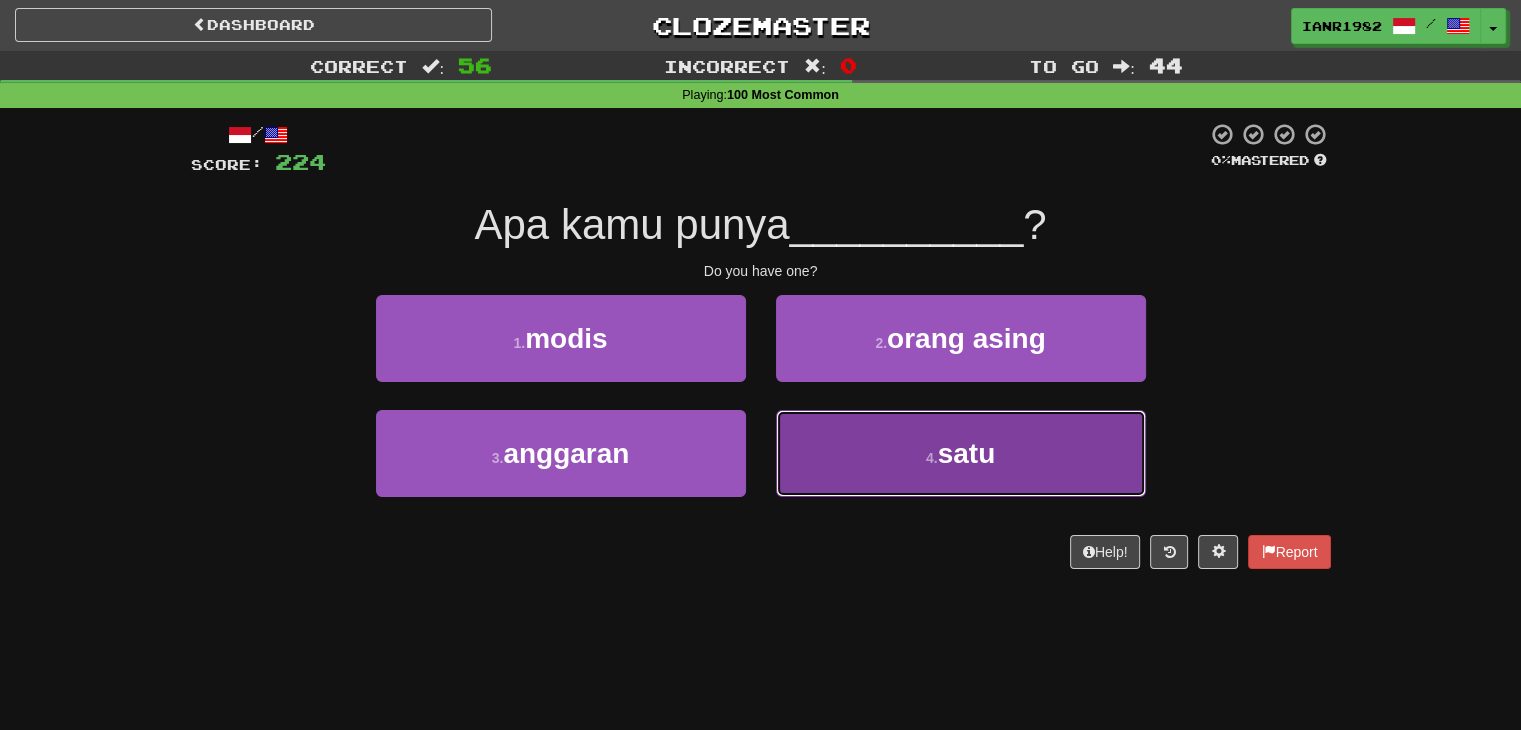 click on "satu" at bounding box center [967, 453] 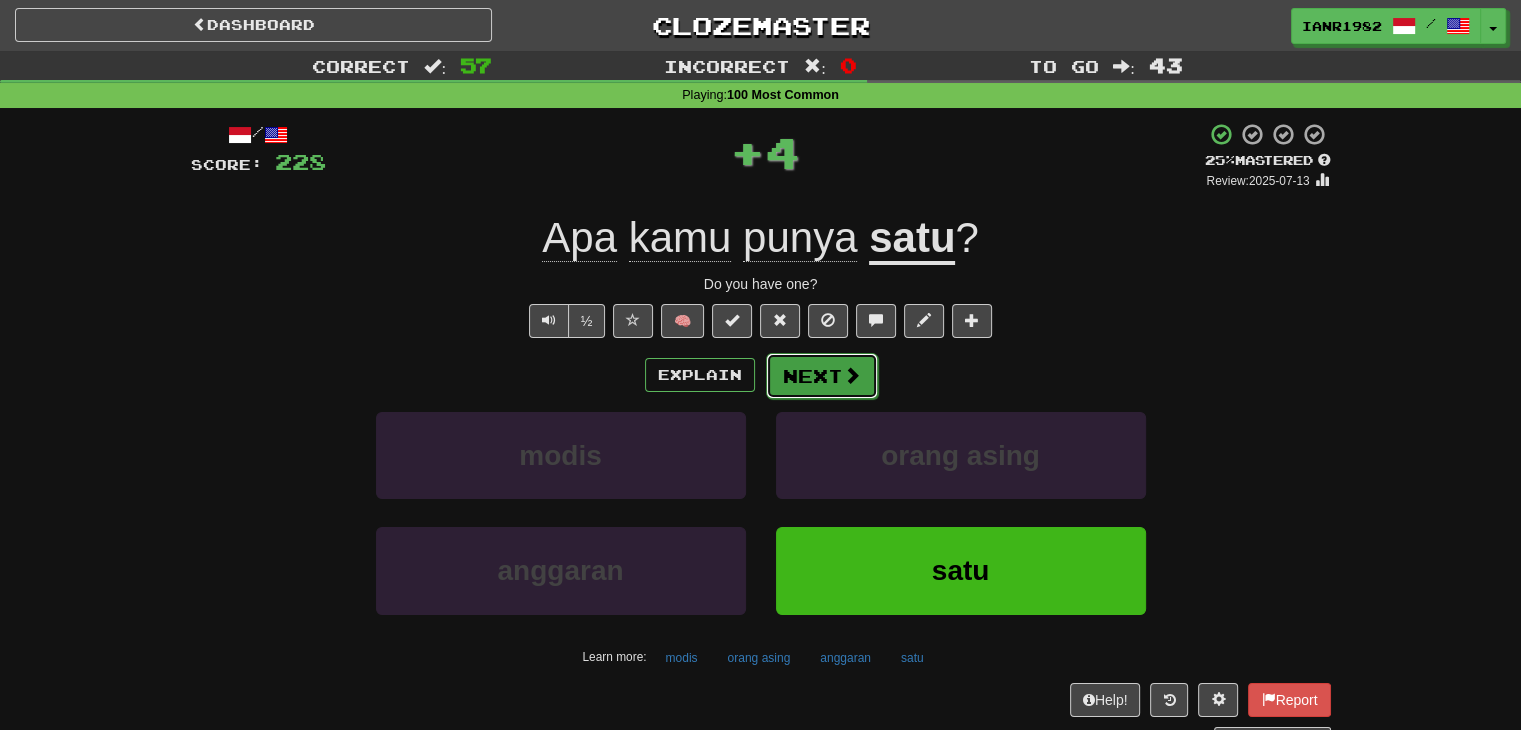 click at bounding box center [852, 375] 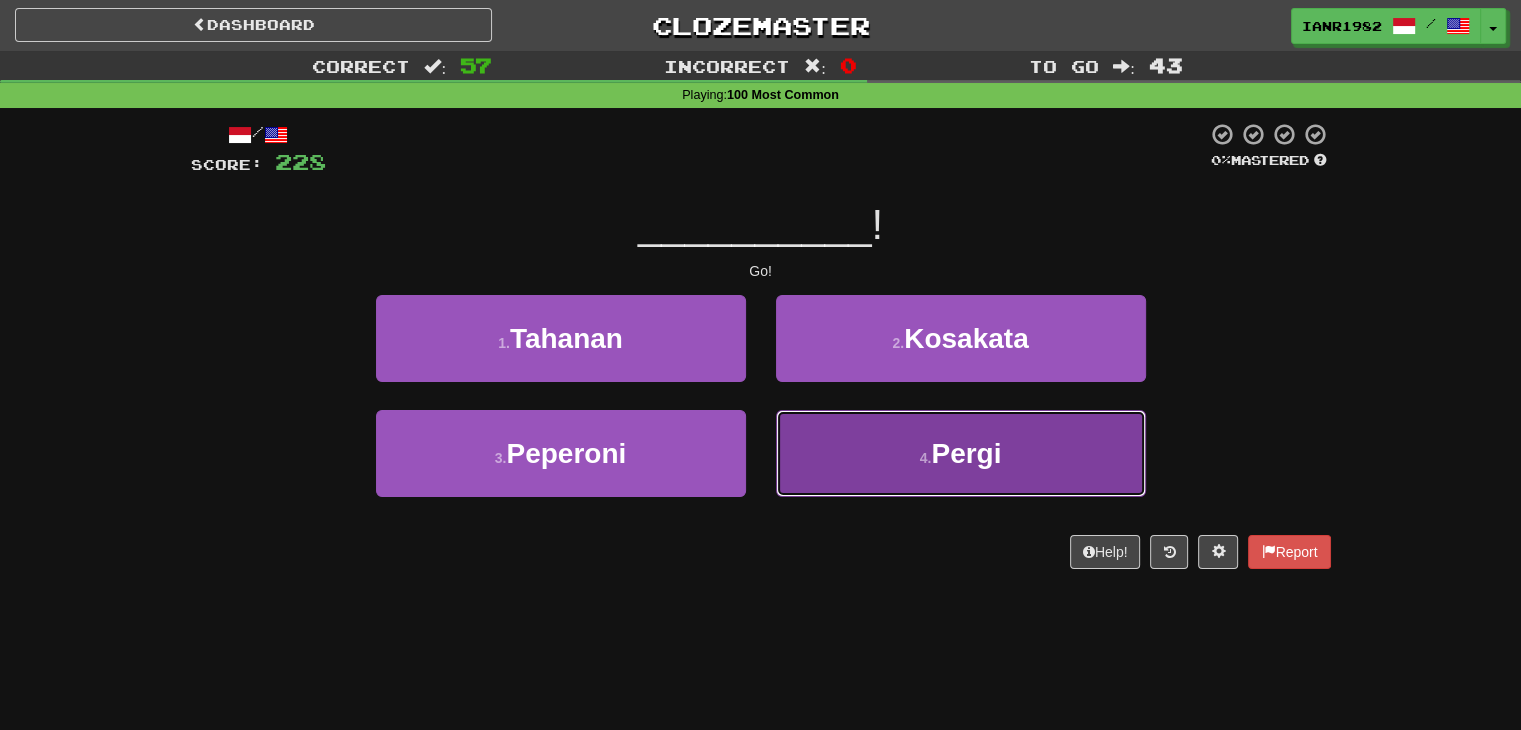click on "Pergi" at bounding box center (966, 453) 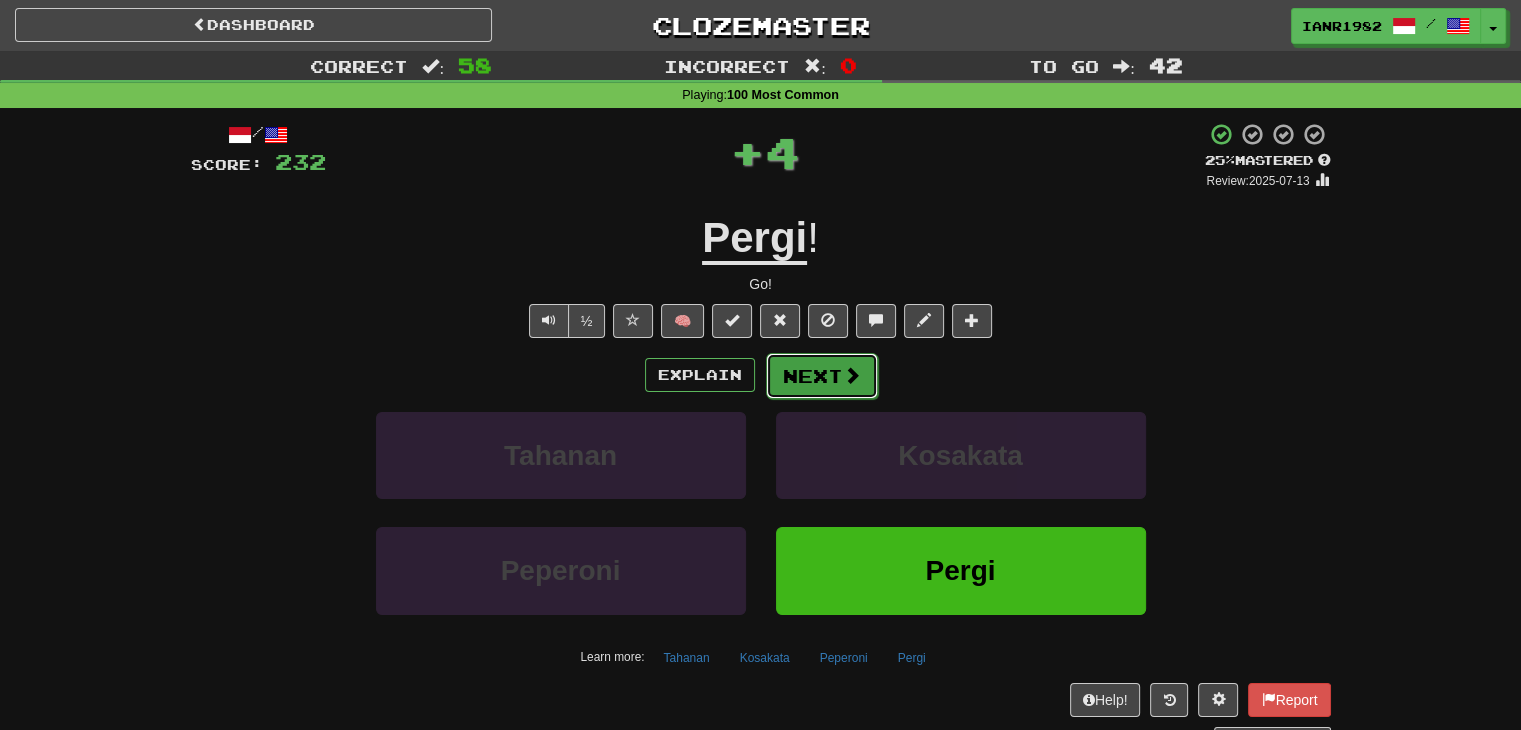 click at bounding box center [852, 375] 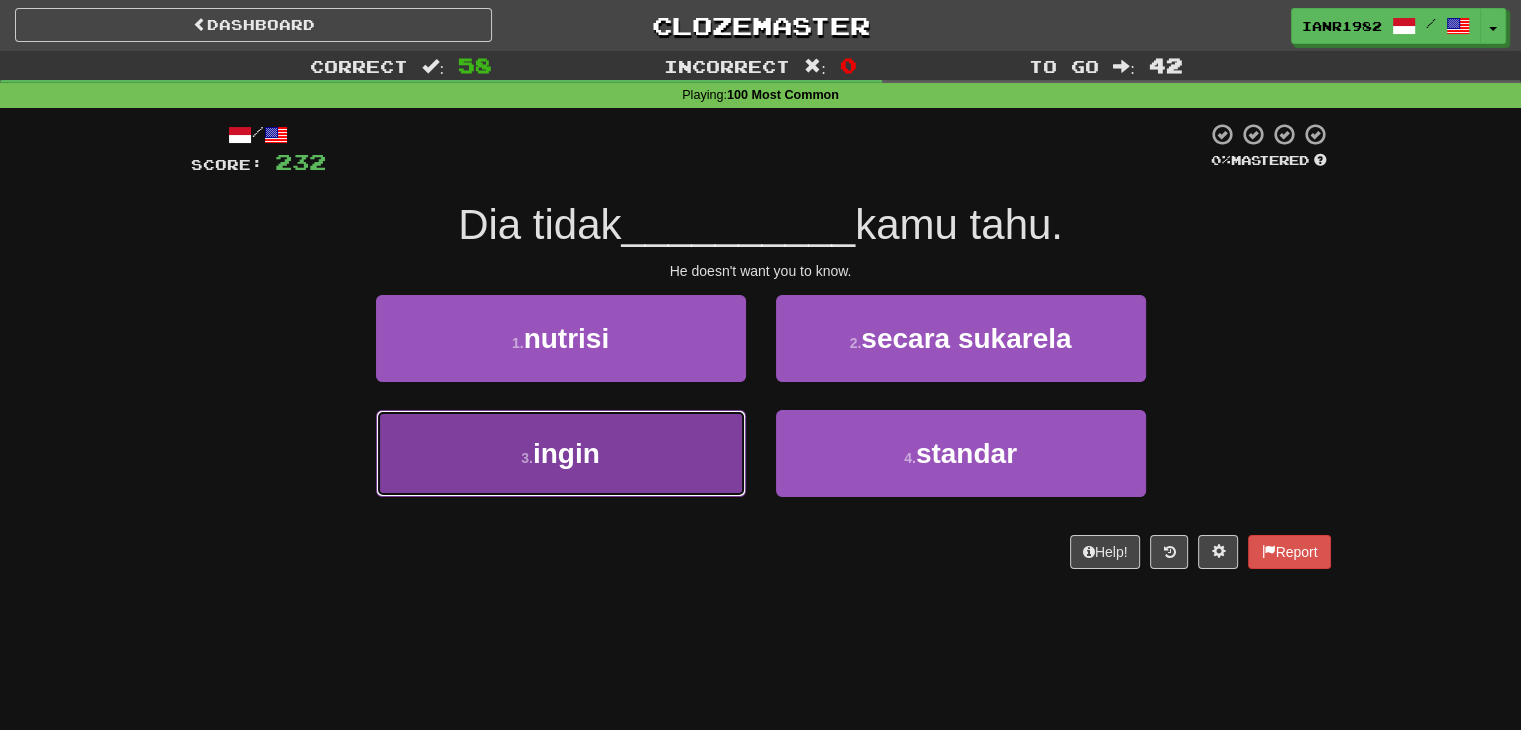 click on "3 .  ingin" at bounding box center (561, 453) 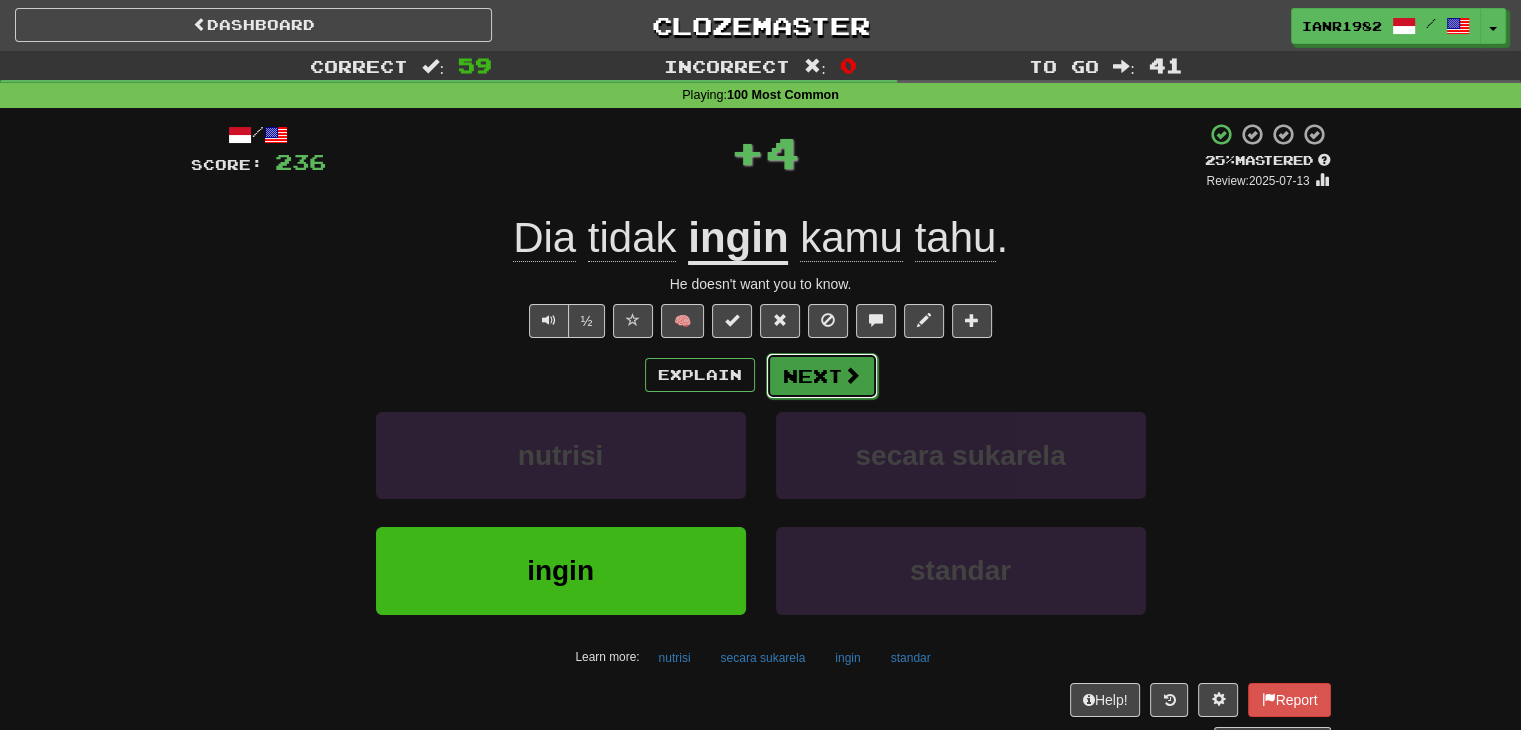 click at bounding box center [852, 375] 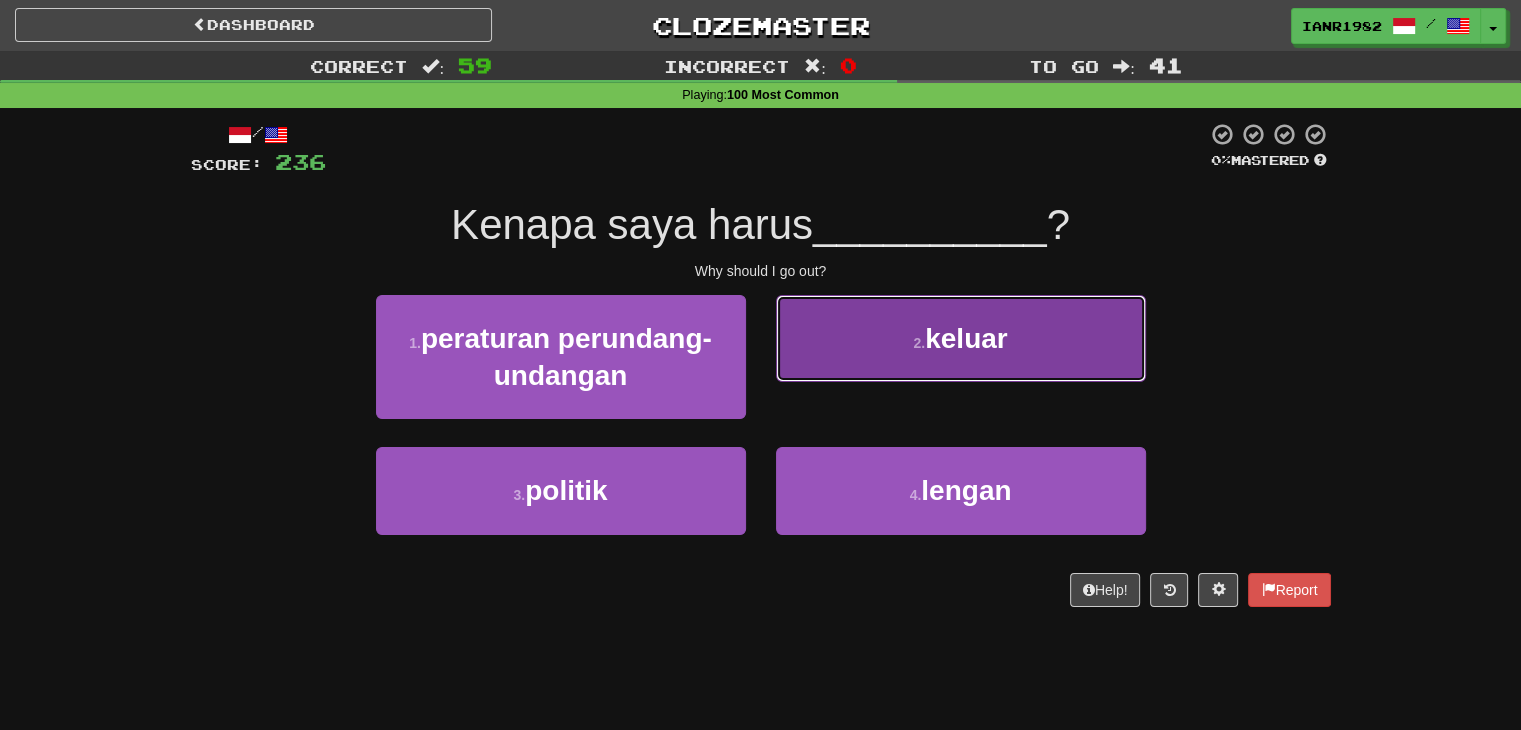 click on "2 .  keluar" at bounding box center (961, 338) 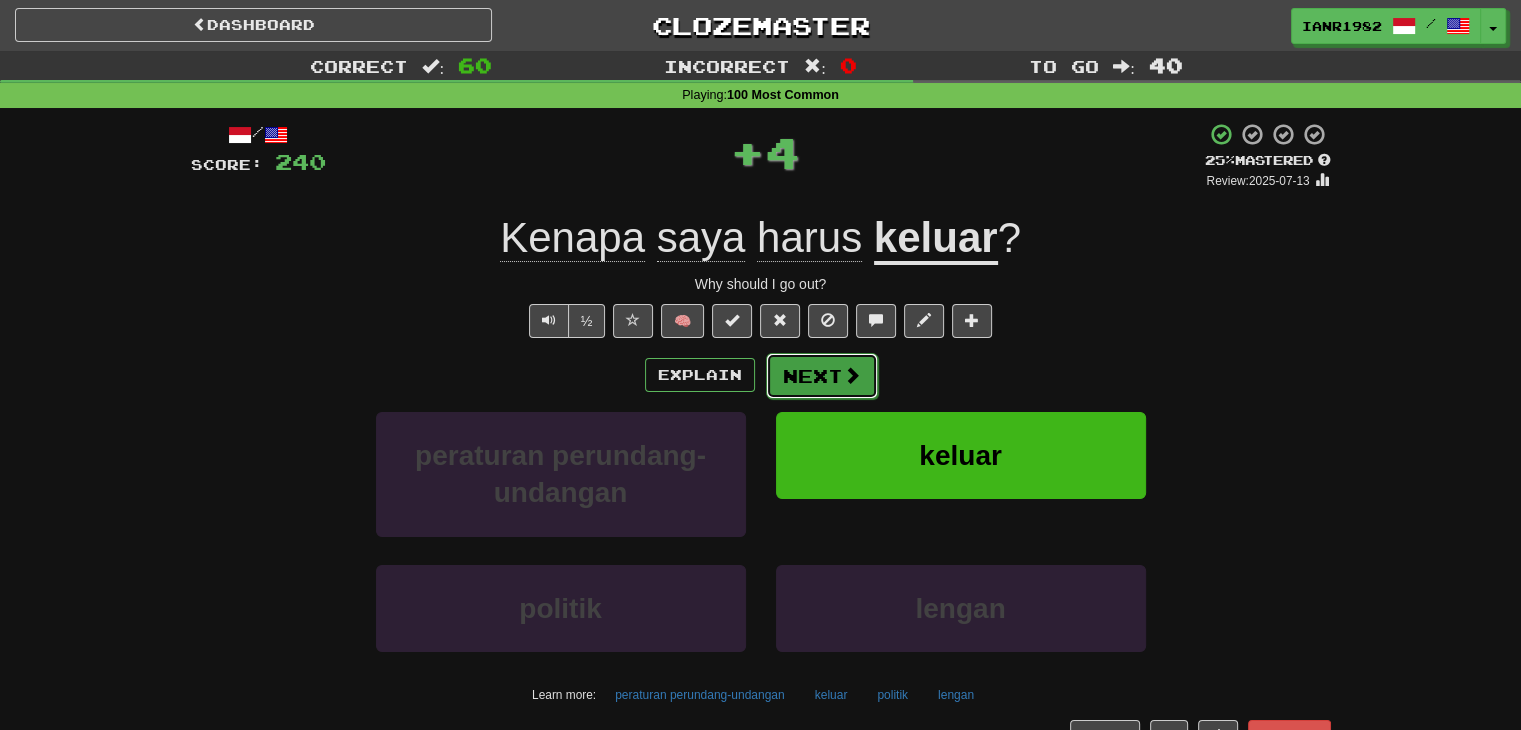 click on "Next" at bounding box center (822, 376) 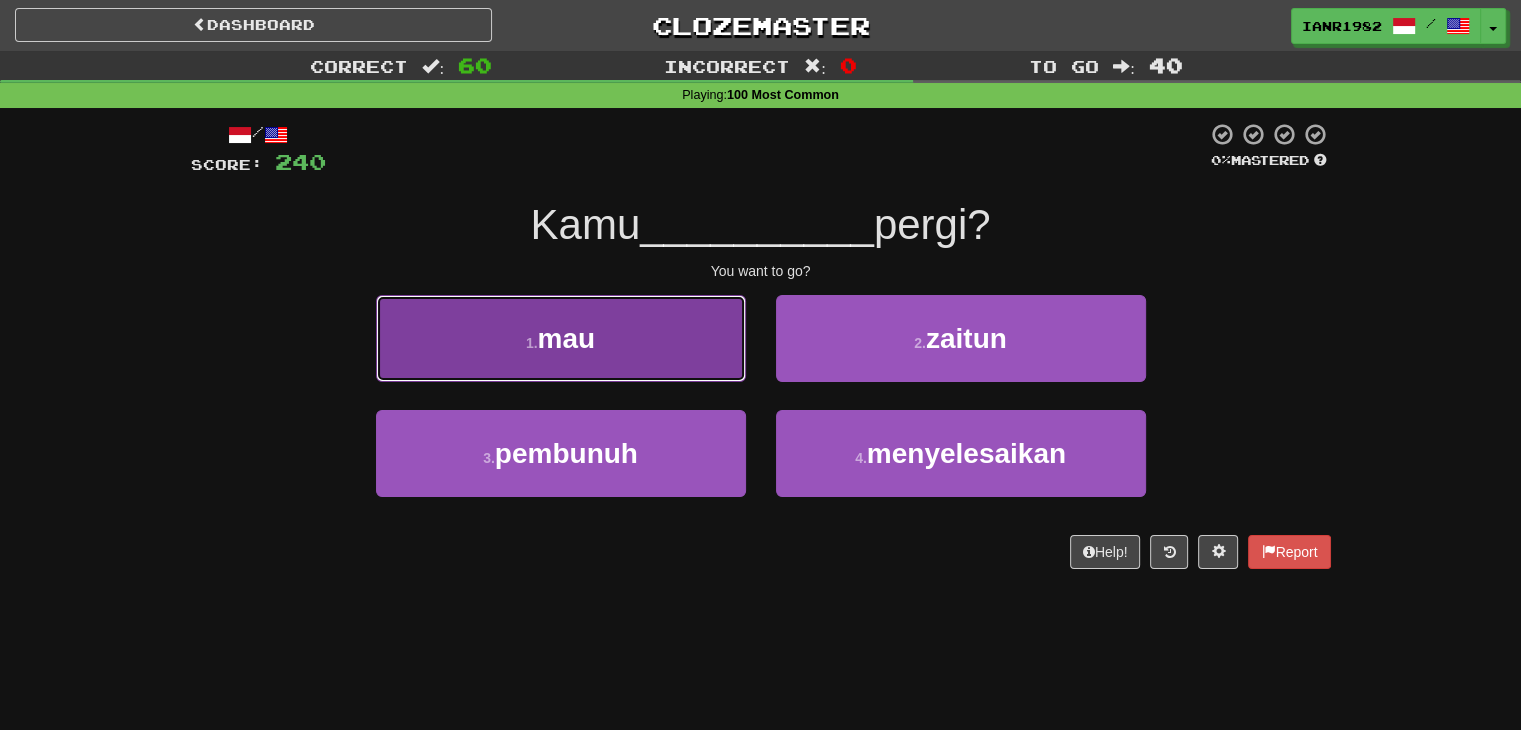 click on "1 .  mau" at bounding box center [561, 338] 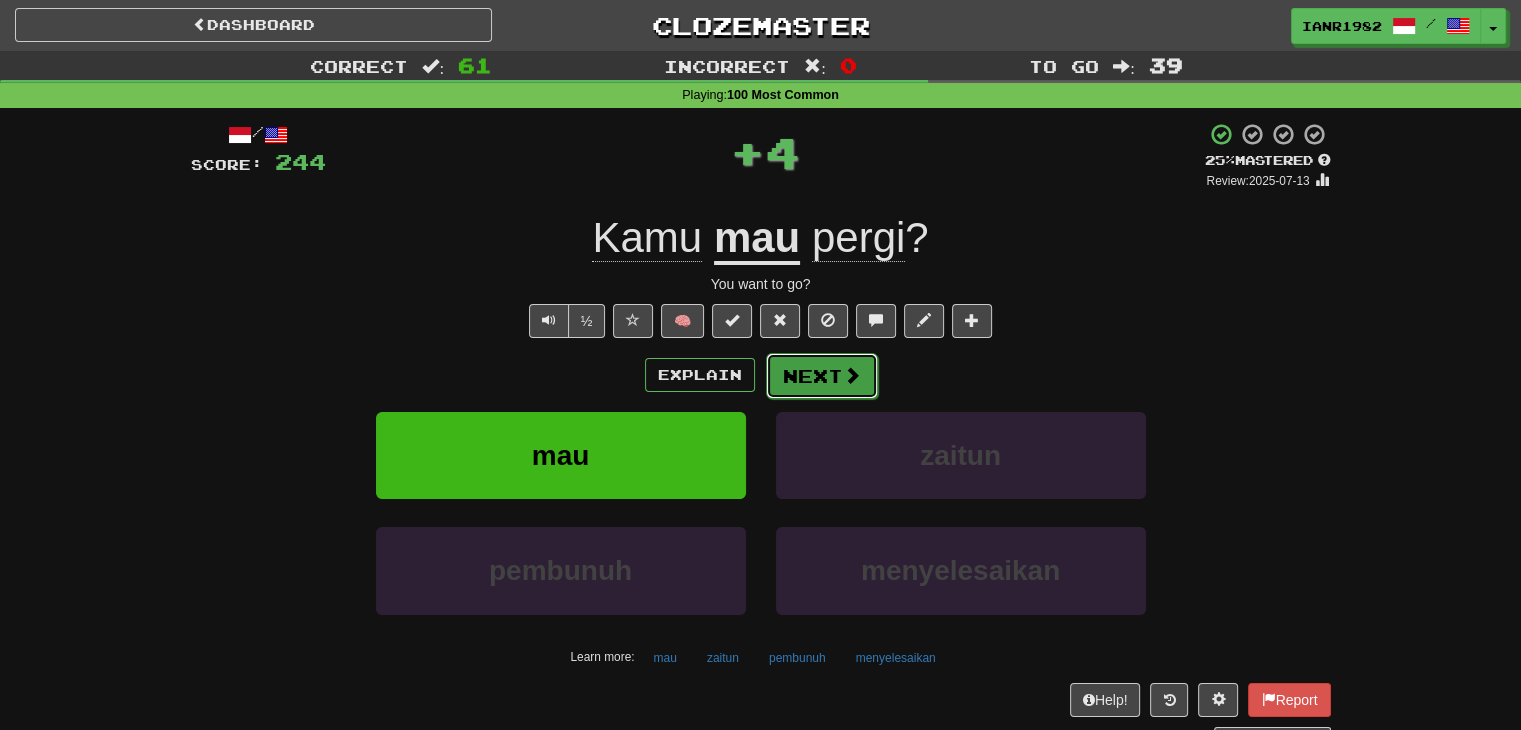 click at bounding box center (852, 375) 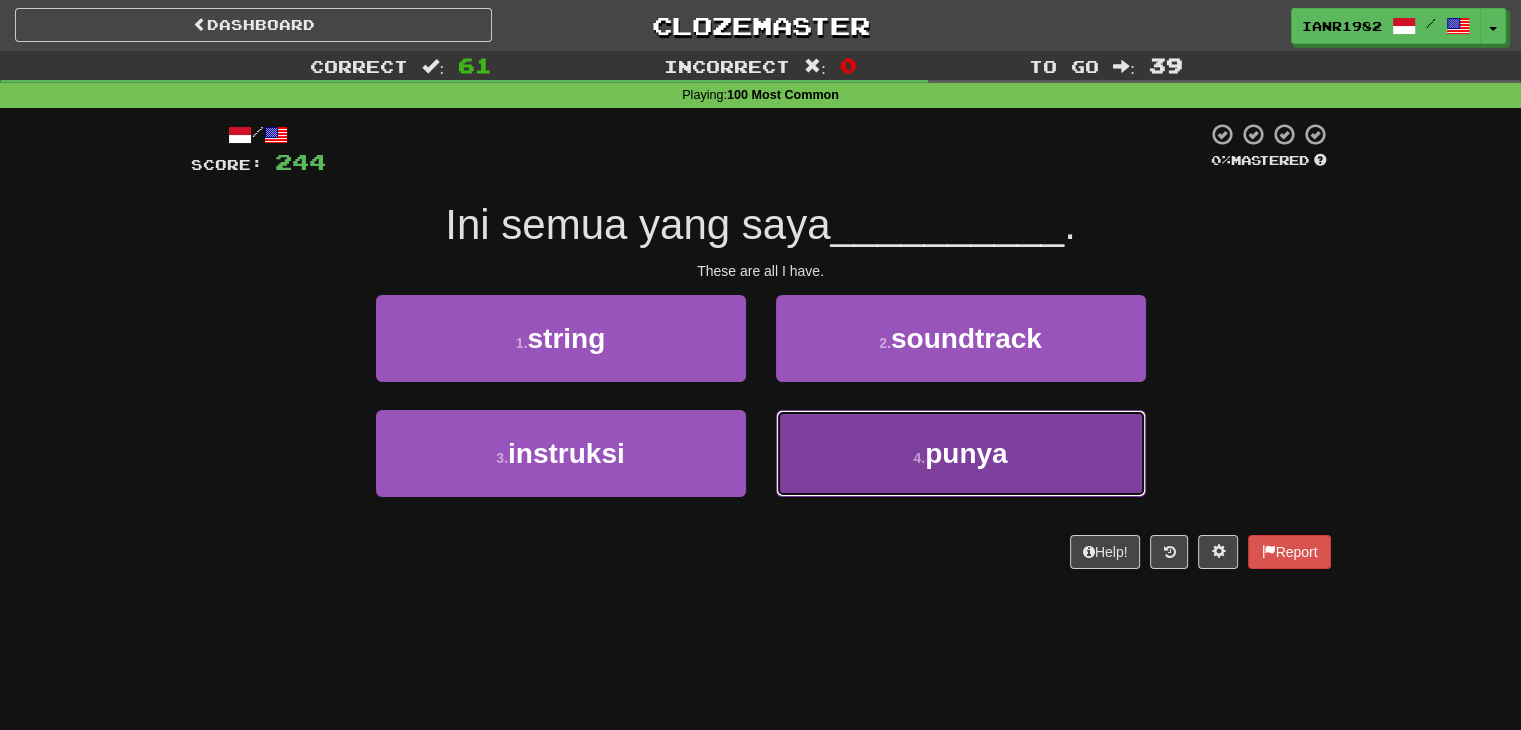 click on "punya" at bounding box center (966, 453) 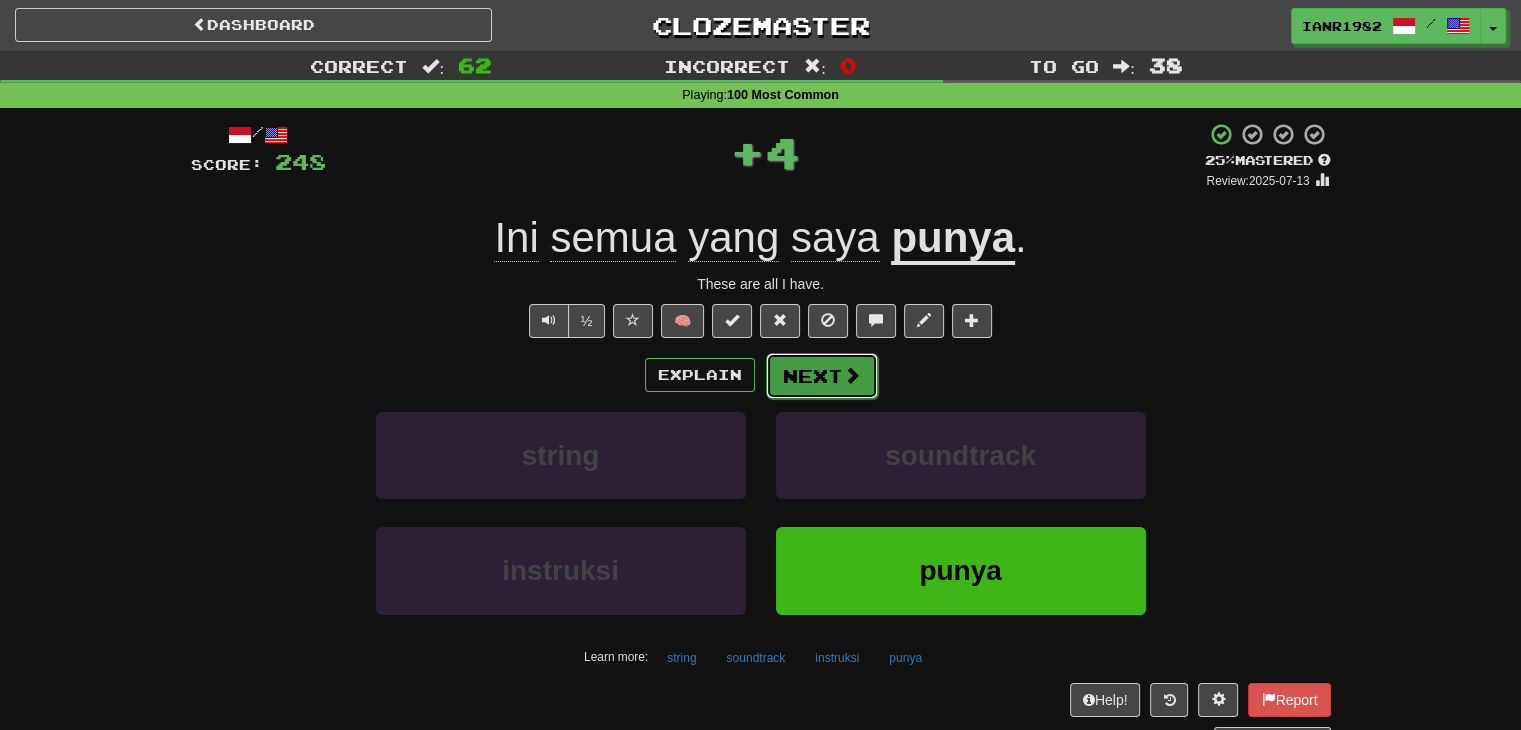 click at bounding box center (852, 375) 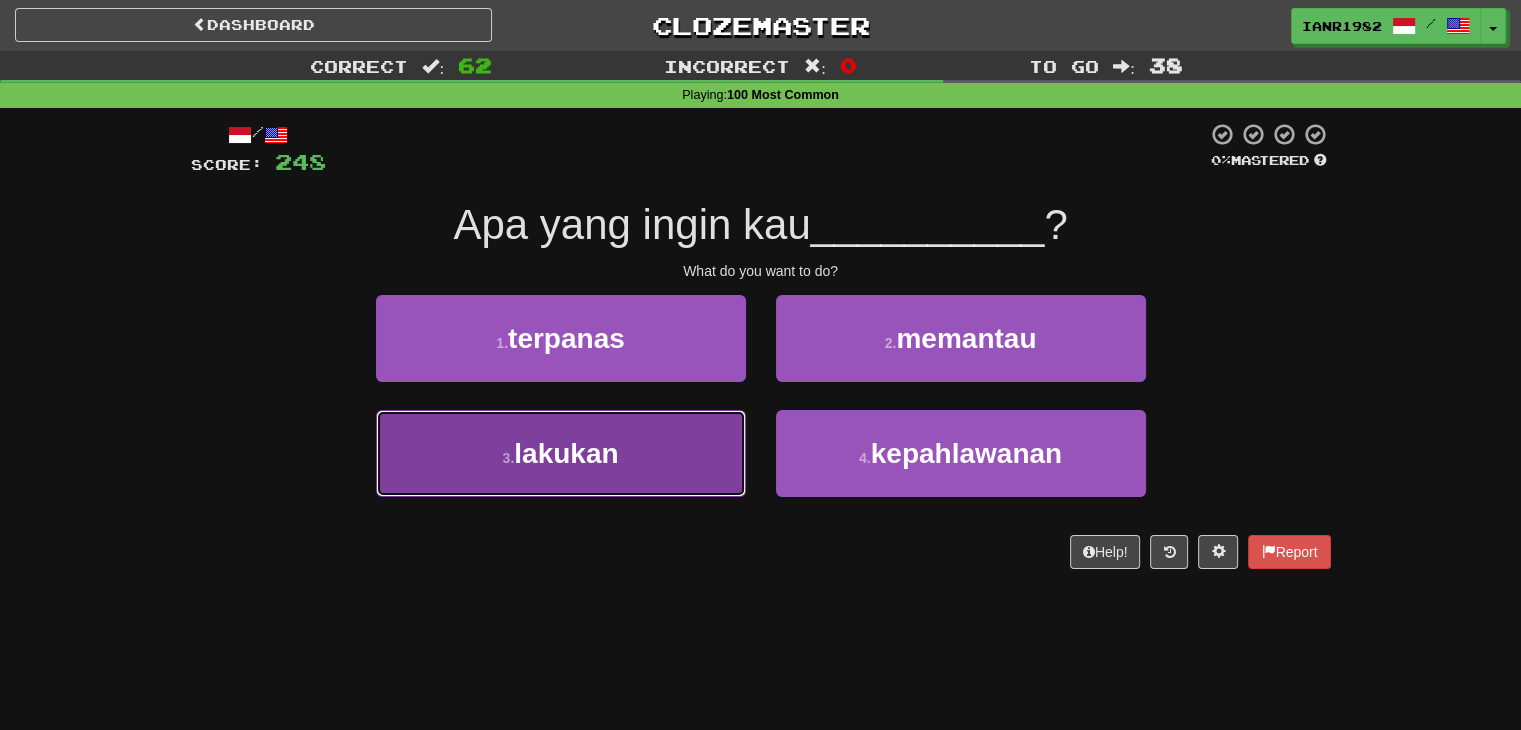 click on "3 .  lakukan" at bounding box center [561, 453] 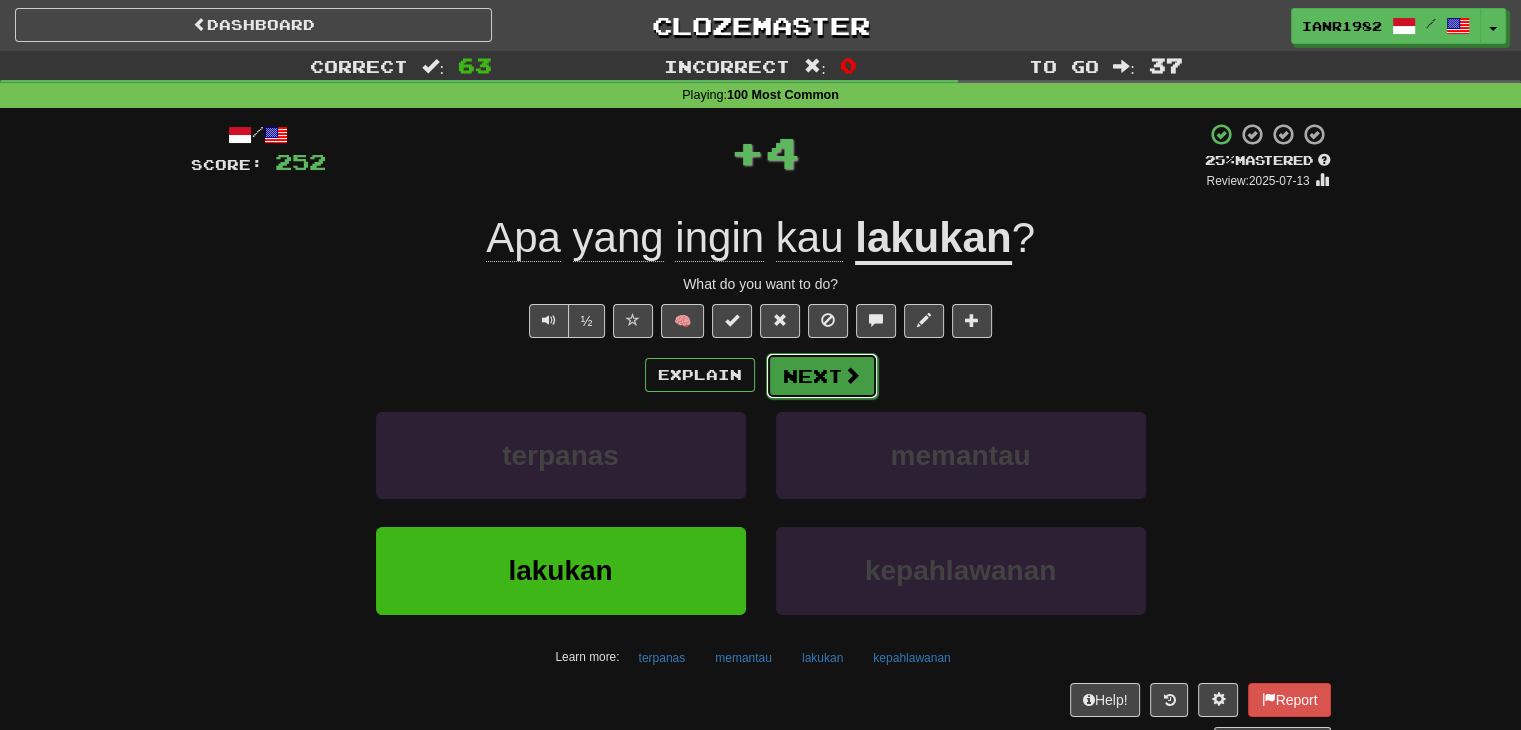 click at bounding box center [852, 375] 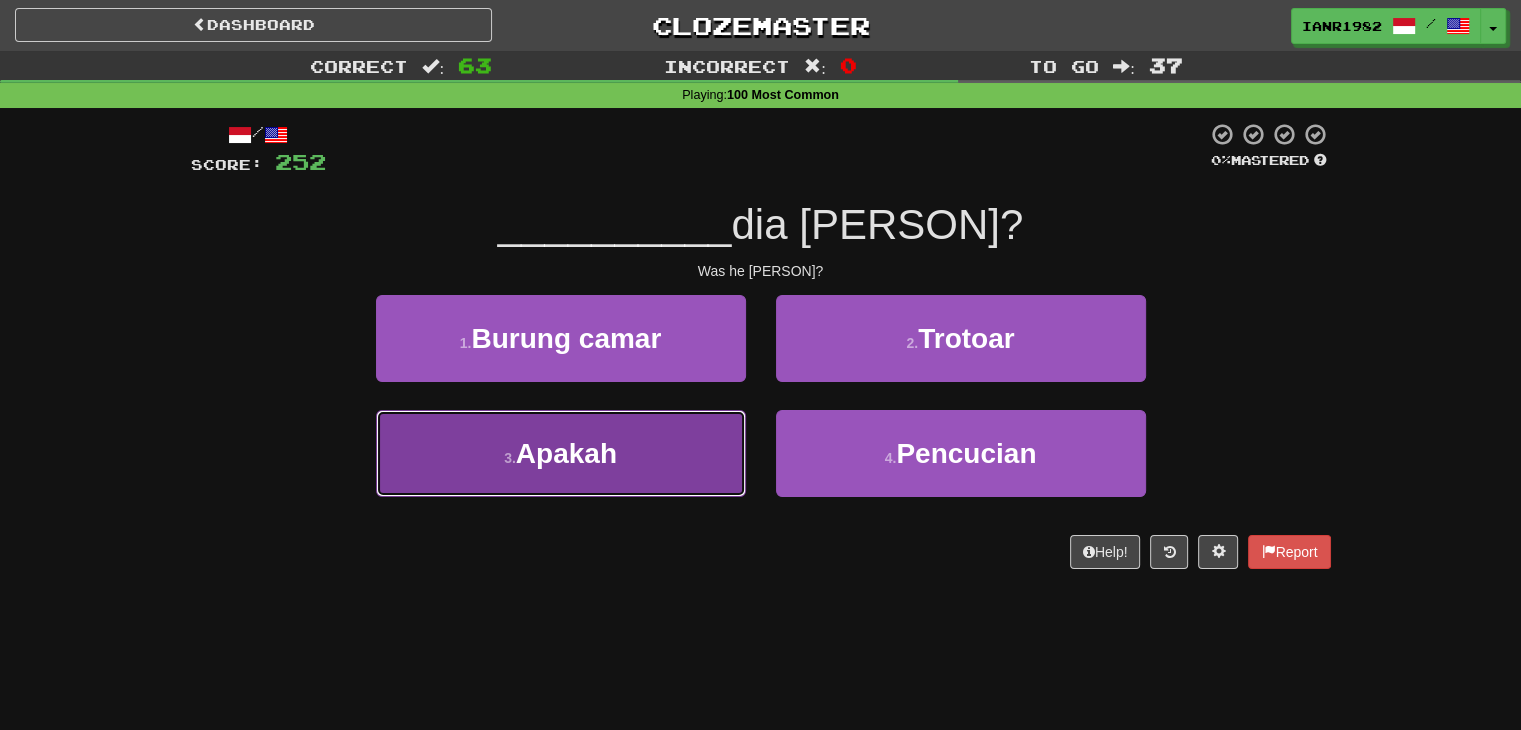 click on "3 .  Apakah" at bounding box center [561, 453] 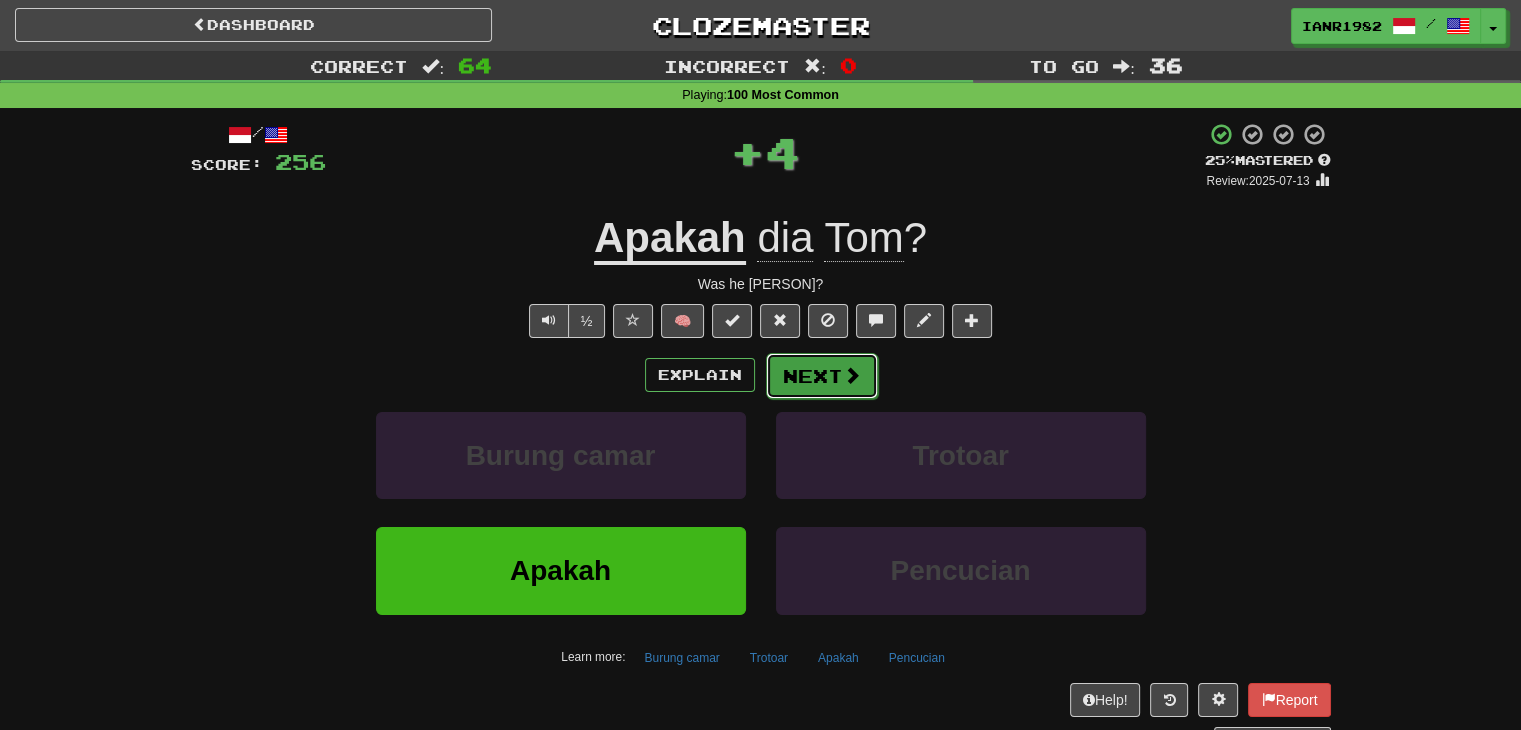 click at bounding box center [852, 375] 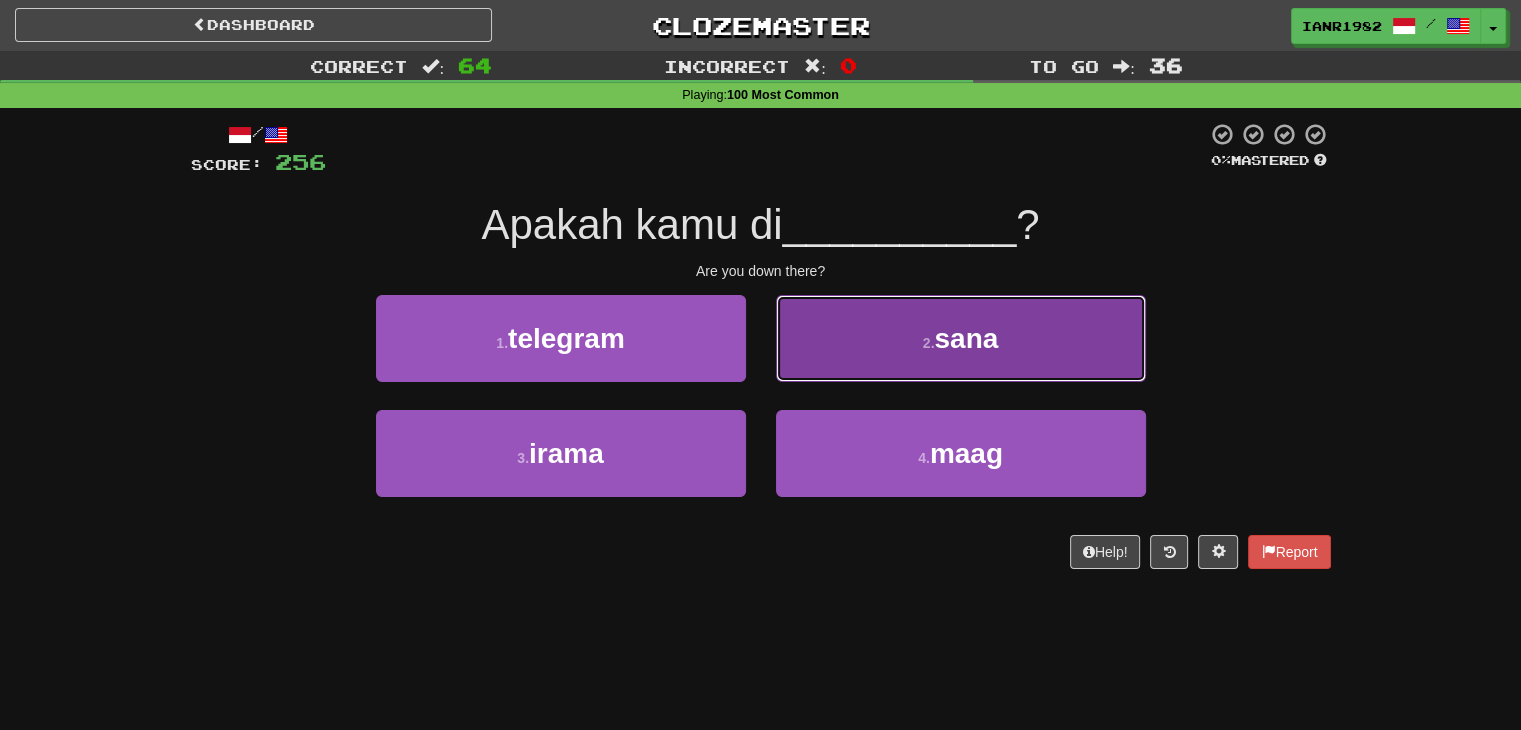 click on "sana" at bounding box center (966, 338) 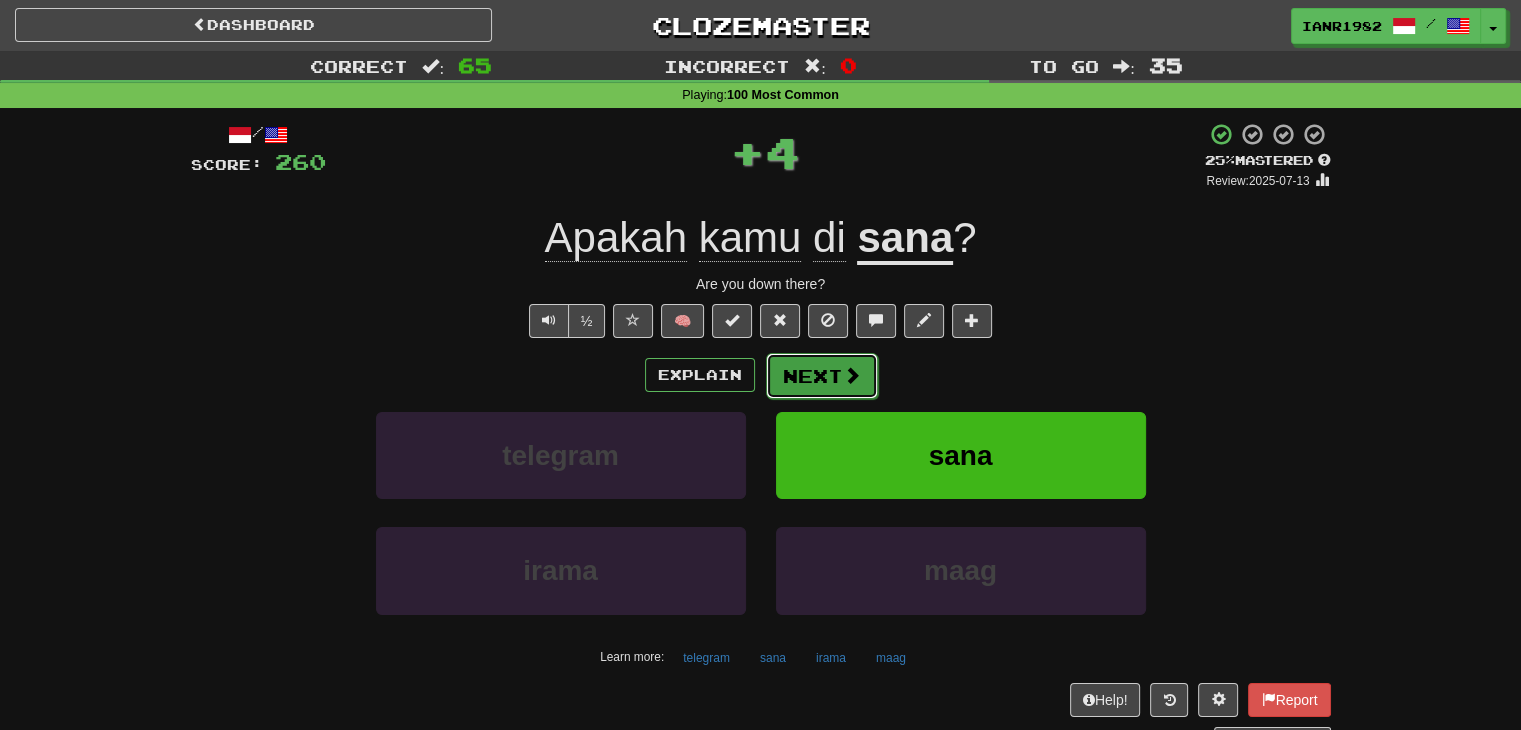 click on "Next" at bounding box center (822, 376) 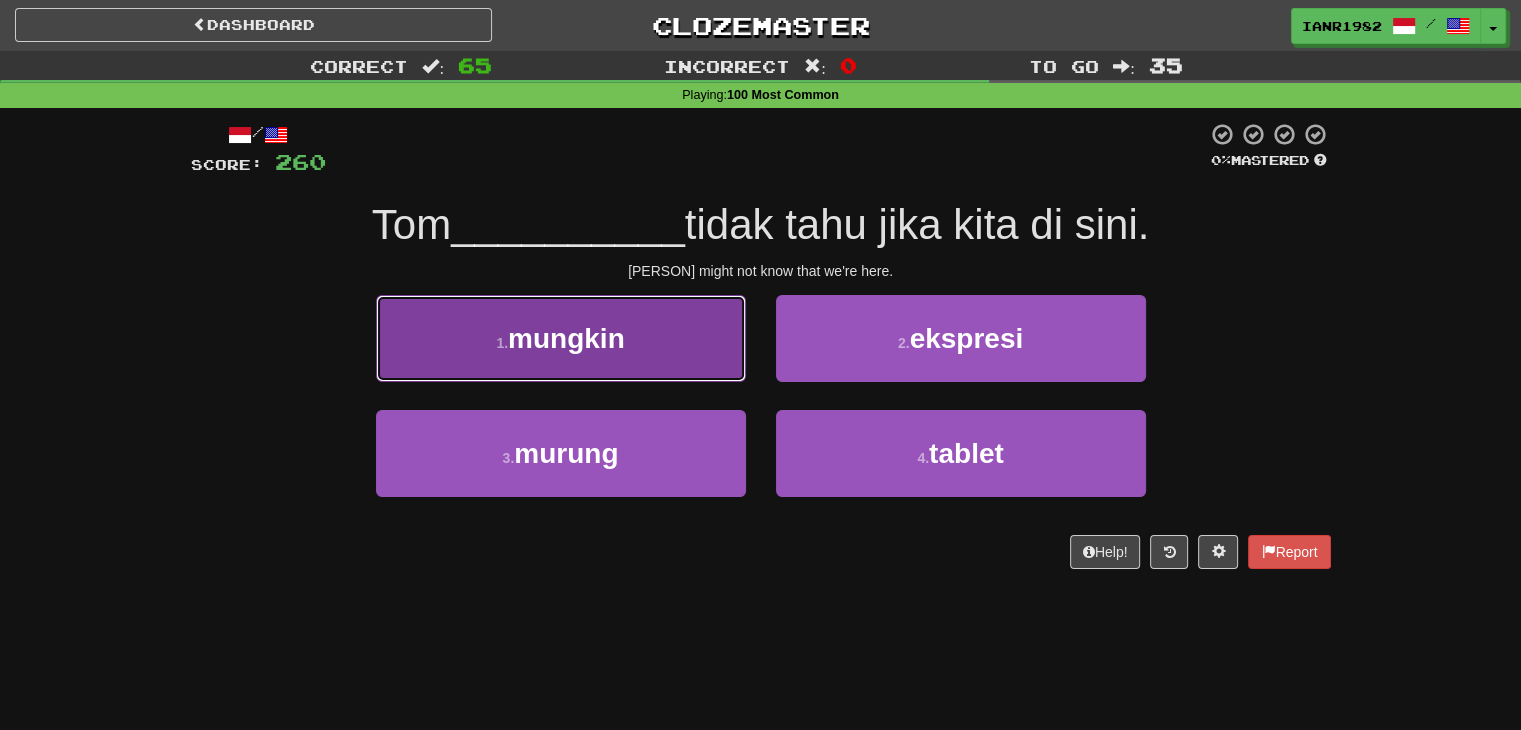 click on "1 .  mungkin" at bounding box center [561, 338] 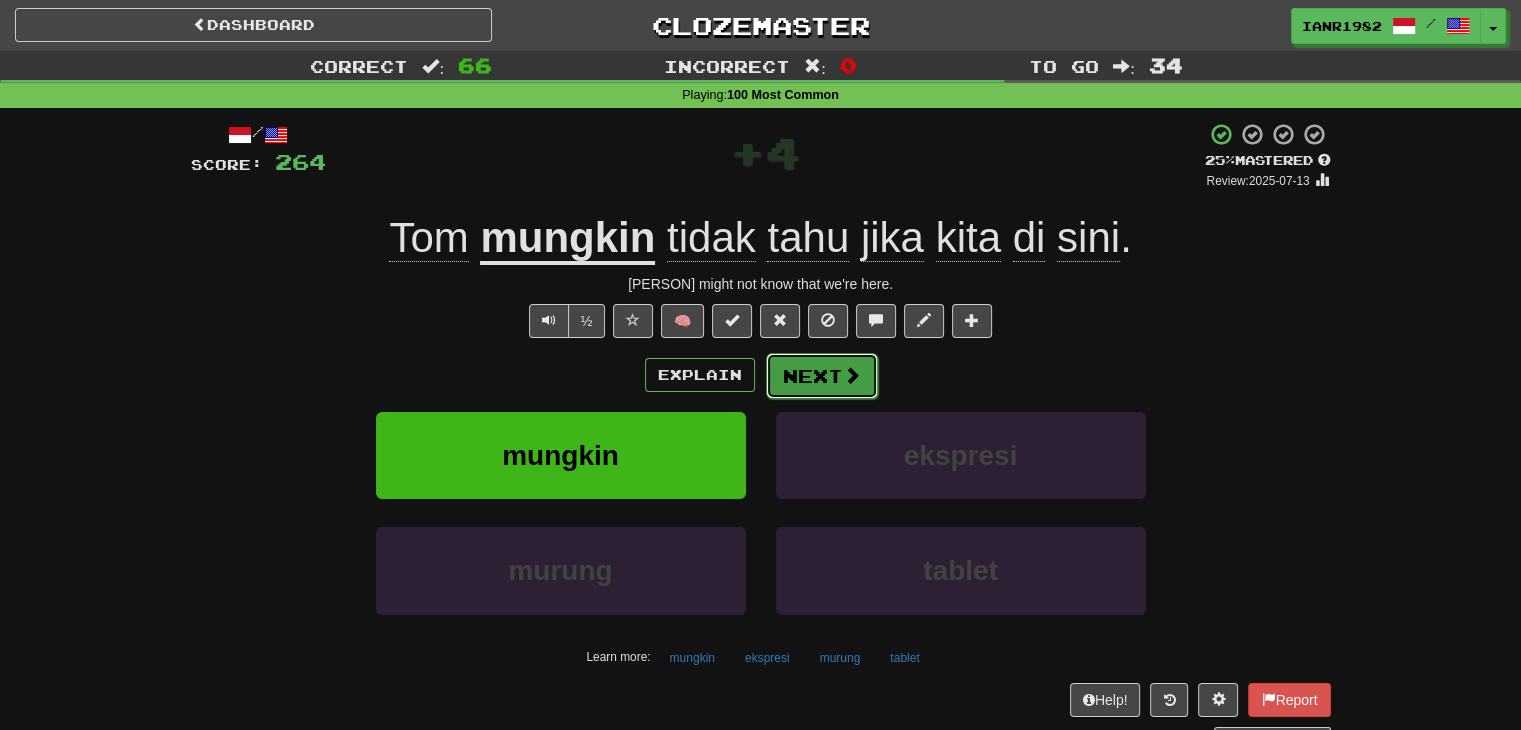 click on "Next" at bounding box center [822, 376] 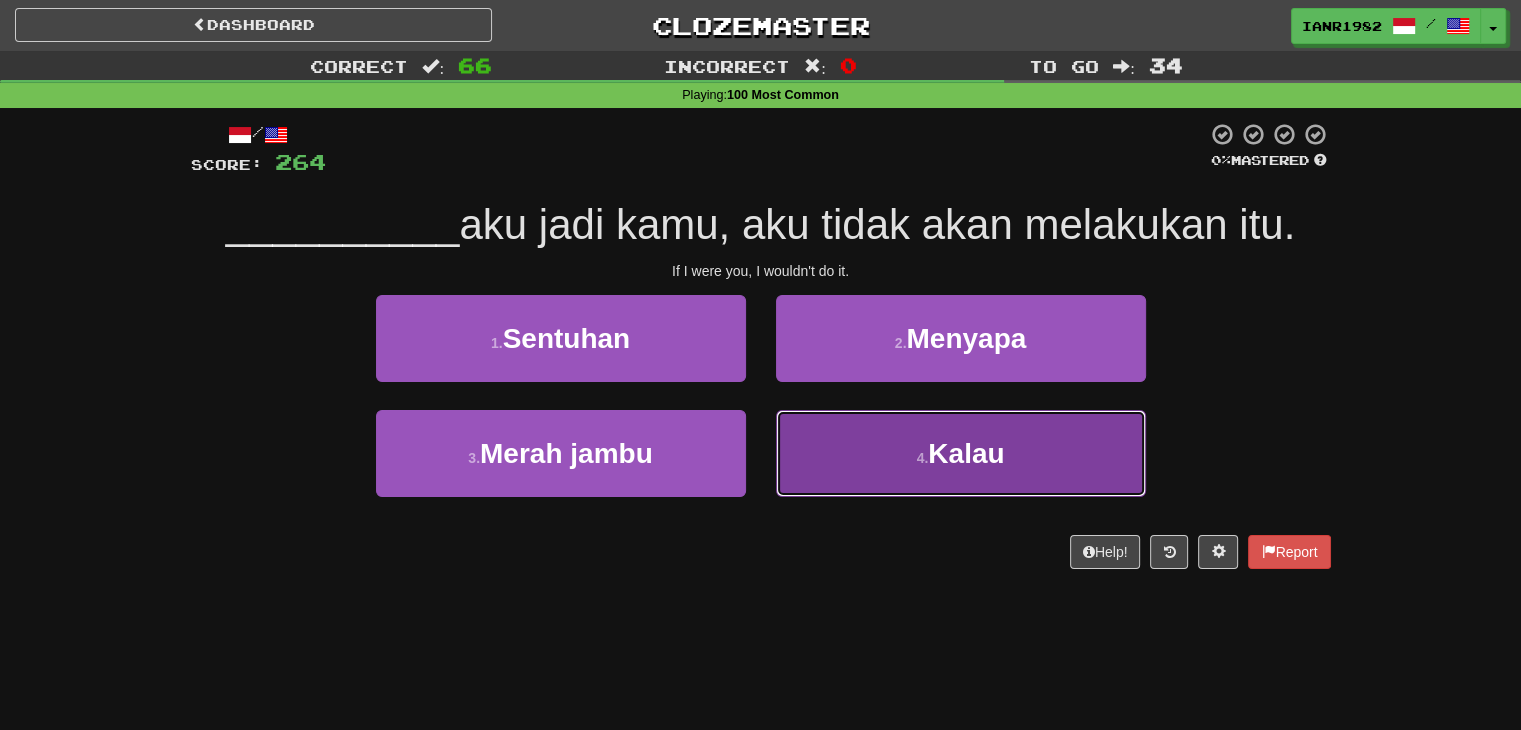 click on "Kalau" at bounding box center [966, 453] 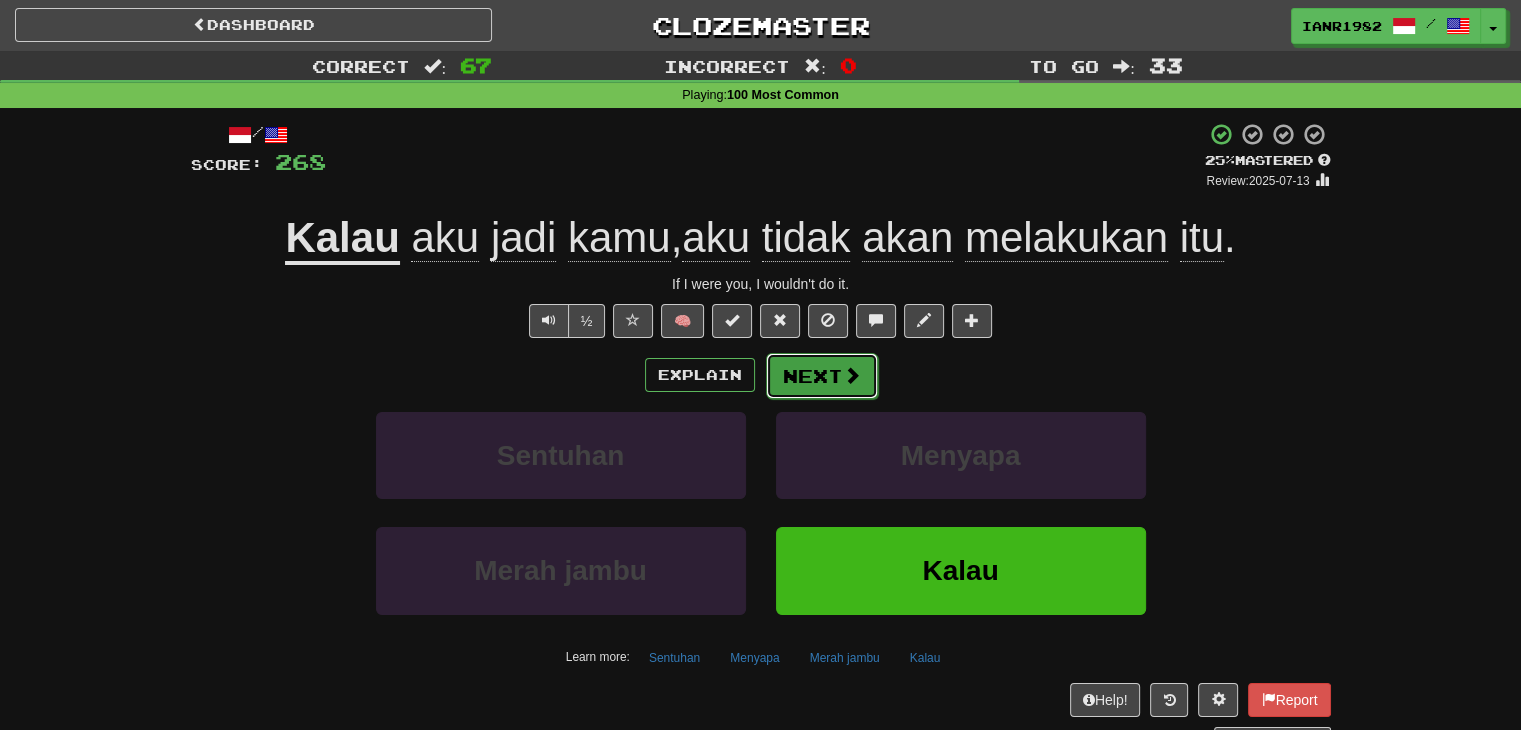 click on "Next" at bounding box center [822, 376] 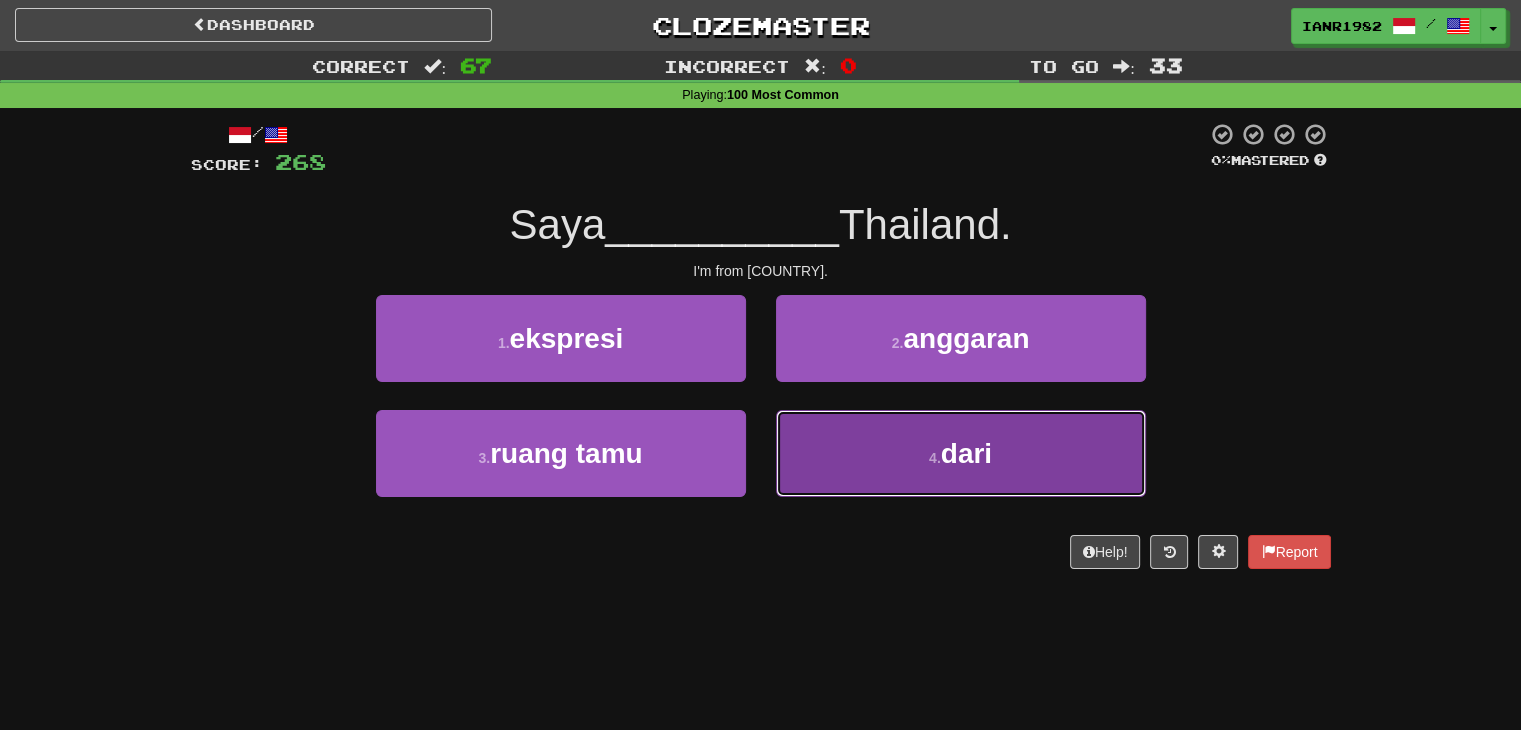 click on "4 .  dari" at bounding box center (961, 453) 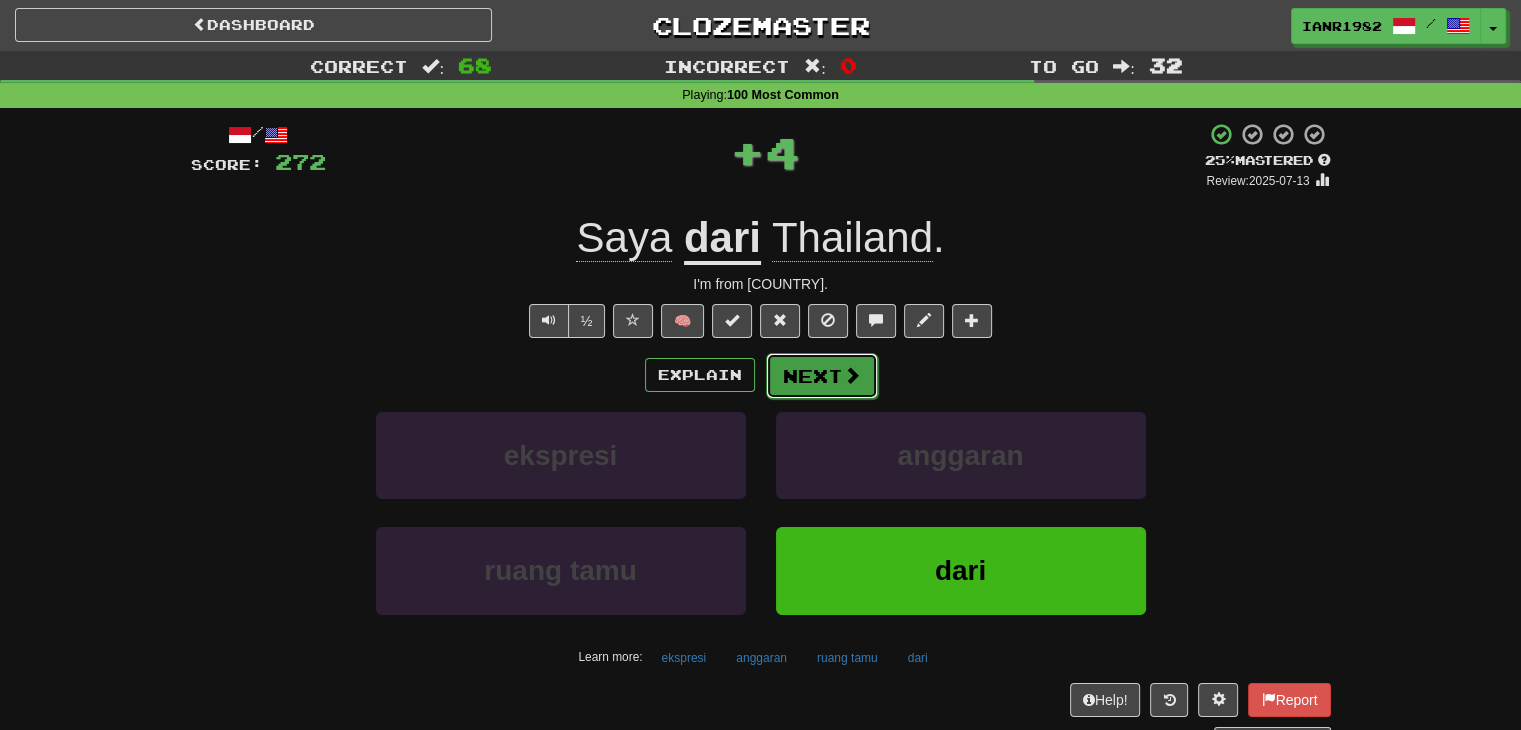 click at bounding box center [852, 375] 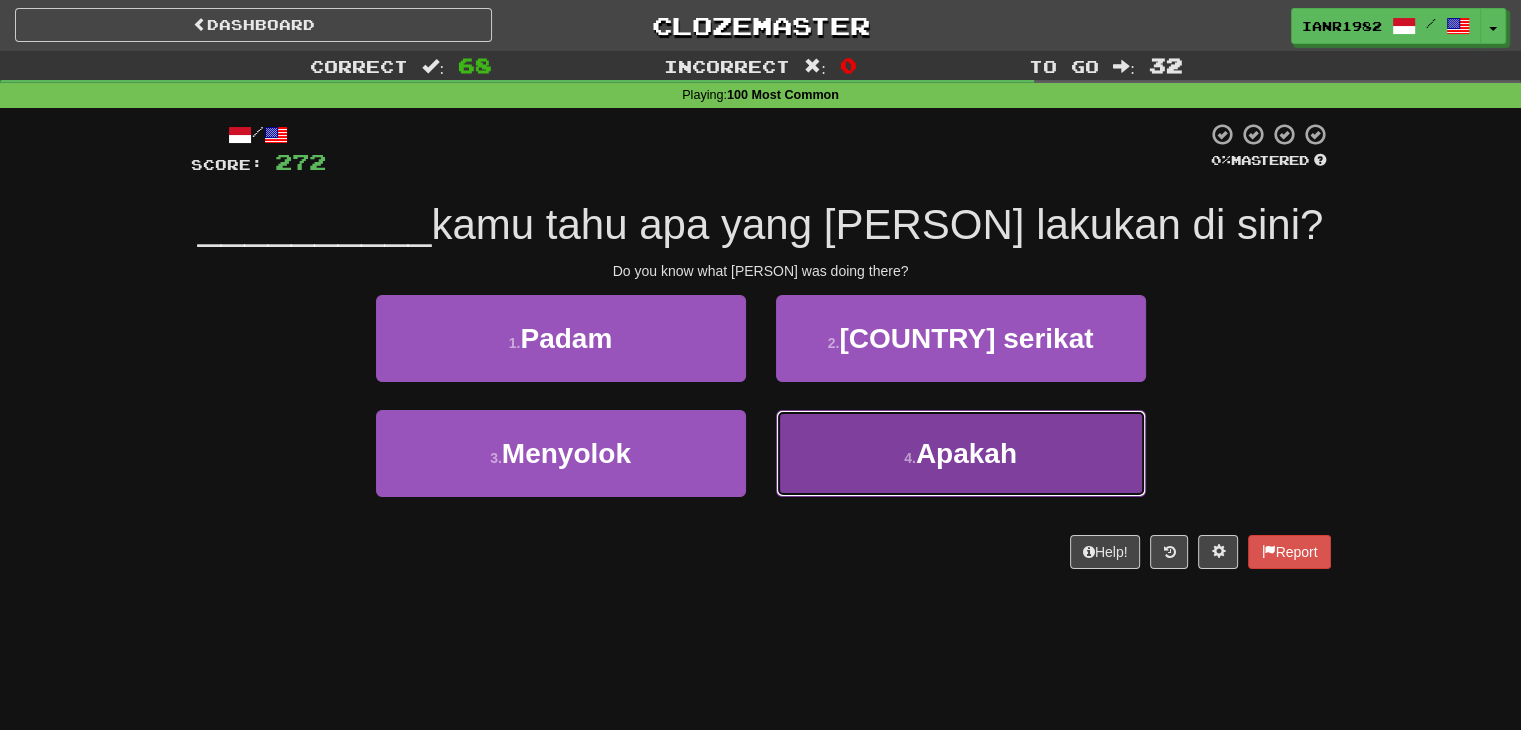 click on "4 .  Apakah" at bounding box center [961, 453] 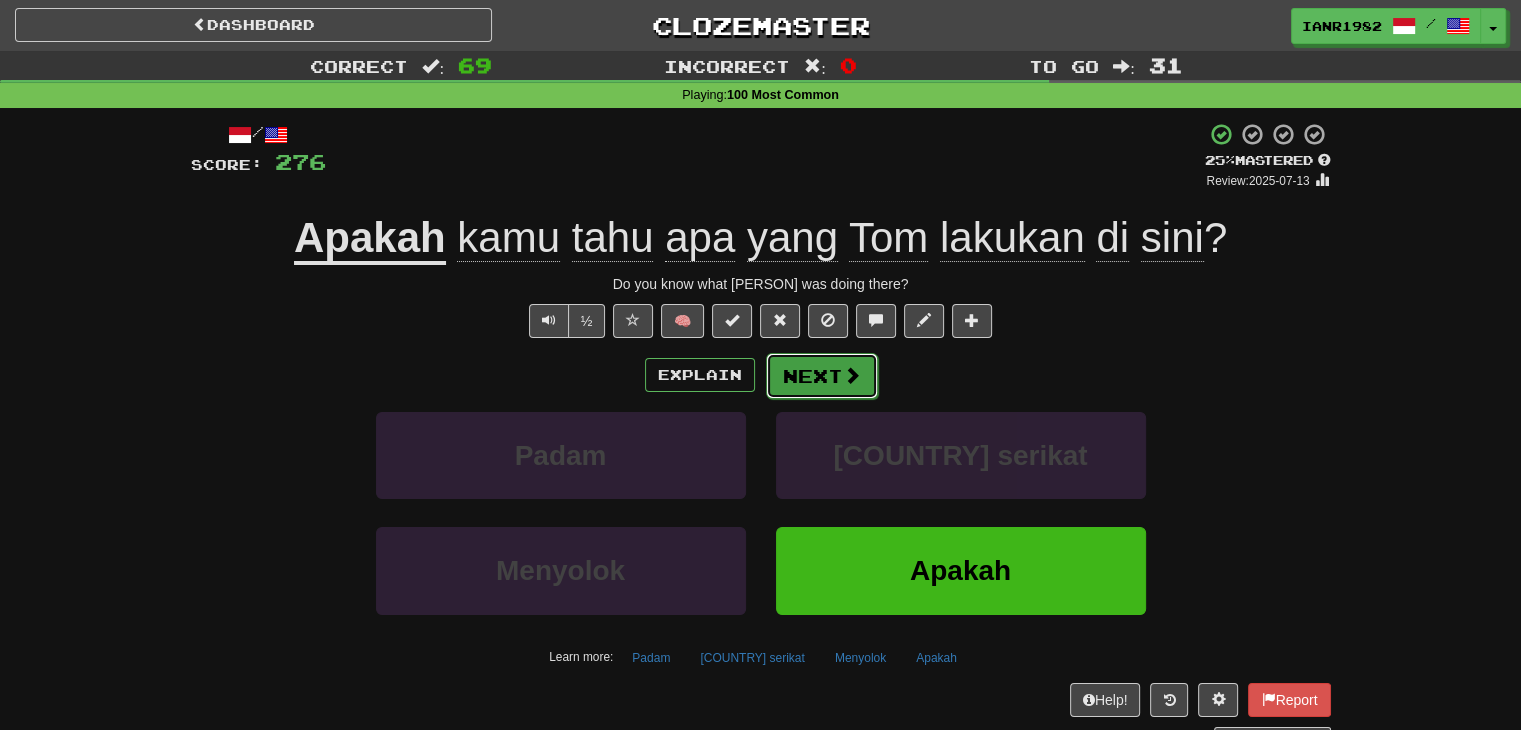 click on "Next" at bounding box center (822, 376) 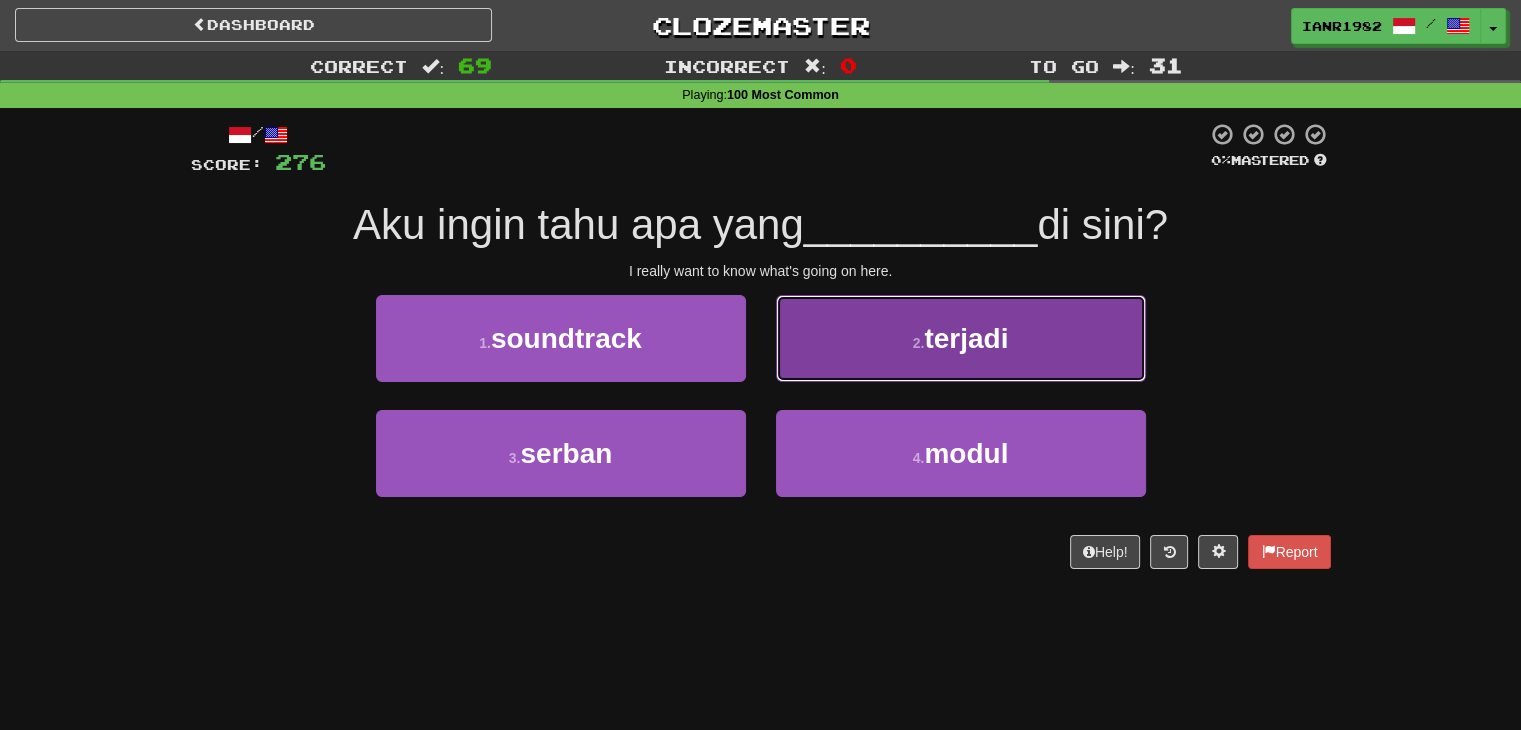 click on "2 .  terjadi" at bounding box center (961, 338) 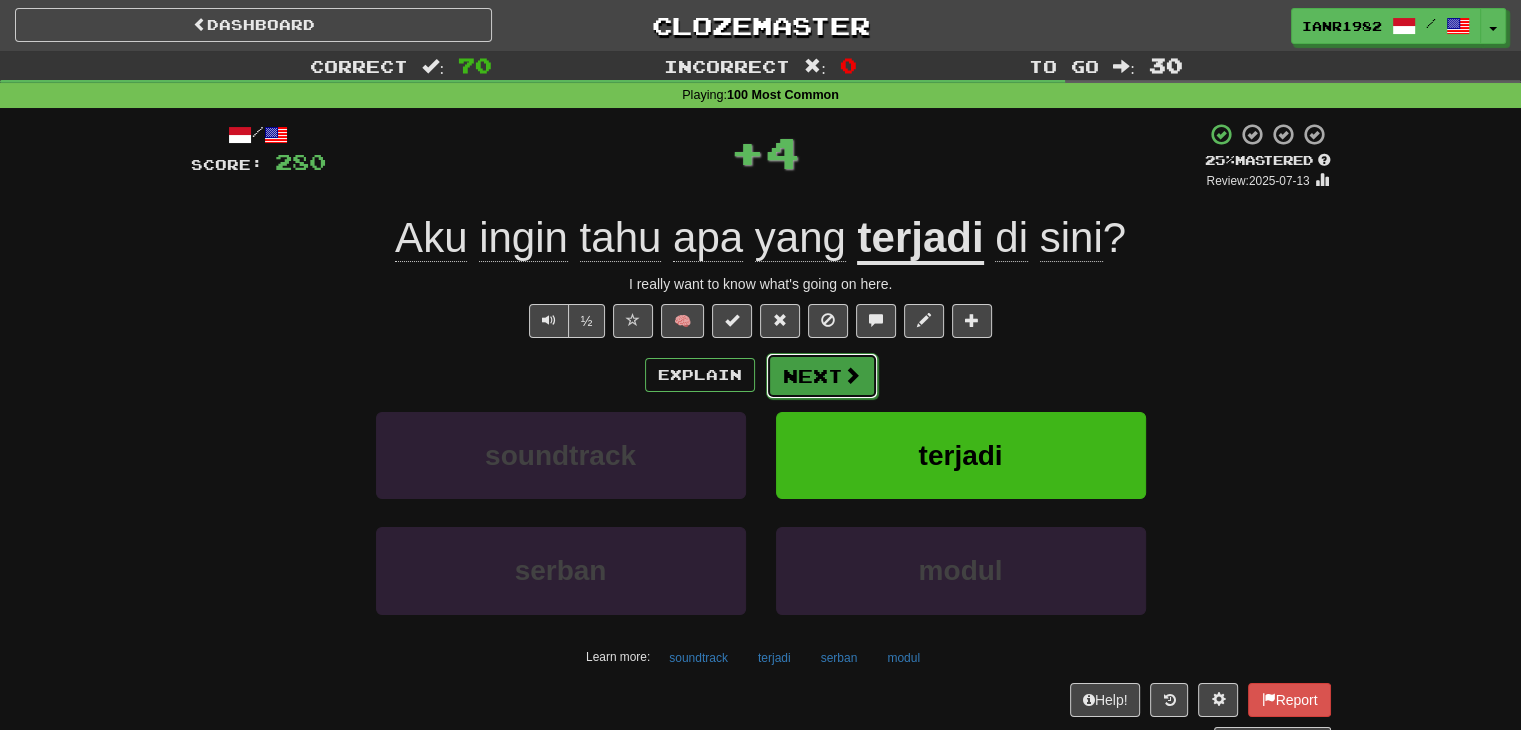 click on "Next" at bounding box center (822, 376) 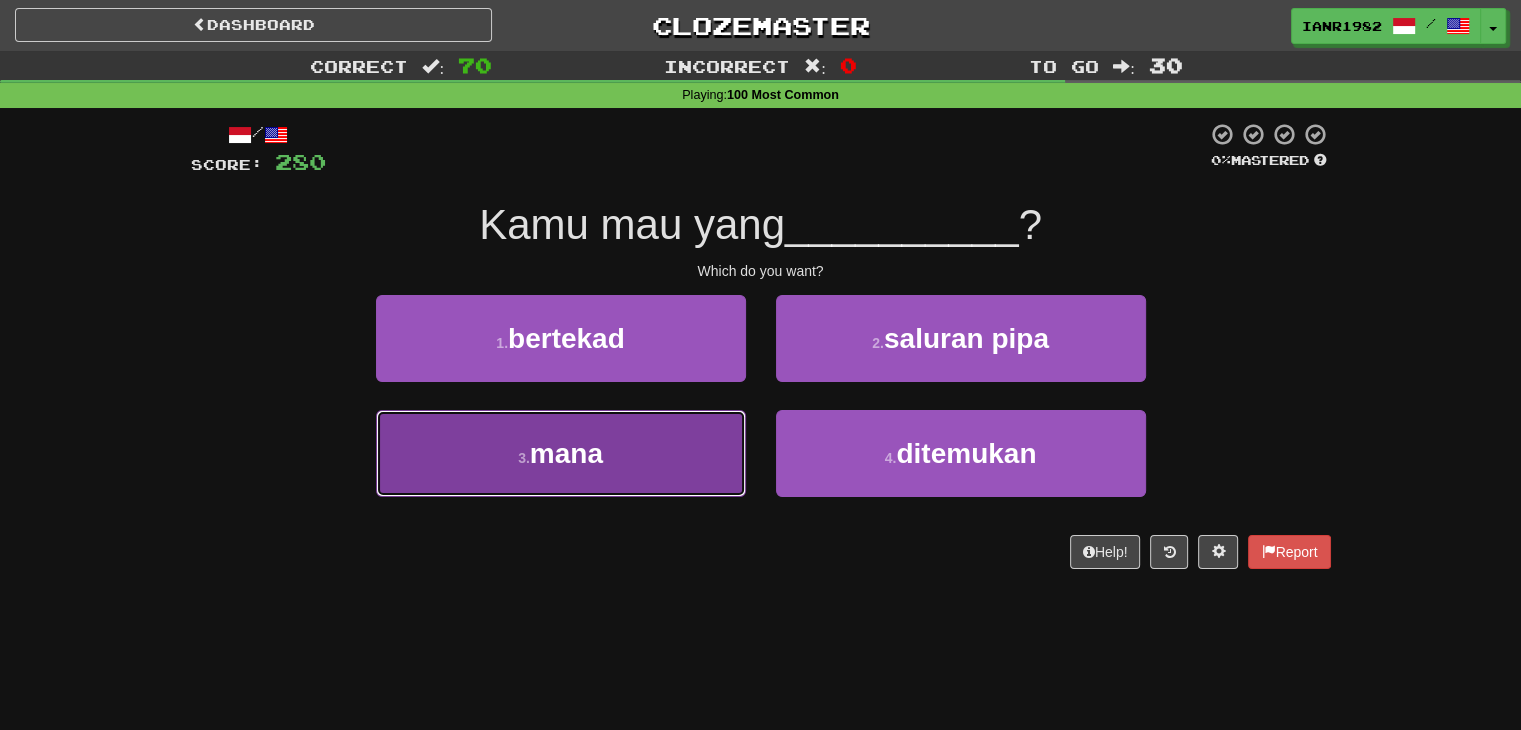 click on "3 .  mana" at bounding box center [561, 453] 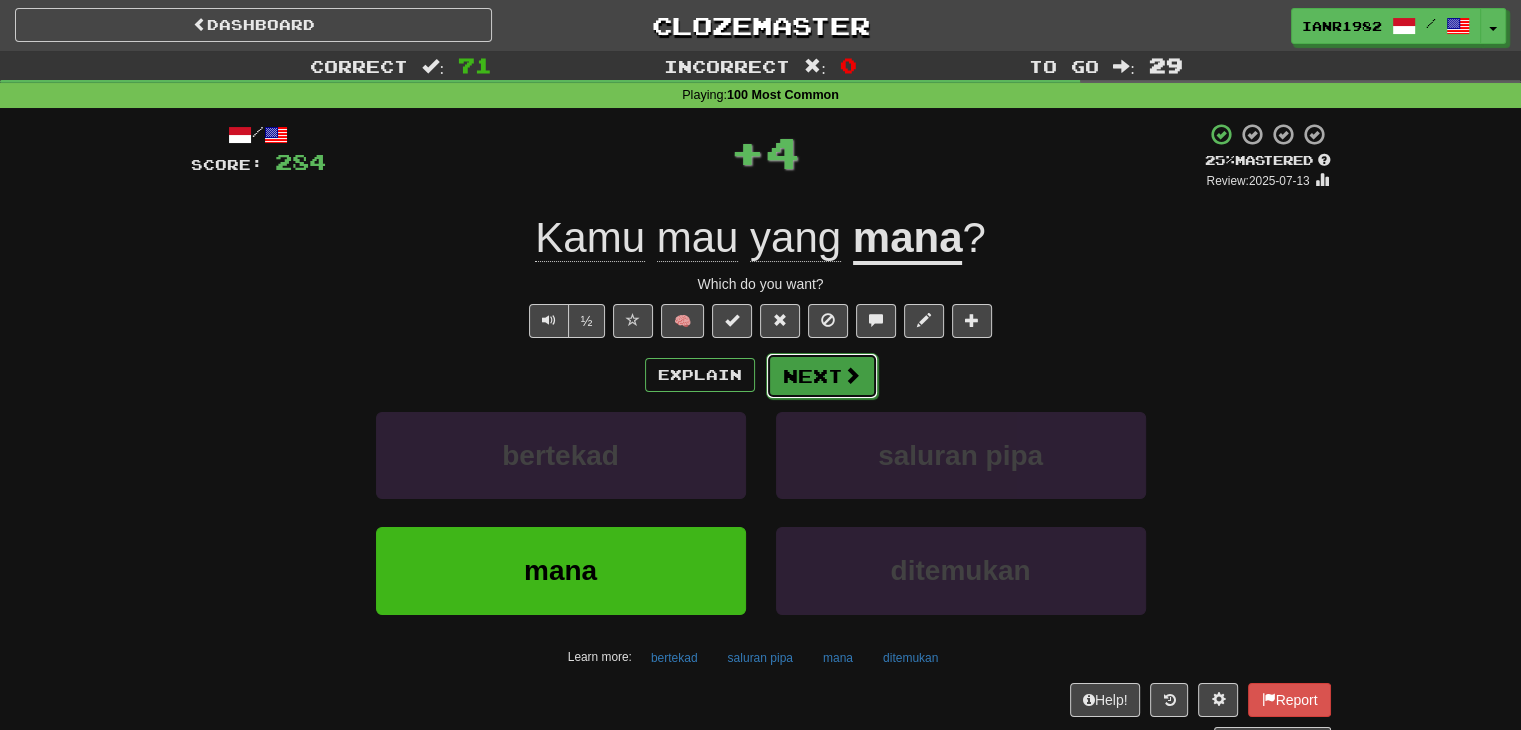 click at bounding box center (852, 375) 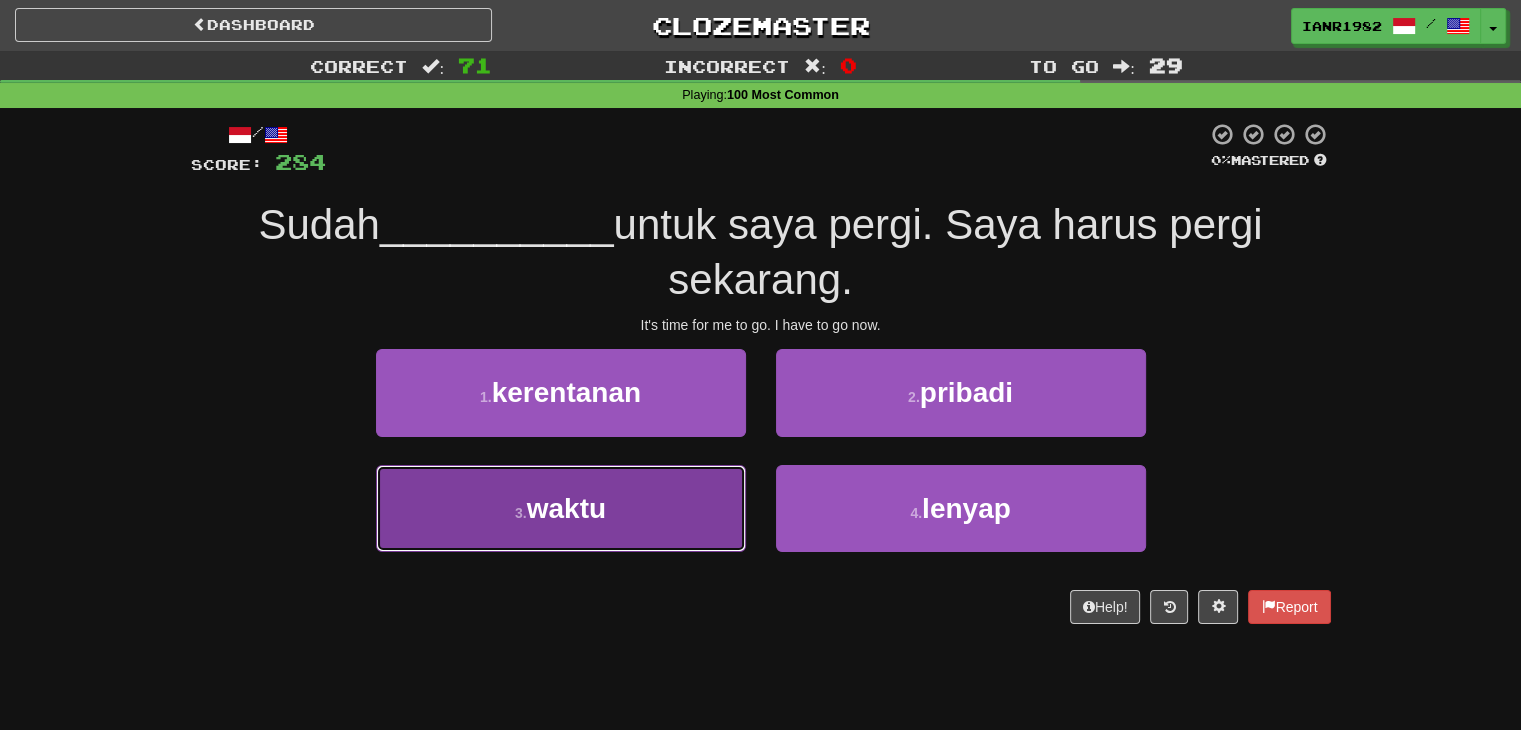 click on "3 .  waktu" at bounding box center (561, 508) 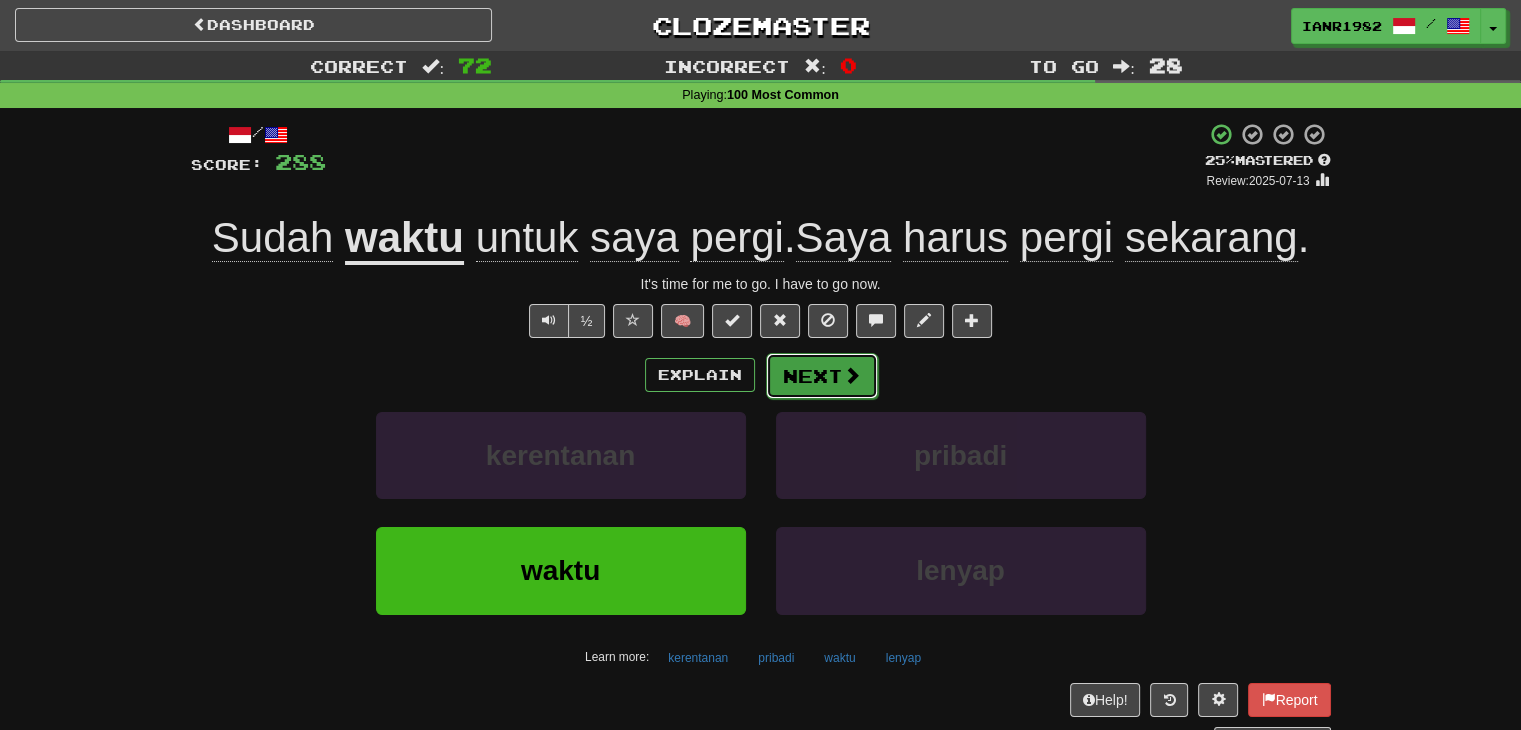 click on "Next" at bounding box center (822, 376) 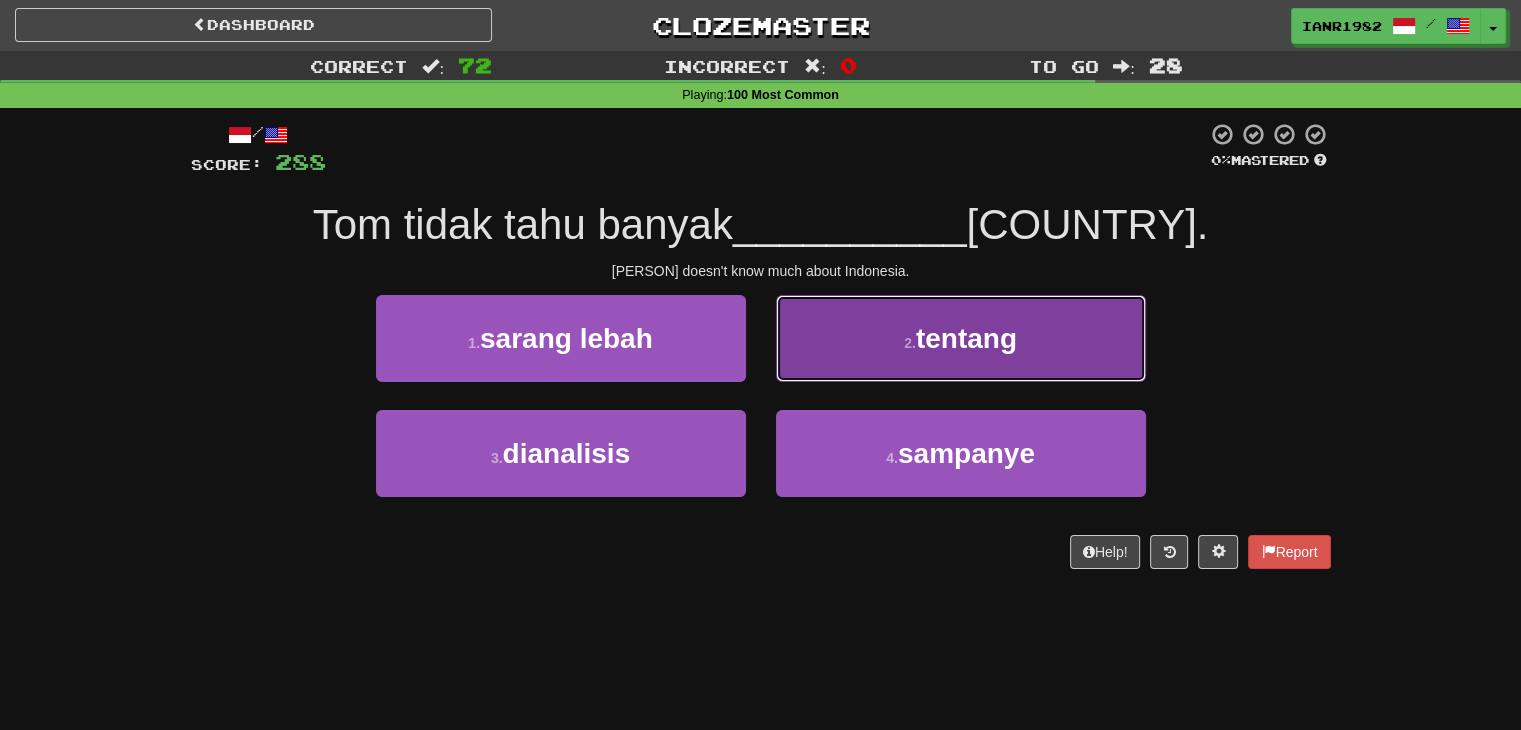 click on "tentang" at bounding box center [966, 338] 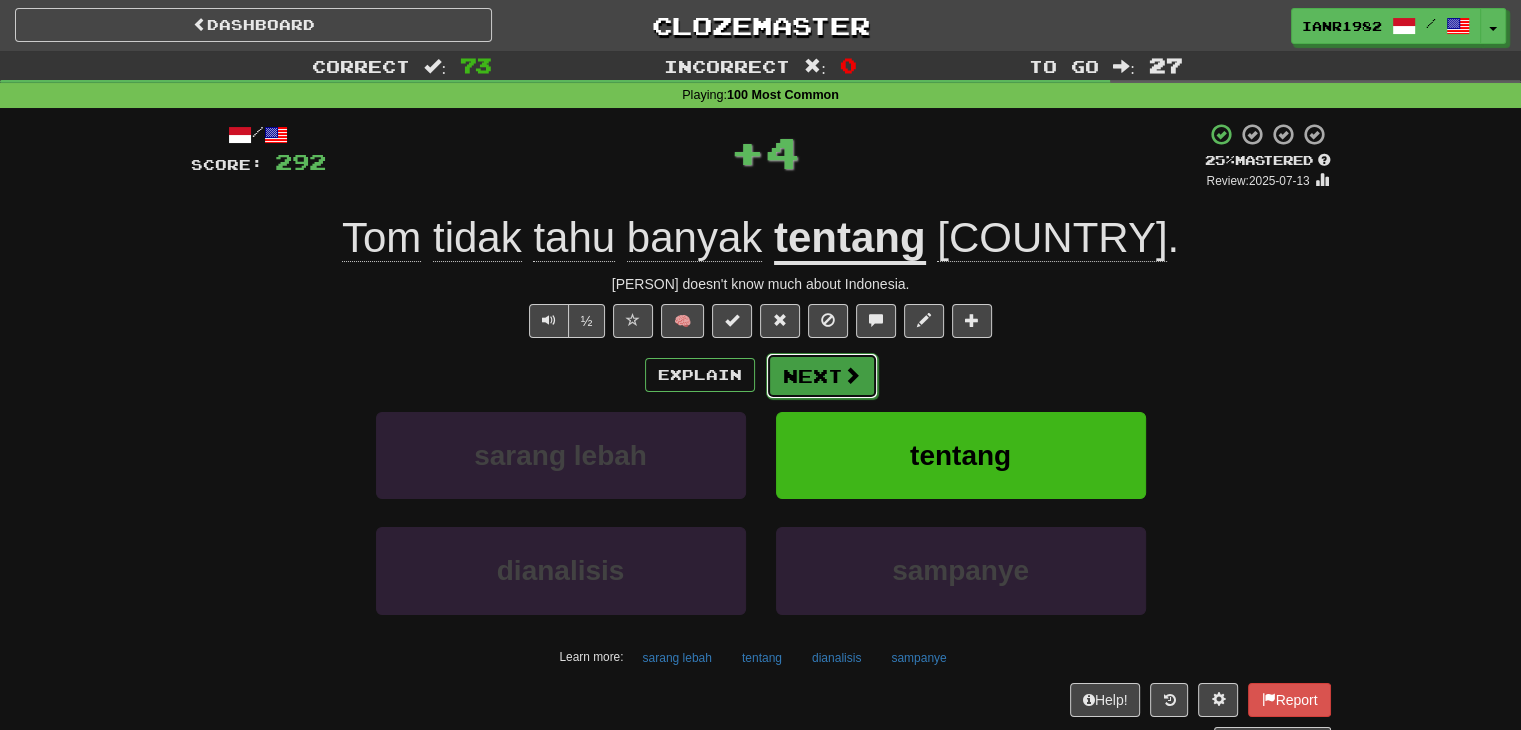 click at bounding box center [852, 375] 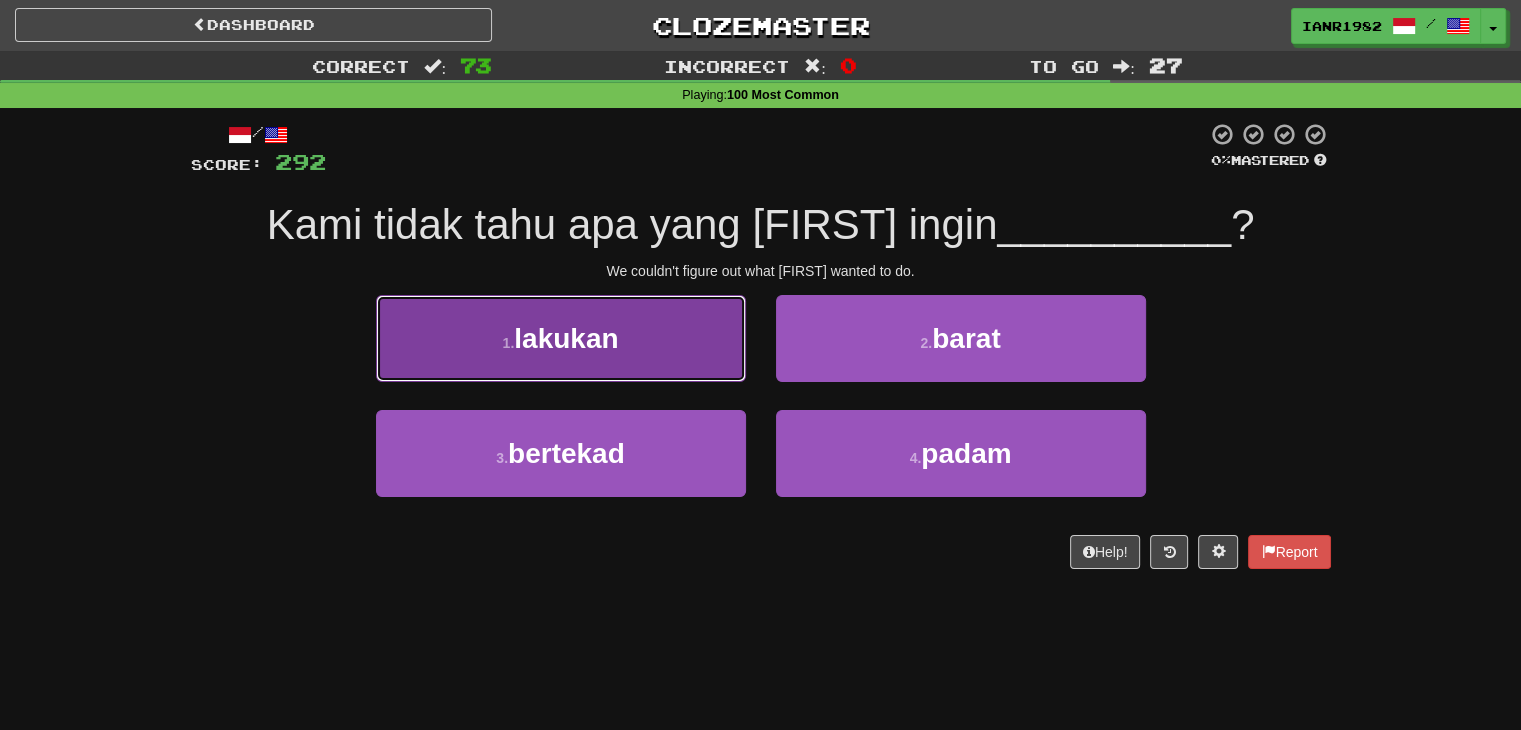 click on "1 .  lakukan" at bounding box center (561, 338) 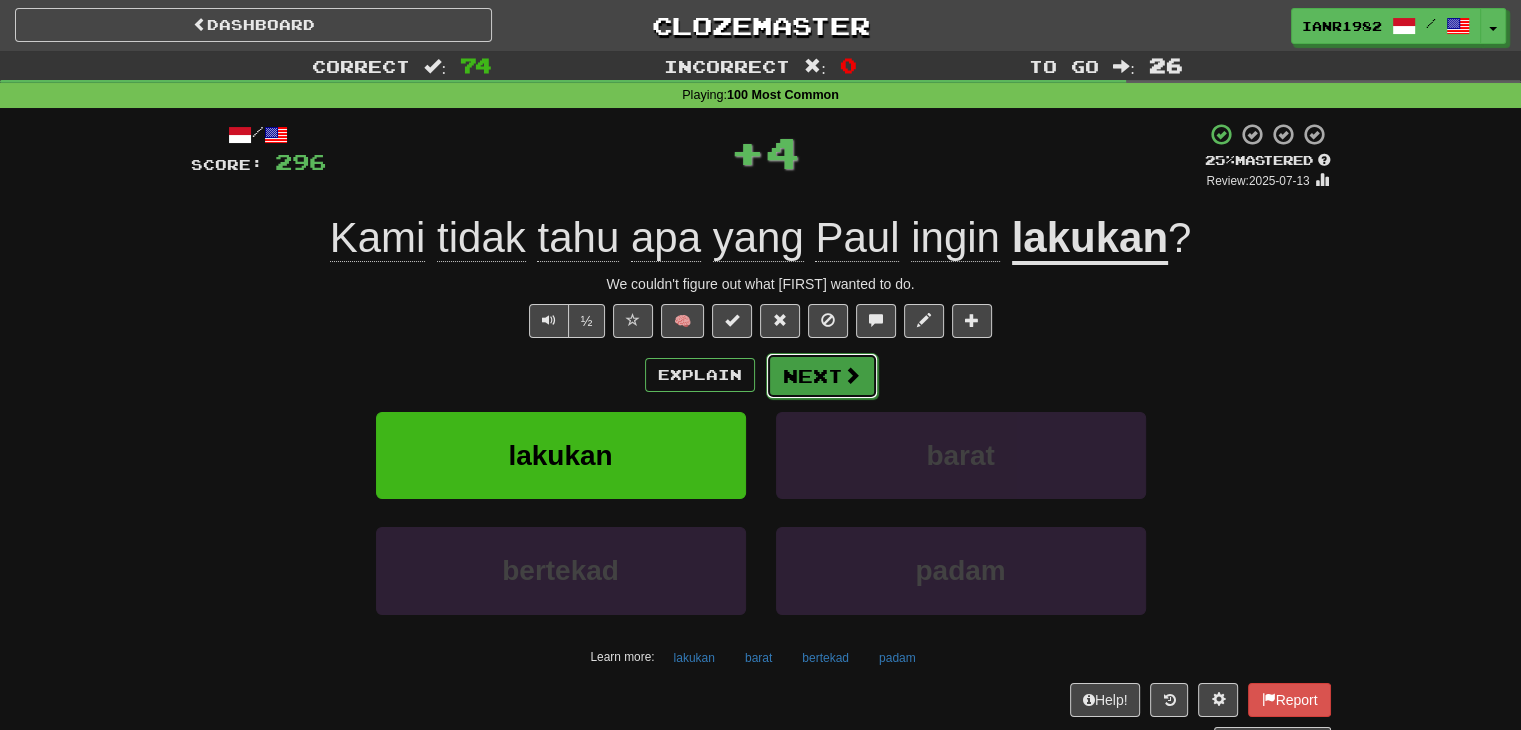 click on "Next" at bounding box center [822, 376] 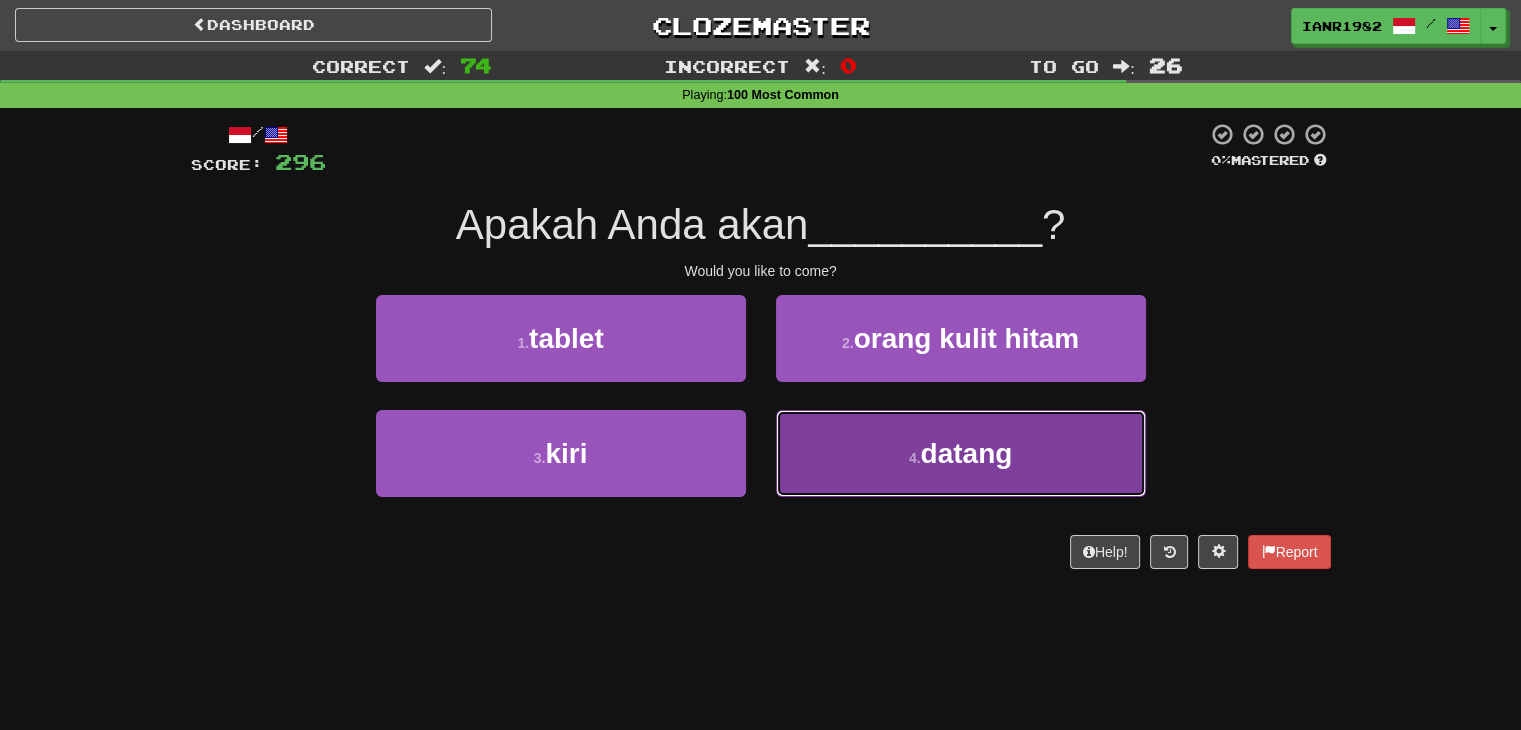 click on "4 .  datang" at bounding box center (961, 453) 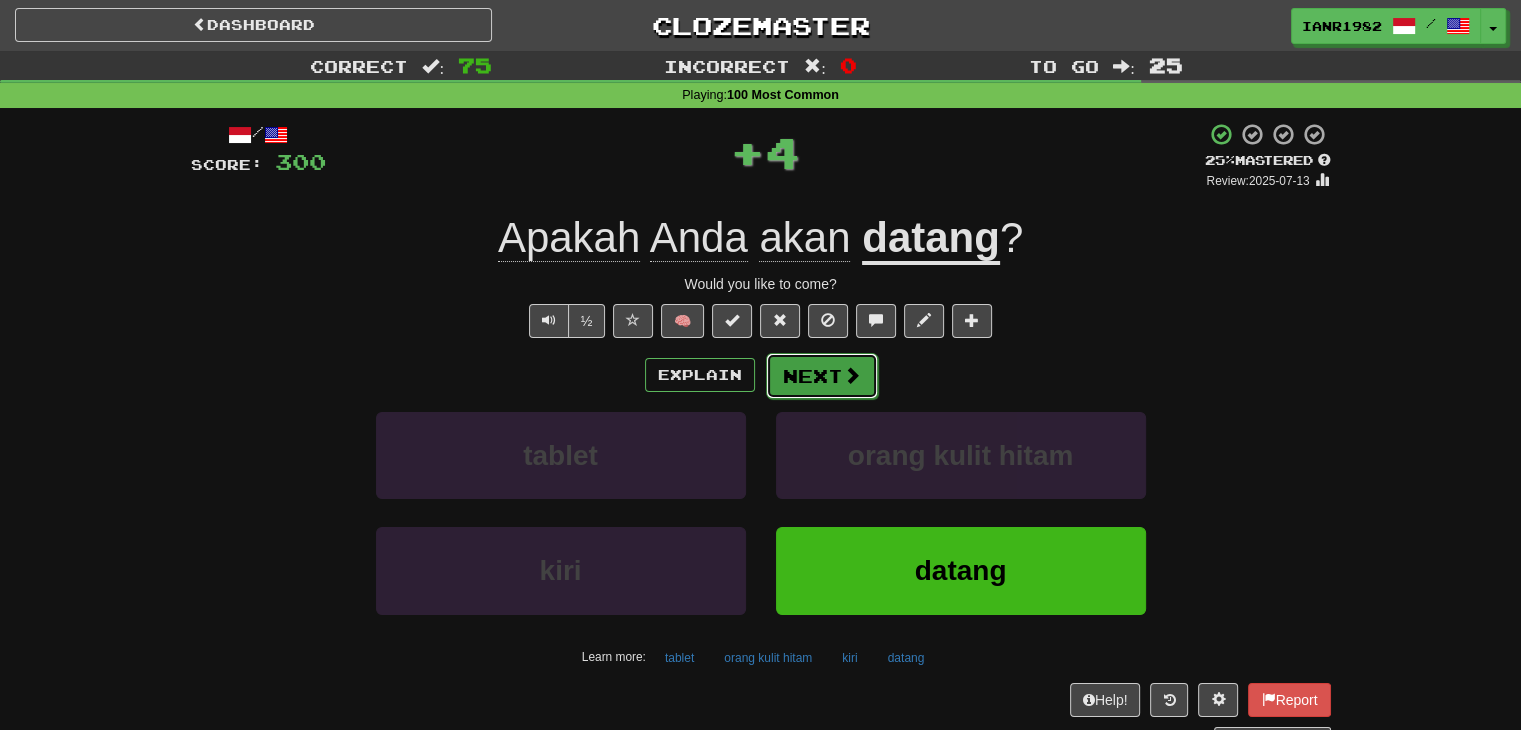 click on "Next" at bounding box center [822, 376] 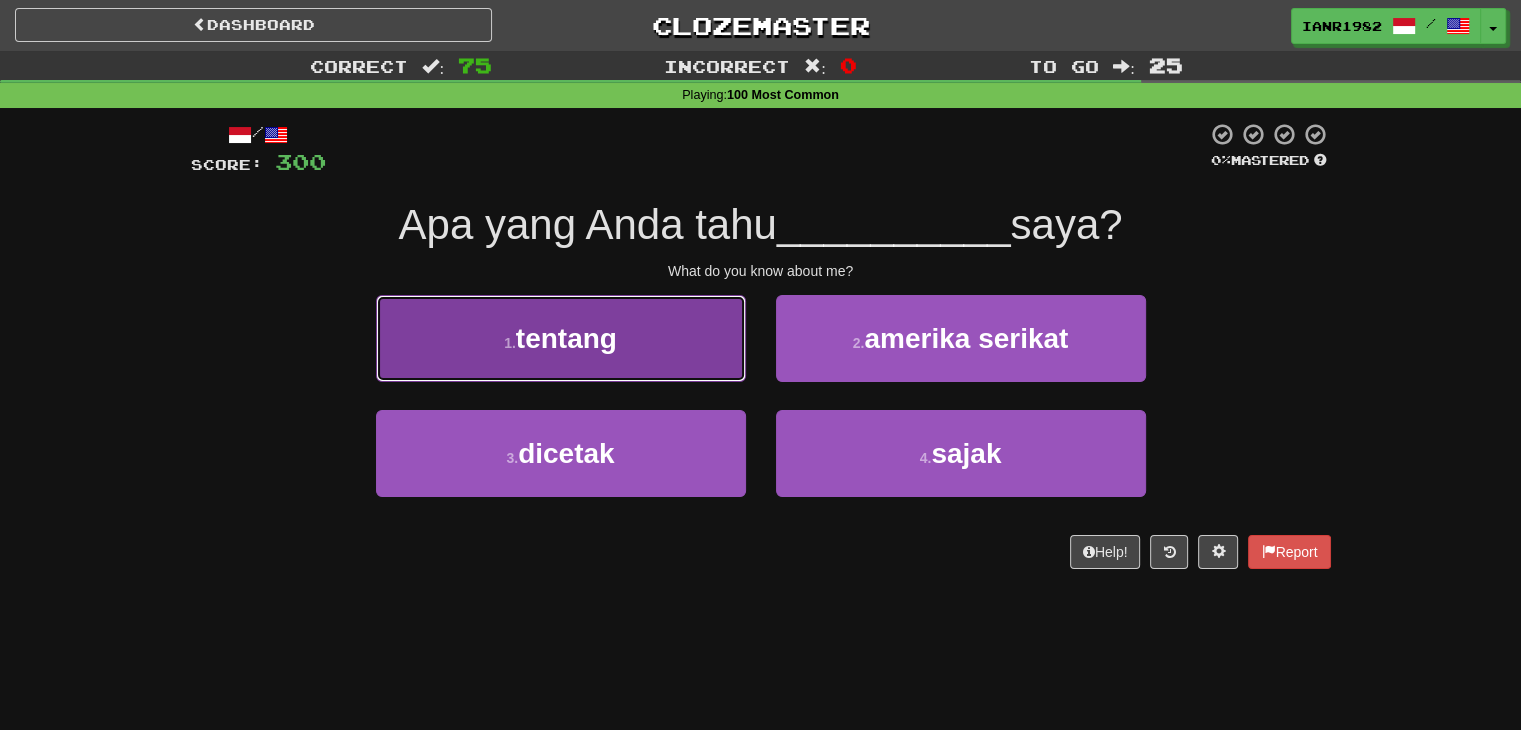 click on "1 .  tentang" at bounding box center (561, 338) 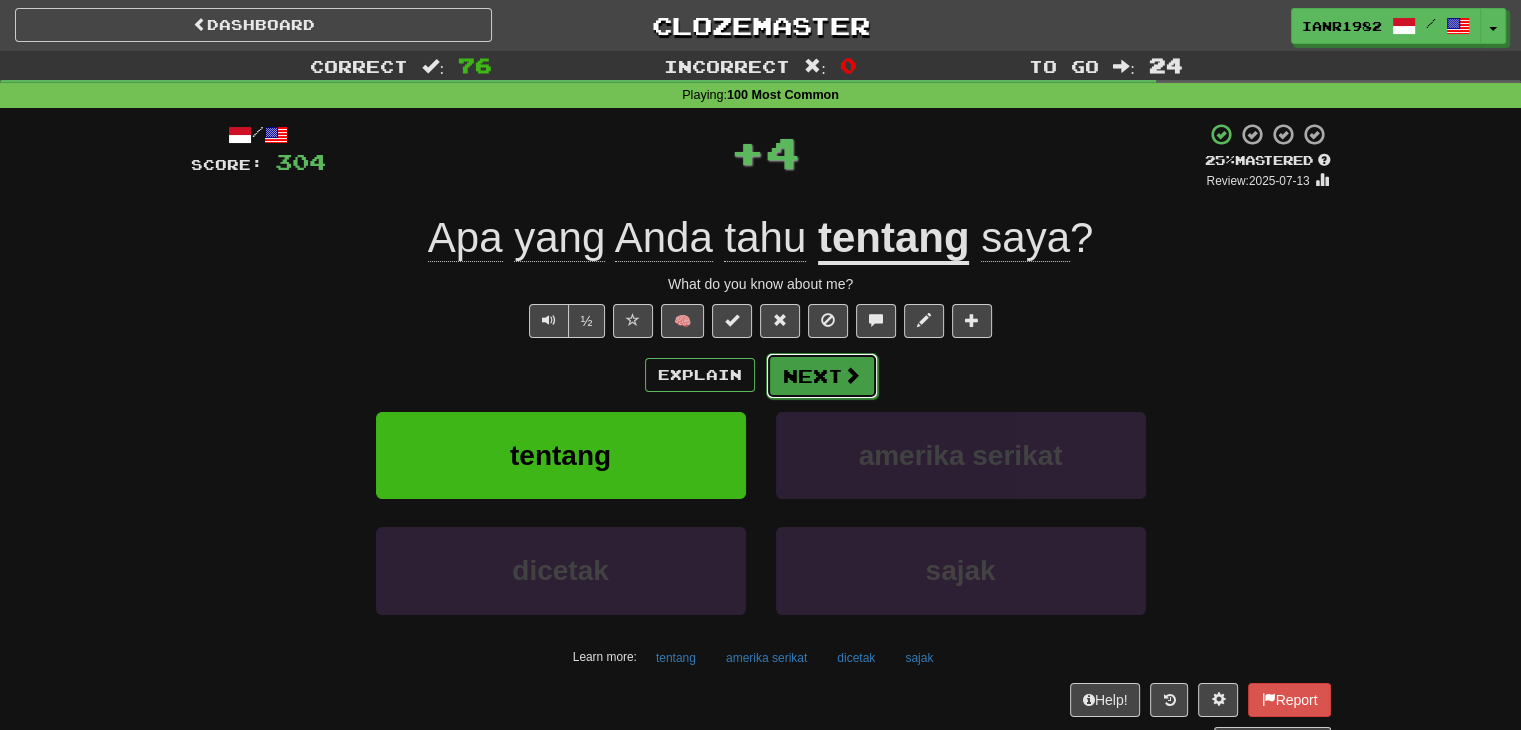 click on "Next" at bounding box center (822, 376) 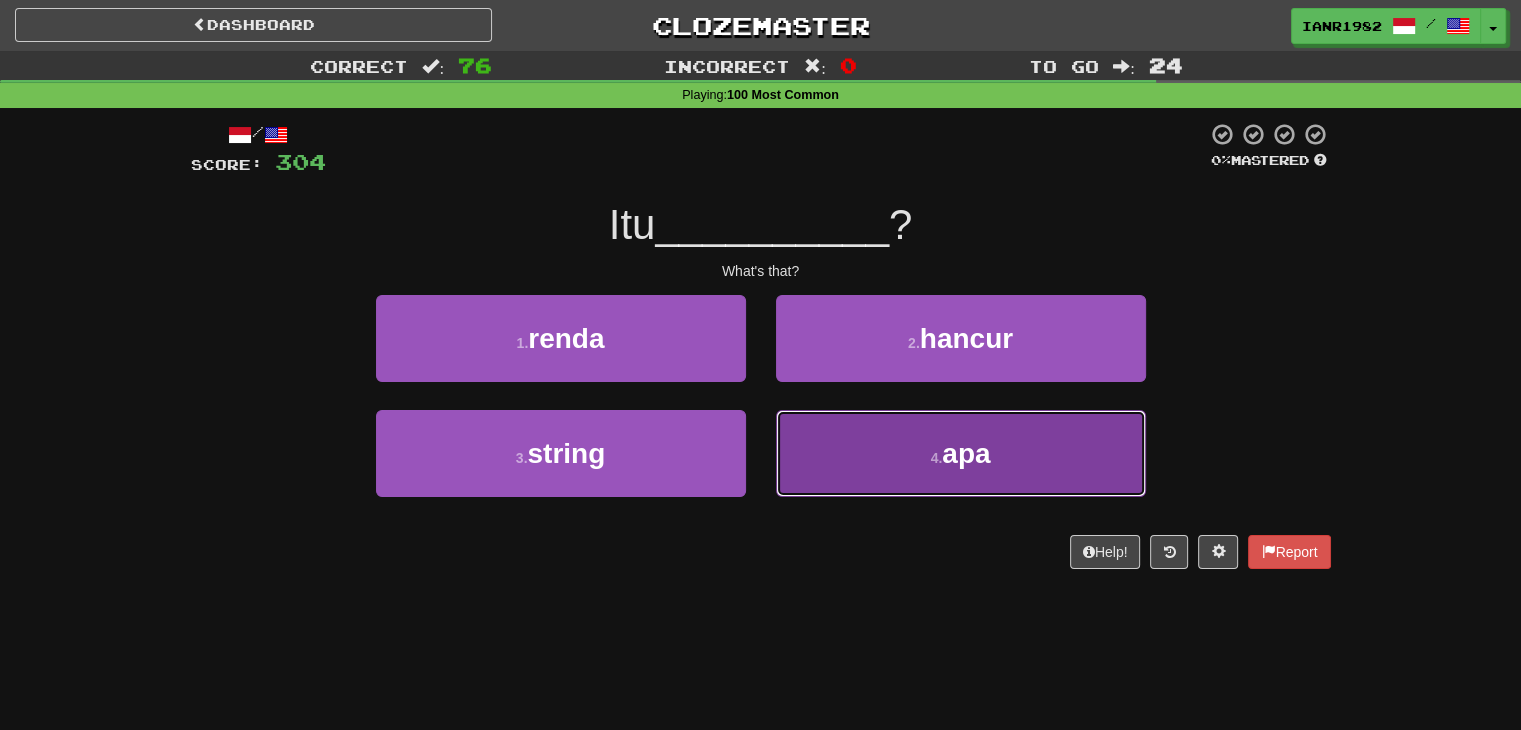 click on "4 .  apa" at bounding box center (961, 453) 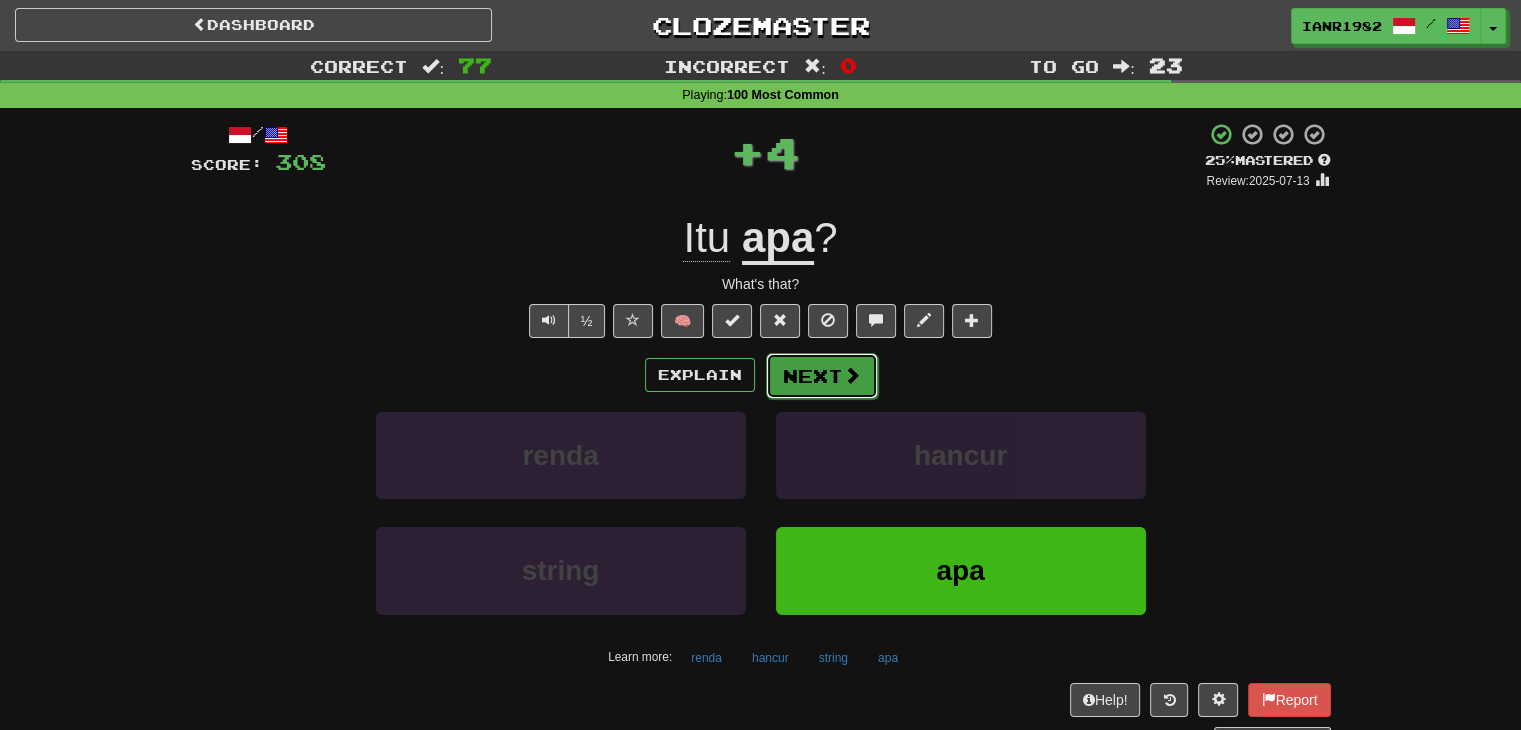 click on "Next" at bounding box center [822, 376] 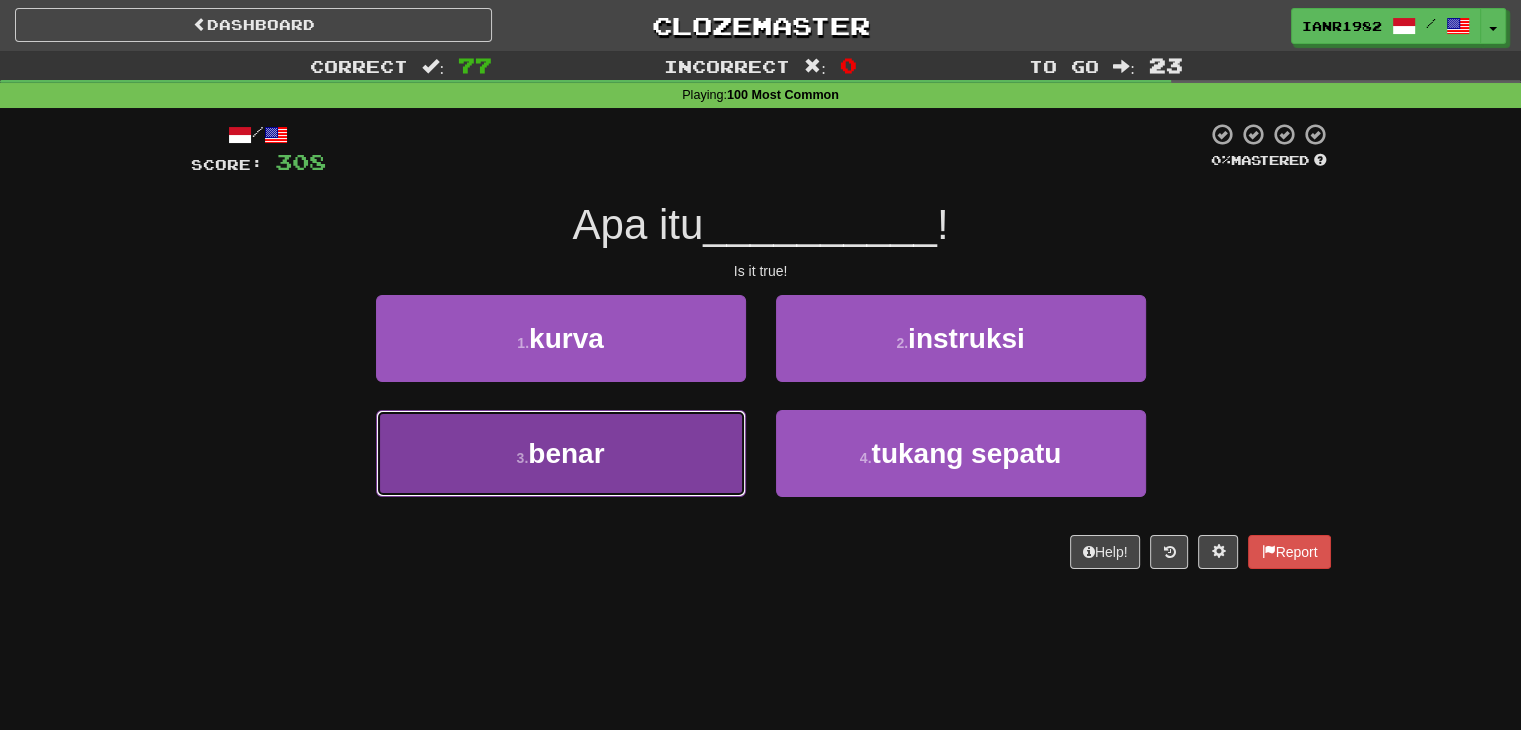 click on "3 .  benar" at bounding box center [561, 453] 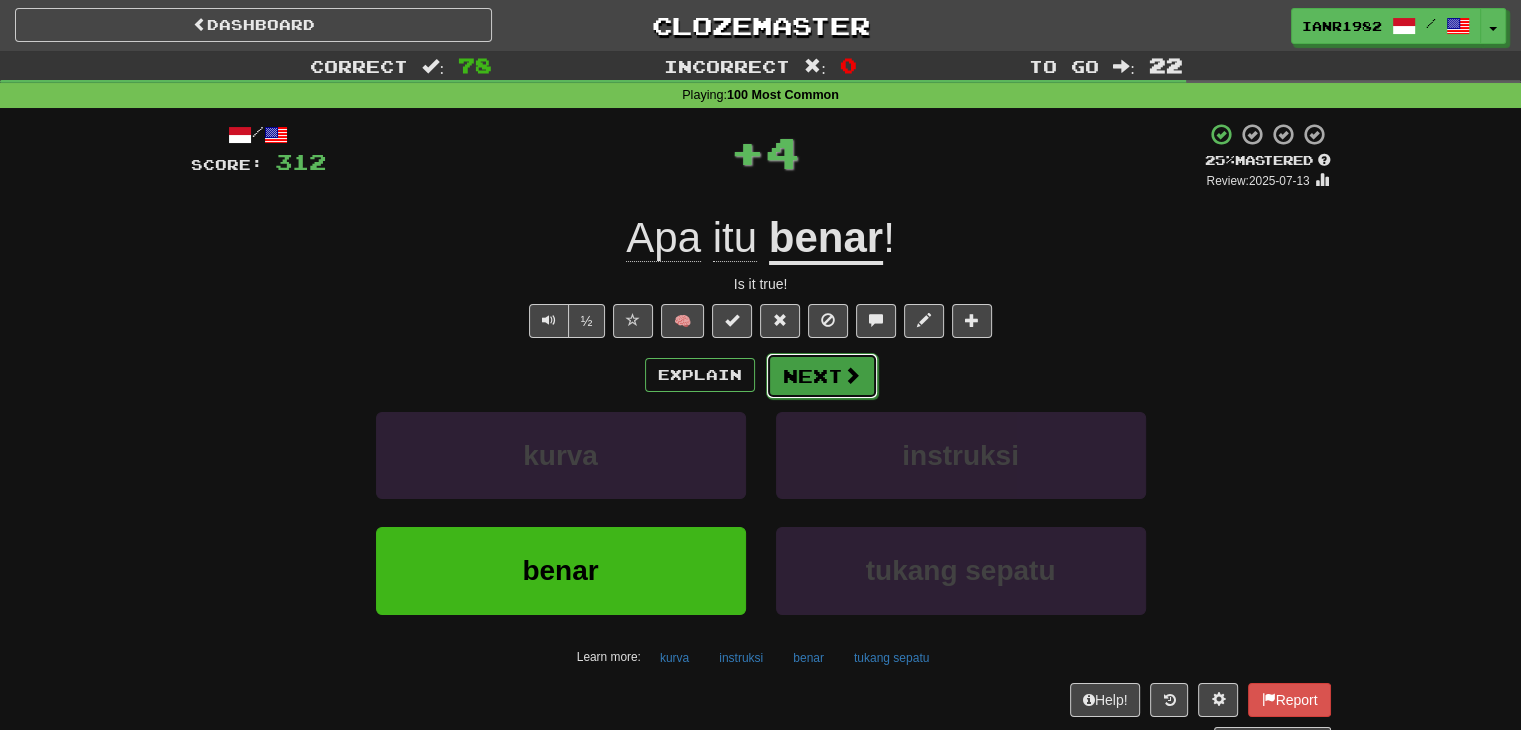 click on "Next" at bounding box center (822, 376) 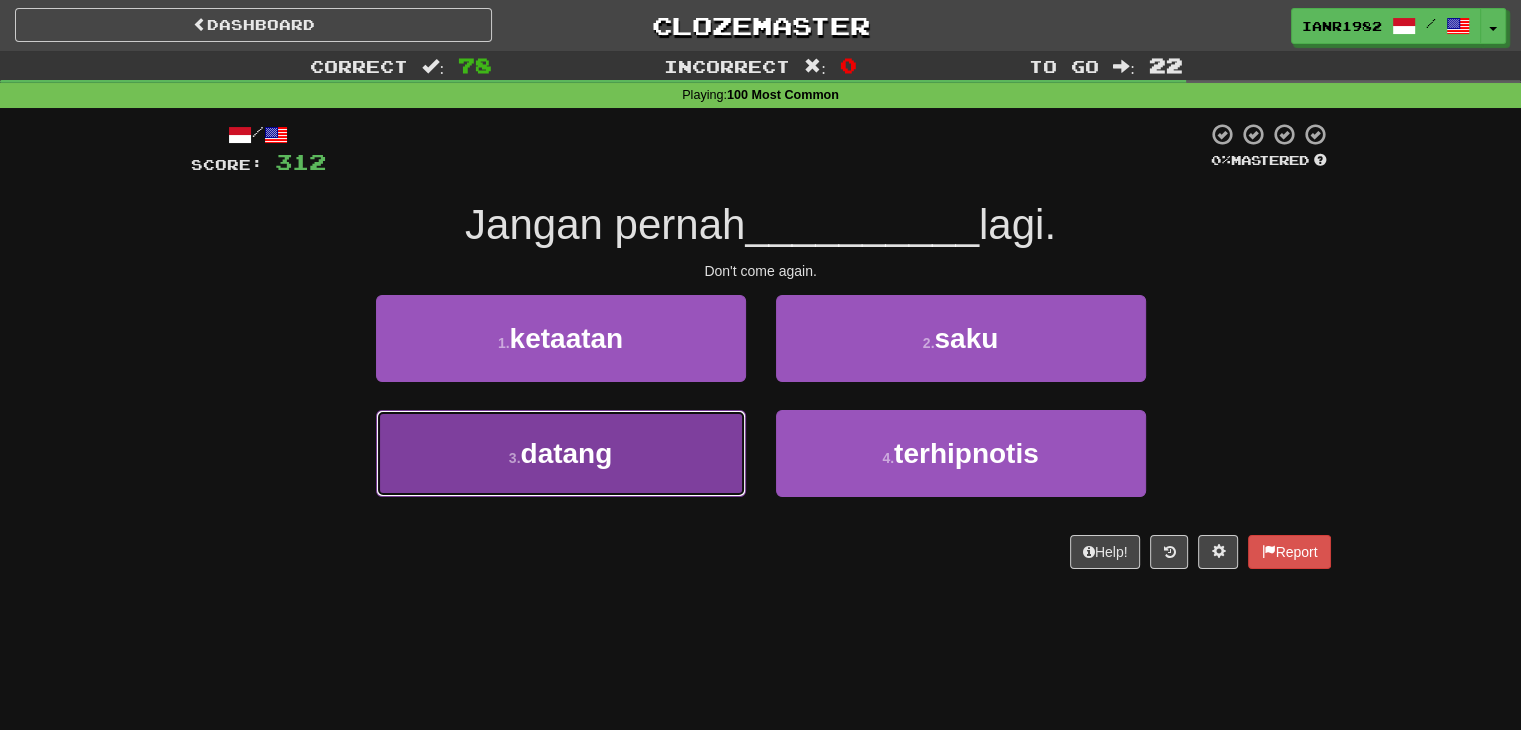 click on "3 .  datang" at bounding box center [561, 453] 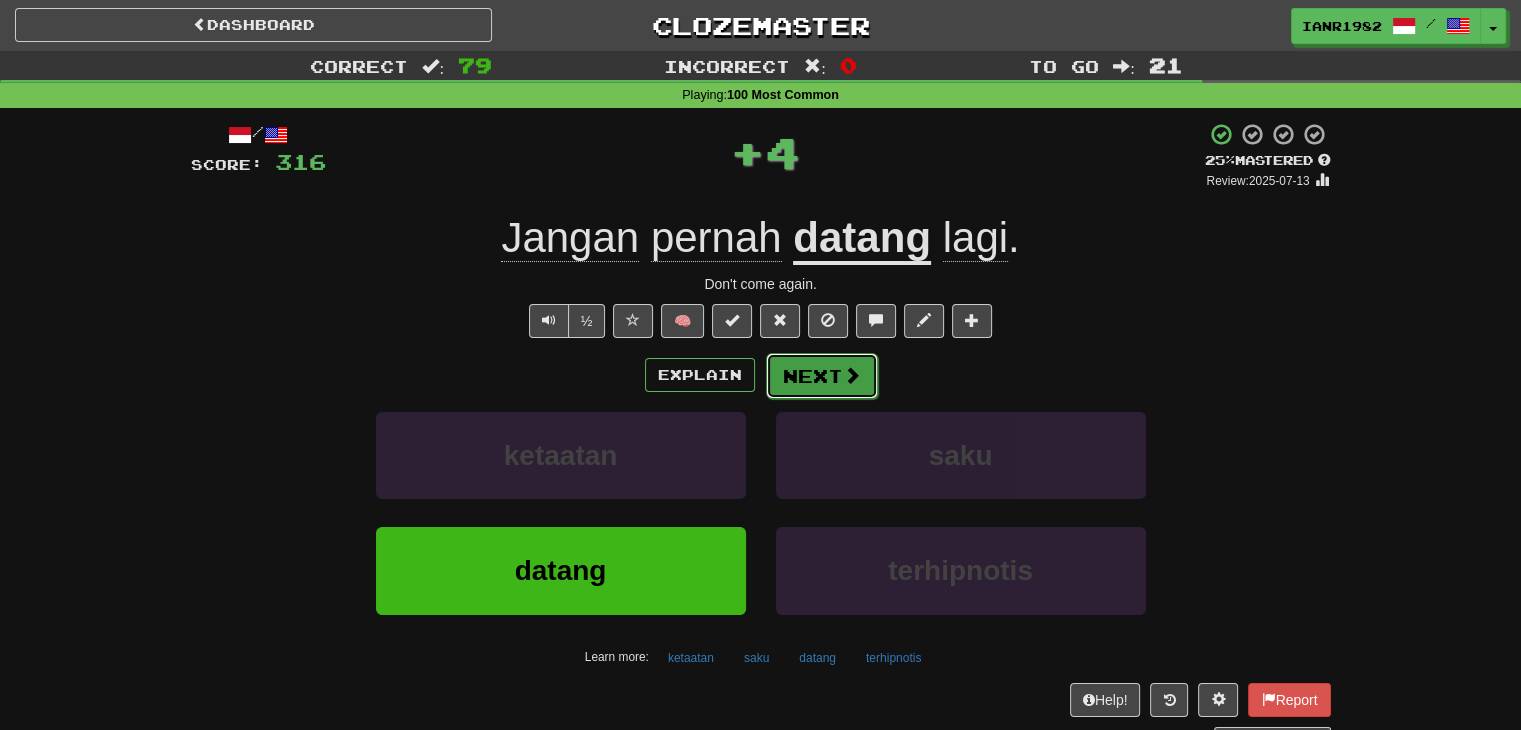 click on "Next" at bounding box center [822, 376] 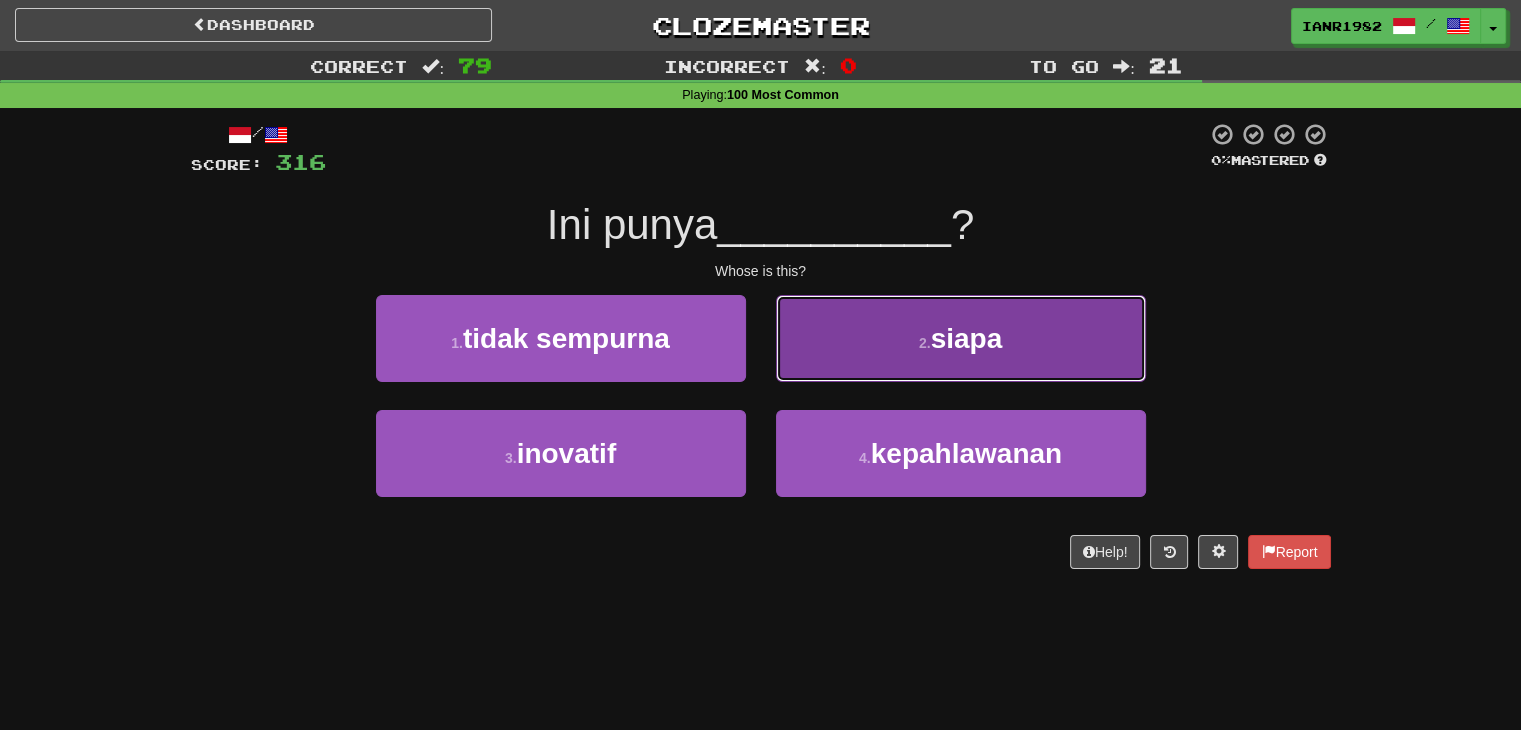 click on "siapa" at bounding box center [967, 338] 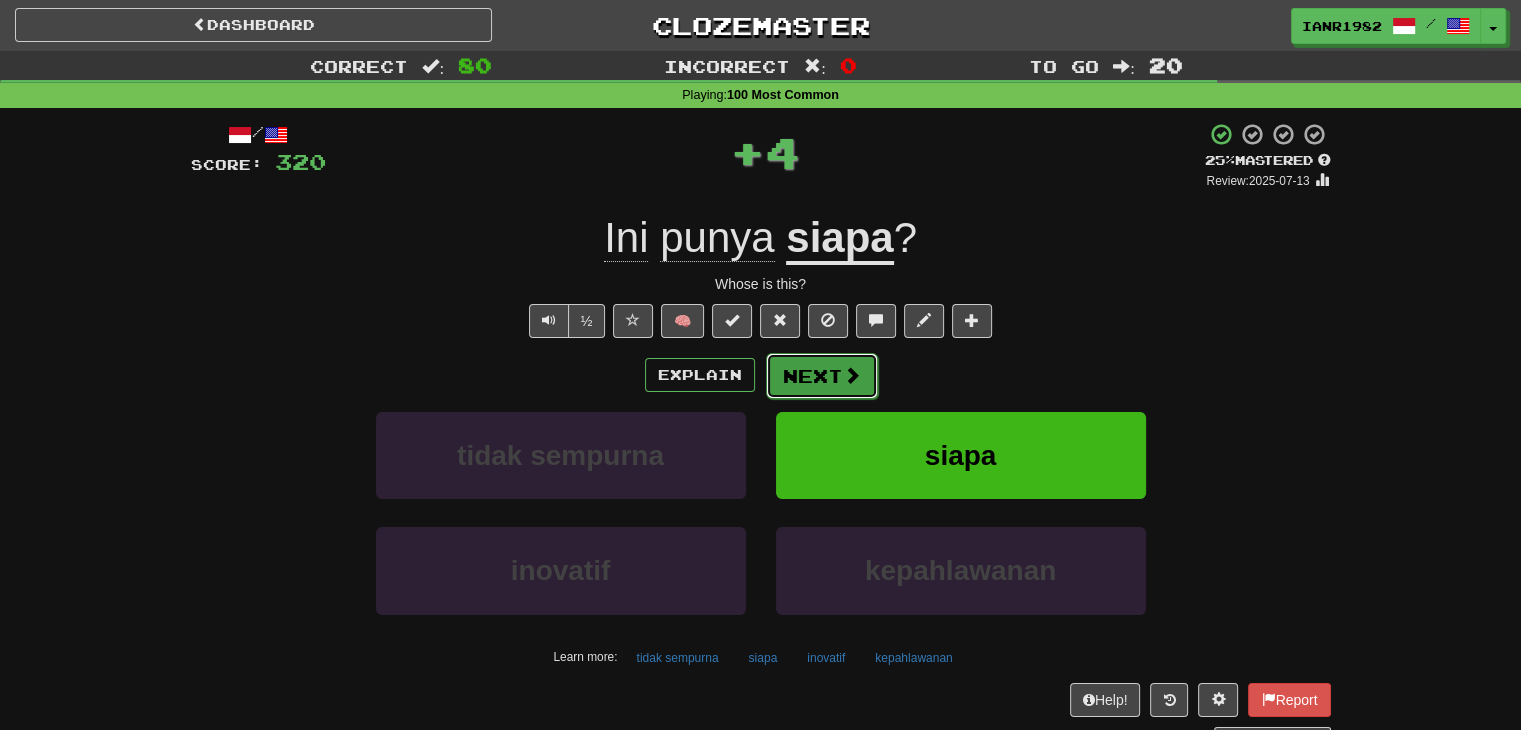click on "Next" at bounding box center (822, 376) 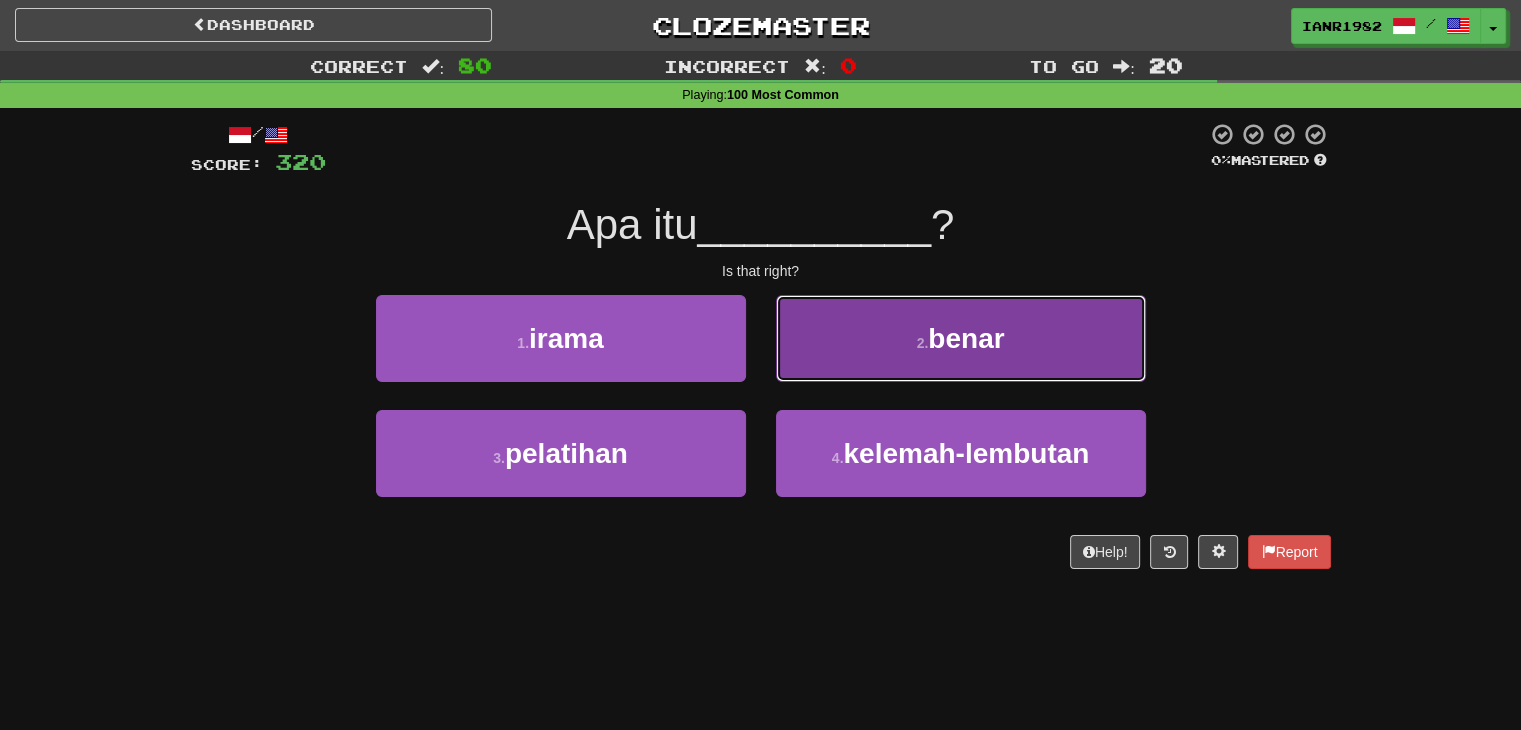 click on "benar" at bounding box center (966, 338) 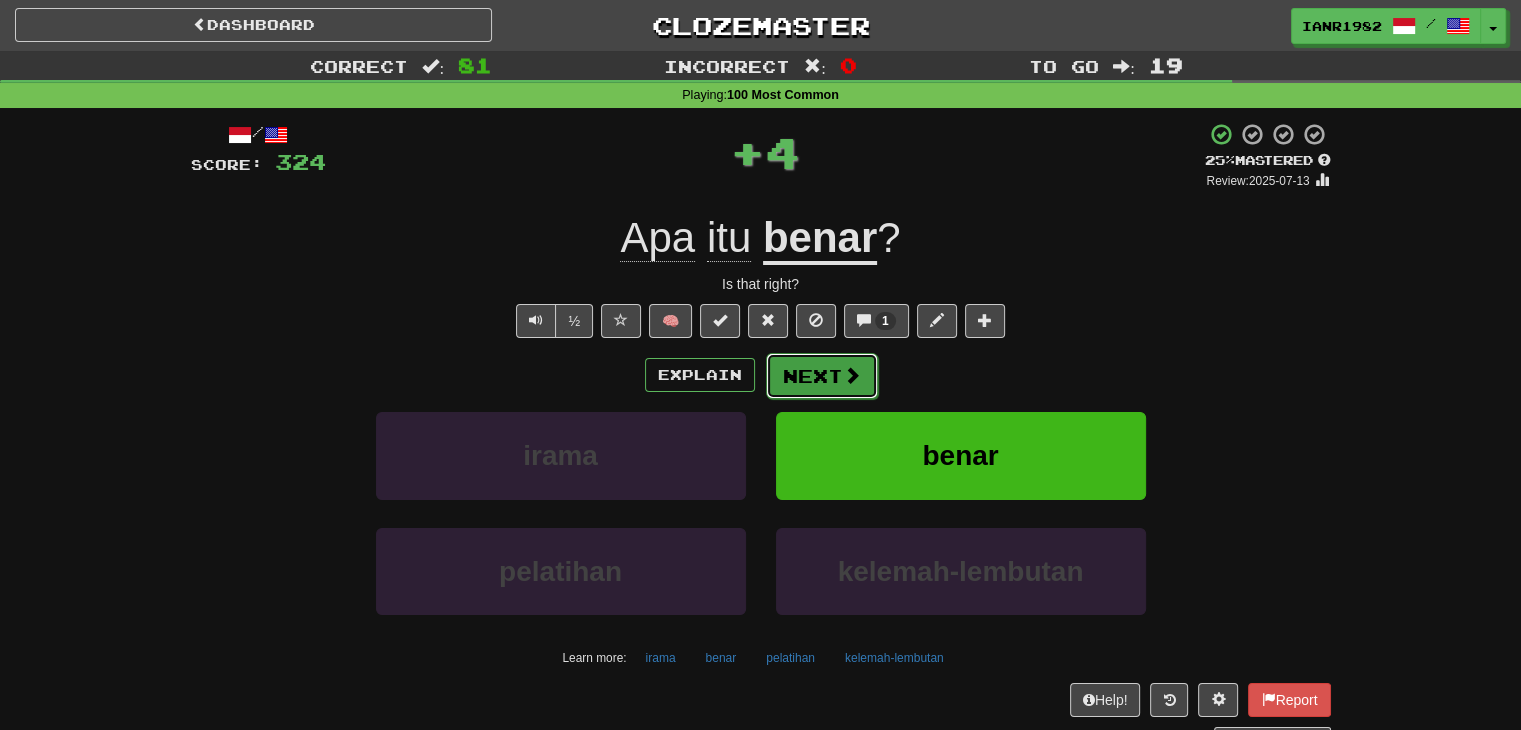 click on "Next" at bounding box center (822, 376) 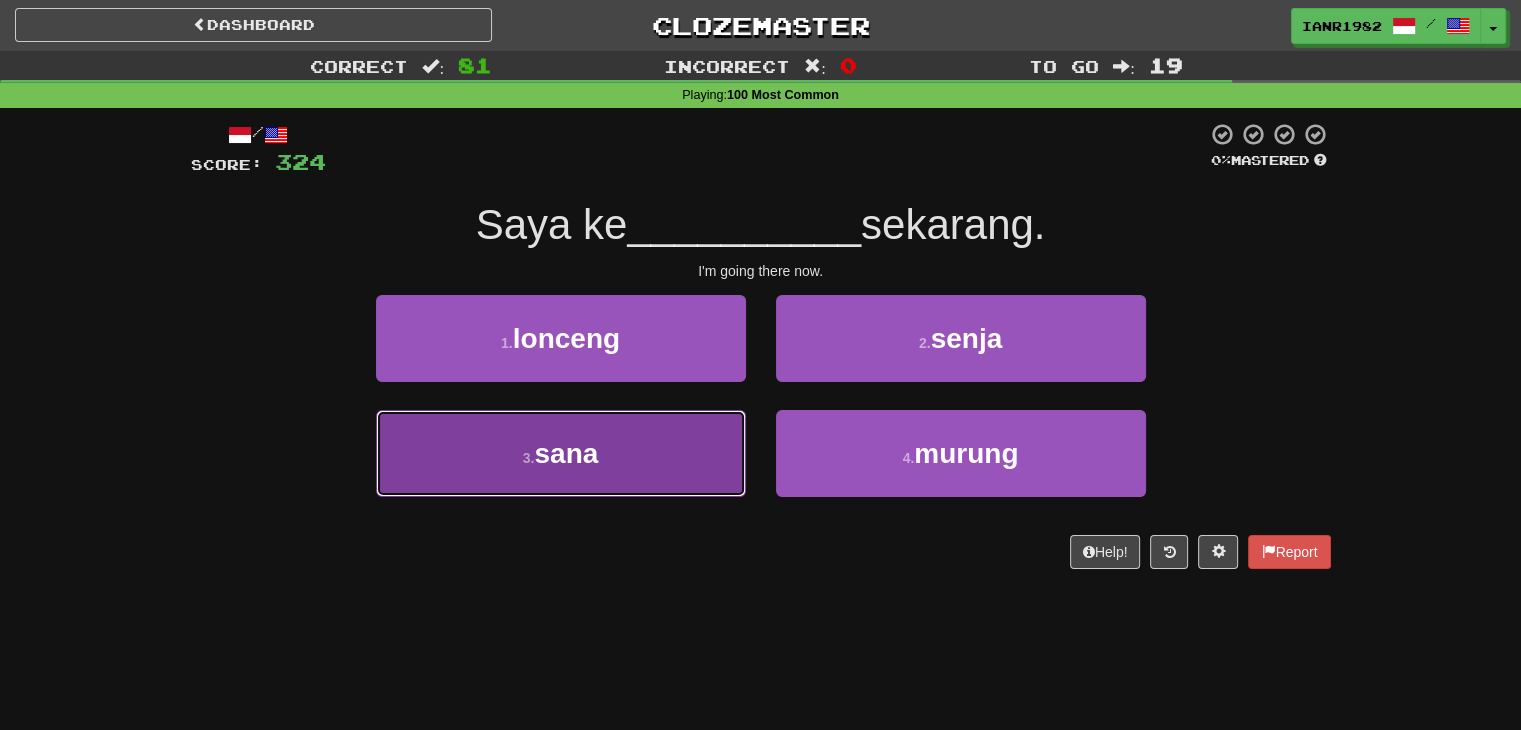 click on "3 .  sana" at bounding box center (561, 453) 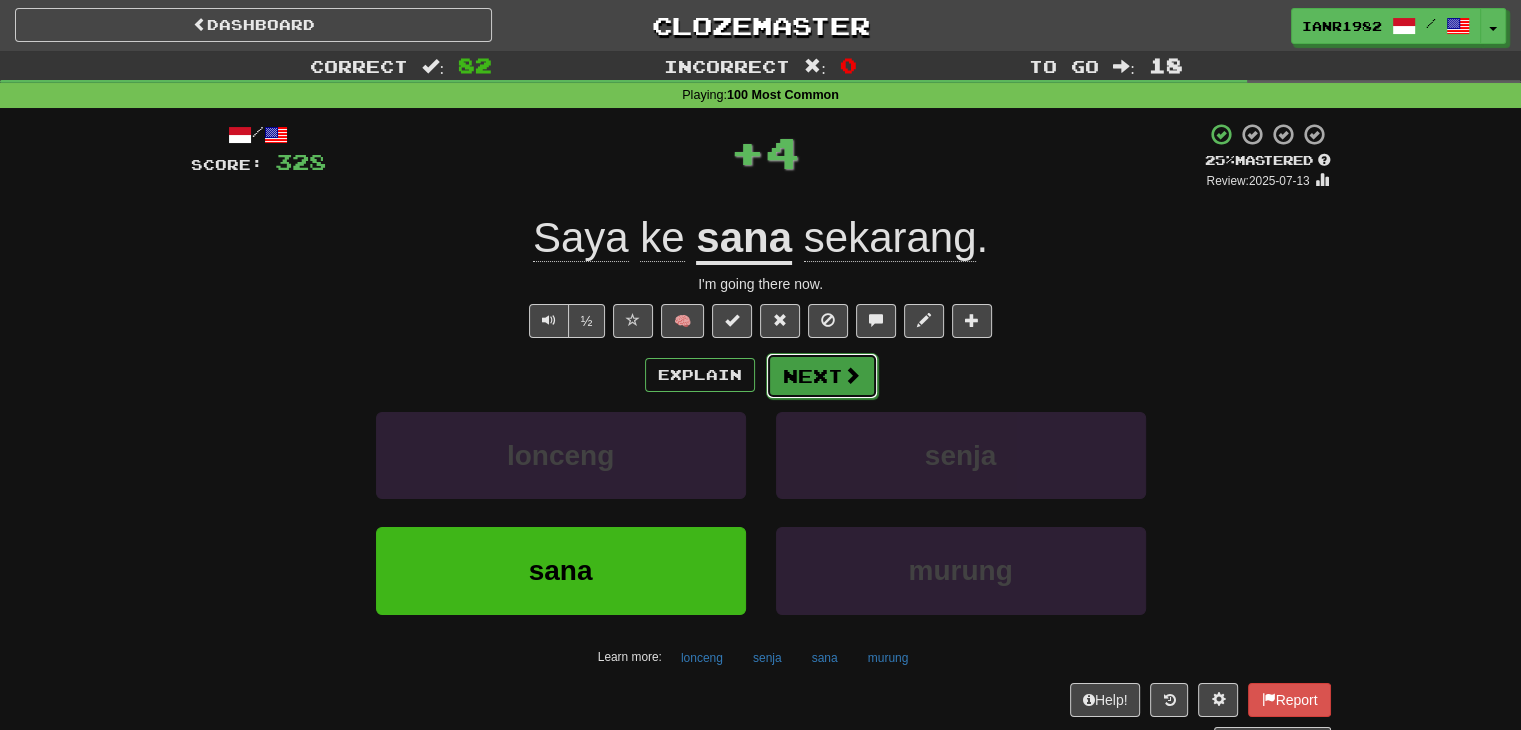 click on "Next" at bounding box center (822, 376) 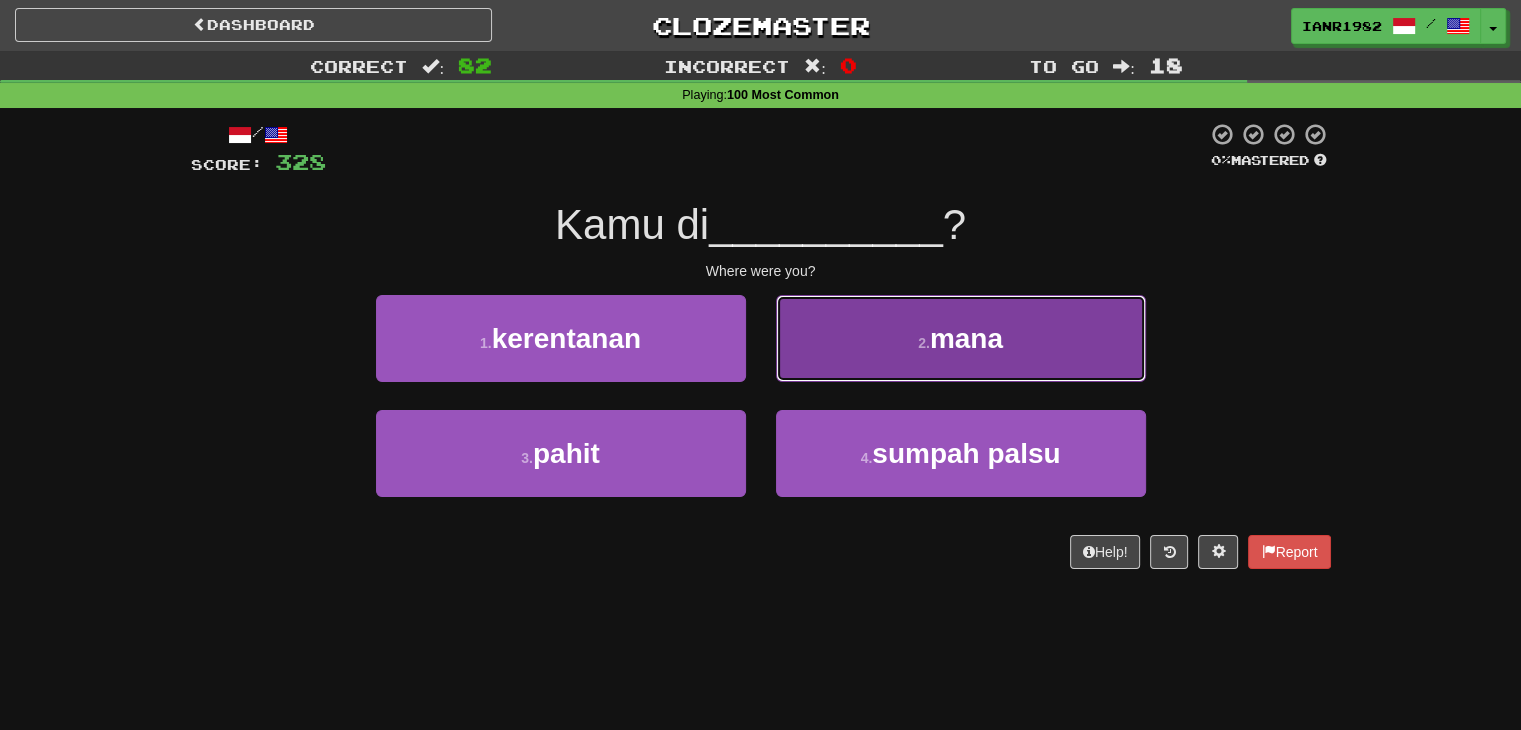 click on "2 .  mana" at bounding box center (961, 338) 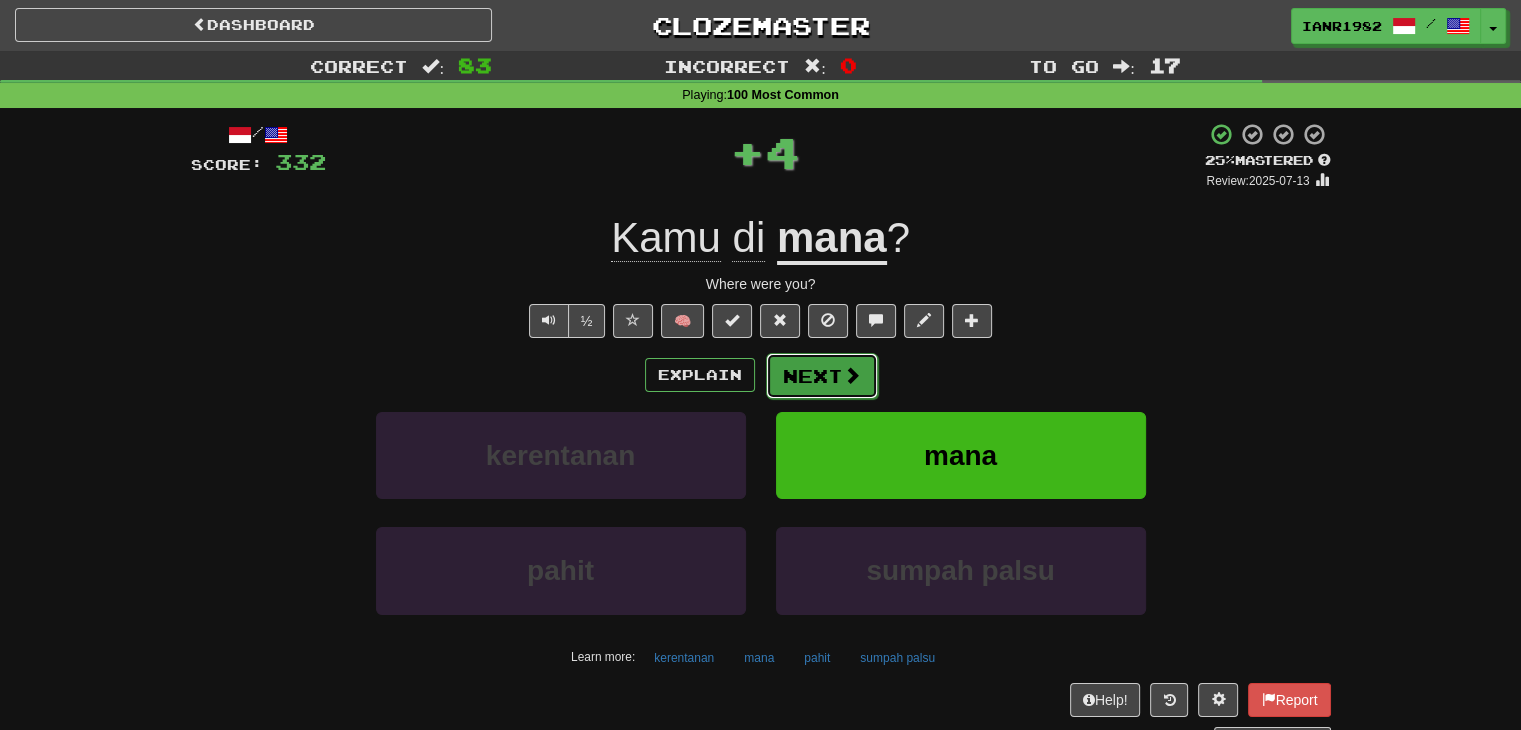 click on "Next" at bounding box center [822, 376] 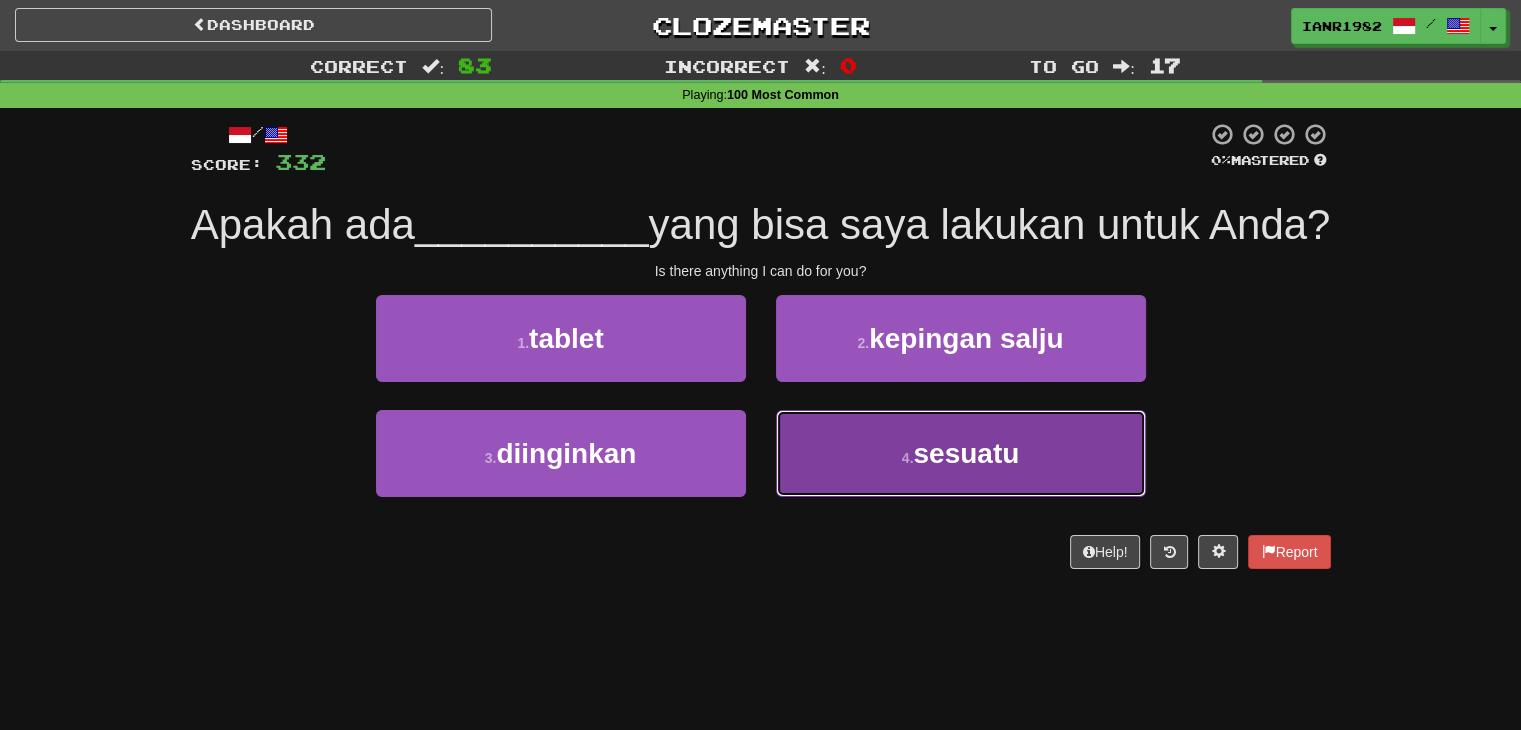 click on "4 .  sesuatu" at bounding box center [961, 453] 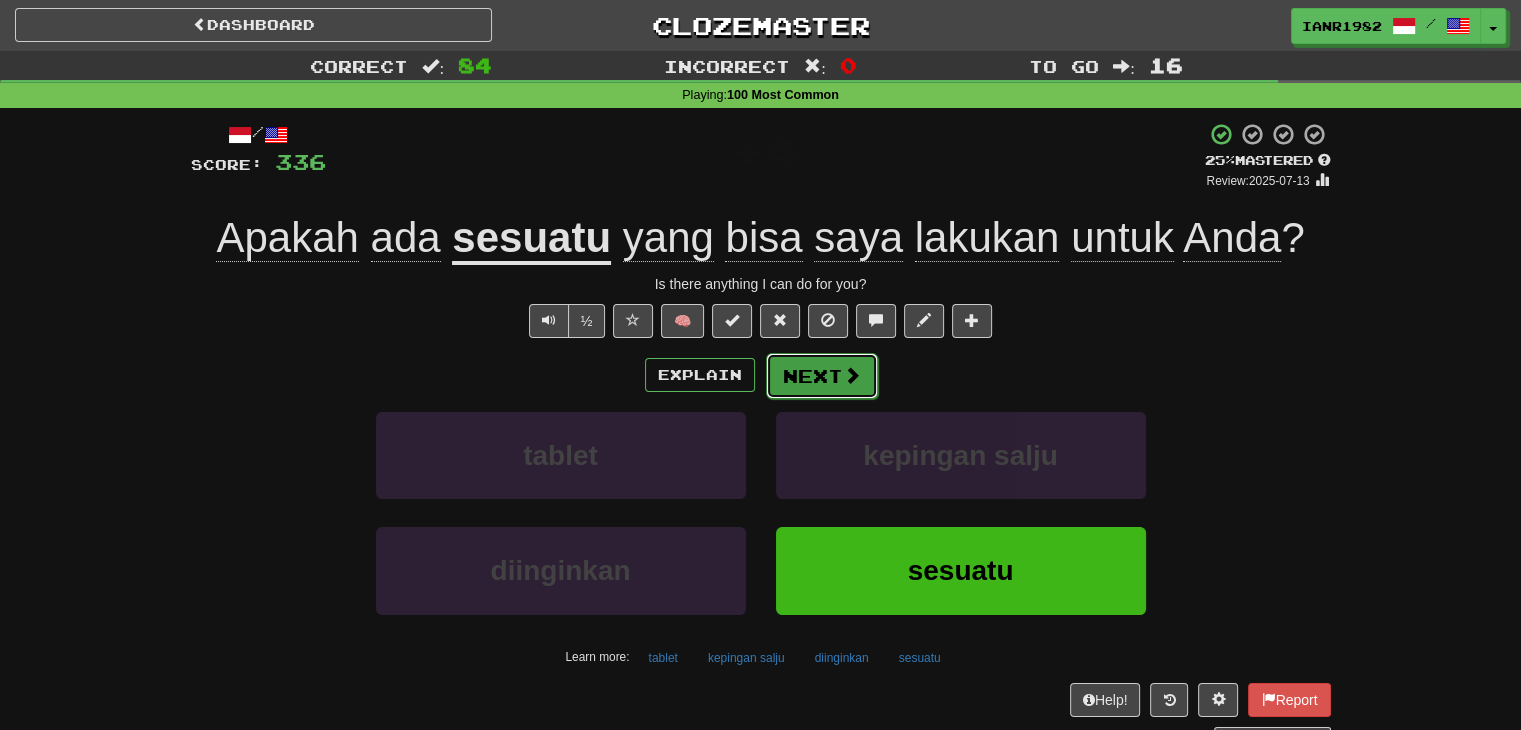 click on "Next" at bounding box center [822, 376] 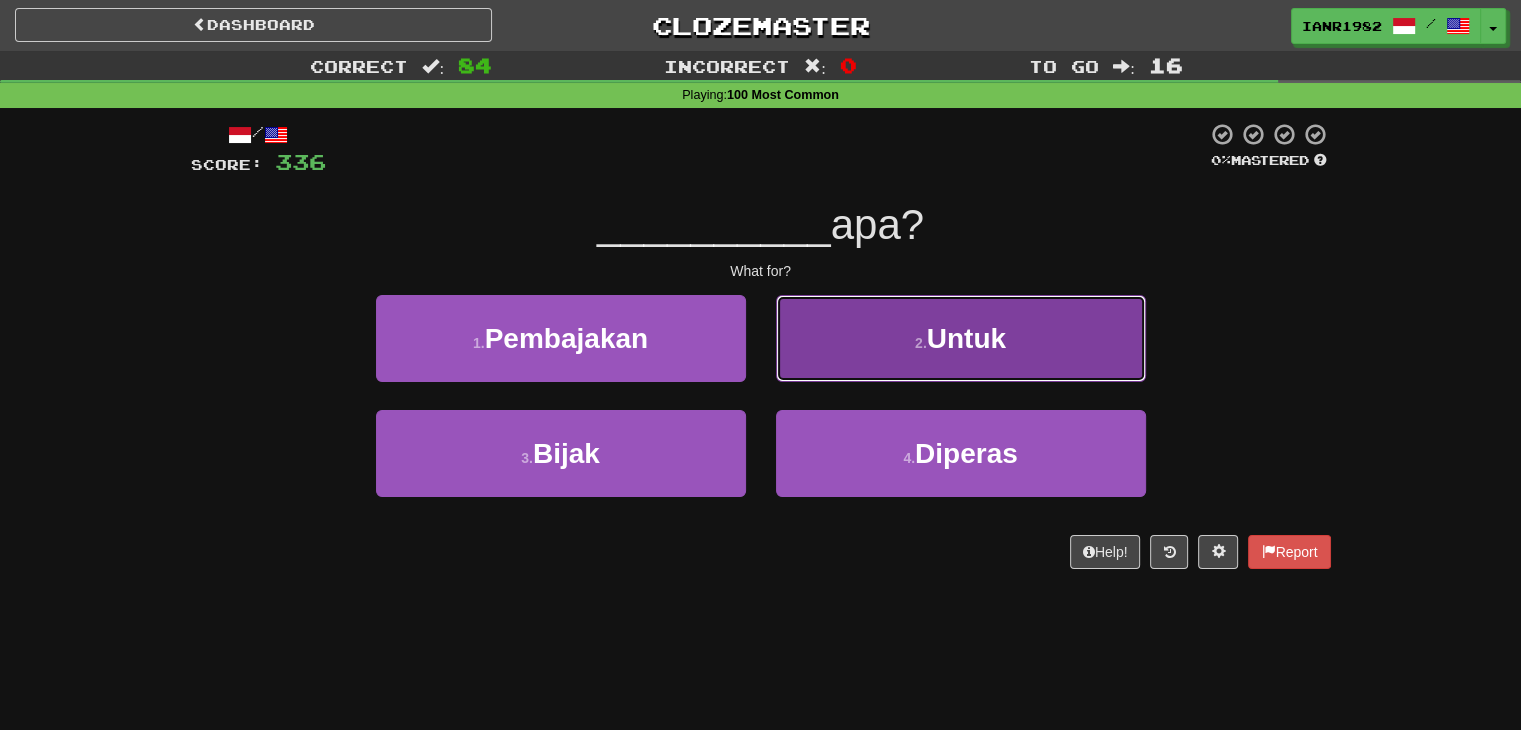 click on "2 .  Untuk" at bounding box center [961, 338] 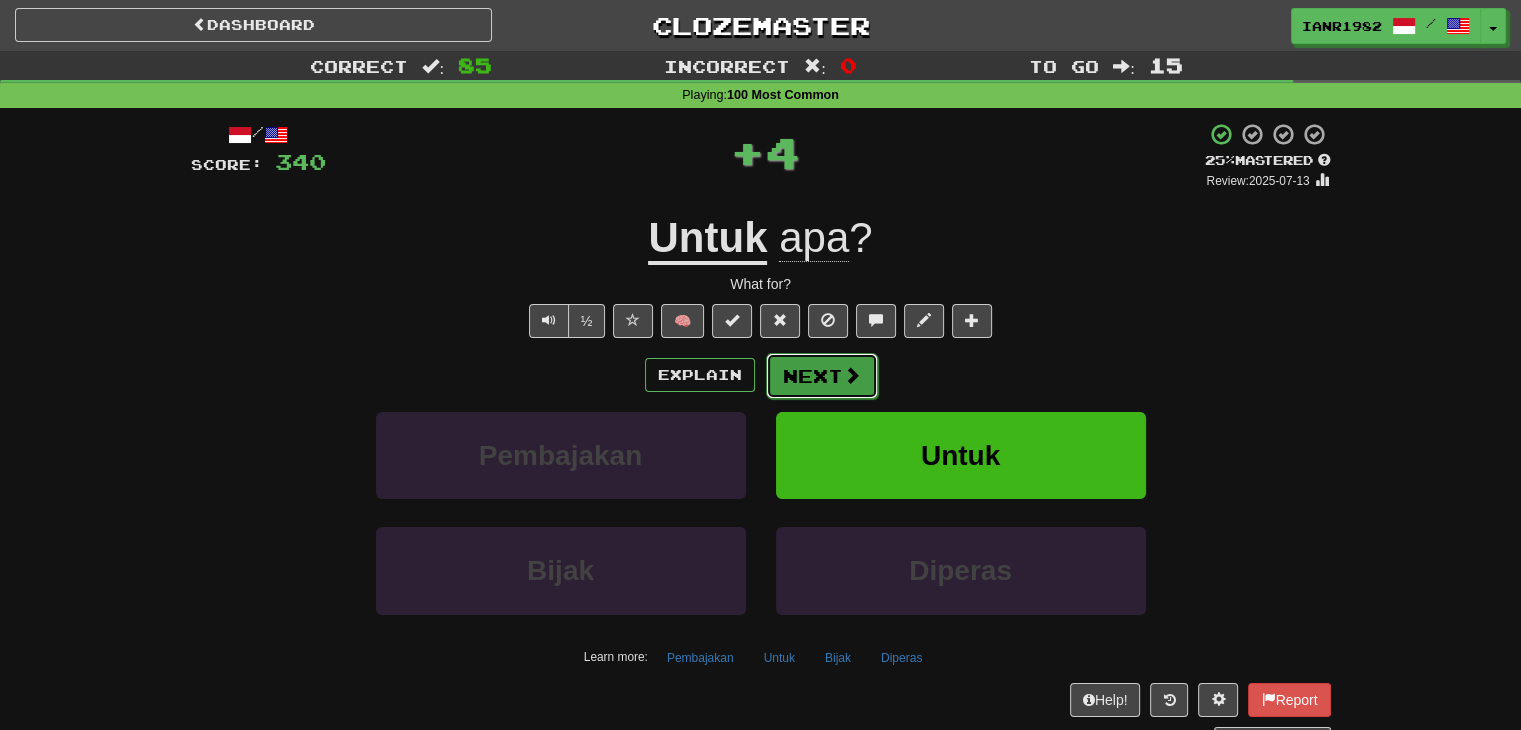 click at bounding box center [852, 375] 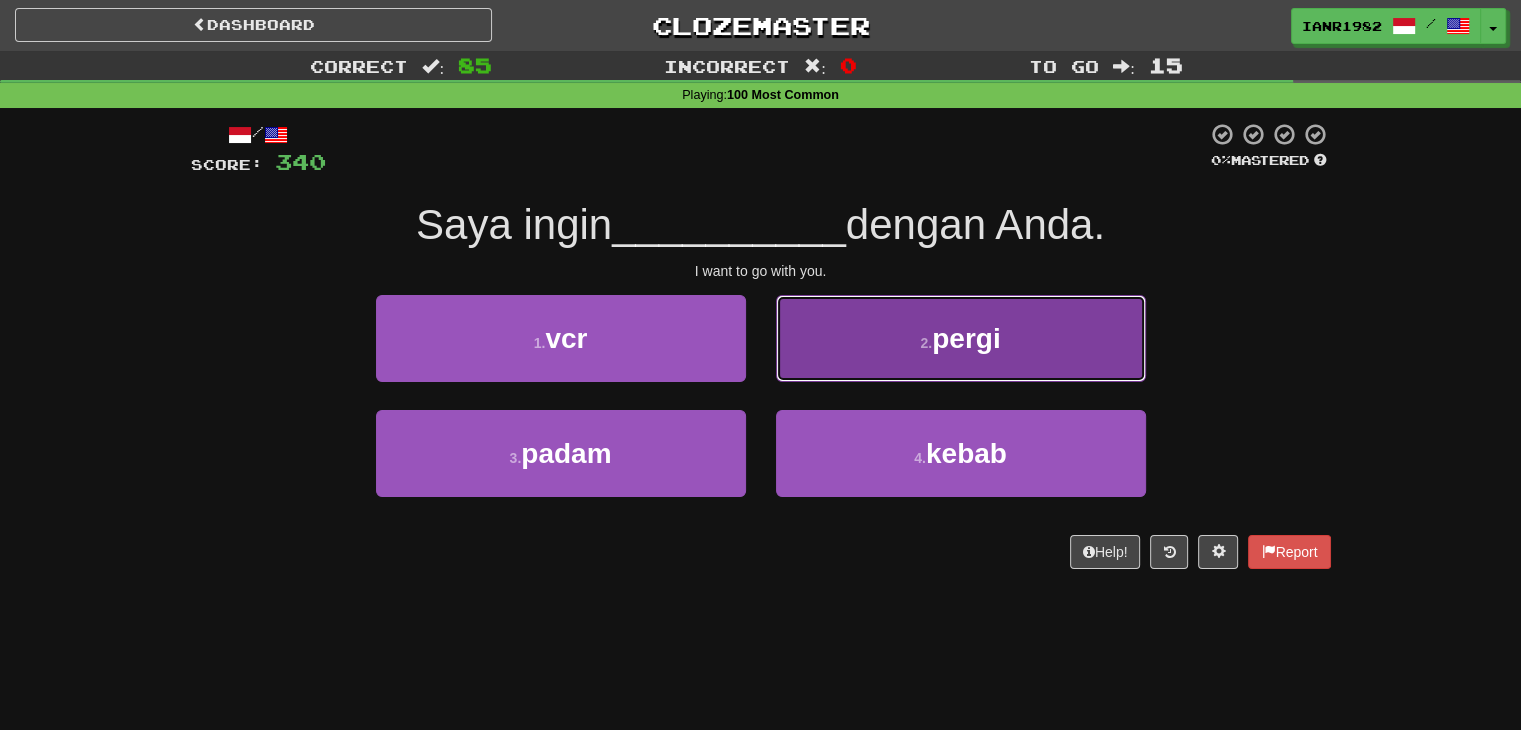 click on "2 .  pergi" at bounding box center (961, 338) 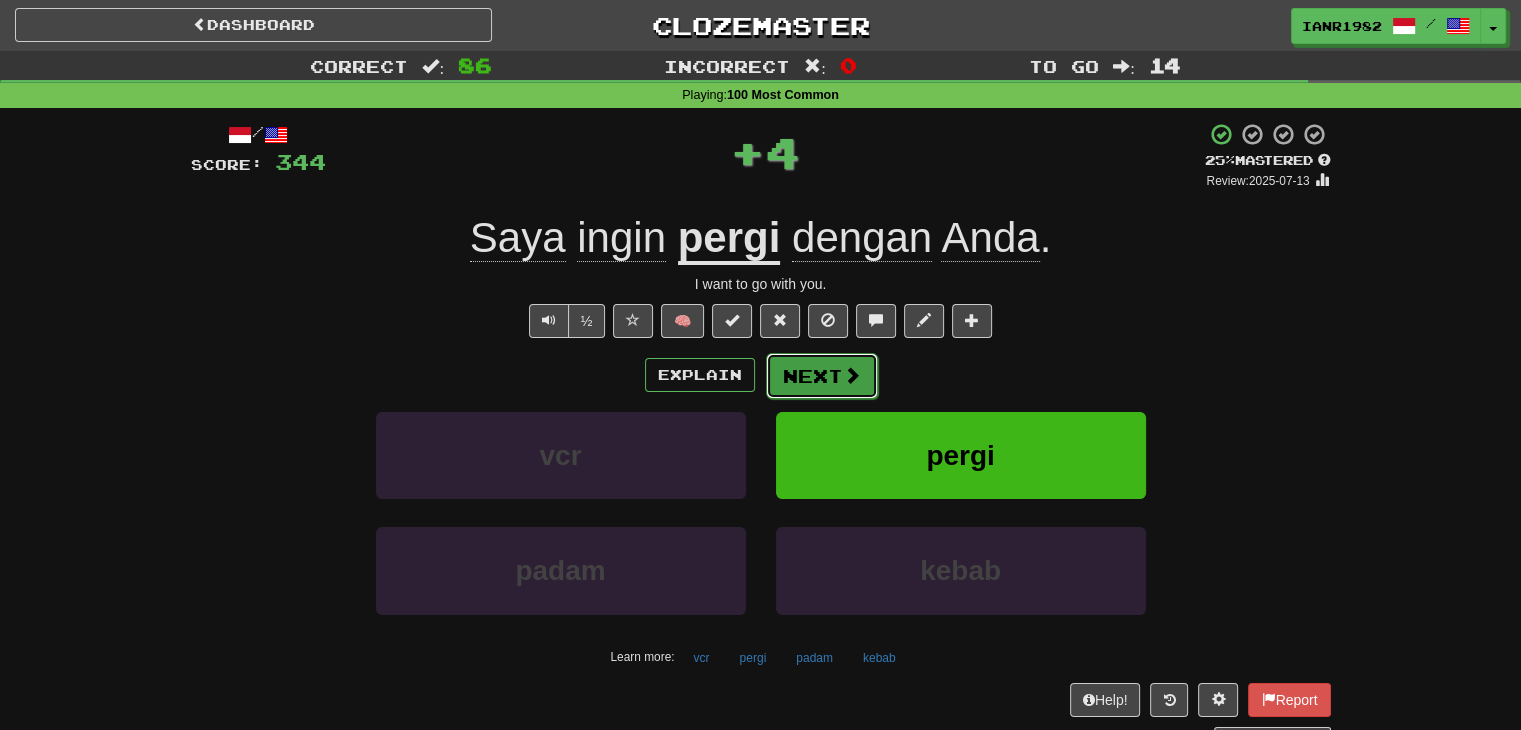 click on "Next" at bounding box center (822, 376) 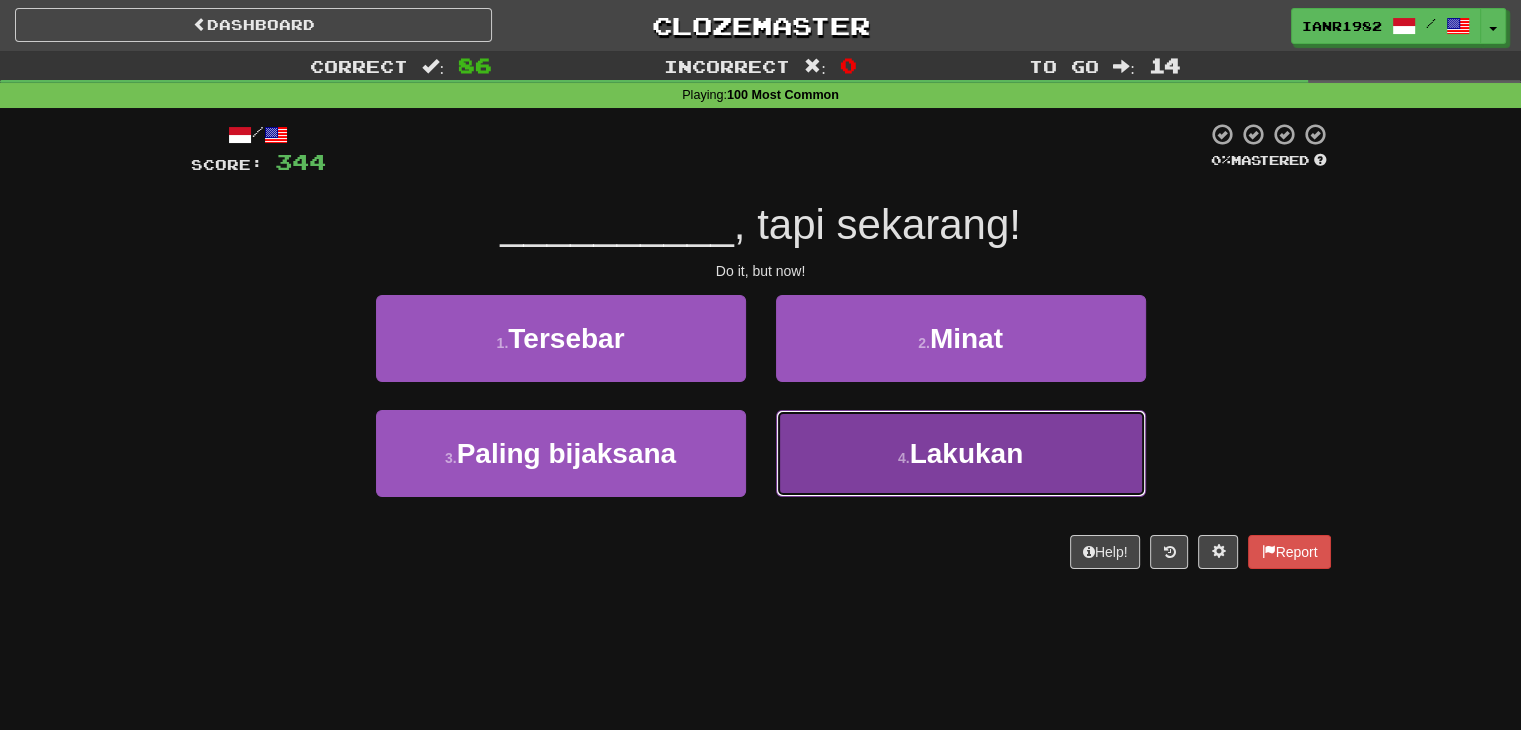 click on "4 .  Lakukan" at bounding box center [961, 453] 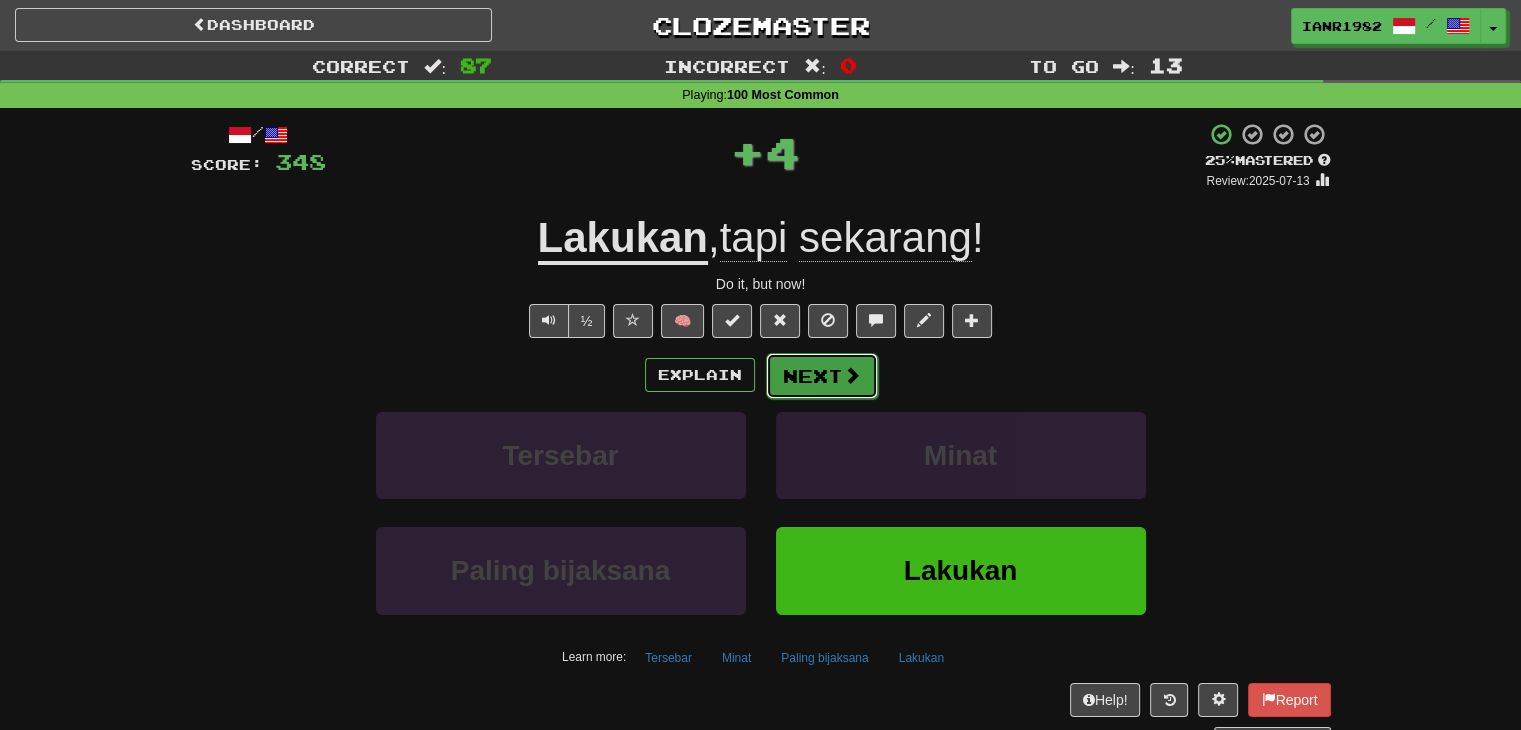 click at bounding box center (852, 375) 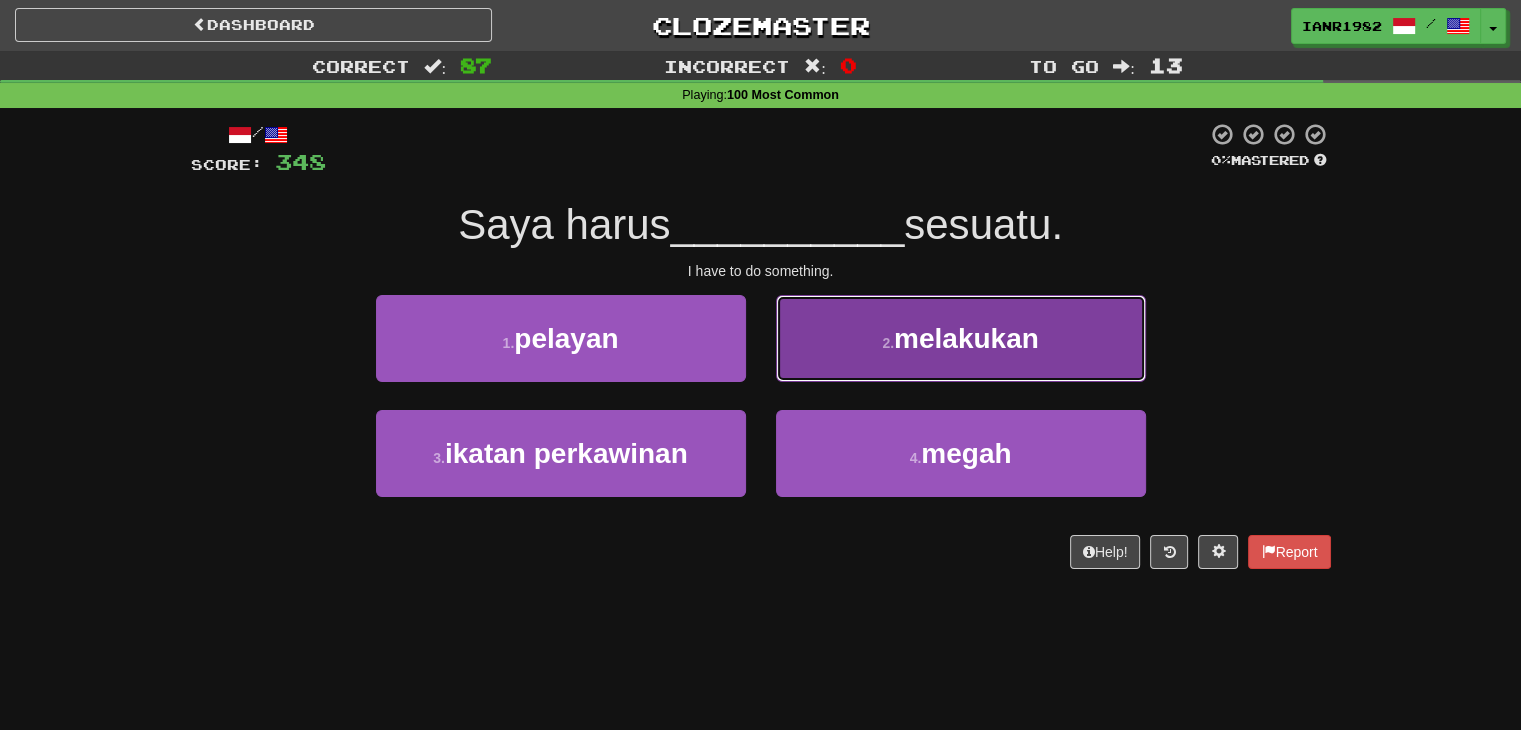 click on "2 .  melakukan" at bounding box center (961, 338) 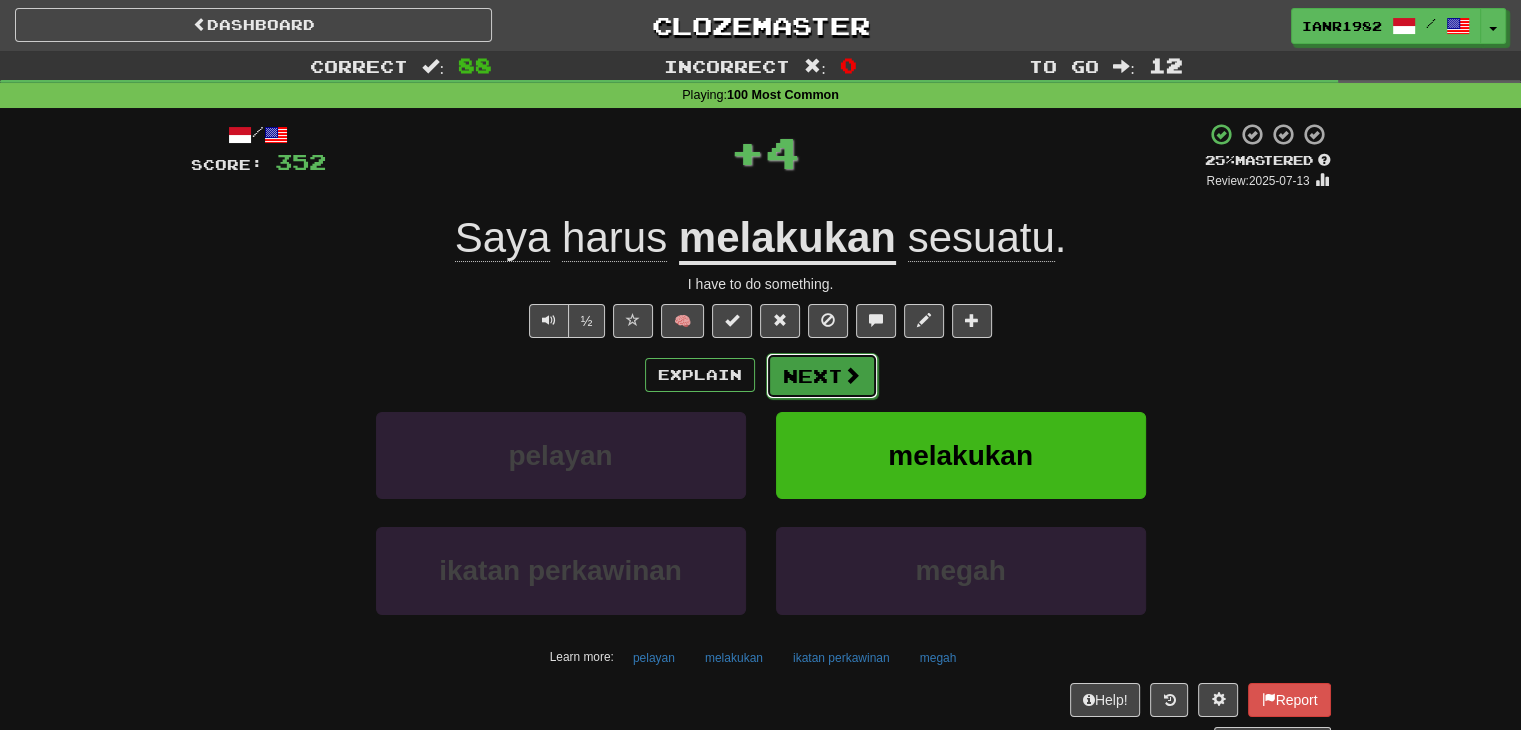 click at bounding box center (852, 375) 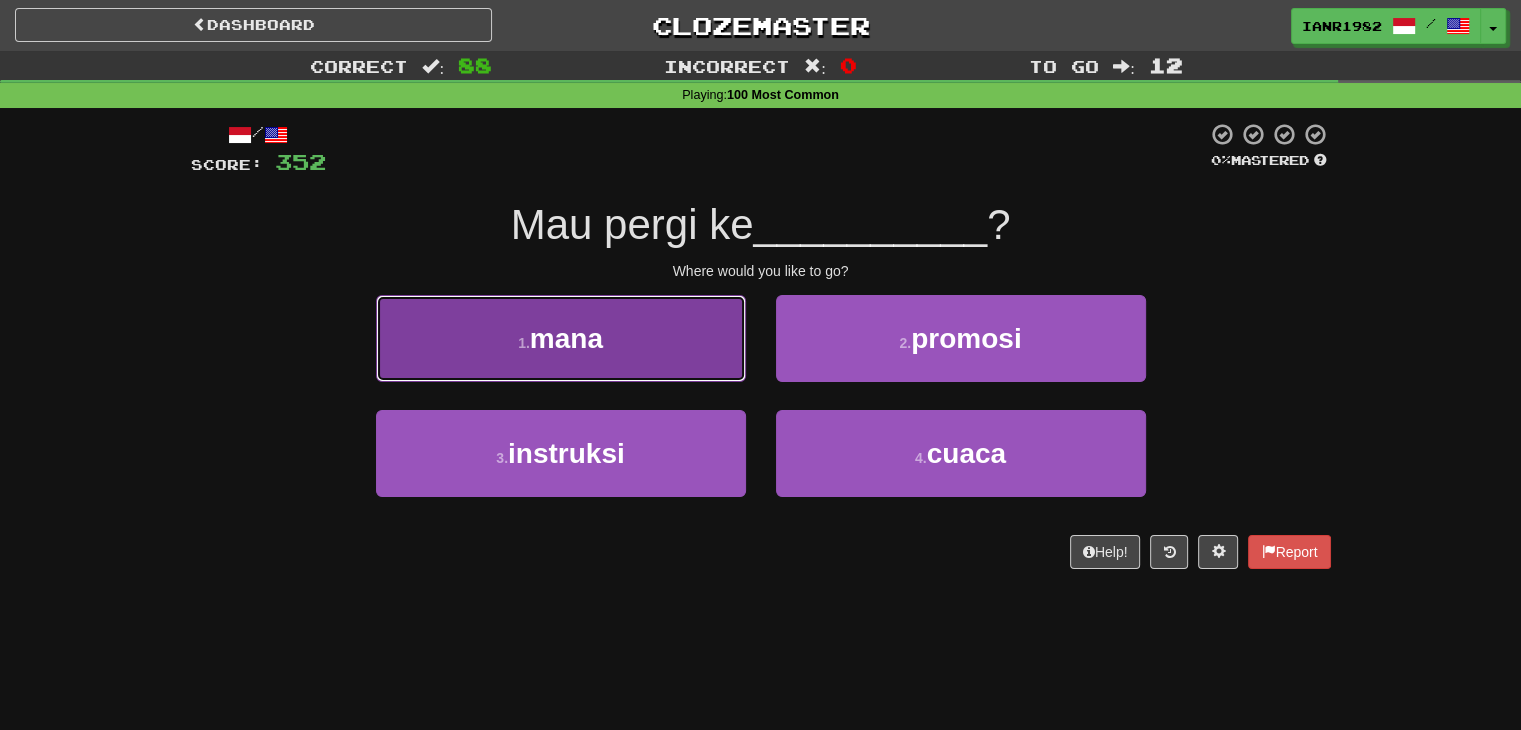 click on "1 .  mana" at bounding box center (561, 338) 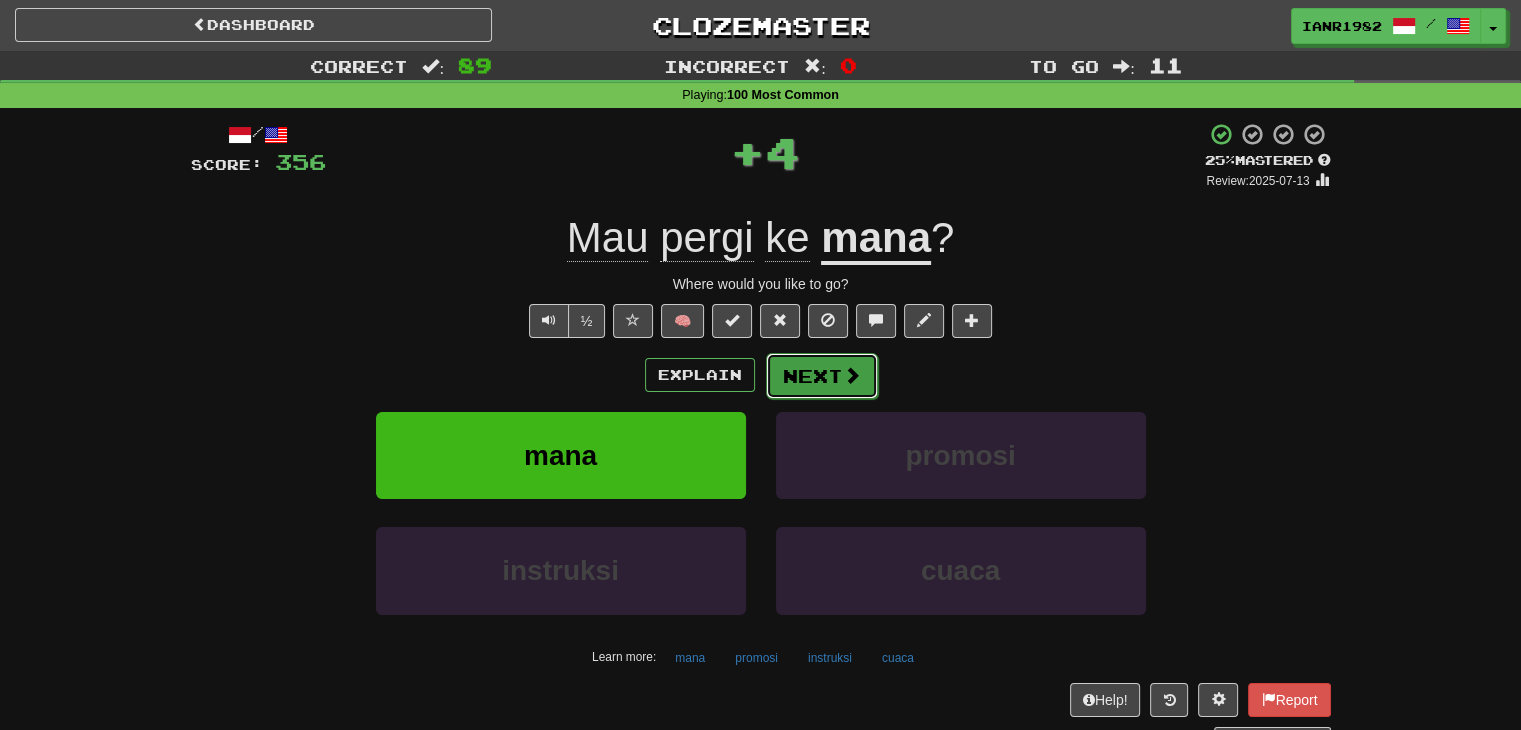click on "Next" at bounding box center [822, 376] 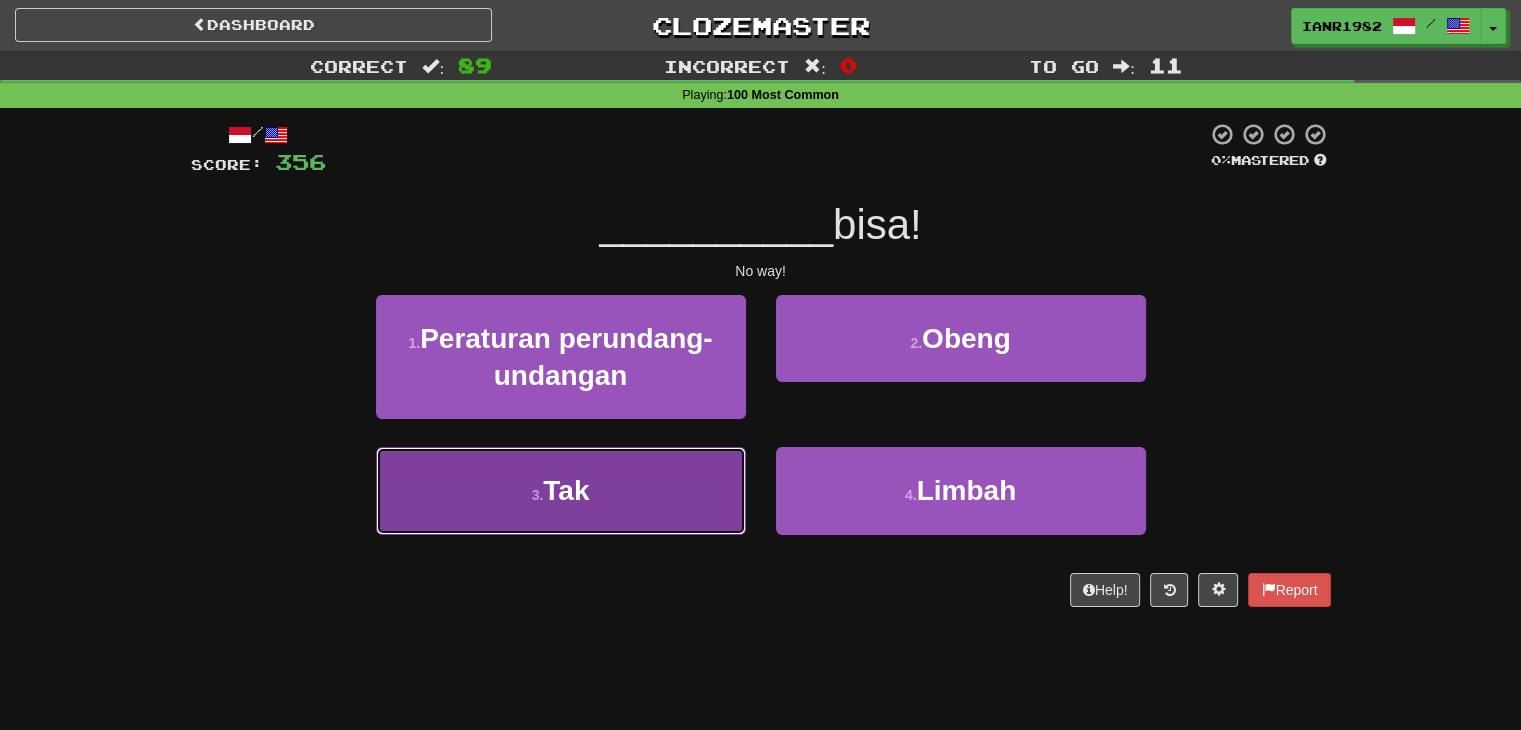 click on "3 .  Tak" at bounding box center [561, 490] 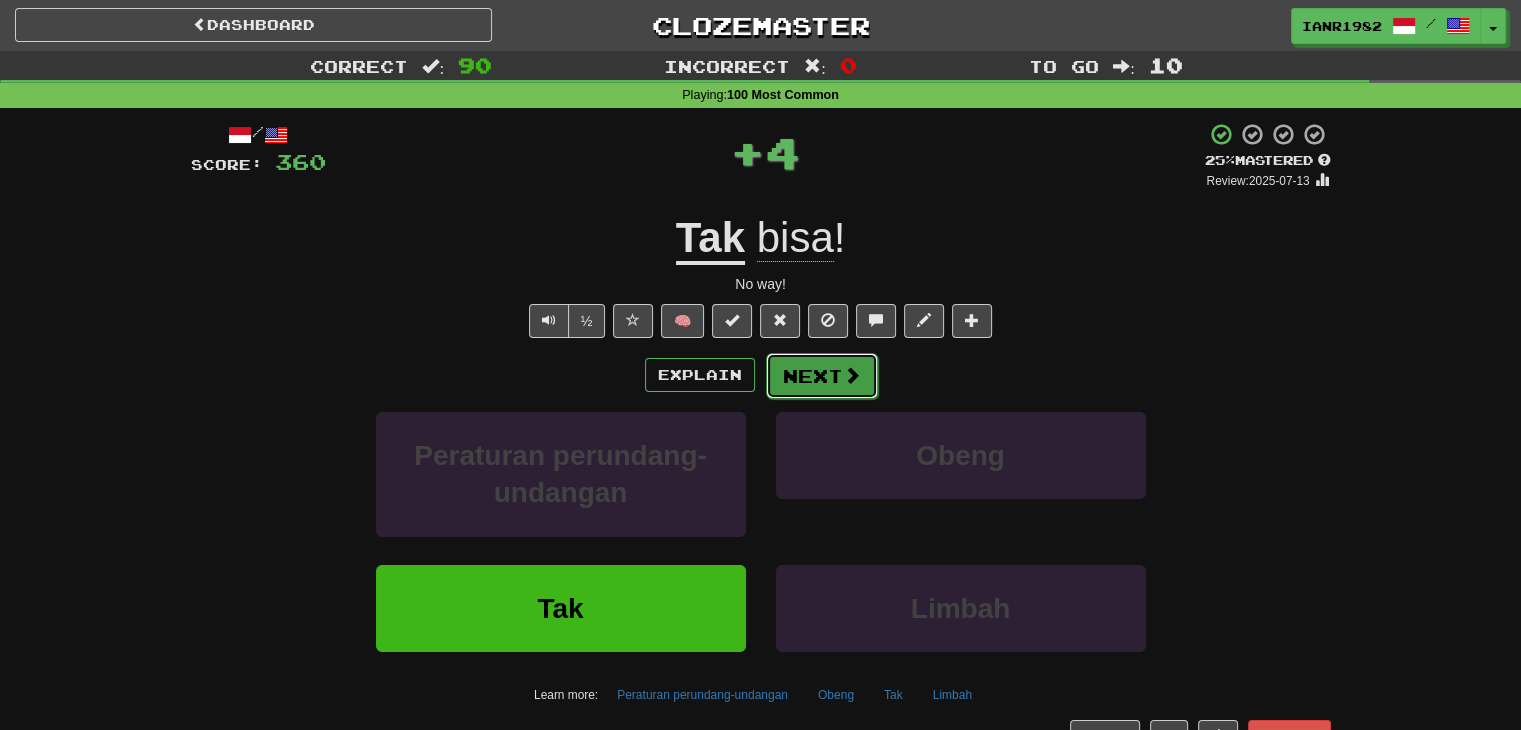 click on "Next" at bounding box center [822, 376] 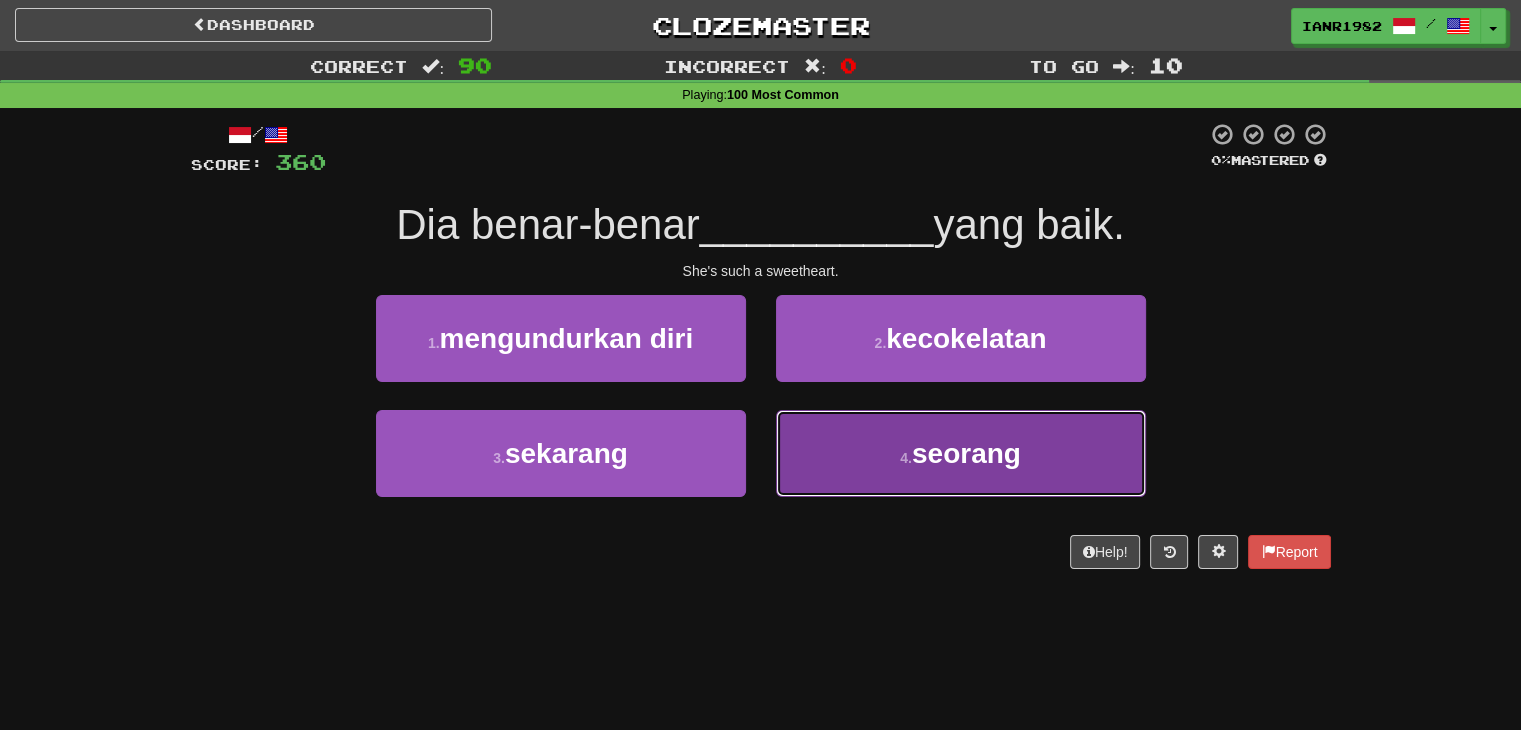 click on "seorang" at bounding box center [966, 453] 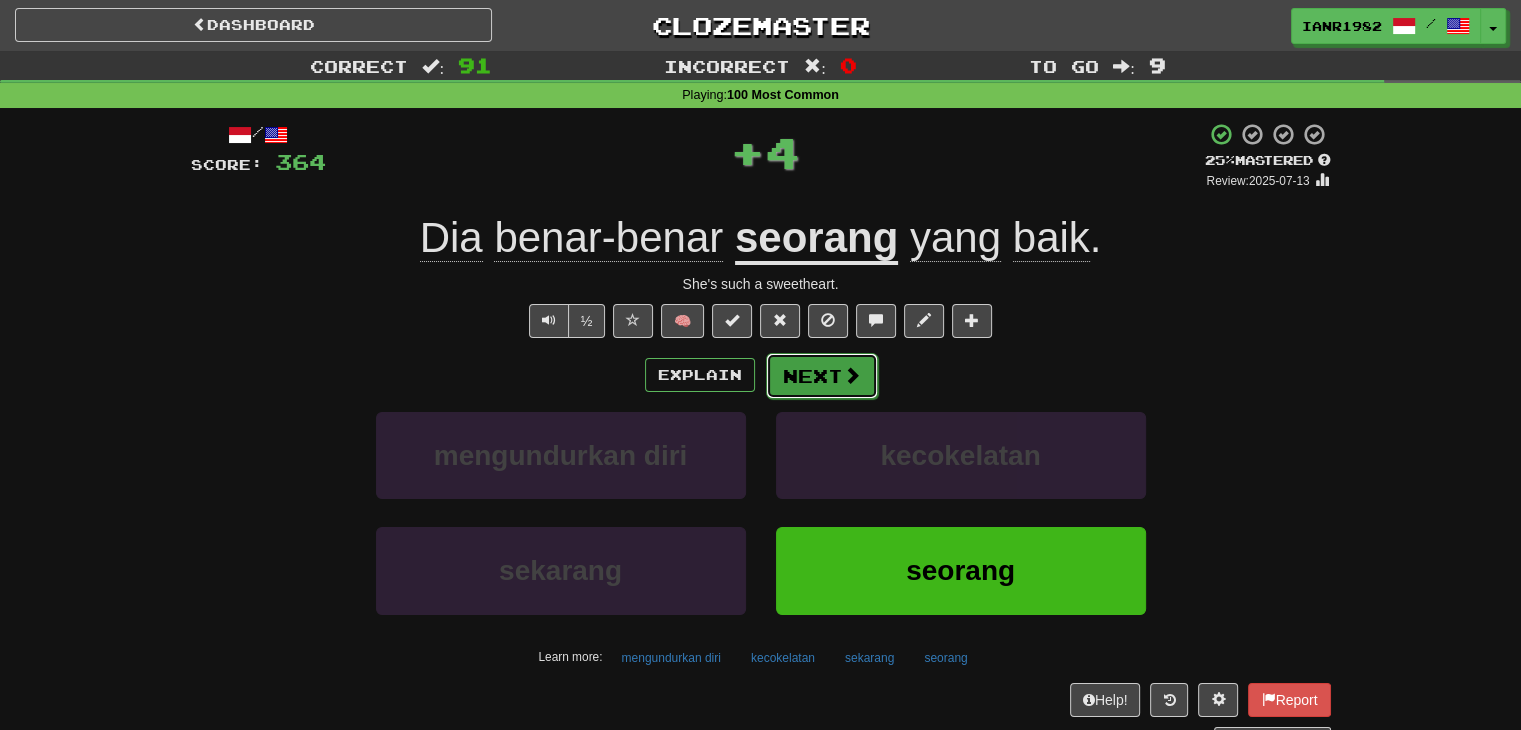 click at bounding box center [852, 375] 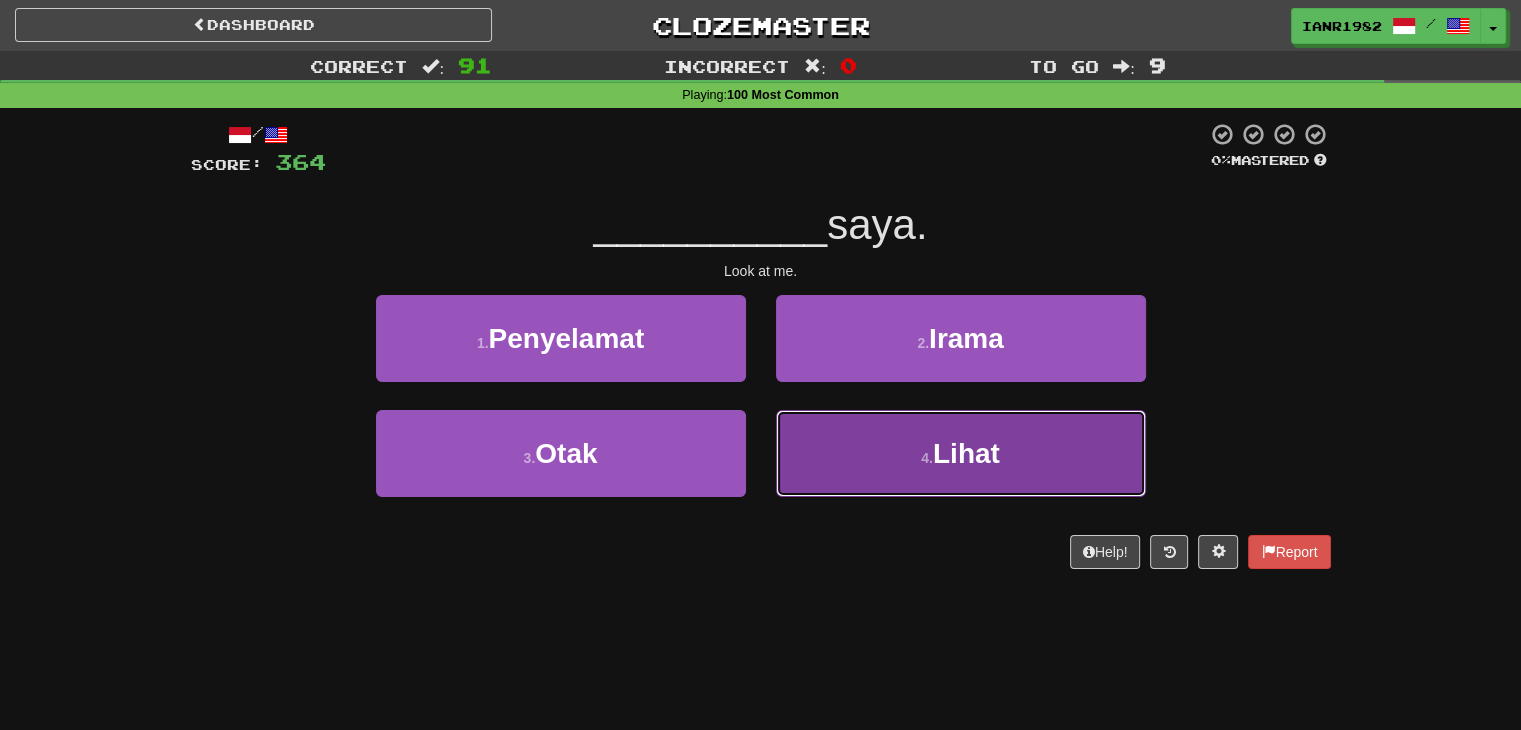 click on "Lihat" at bounding box center [966, 453] 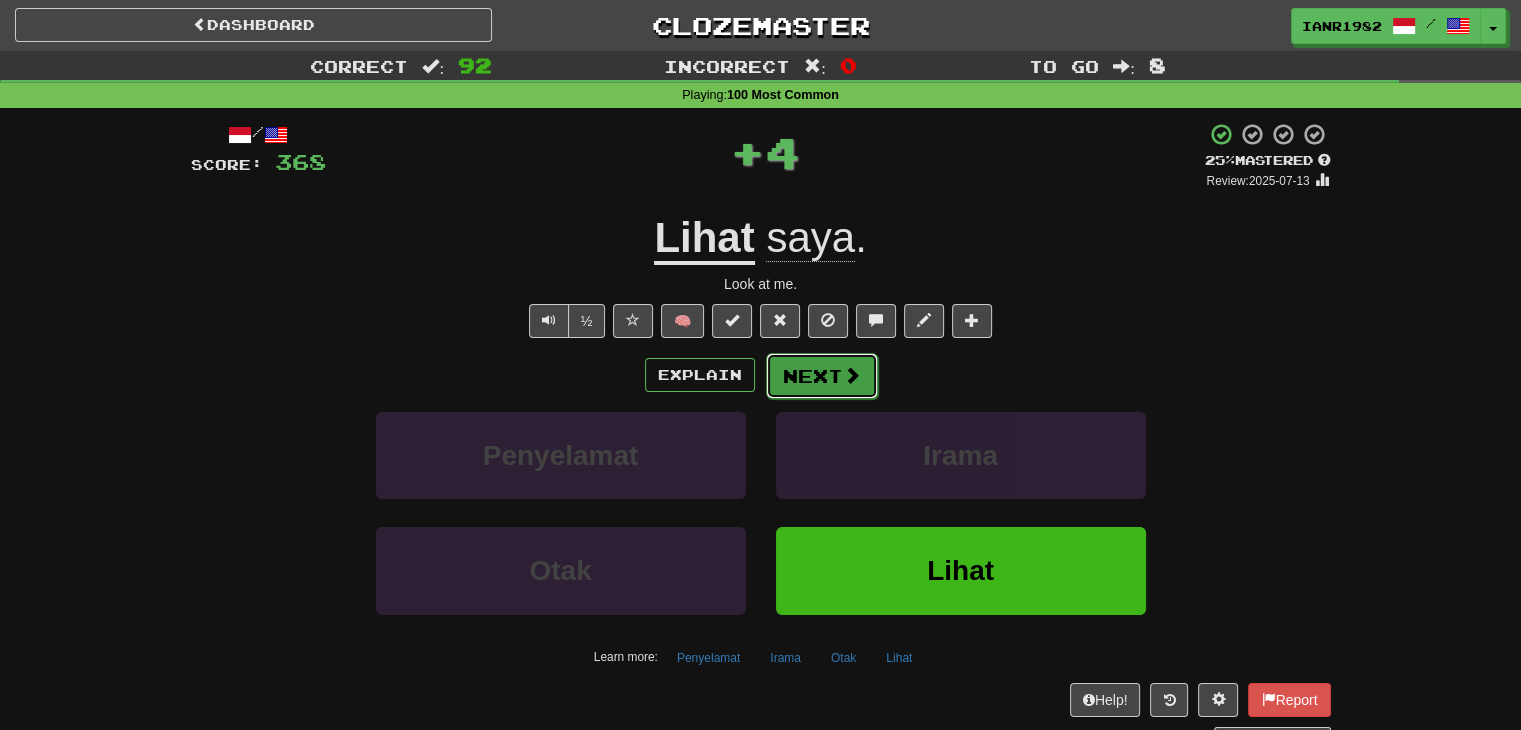 click on "Next" at bounding box center (822, 376) 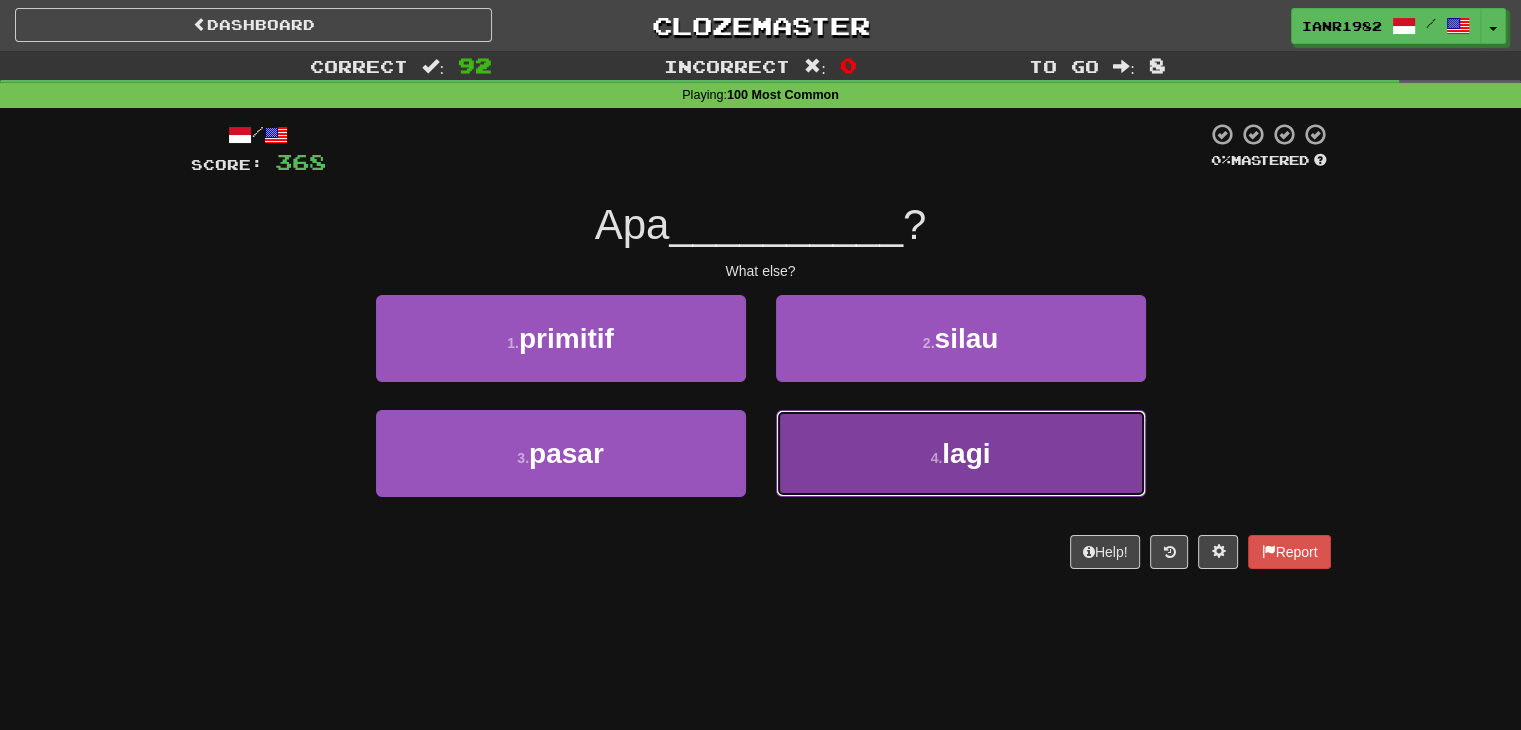 click on "4 .  lagi" at bounding box center (961, 453) 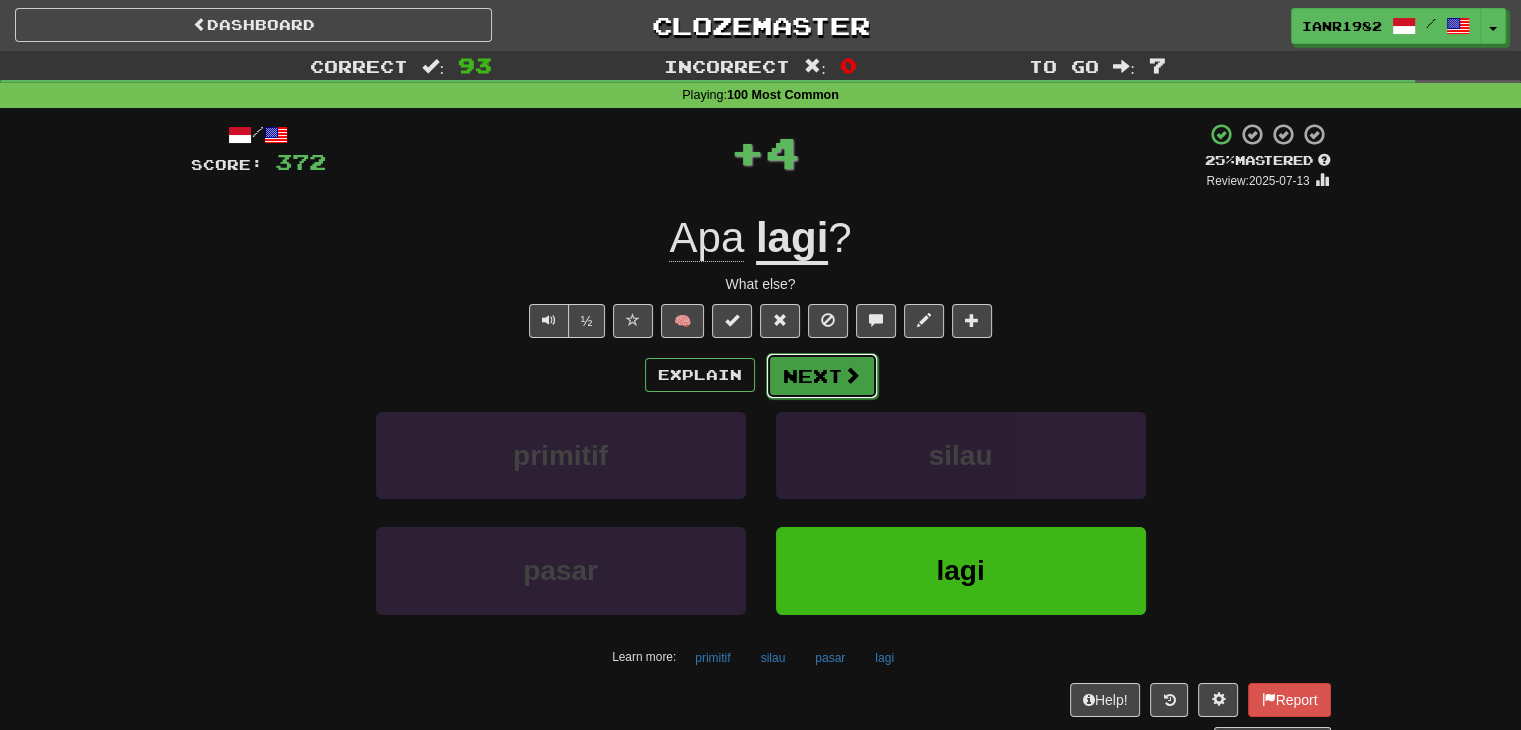 click at bounding box center [852, 375] 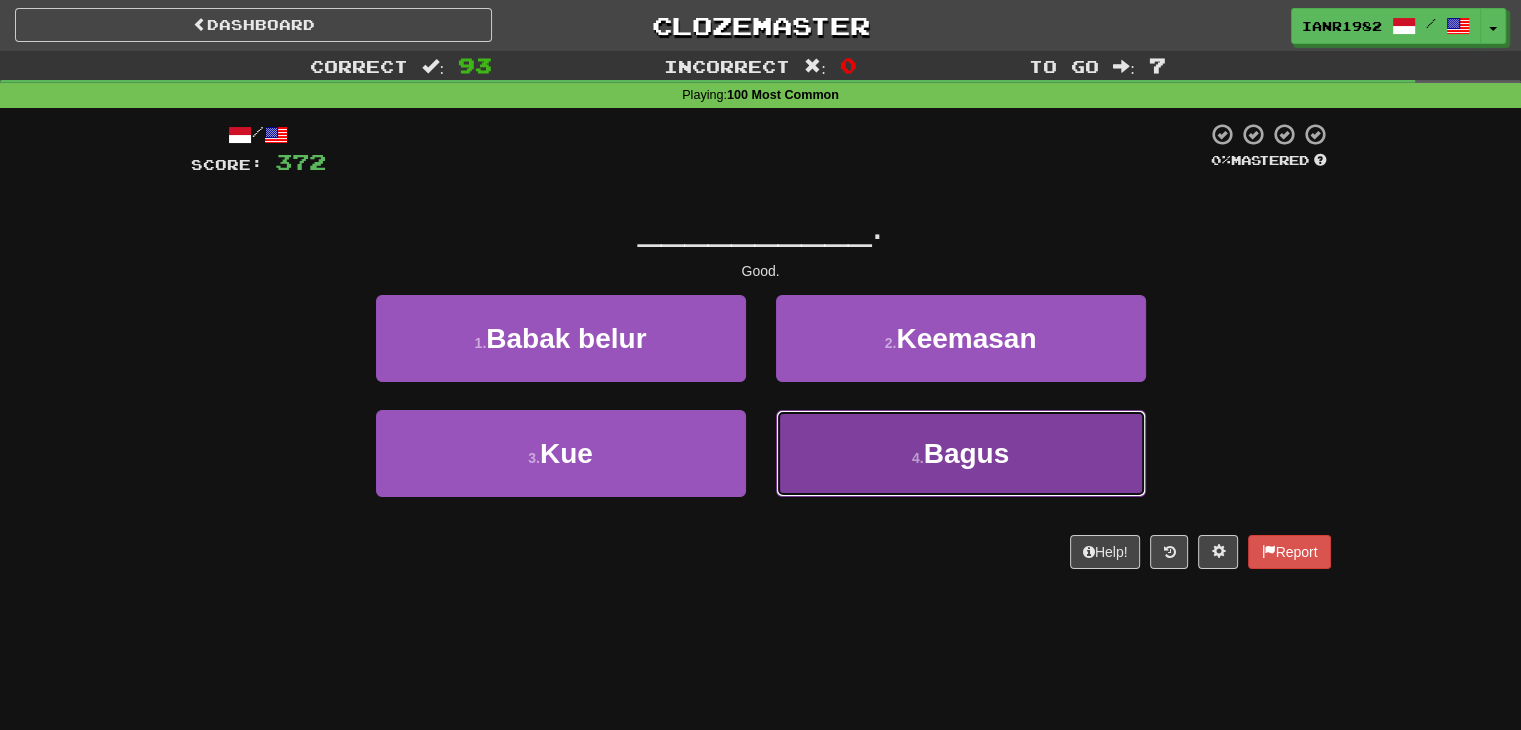 click on "4 ." at bounding box center [918, 458] 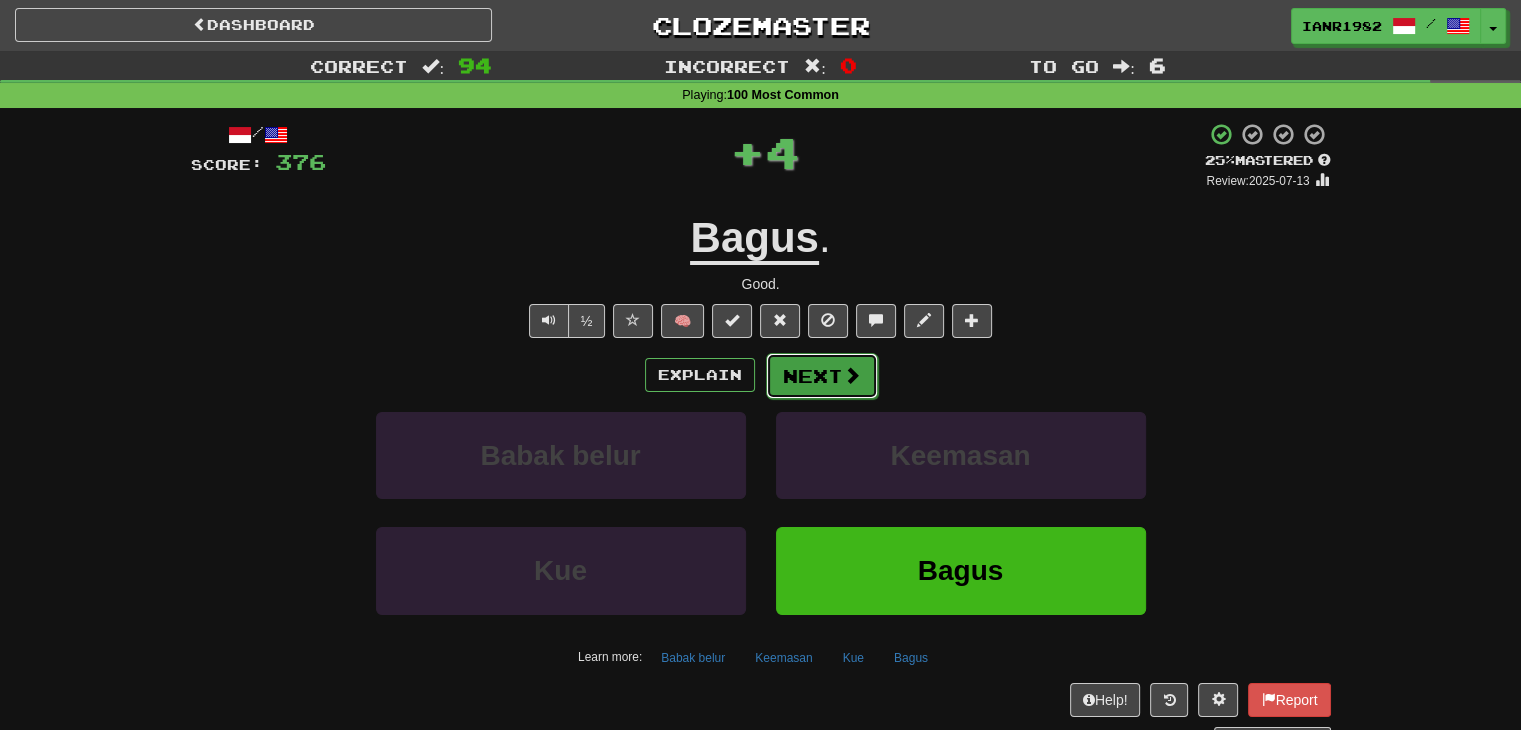 click at bounding box center (852, 375) 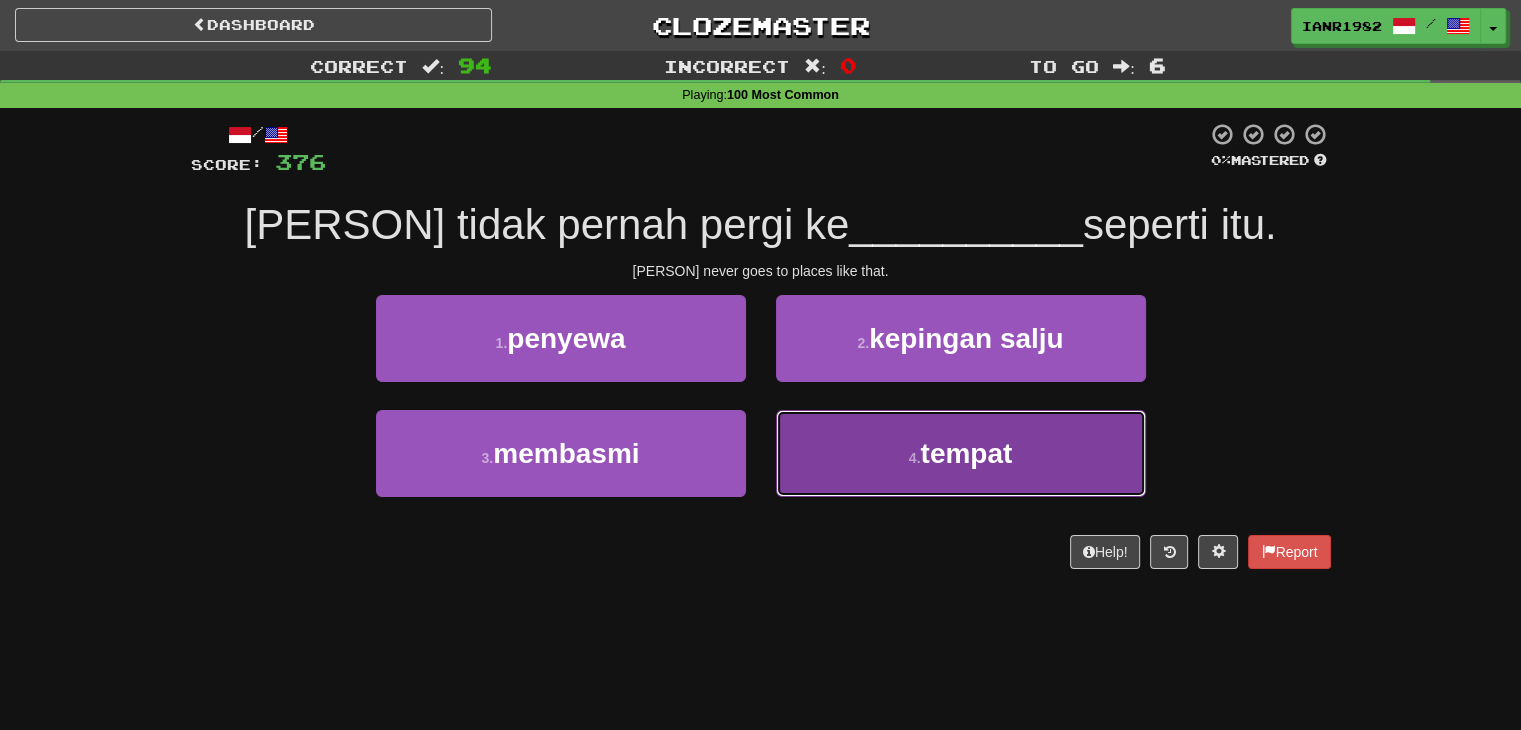 click on "tempat" at bounding box center [966, 453] 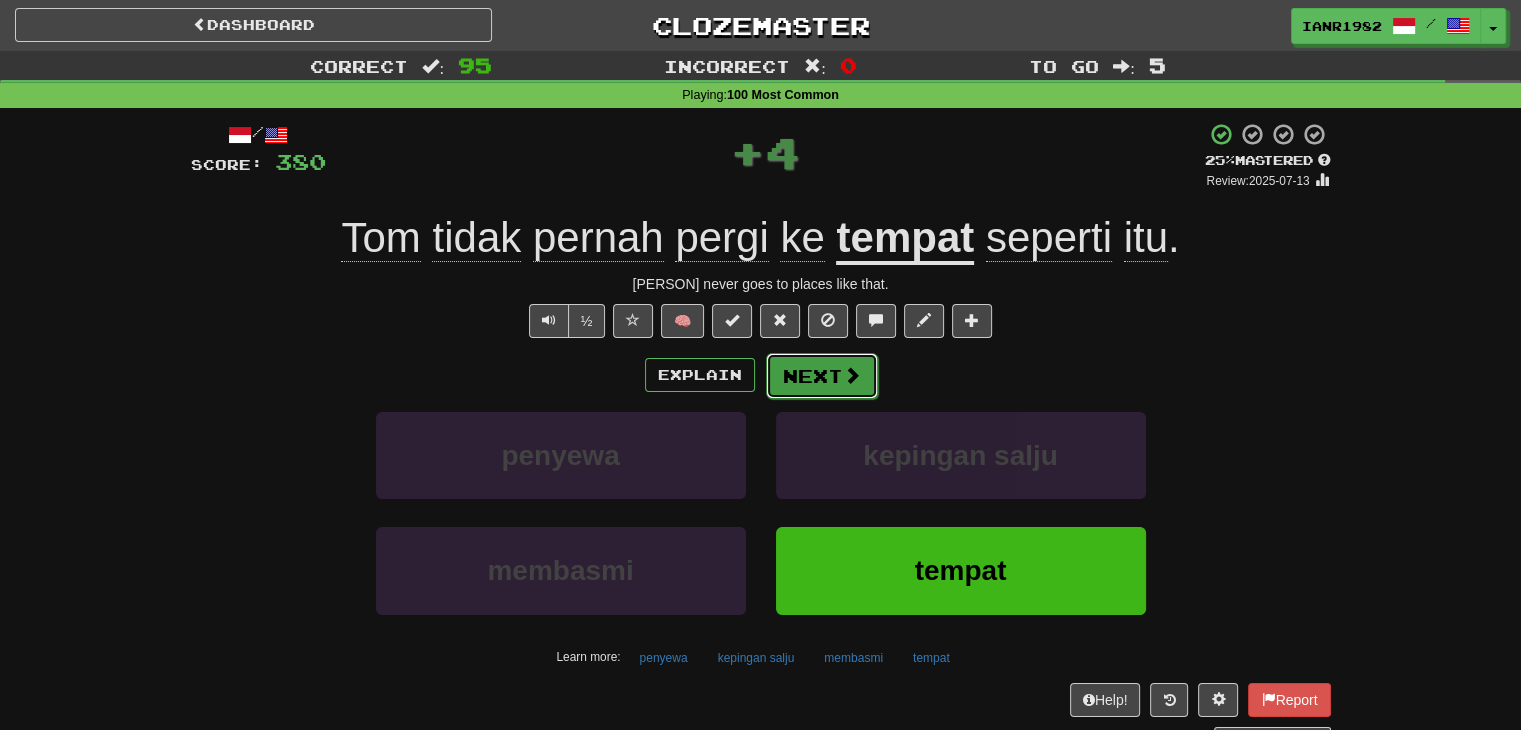 click on "Next" at bounding box center [822, 376] 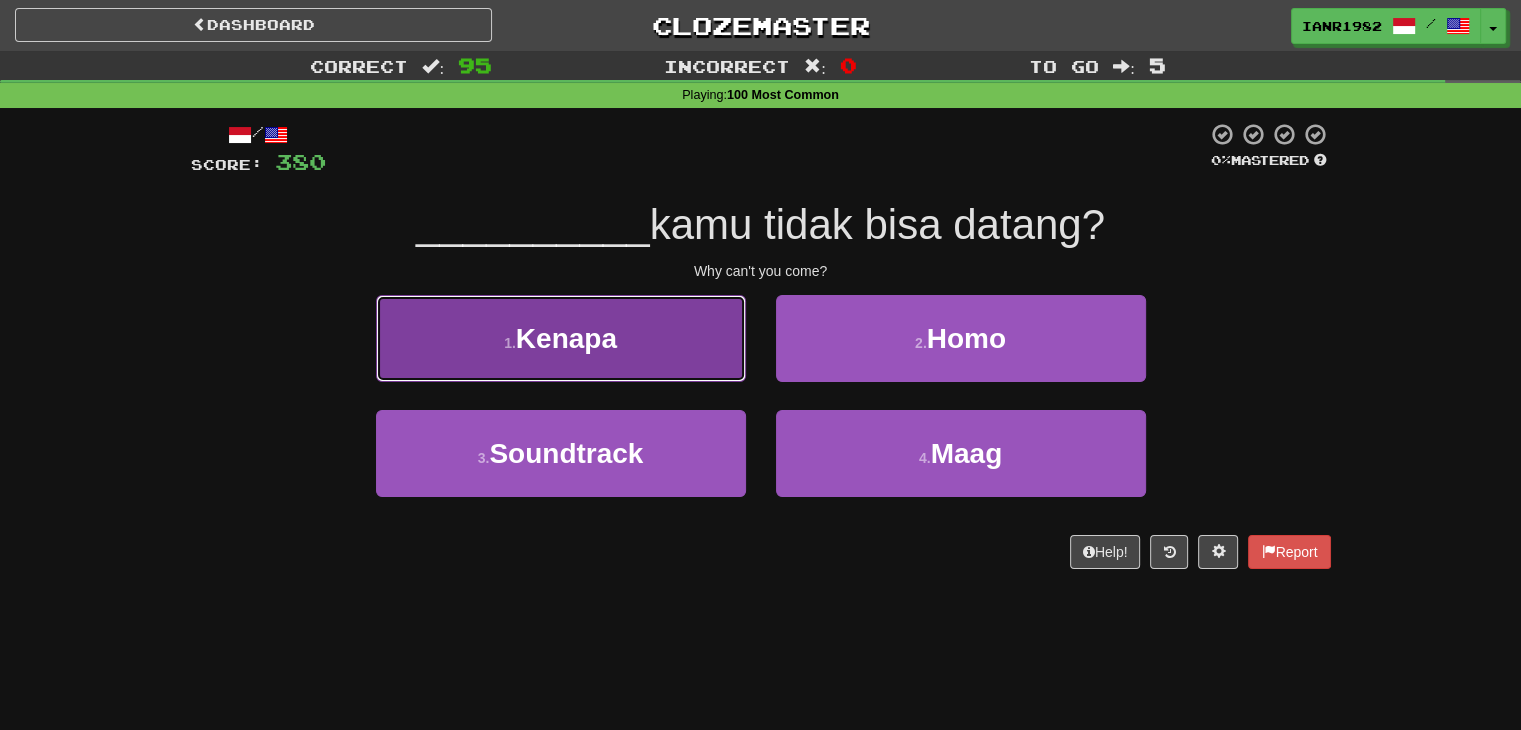 click on "1 .  Kenapa" at bounding box center (561, 338) 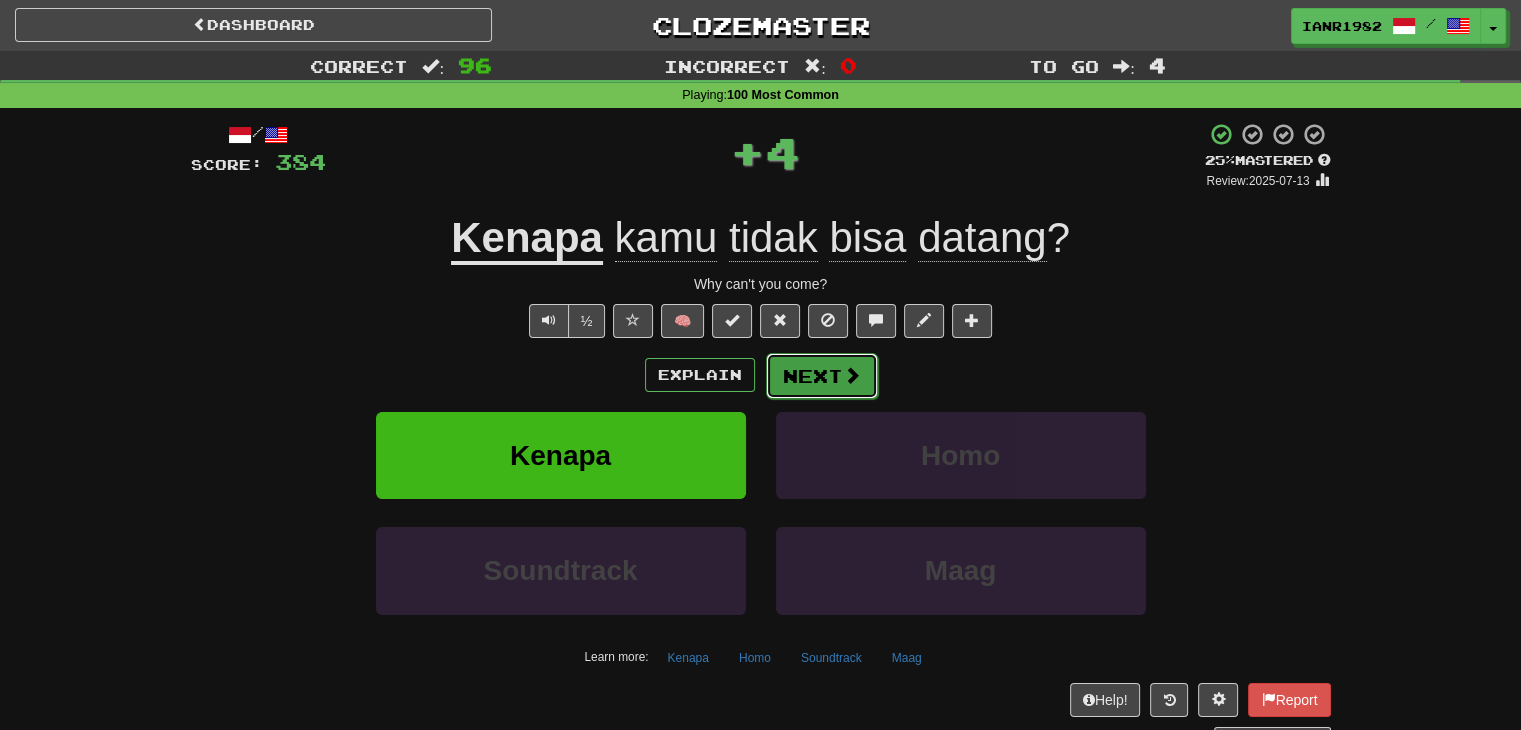 click on "Next" at bounding box center (822, 376) 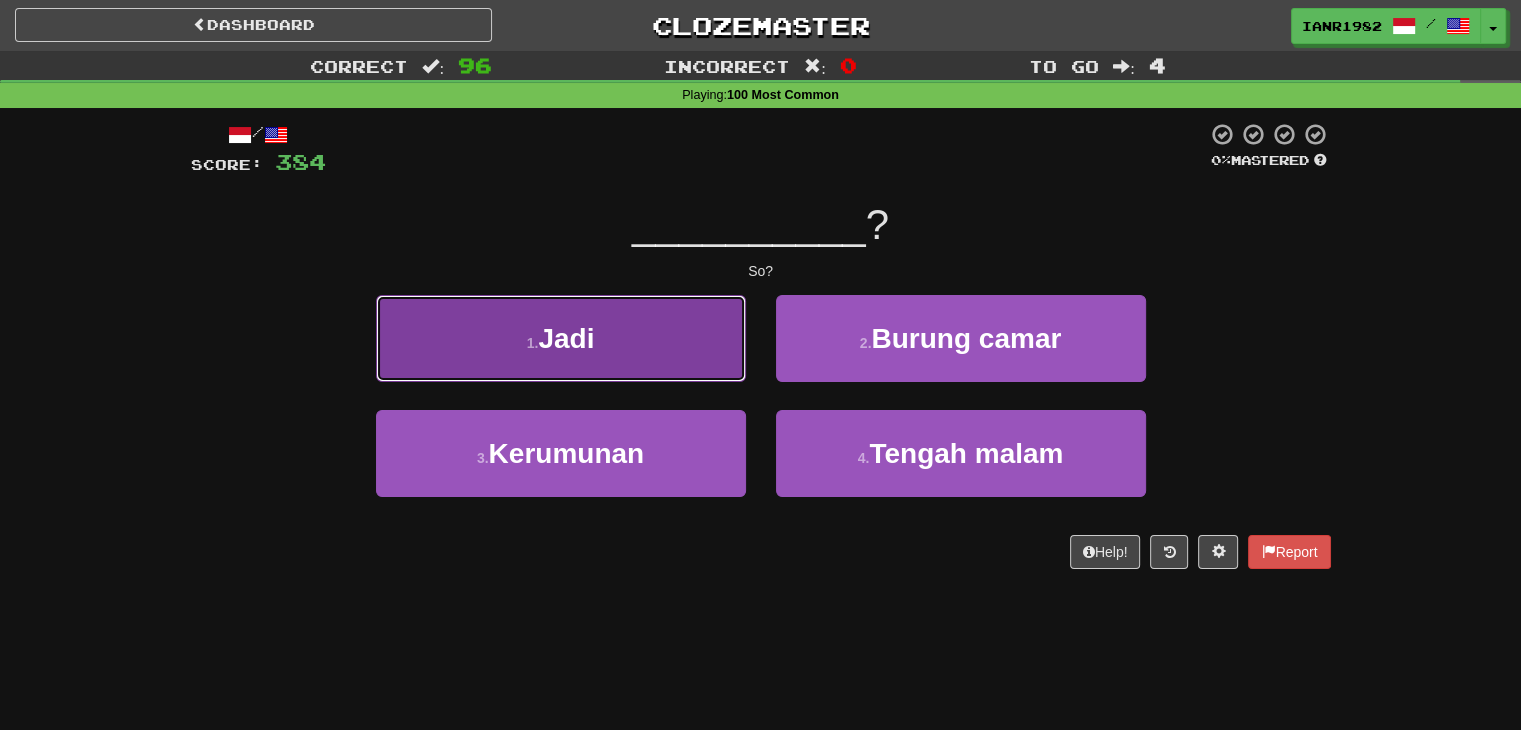 click on "1 .  Jadi" at bounding box center [561, 338] 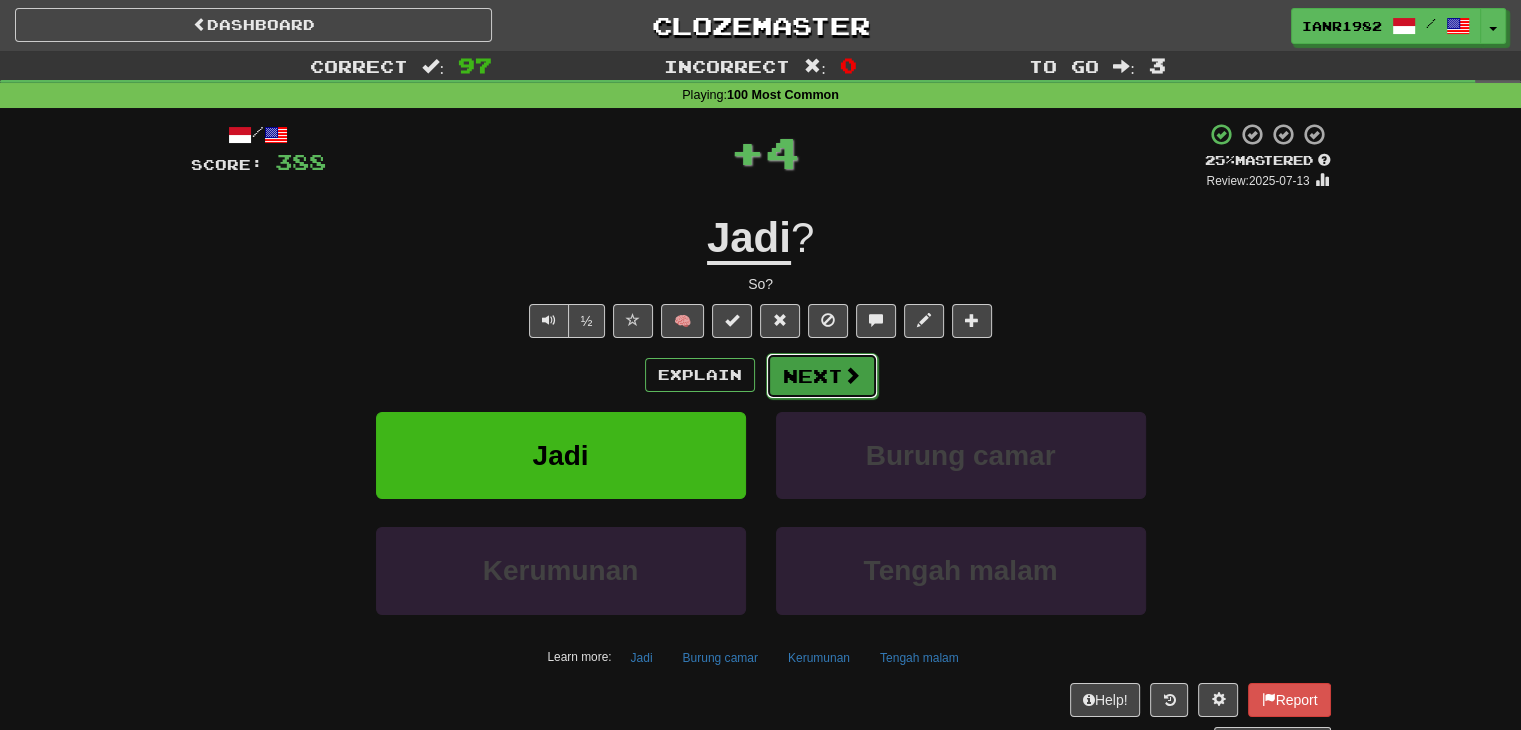 click on "Next" at bounding box center (822, 376) 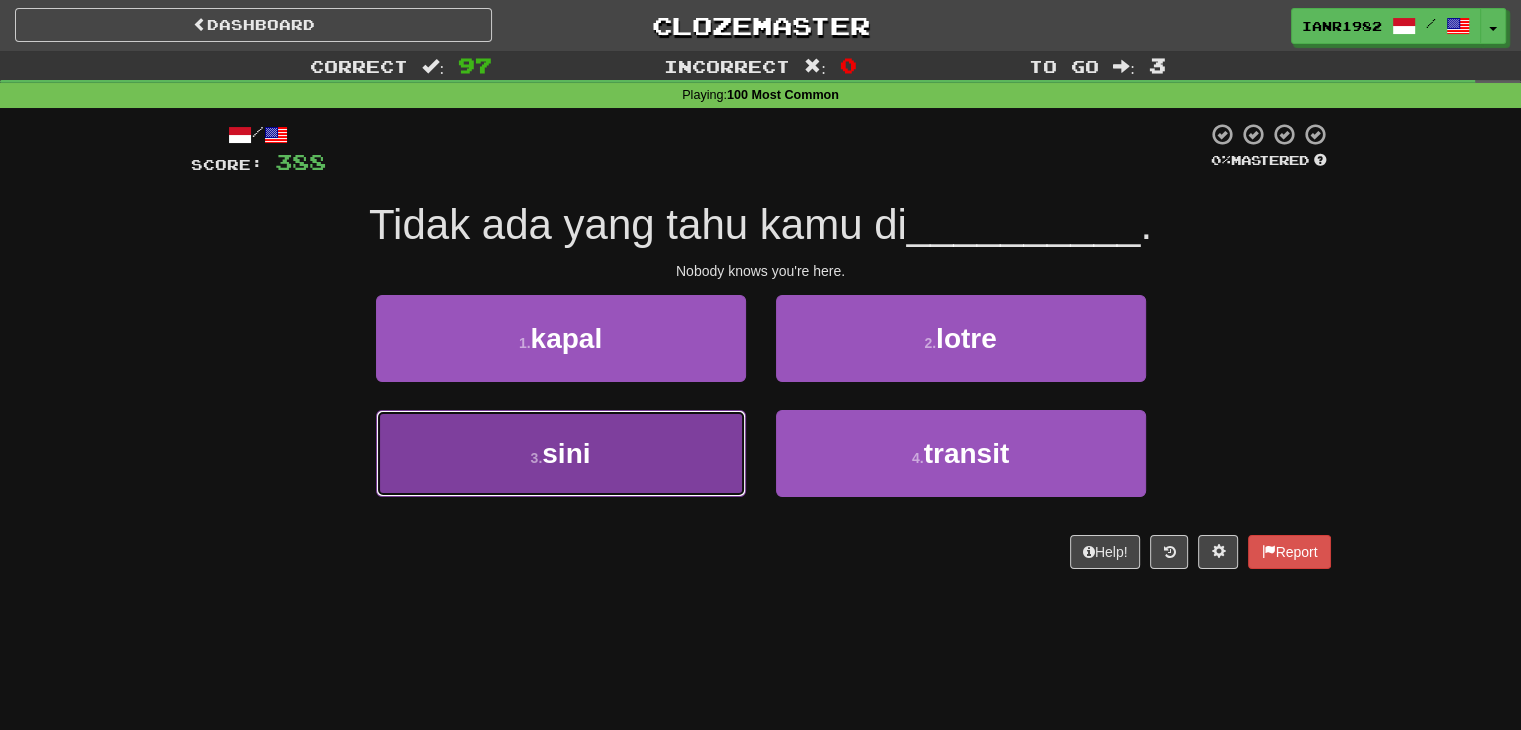 click on "3 .  sini" at bounding box center [561, 453] 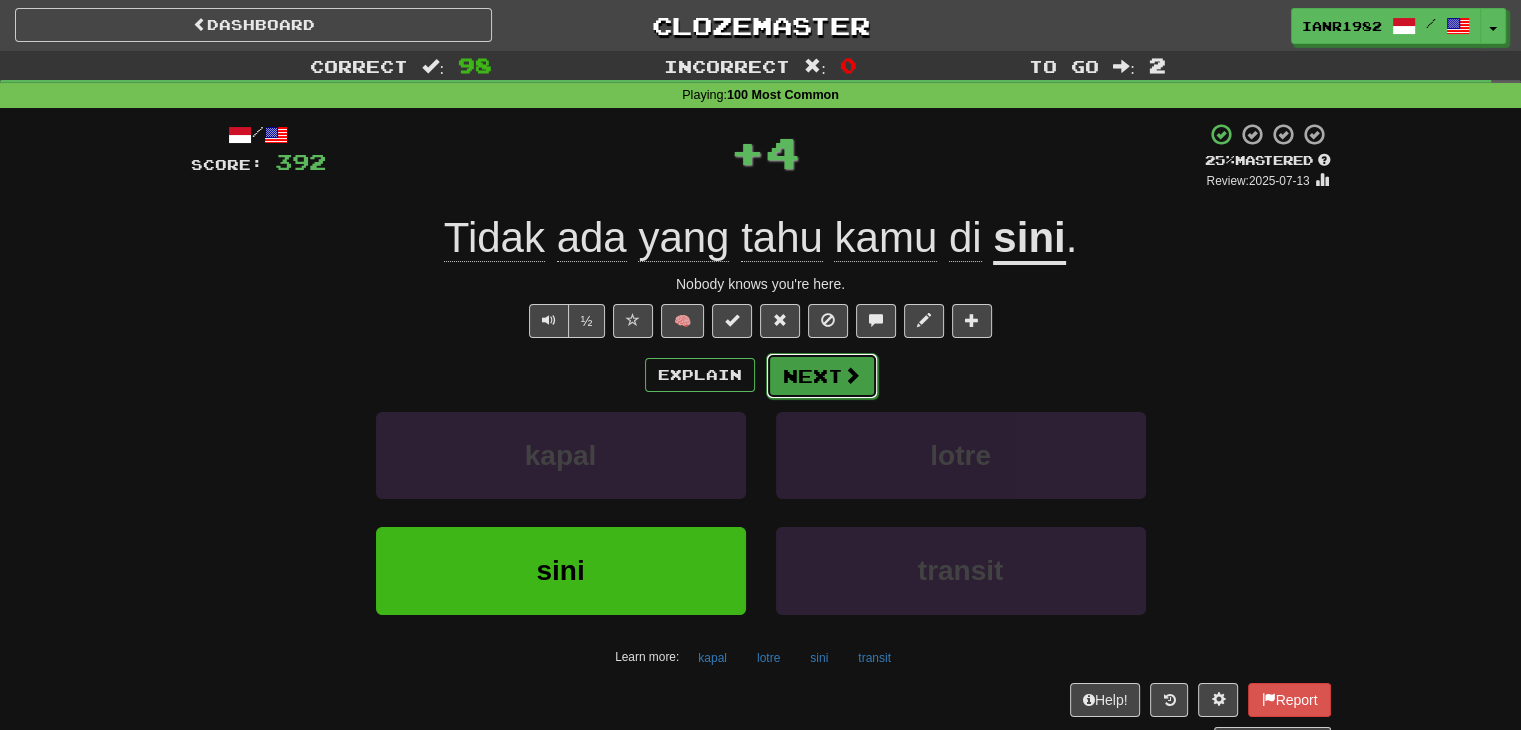 click at bounding box center (852, 375) 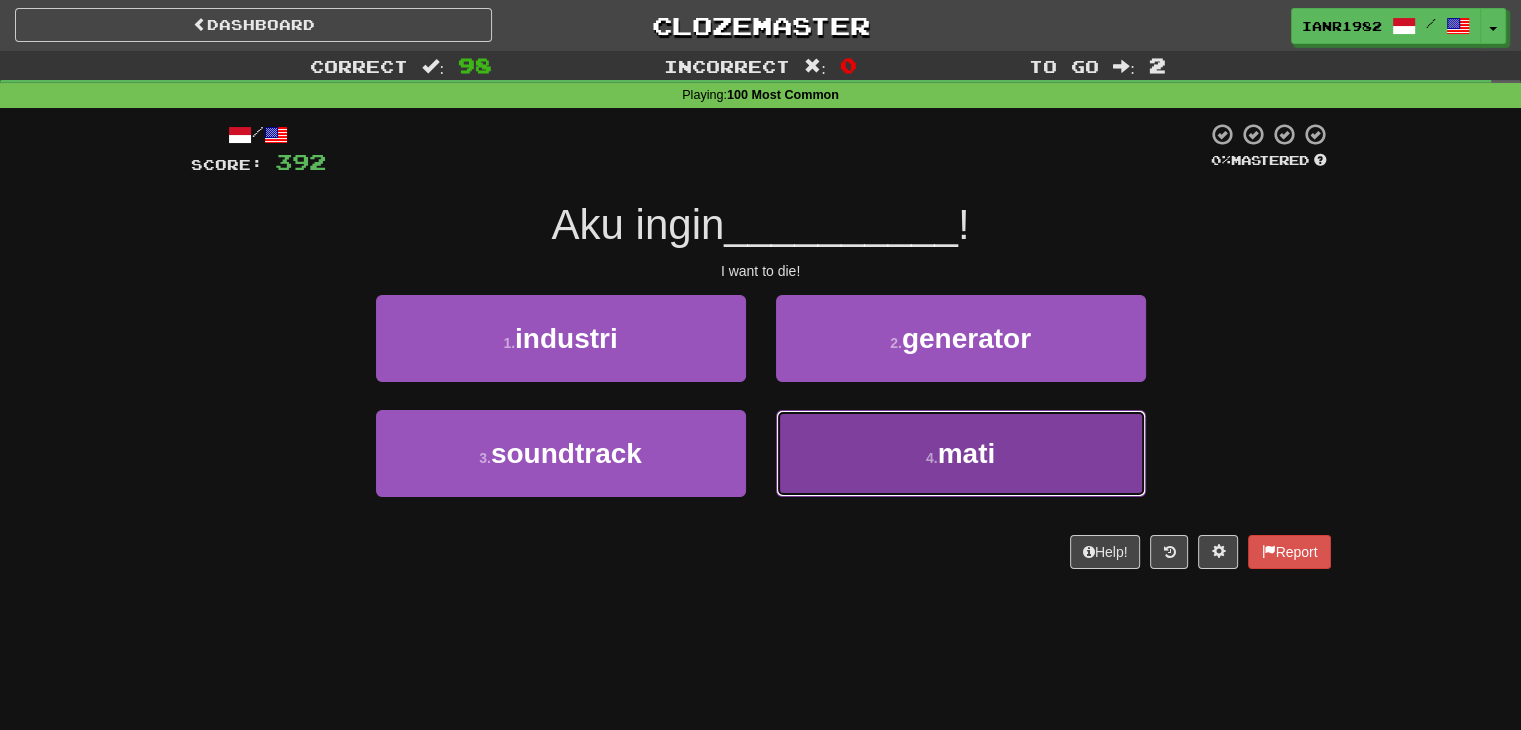 click on "4 .  mati" at bounding box center [961, 453] 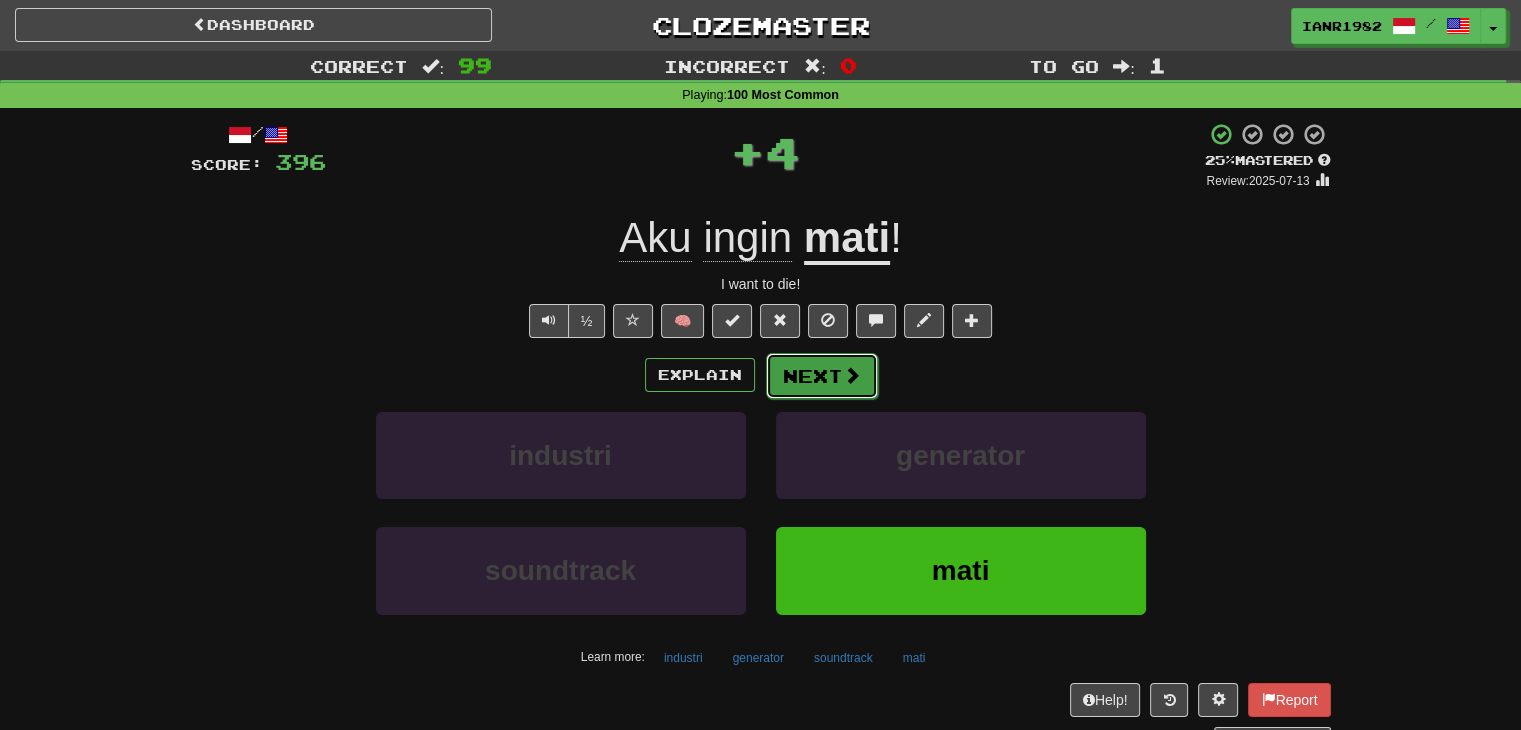 click at bounding box center (852, 375) 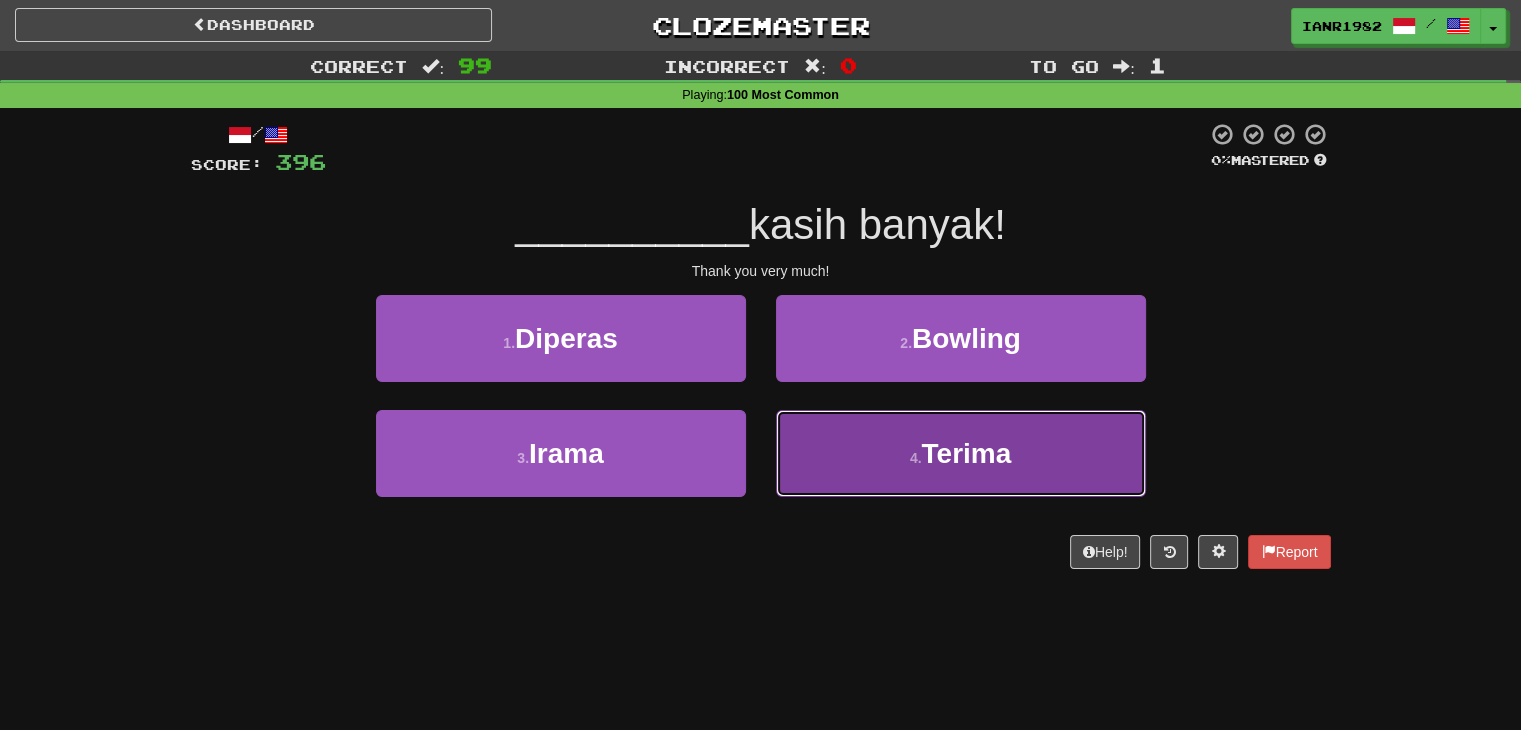 click on "4 .  Terima" at bounding box center (961, 453) 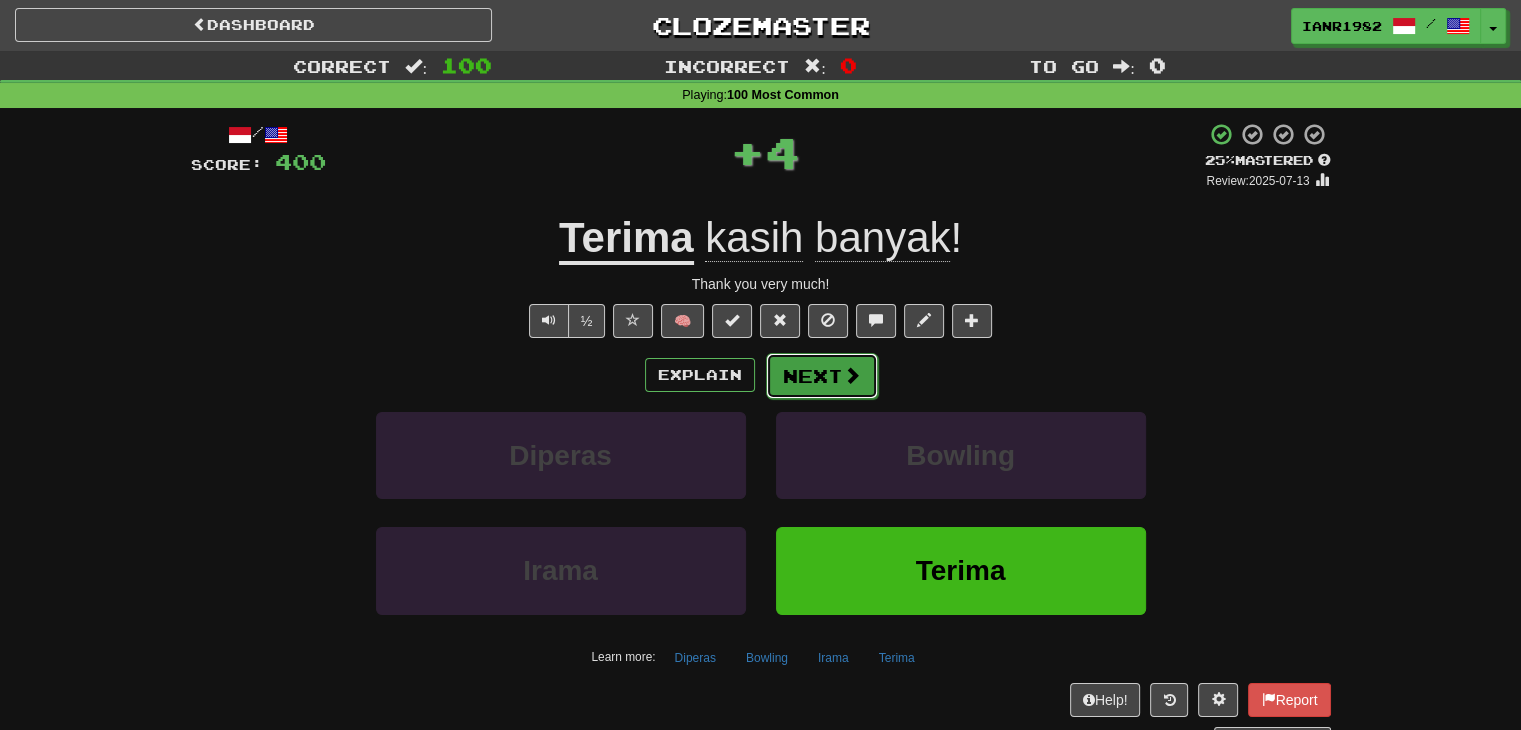 click at bounding box center (852, 375) 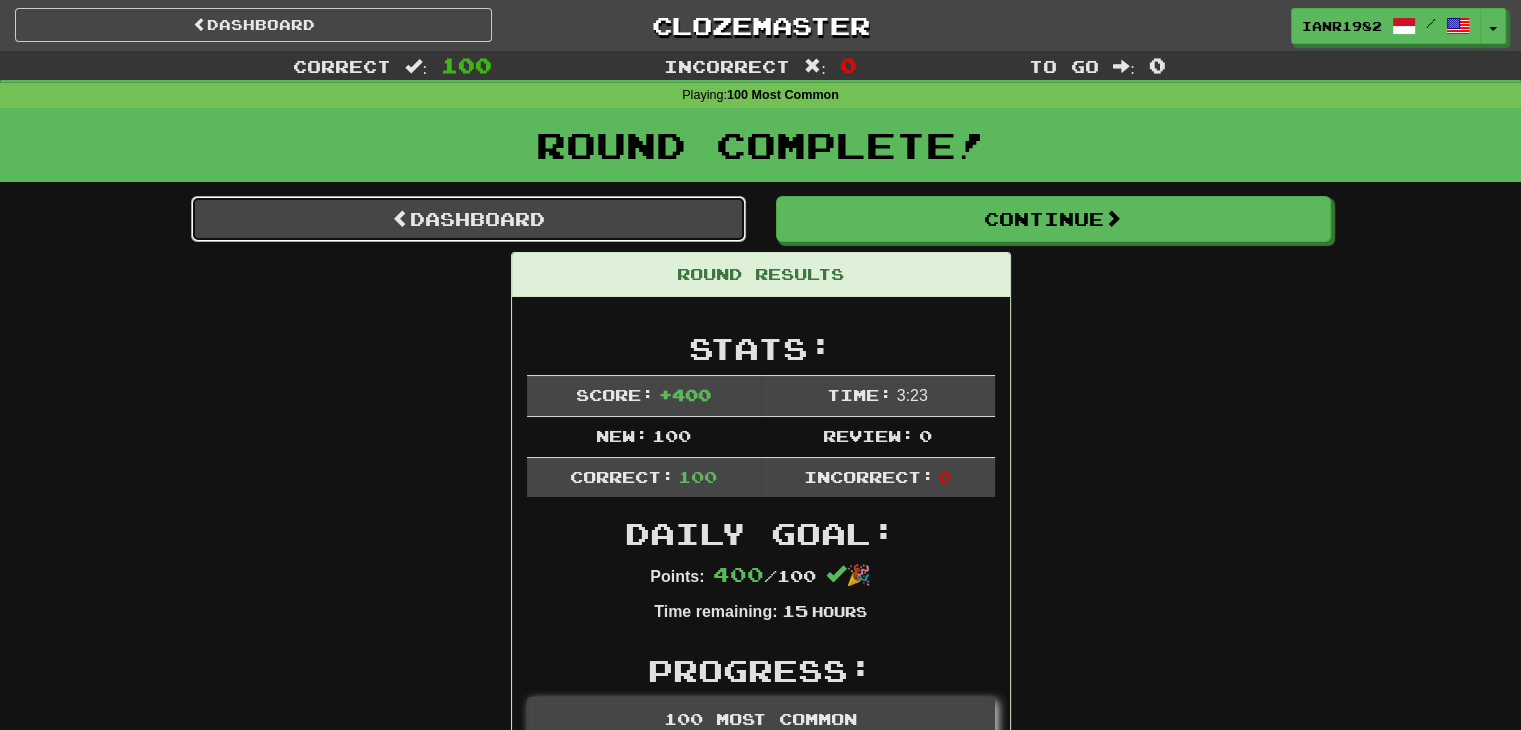 click on "Dashboard" at bounding box center [468, 219] 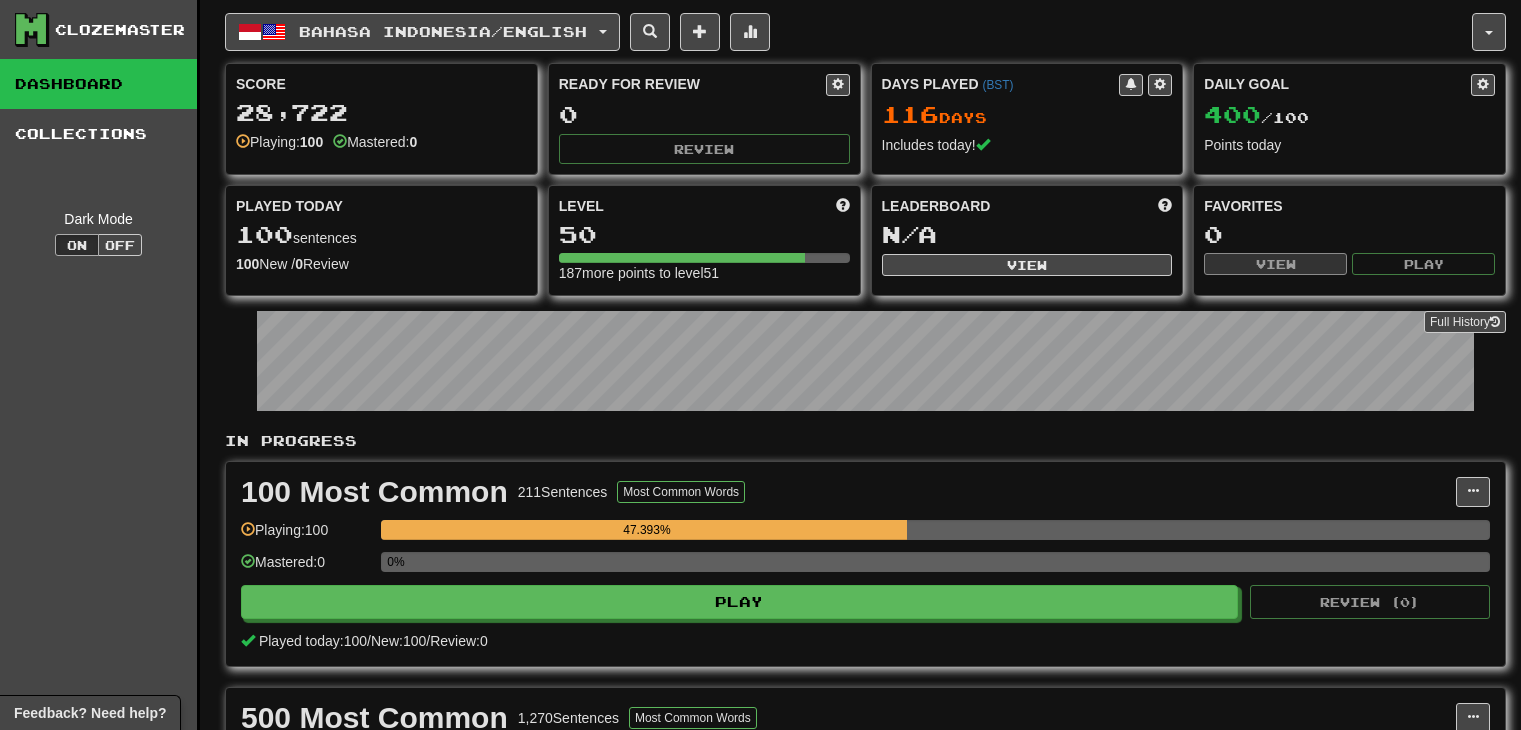 scroll, scrollTop: 0, scrollLeft: 0, axis: both 